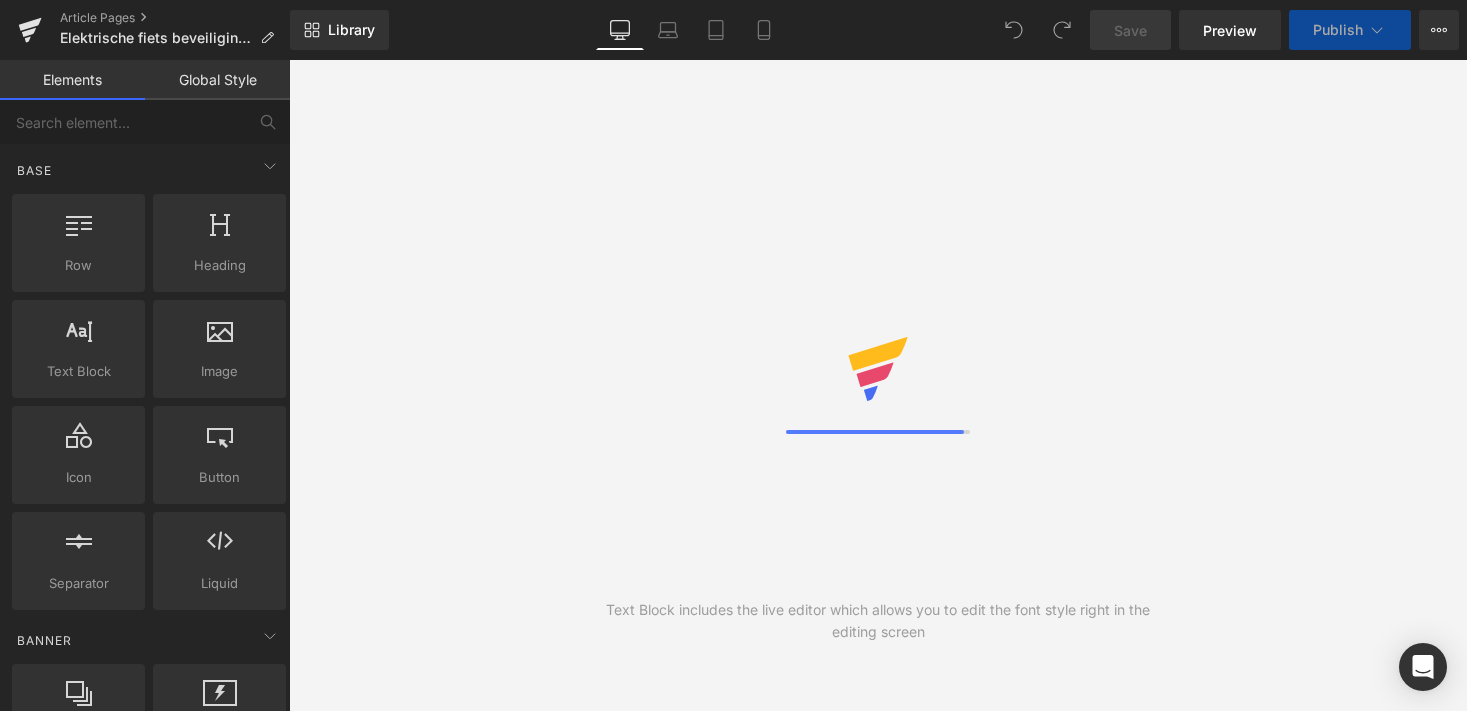 scroll, scrollTop: 0, scrollLeft: 0, axis: both 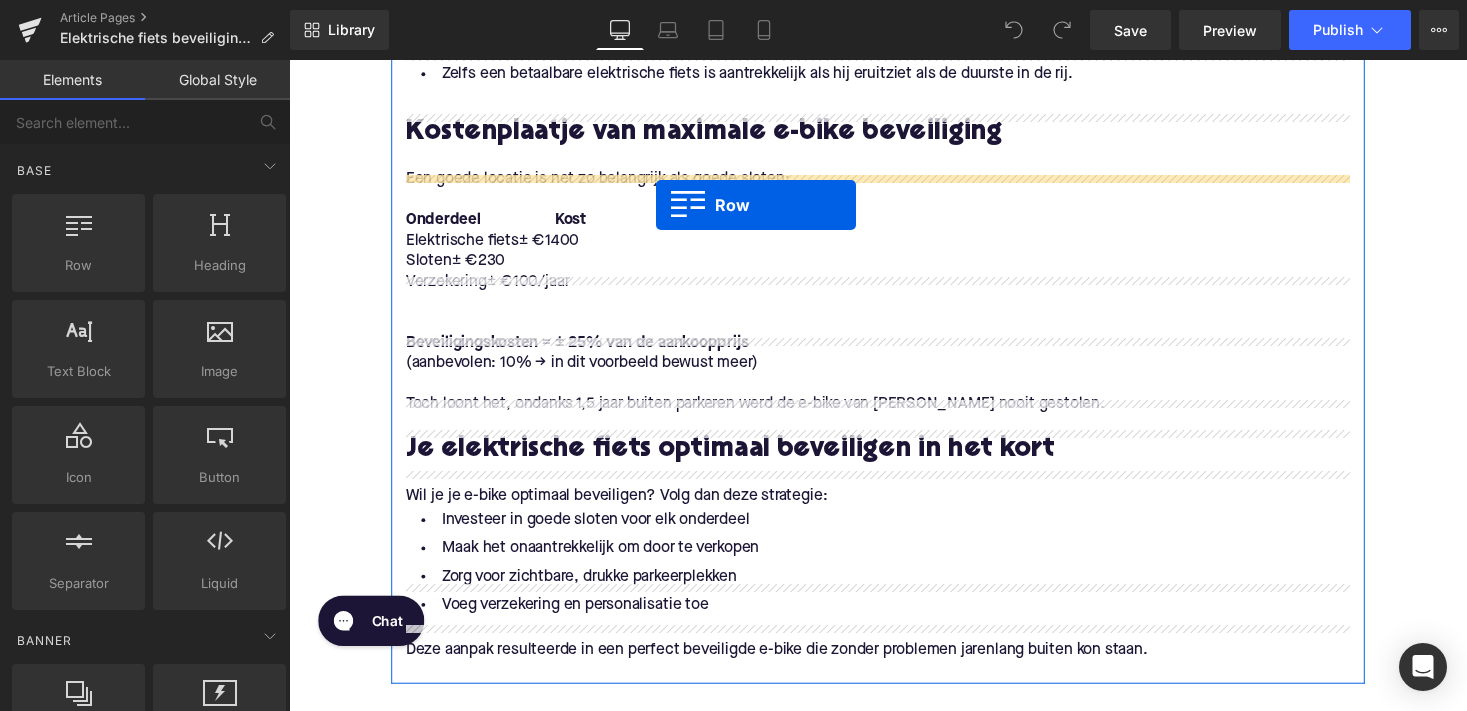 drag, startPoint x: 373, startPoint y: 331, endPoint x: 666, endPoint y: 209, distance: 317.3846 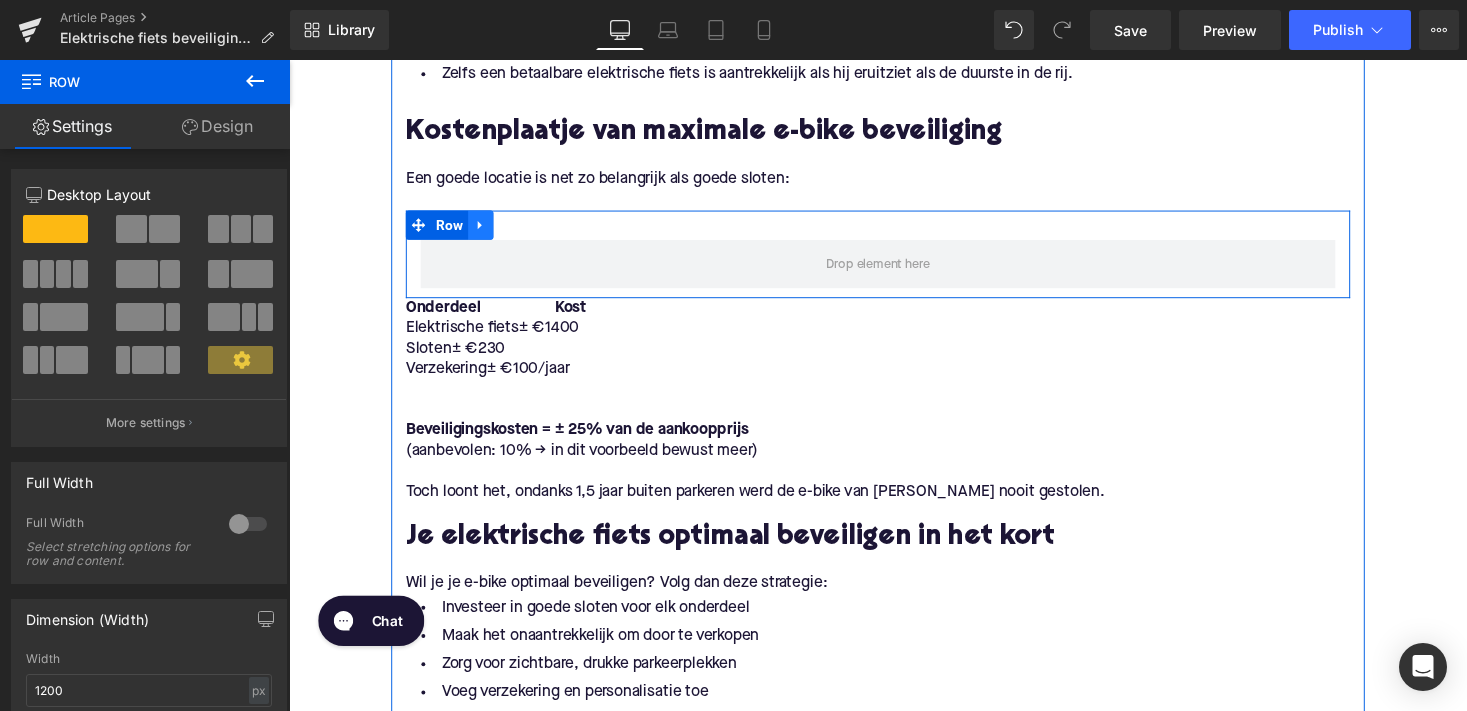 click 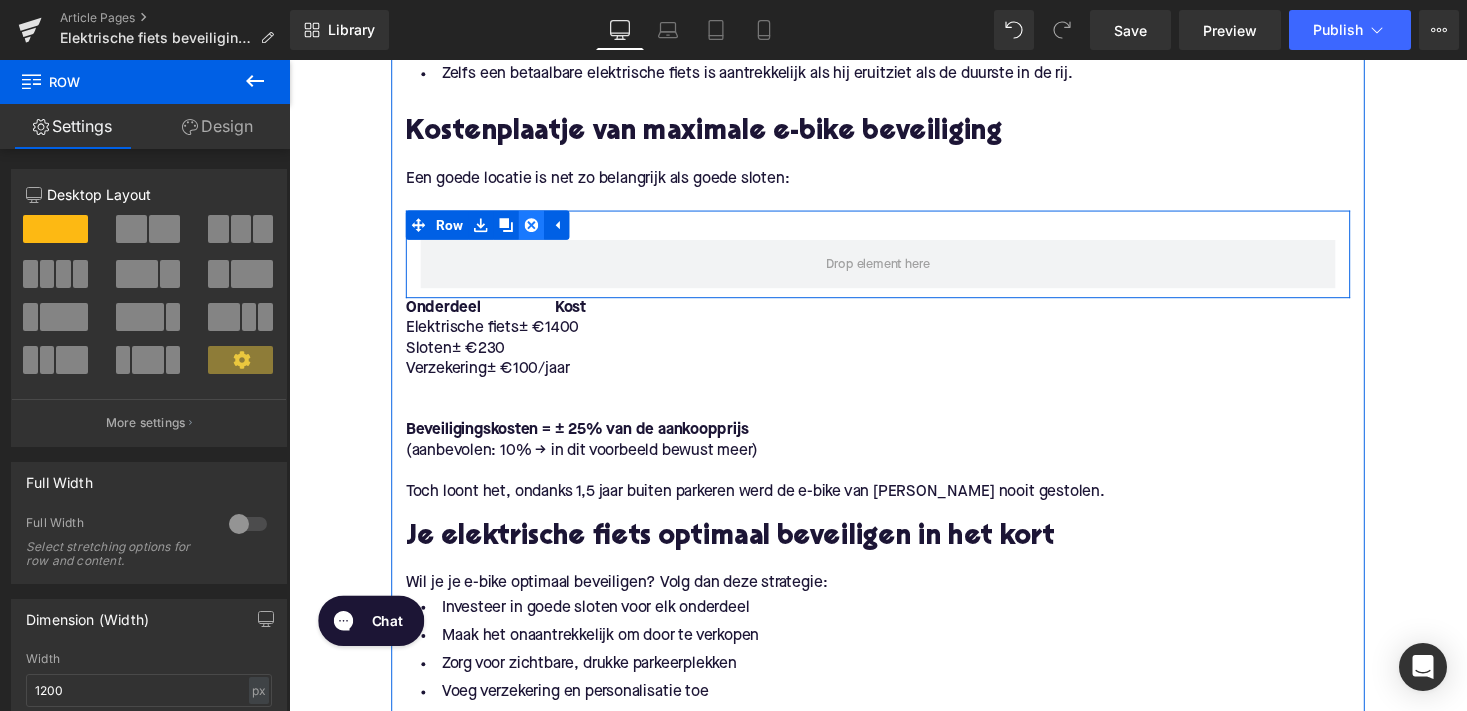 click 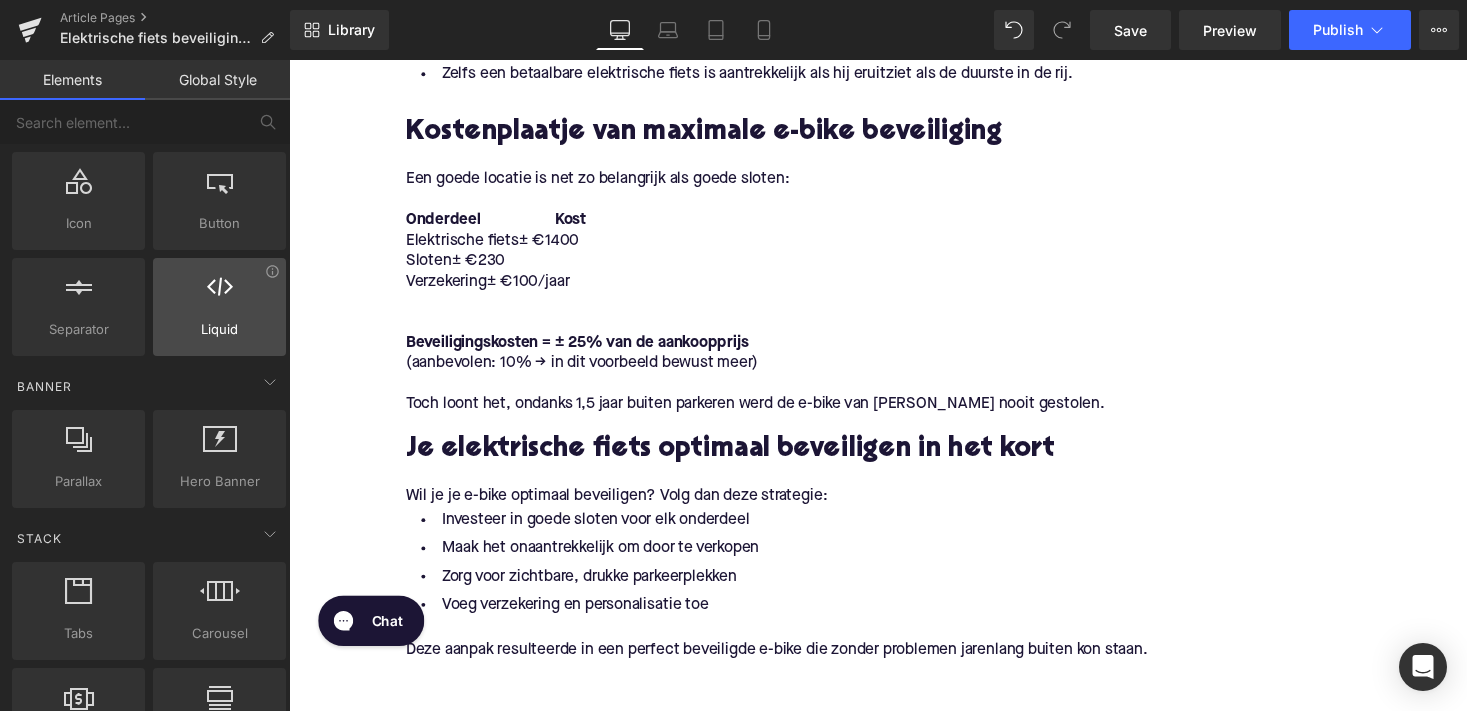 scroll, scrollTop: 568, scrollLeft: 0, axis: vertical 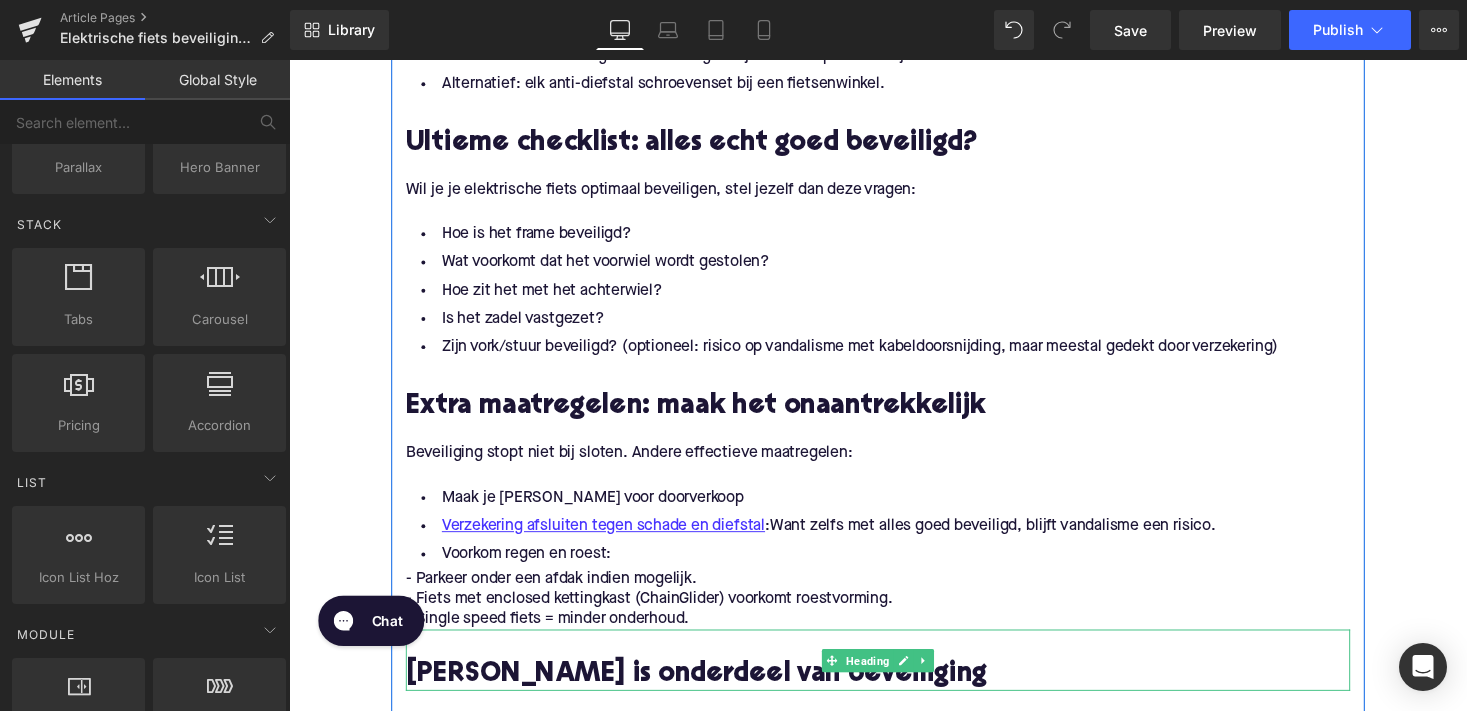 click at bounding box center (894, 660) 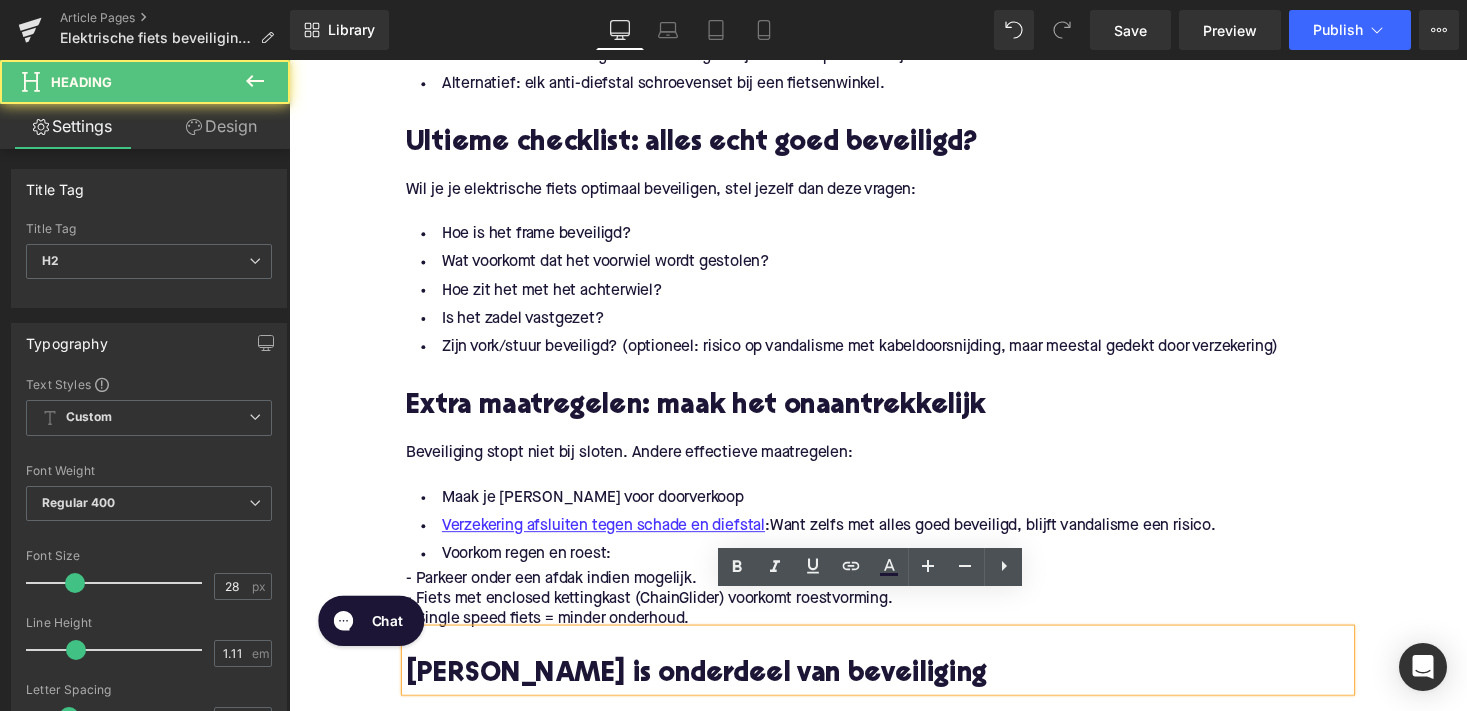 click at bounding box center [289, 60] 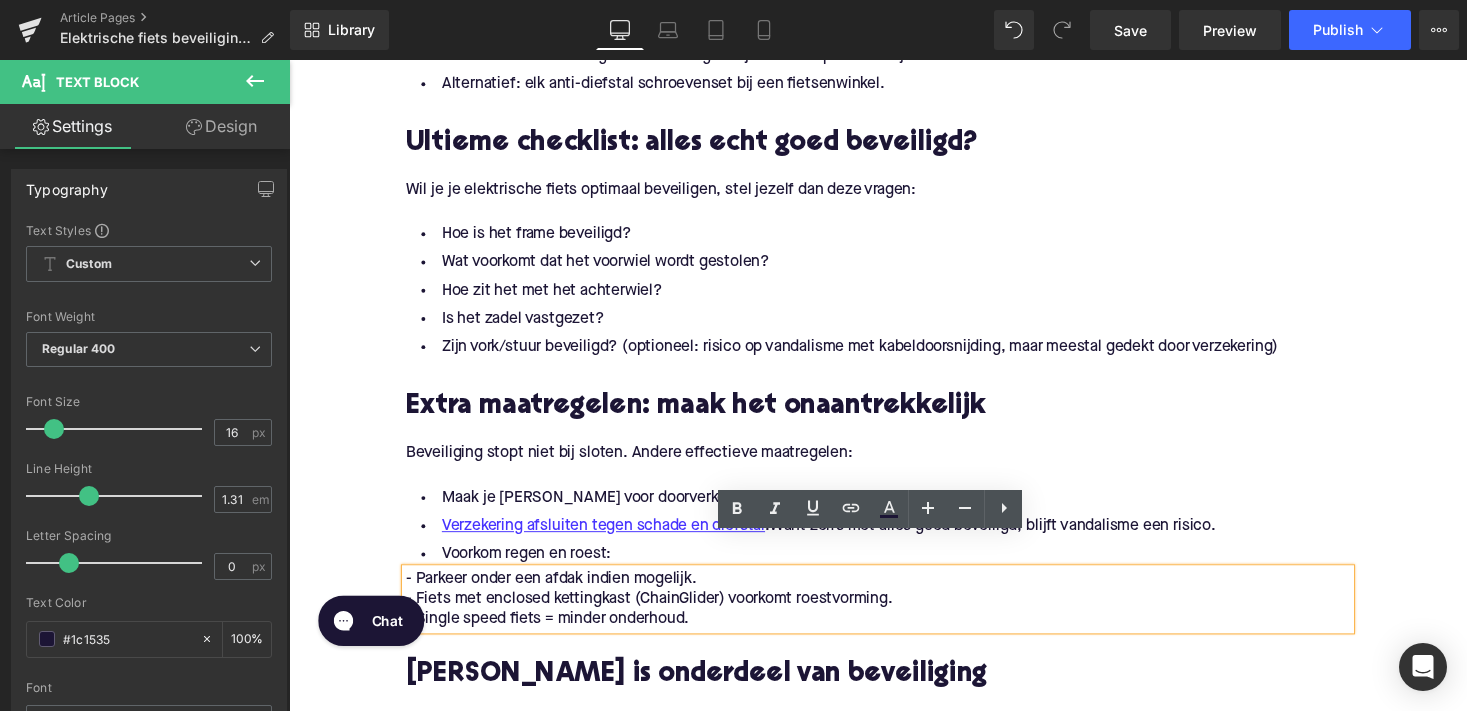drag, startPoint x: 758, startPoint y: 604, endPoint x: 441, endPoint y: 552, distance: 321.23666 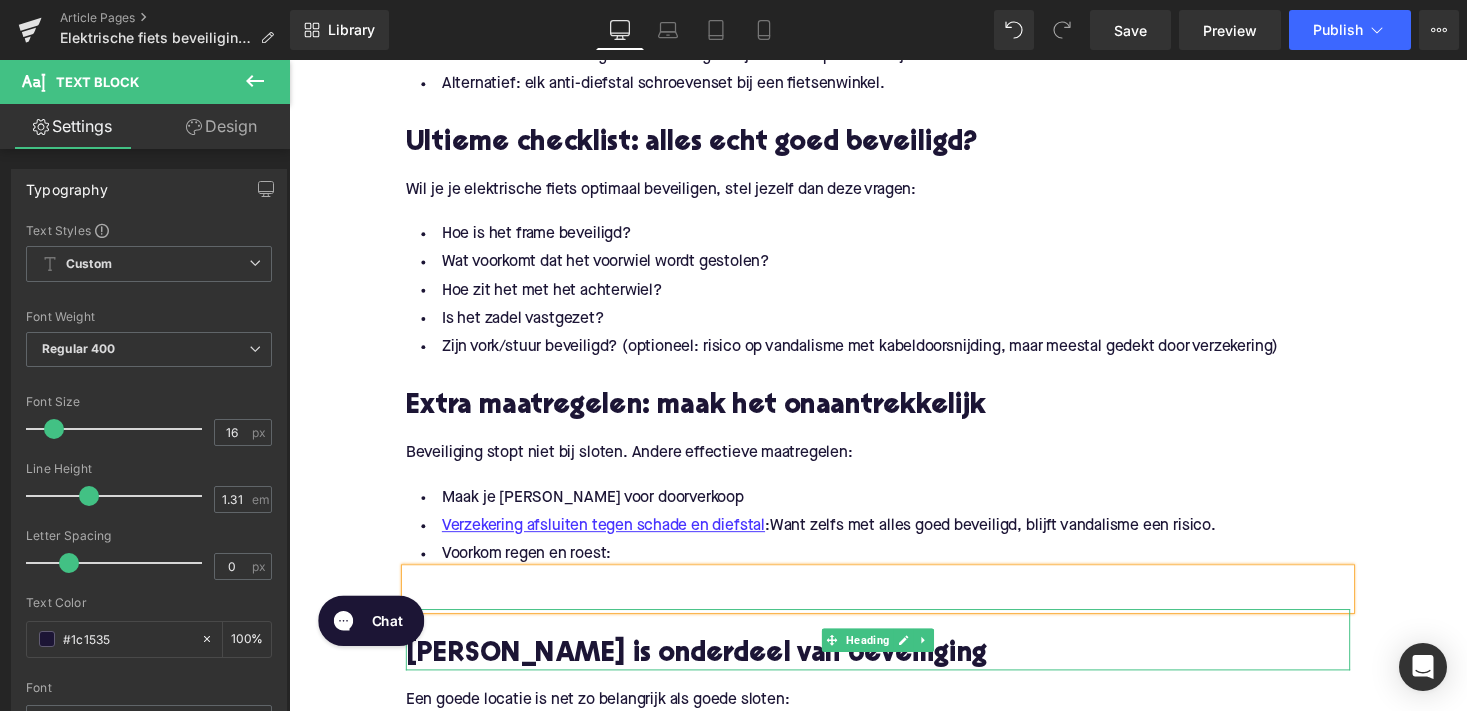 click on "Slim parkeren is onderdeel van beveiliging" at bounding box center [894, 671] 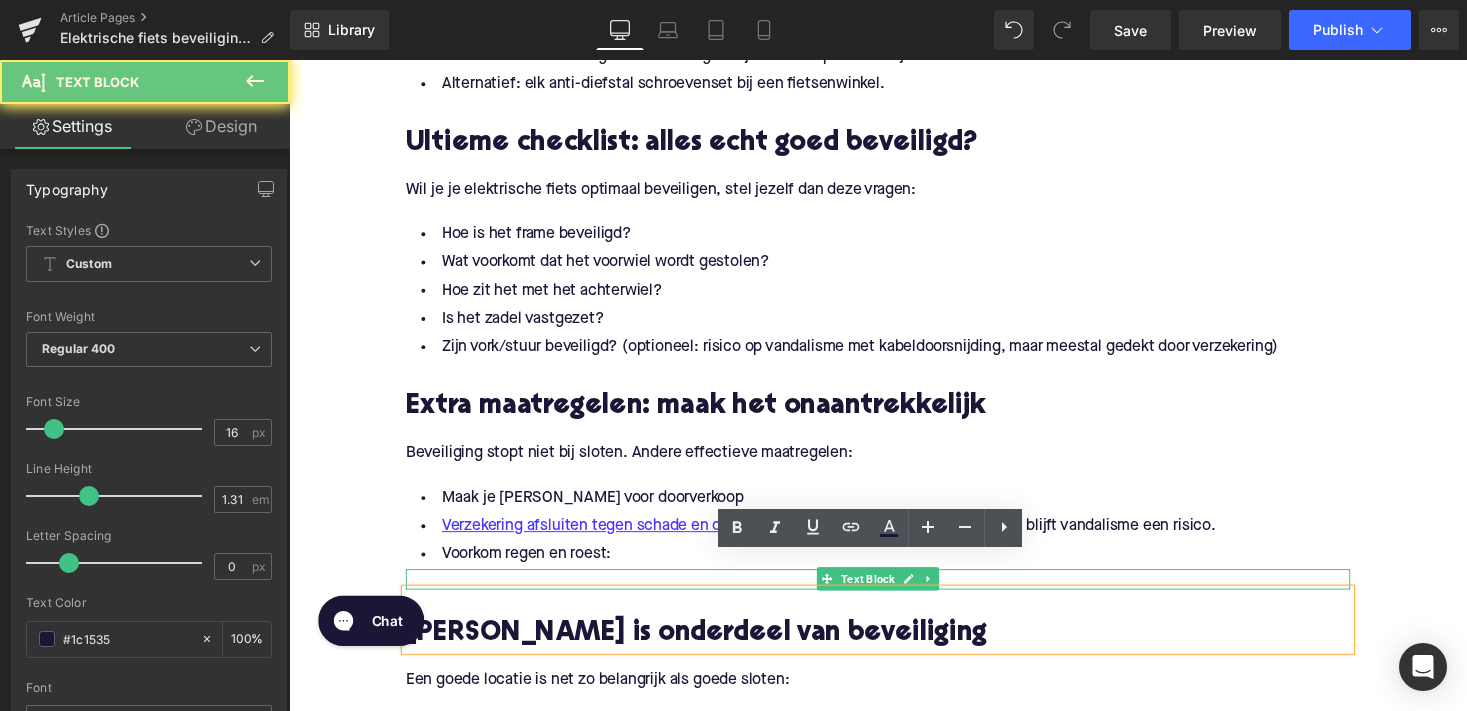 click at bounding box center [894, 593] 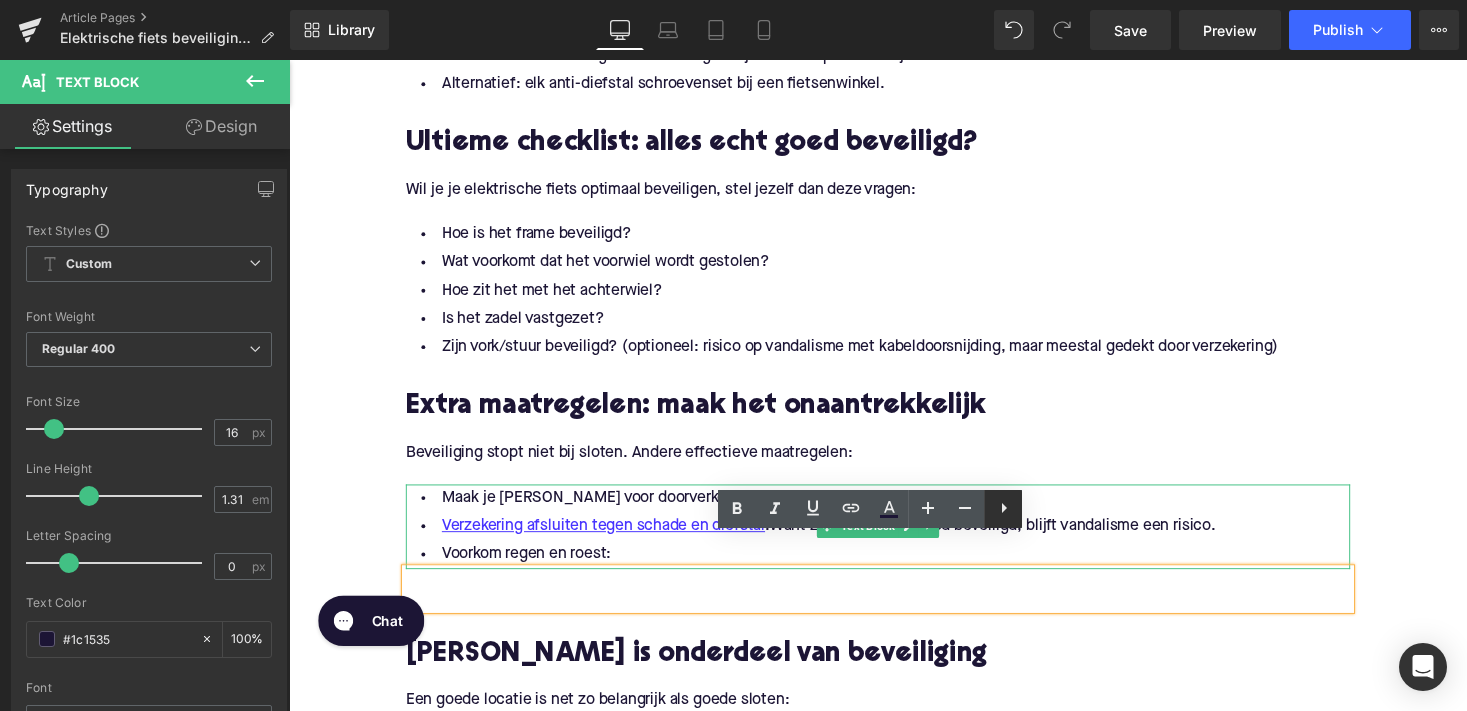 click 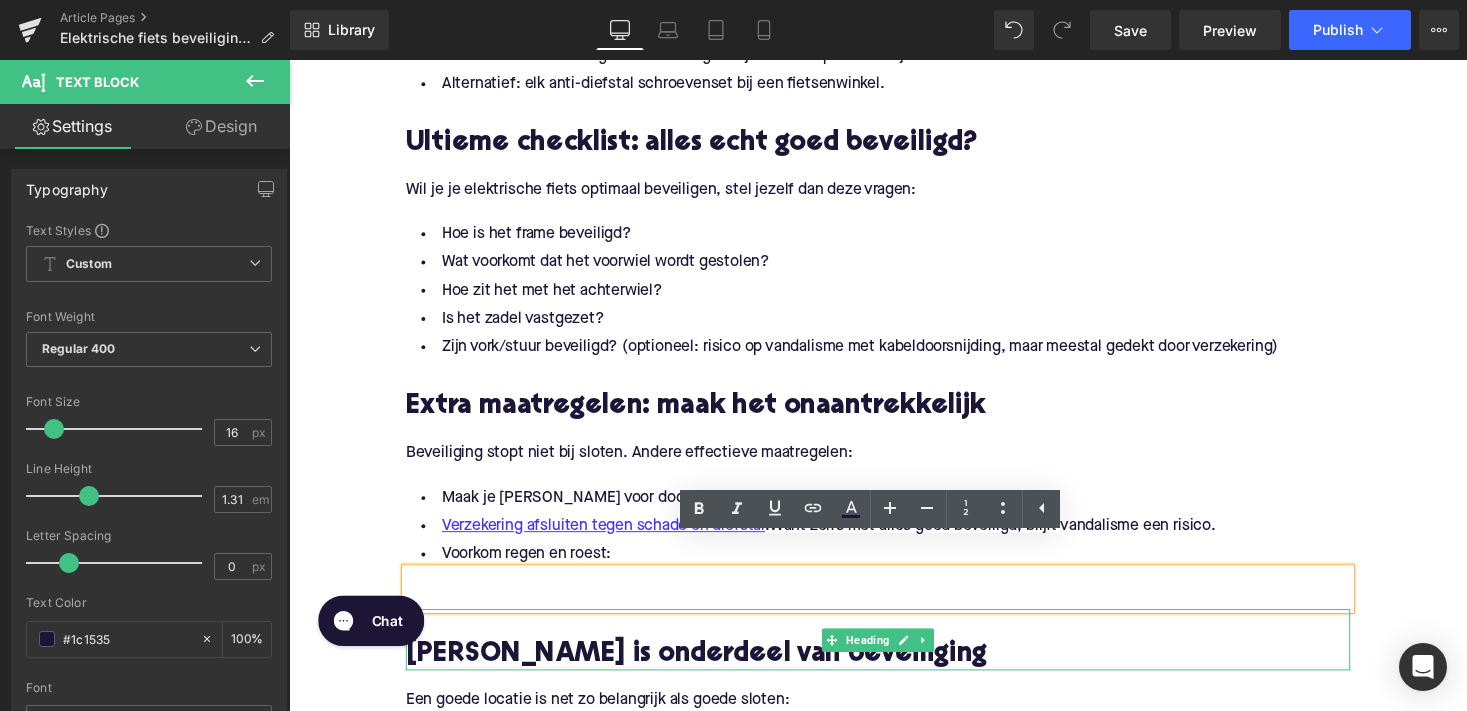 click at bounding box center (894, 639) 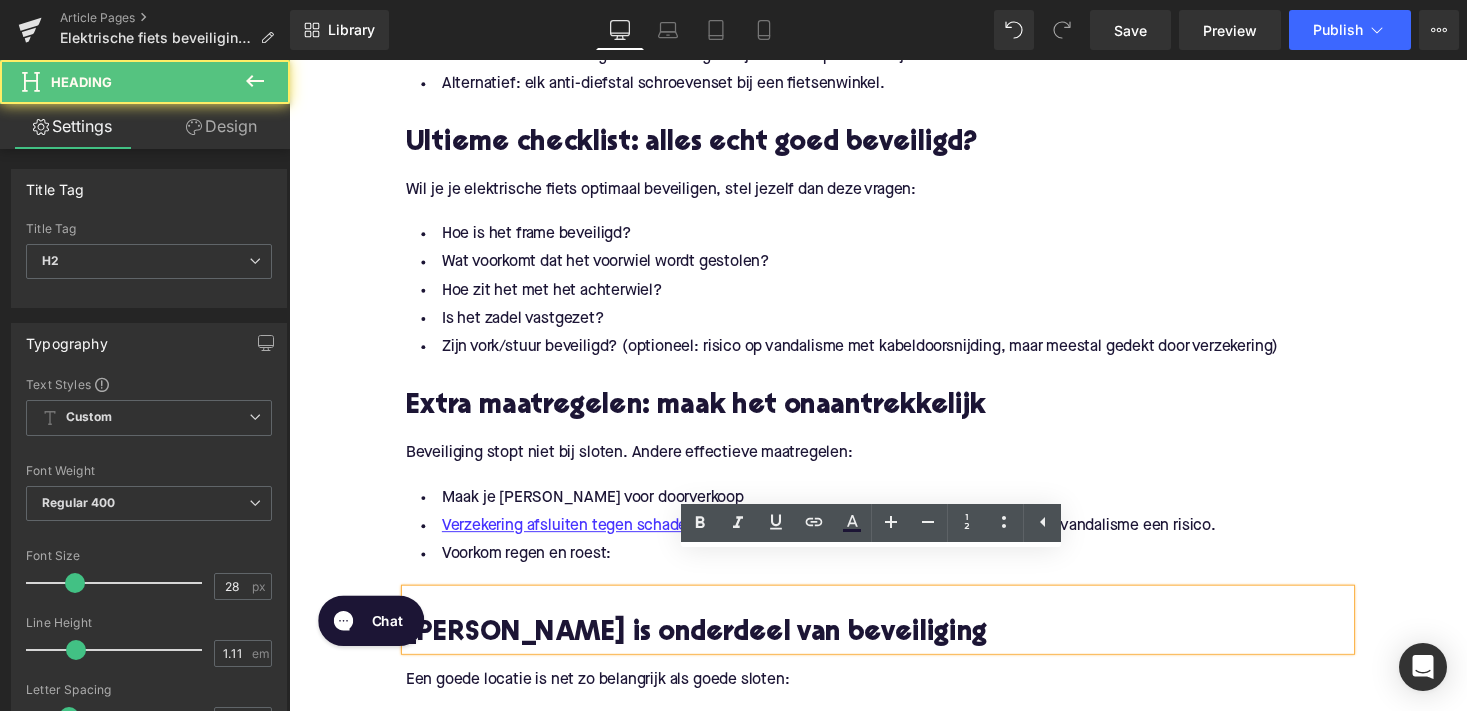 click at bounding box center [289, 60] 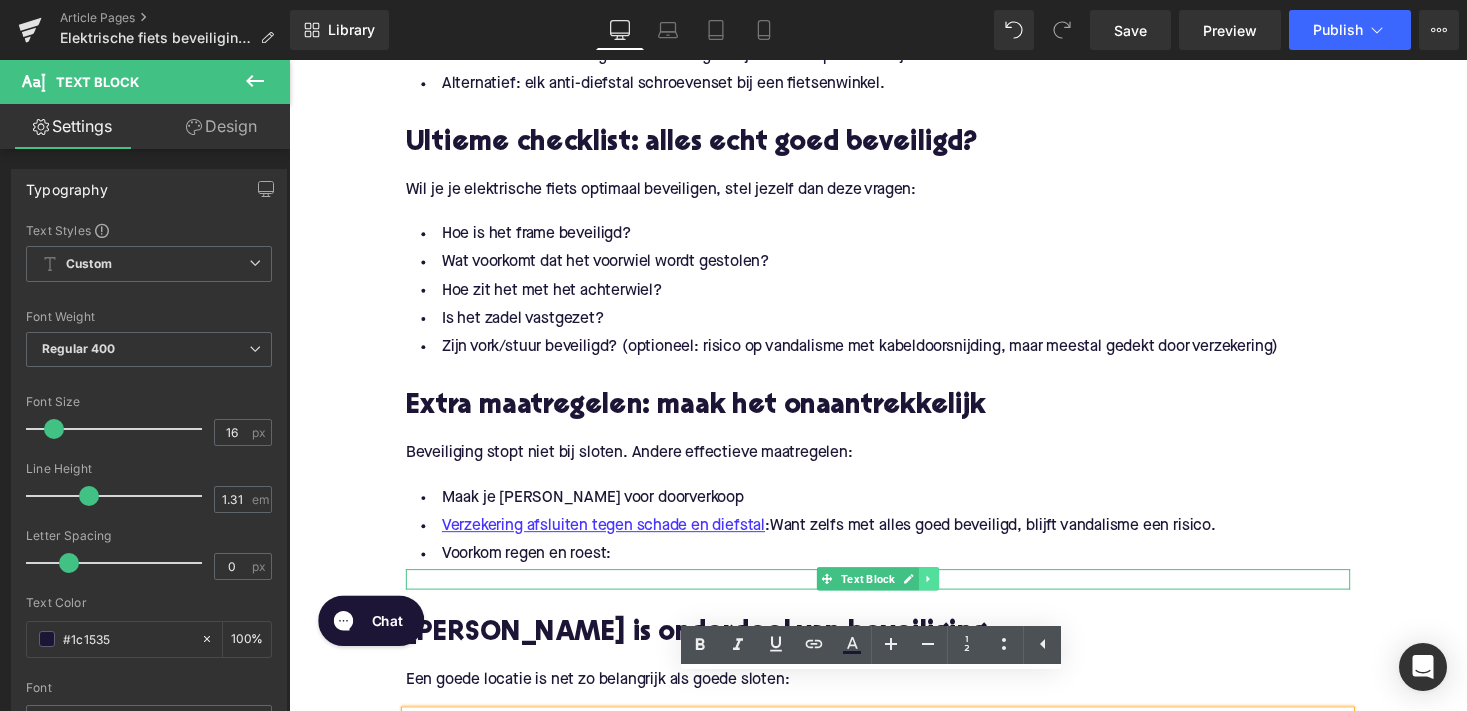 click at bounding box center [946, 593] 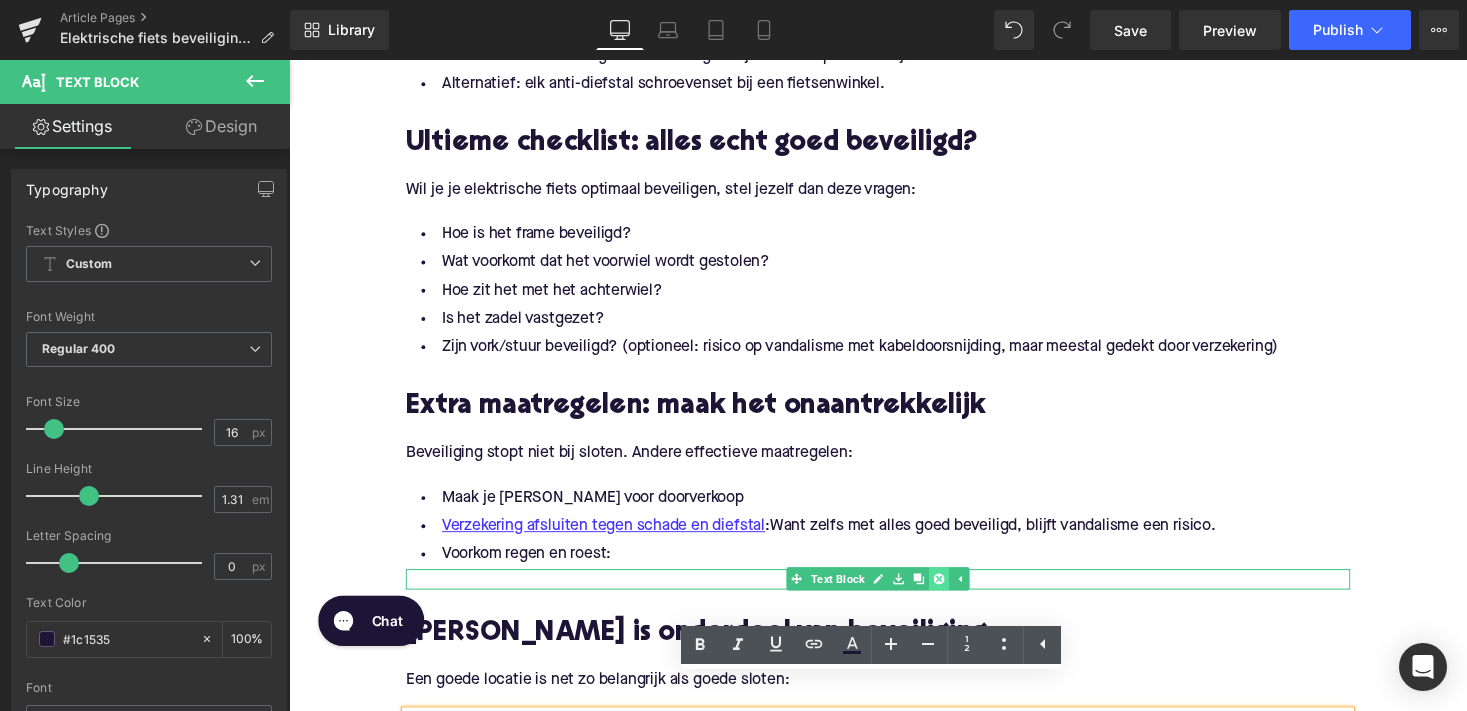 click 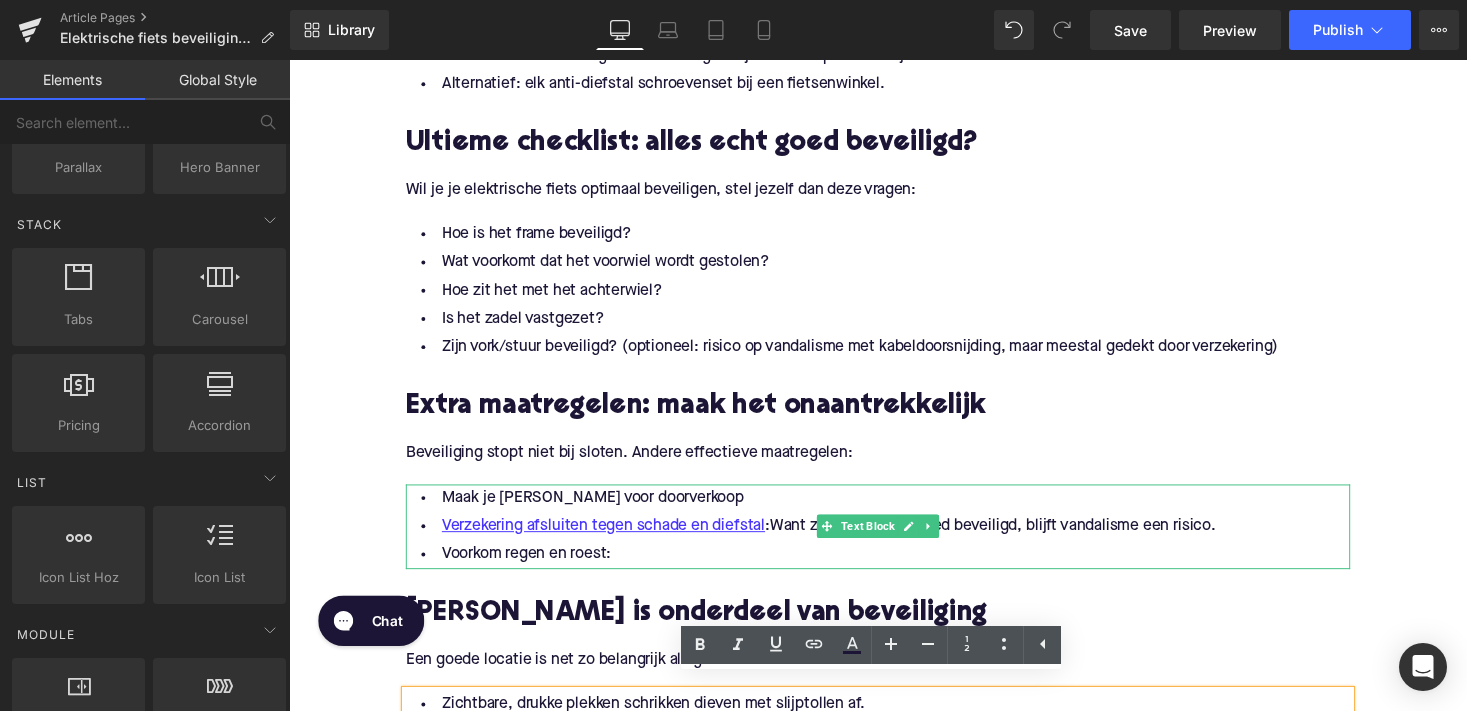 click on "Voorkom regen en roest:" at bounding box center (894, 568) 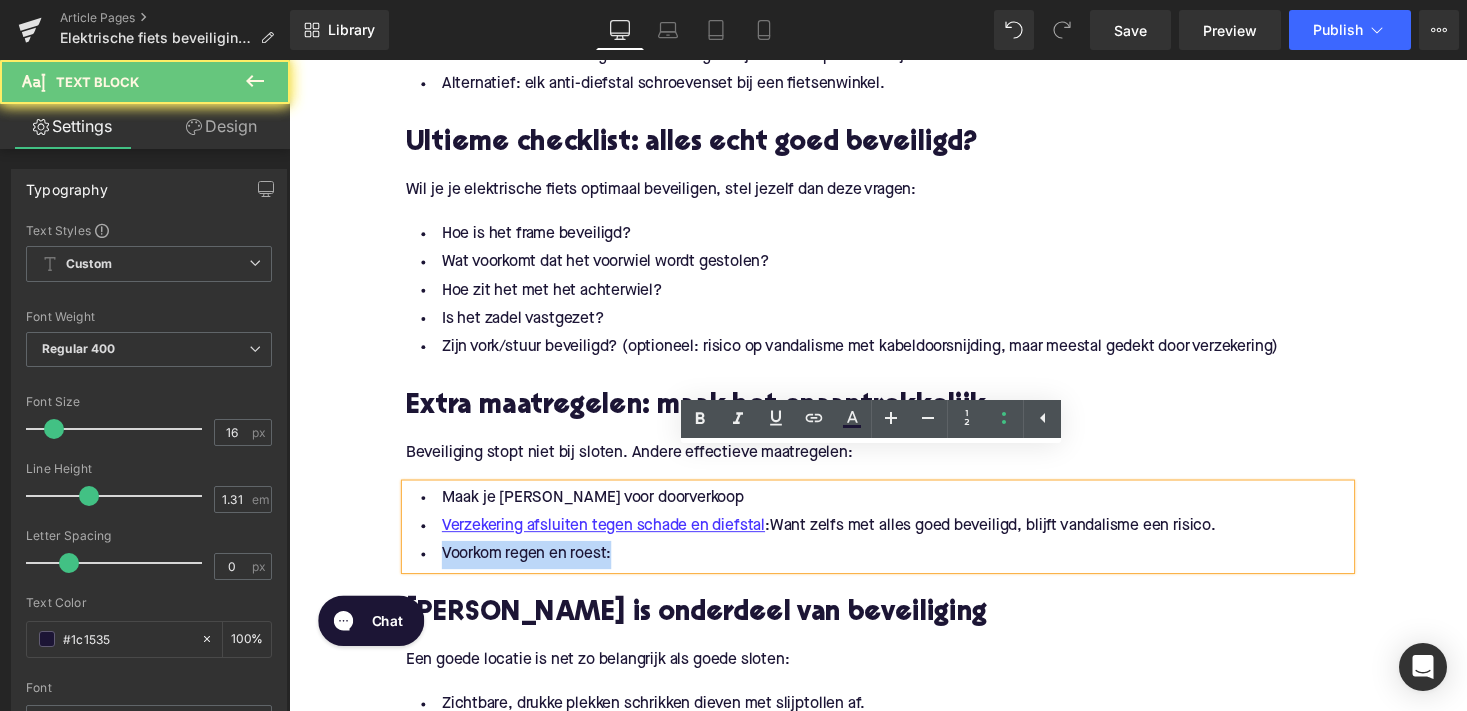 drag, startPoint x: 632, startPoint y: 534, endPoint x: 365, endPoint y: 532, distance: 267.00748 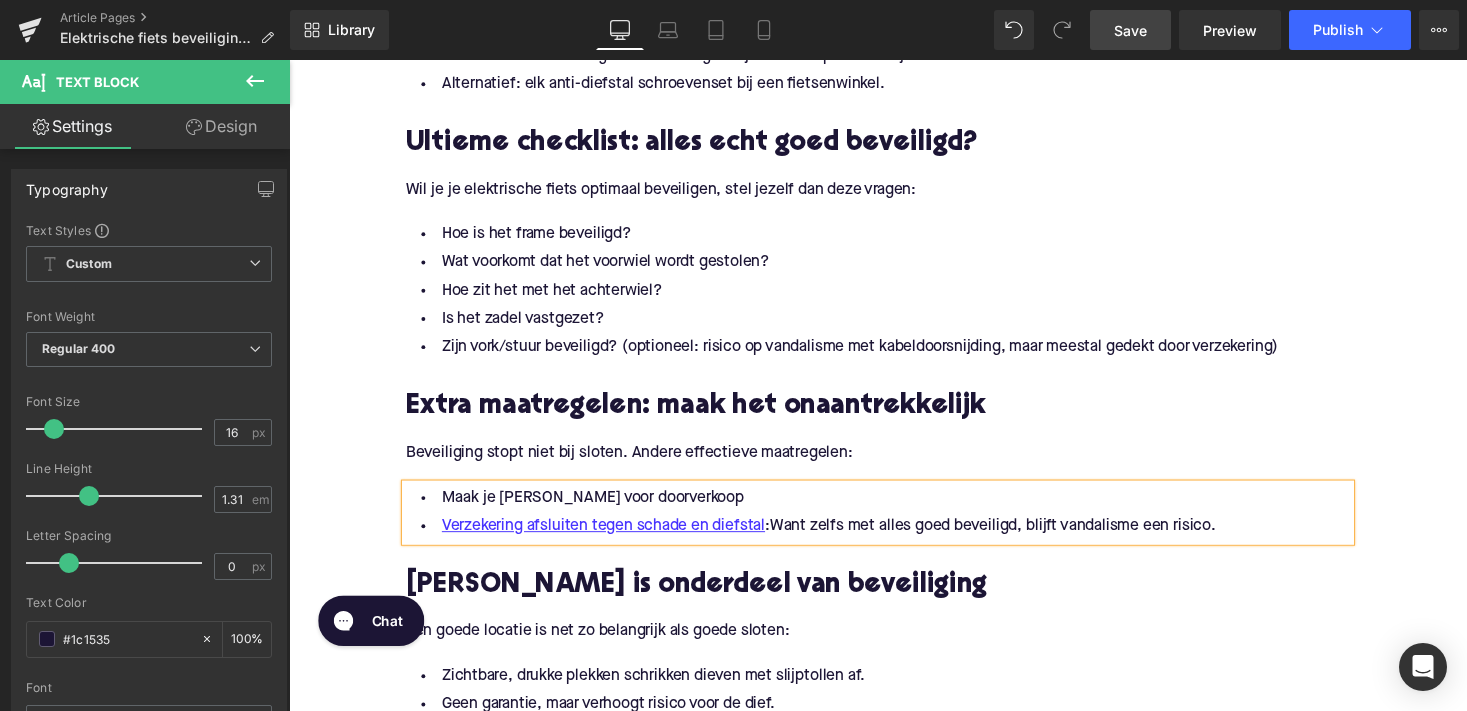 click on "Save" at bounding box center [1130, 30] 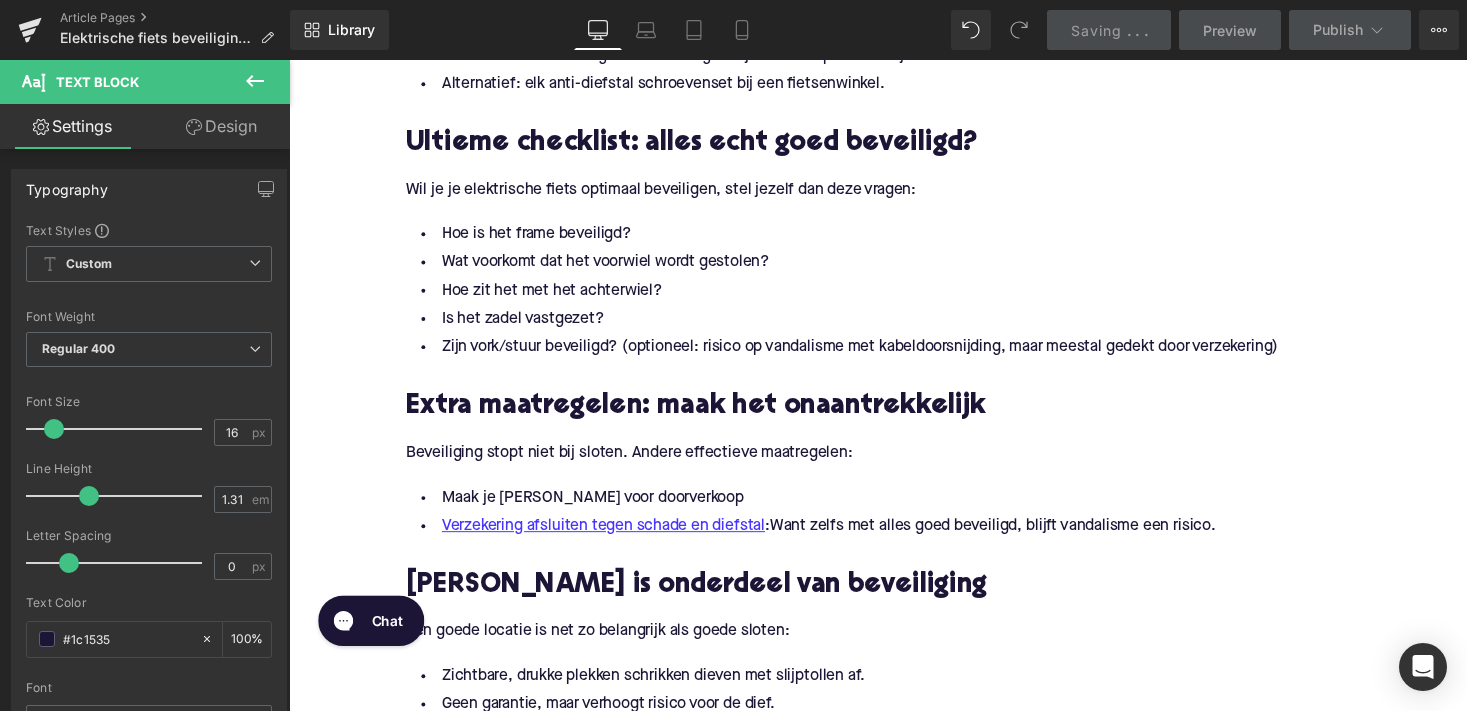 click on "." at bounding box center (1129, 30) 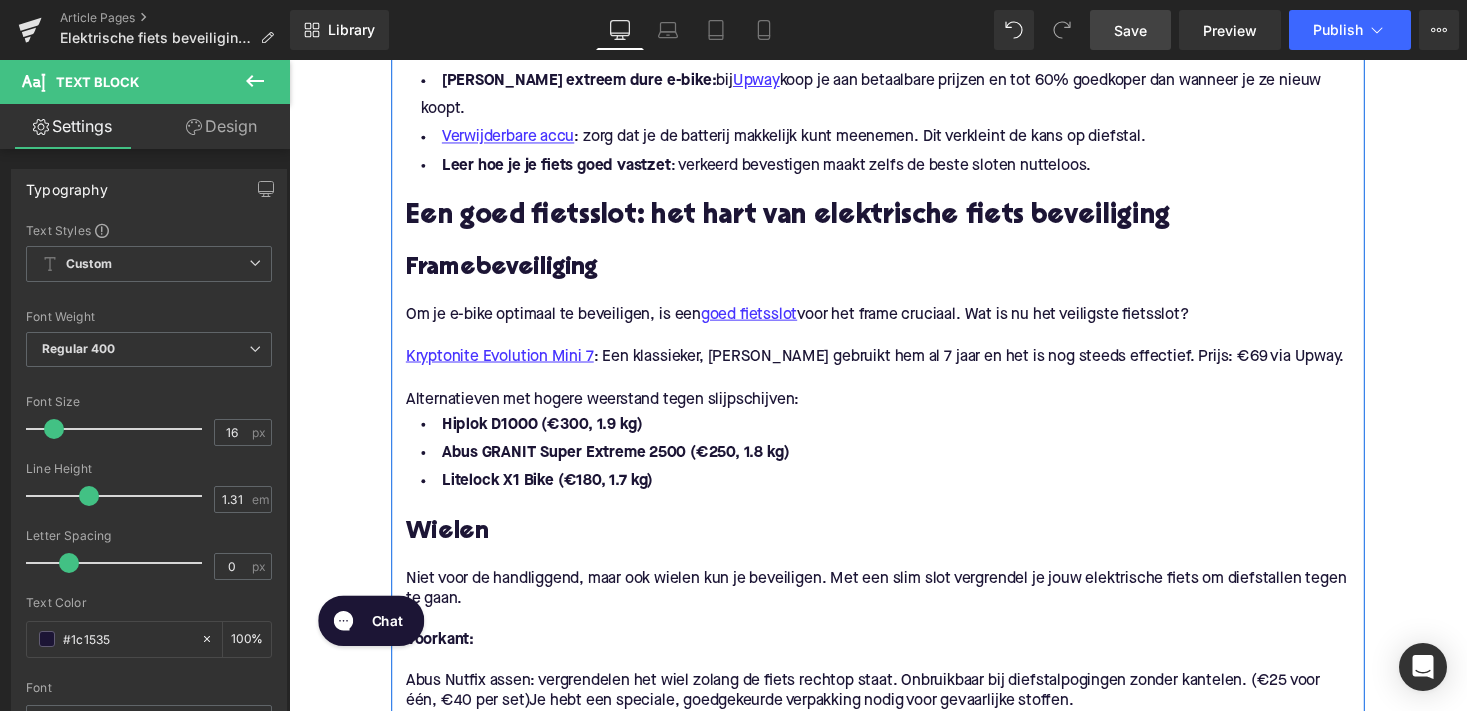 scroll, scrollTop: 1208, scrollLeft: 0, axis: vertical 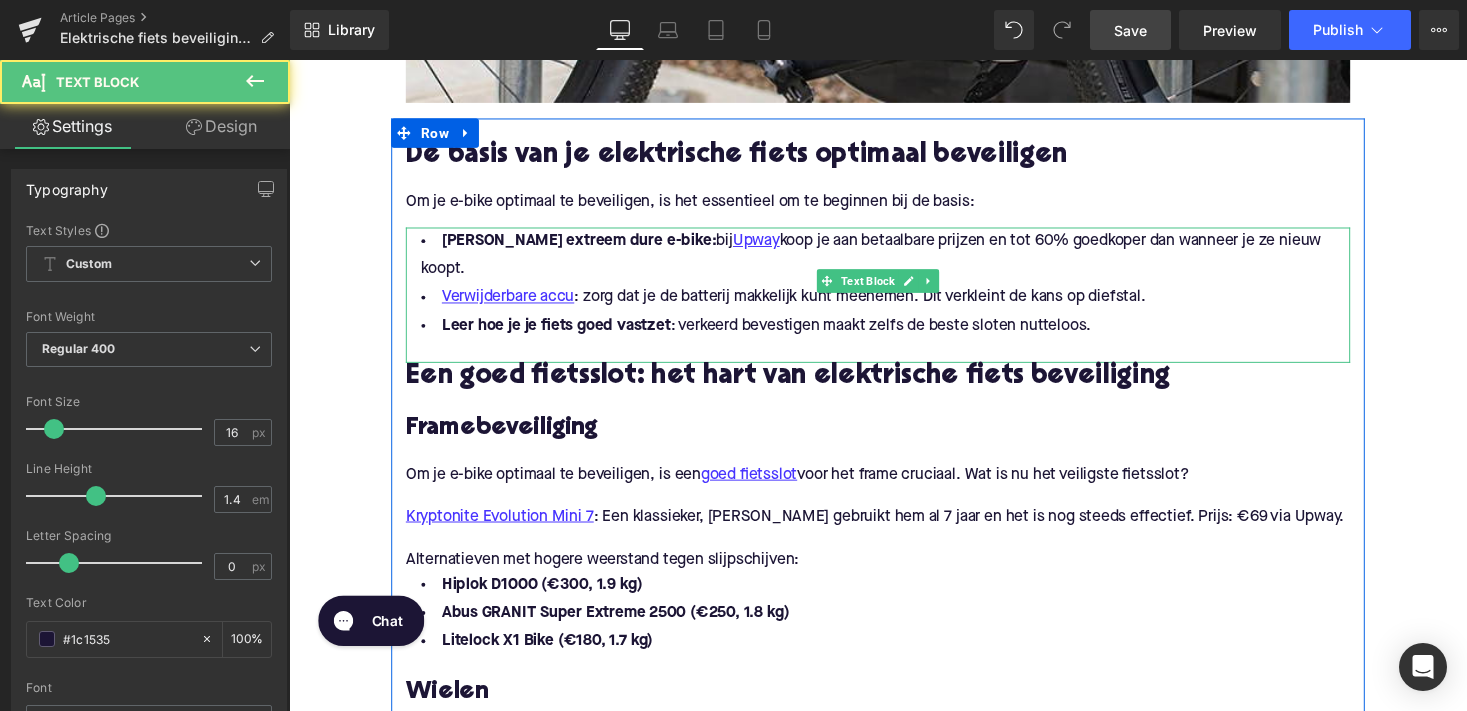 click on "Leer hoe je je fiets goed vastzet : verkeerd bevestigen maakt zelfs de beste sloten nutteloos." at bounding box center [894, 333] 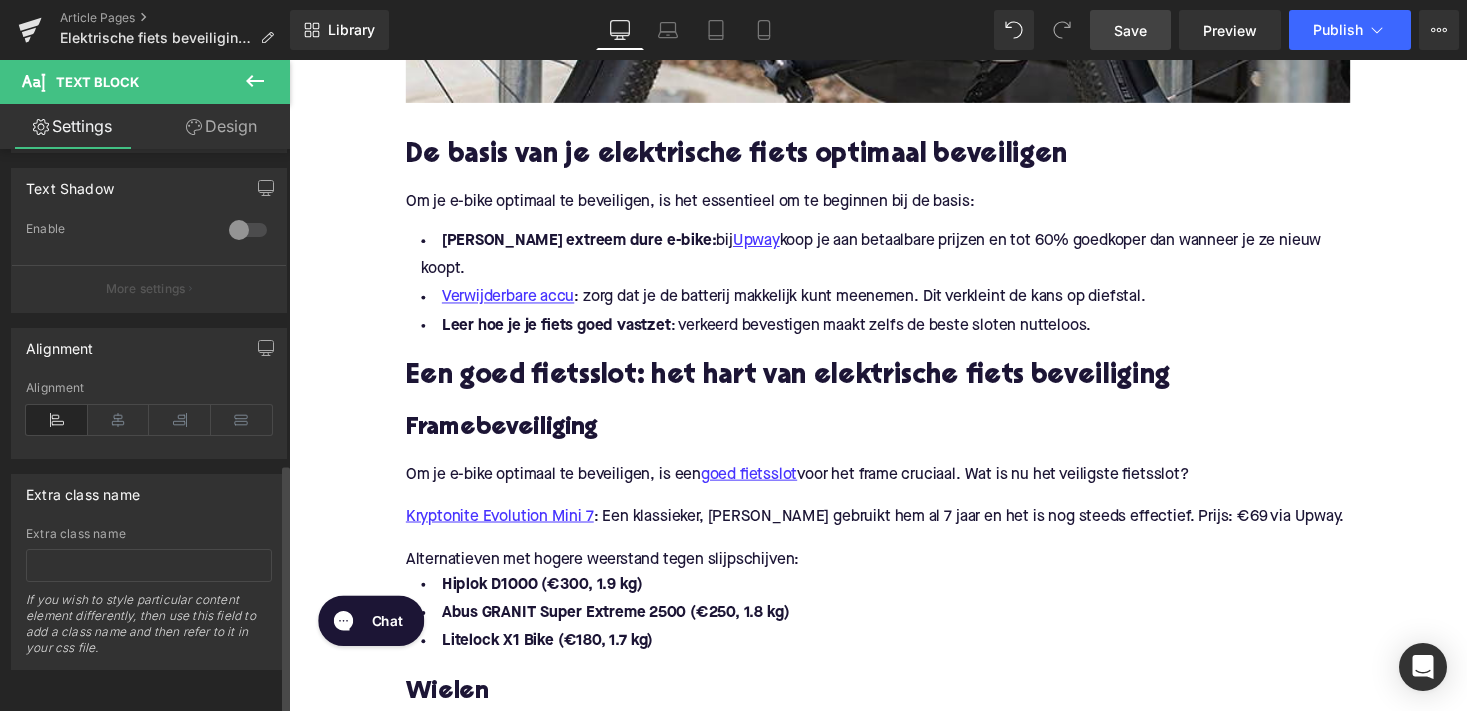 scroll, scrollTop: 702, scrollLeft: 0, axis: vertical 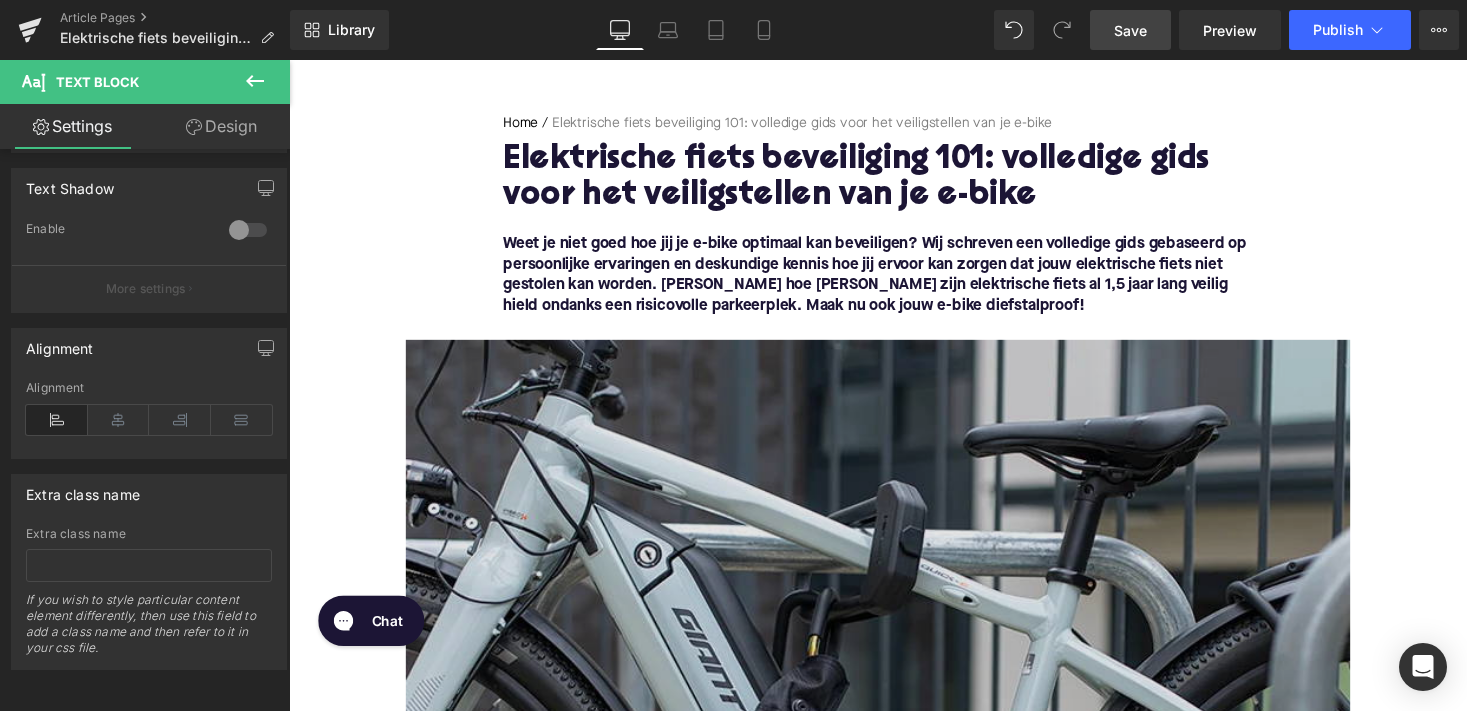 click at bounding box center (894, 724) 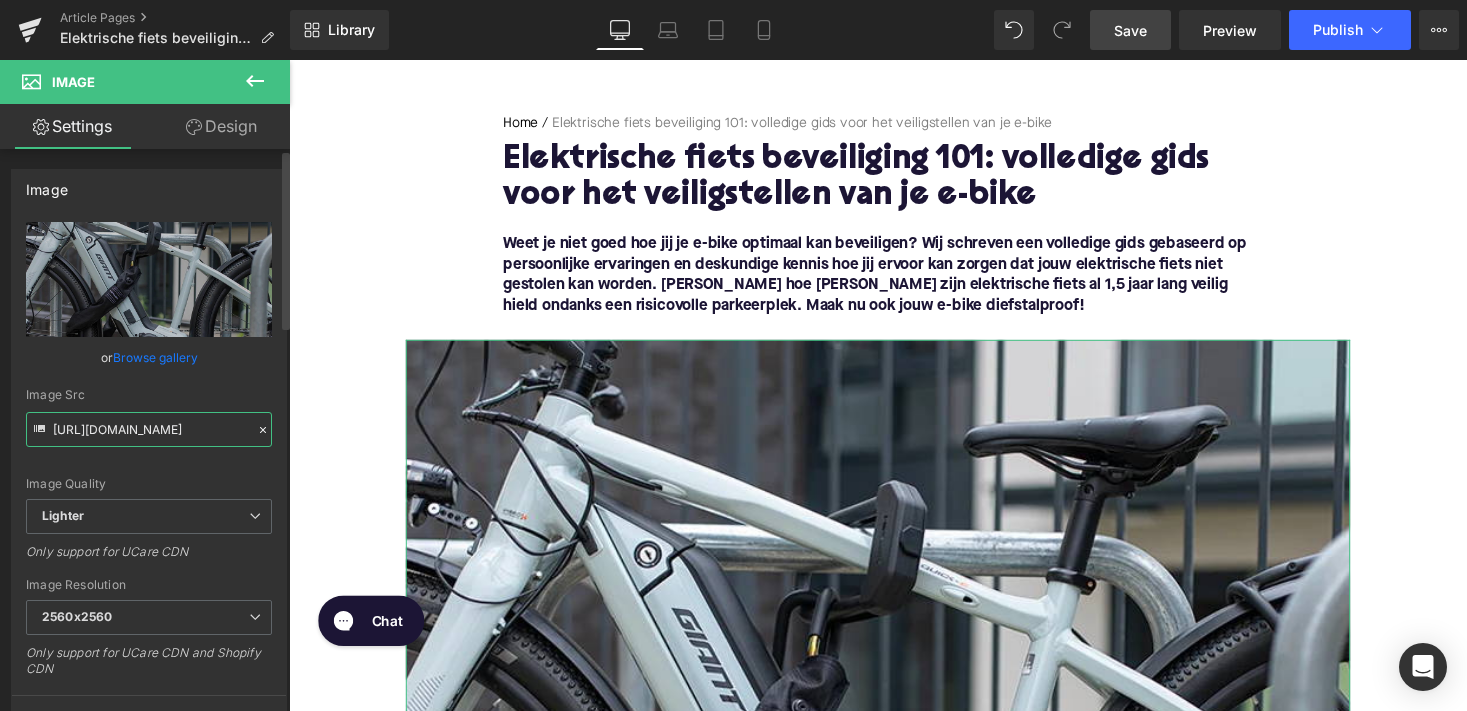 click on "https://ucarecdn.com/0d229a92-c2d1-48ac-9def-612b4ded23d1/-/format/auto/-/preview/2560x2560/-/quality/lighter/fietsbeveiliging.webp" at bounding box center (149, 429) 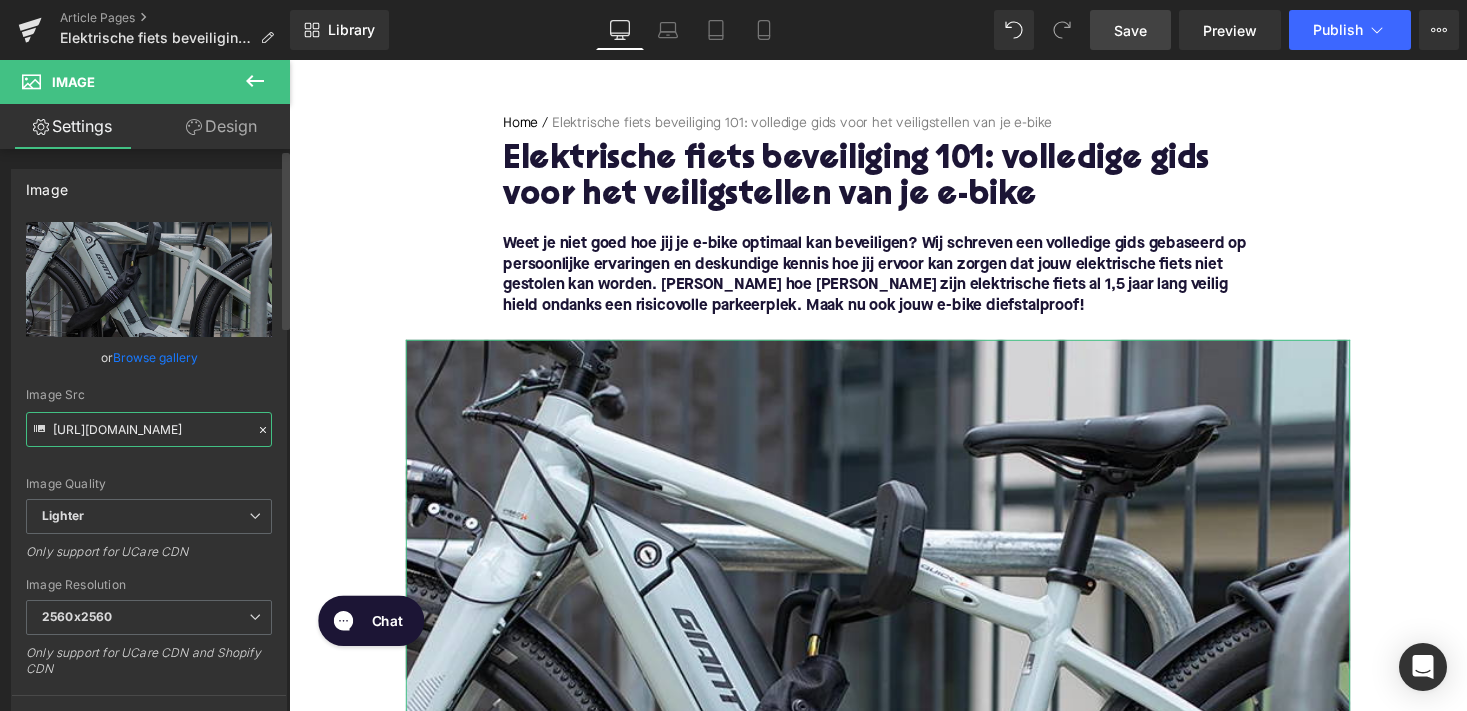 click on "https://ucarecdn.com/0d229a92-c2d1-48ac-9def-612b4ded23d1/-/format/auto/-/preview/2560x2560/-/quality/lighter/fietsbeveiliging.webp" at bounding box center (149, 429) 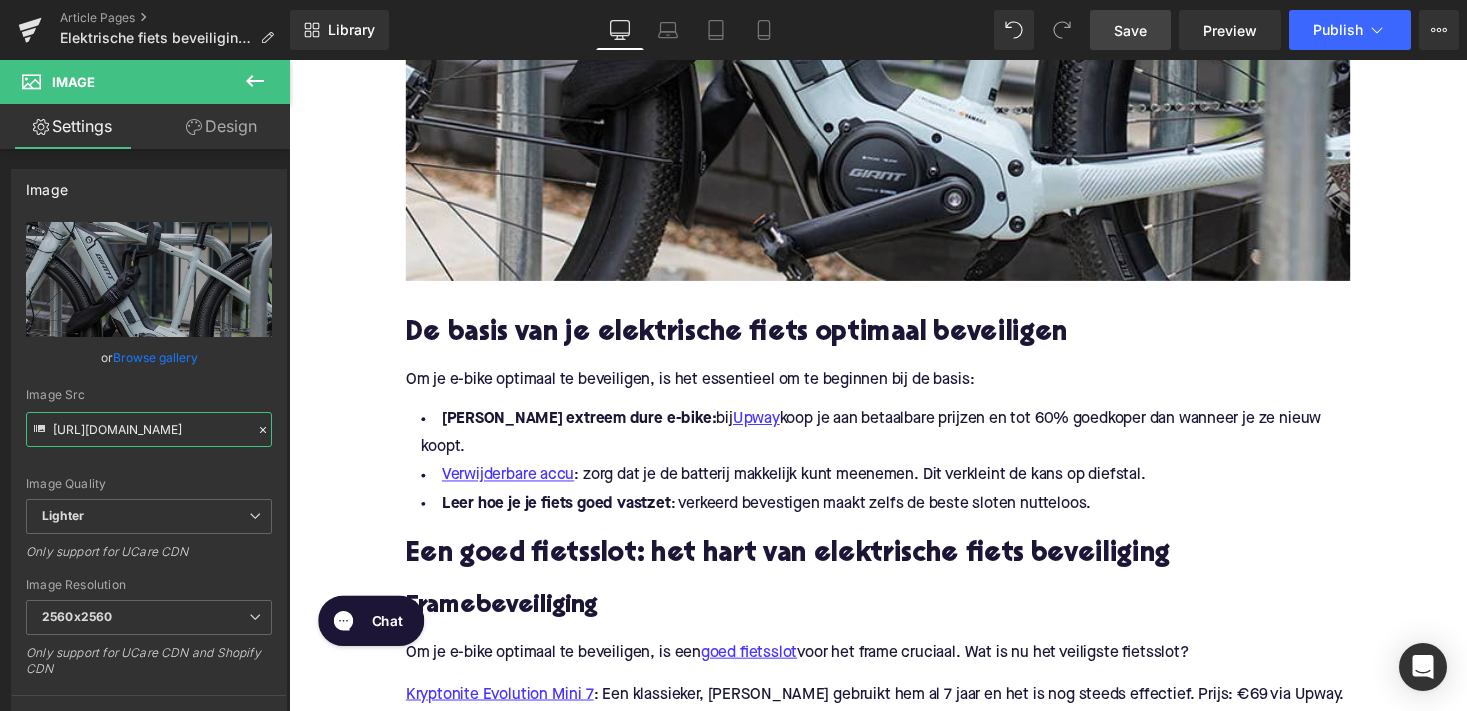 scroll, scrollTop: 1174, scrollLeft: 0, axis: vertical 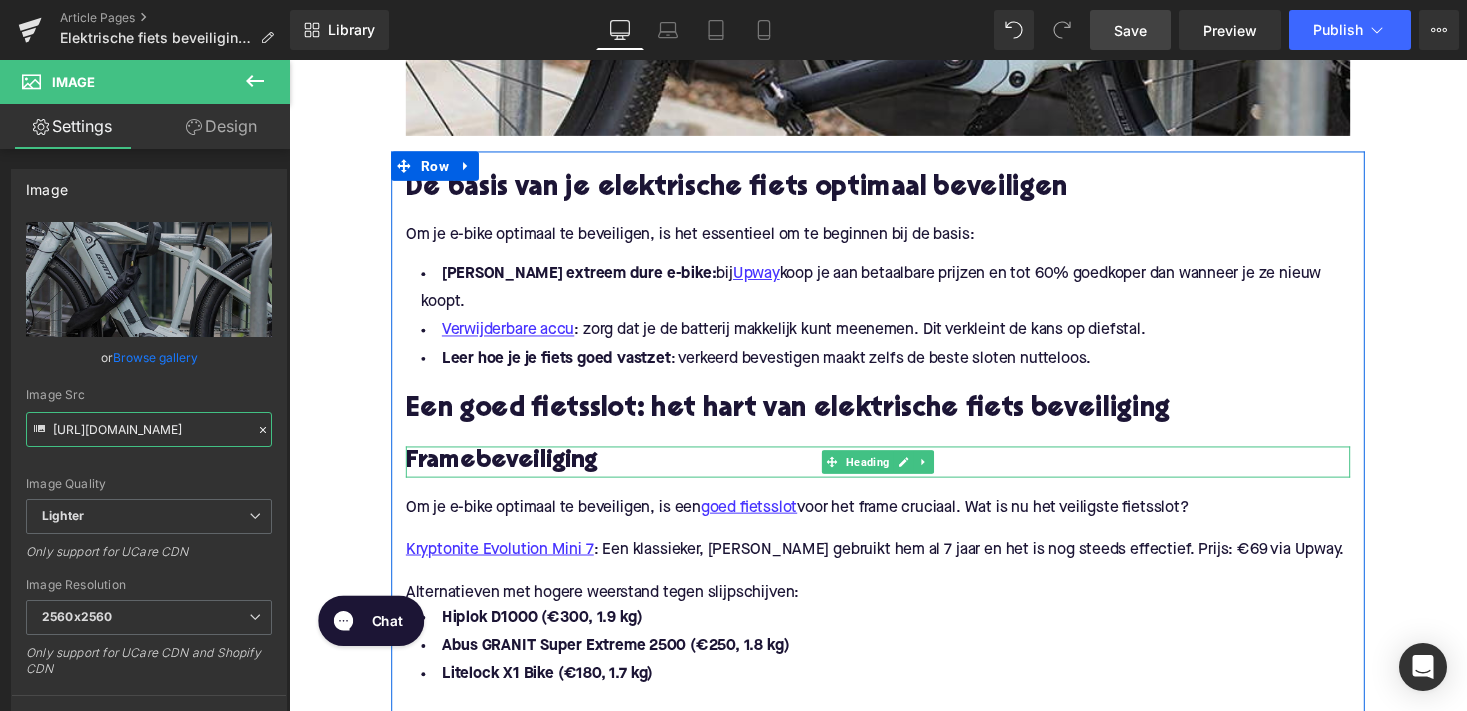 click on "Framebeveiliging" at bounding box center [507, 472] 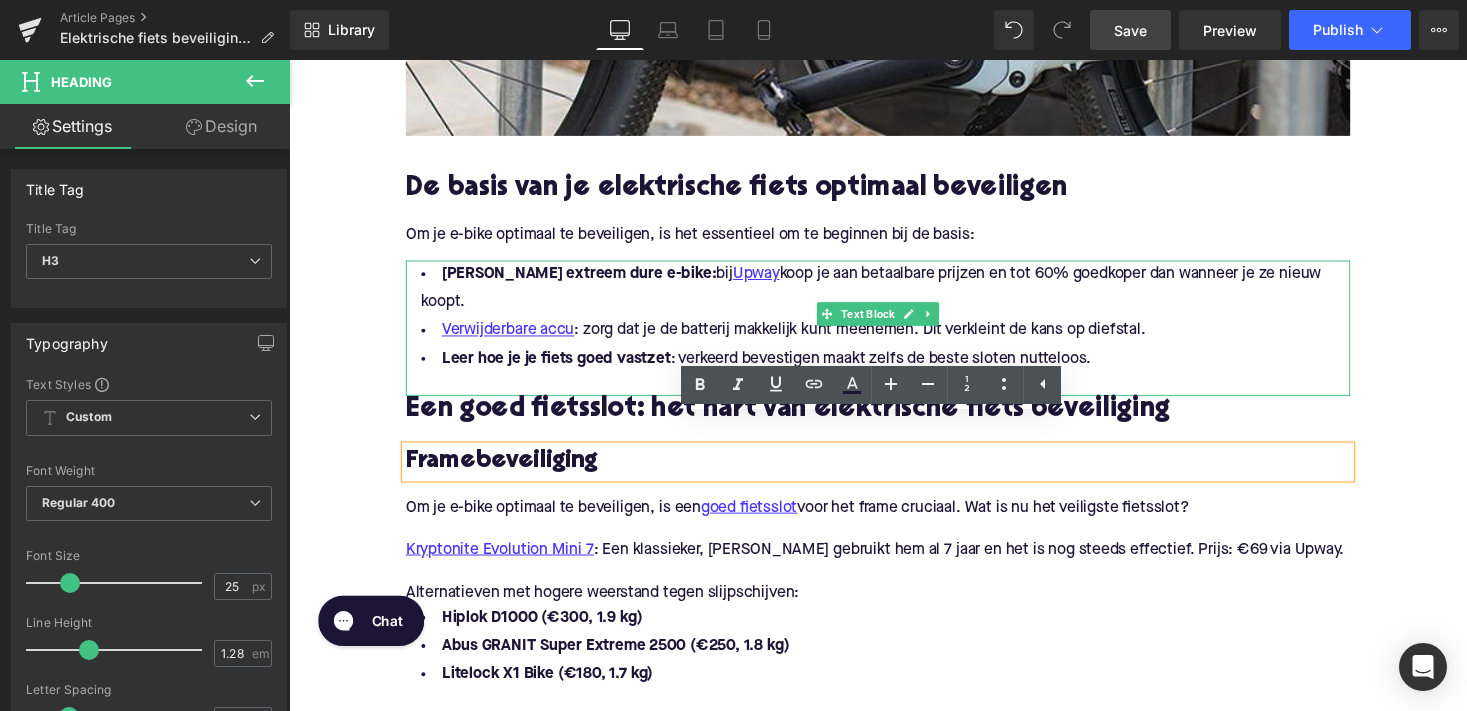 click at bounding box center (894, 393) 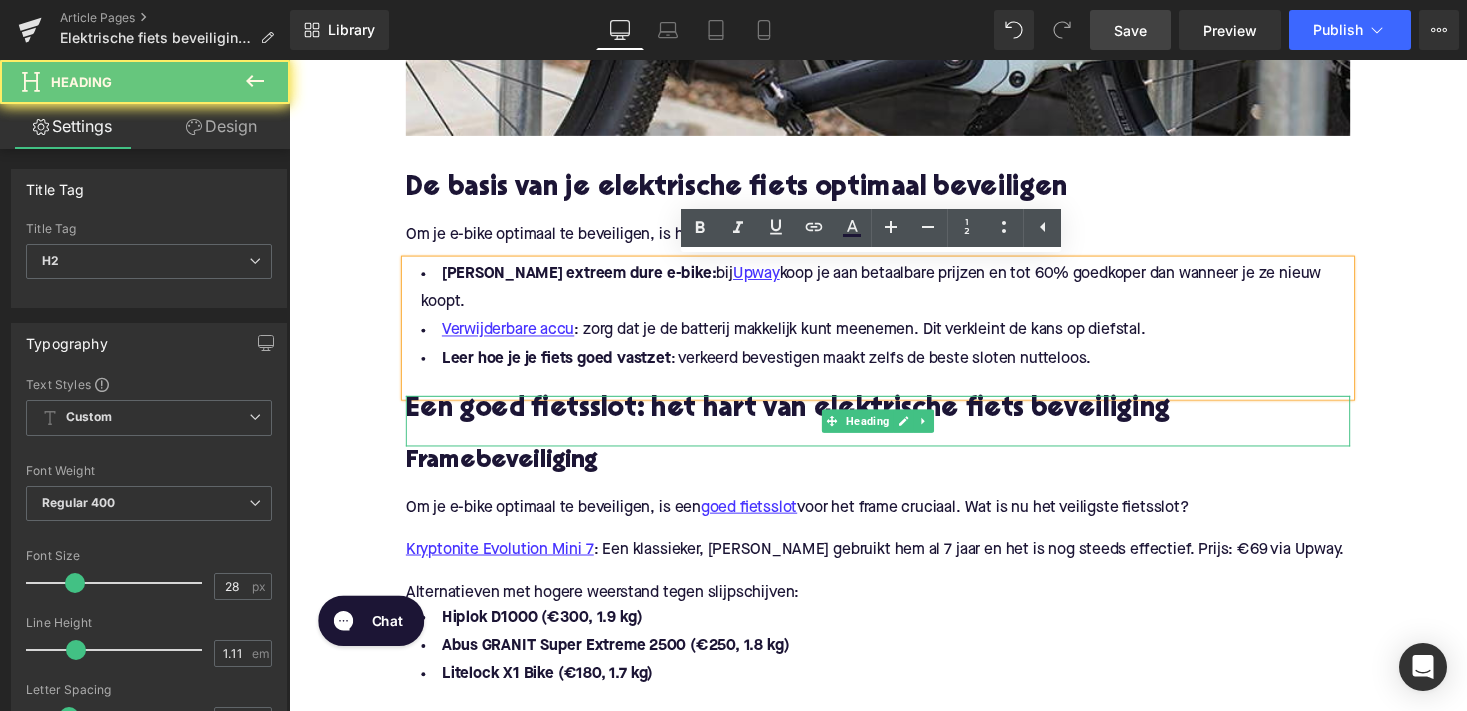 click on "Een goed fietsslot: het hart van elektrische fiets beveiliging Heading" at bounding box center (894, 431) 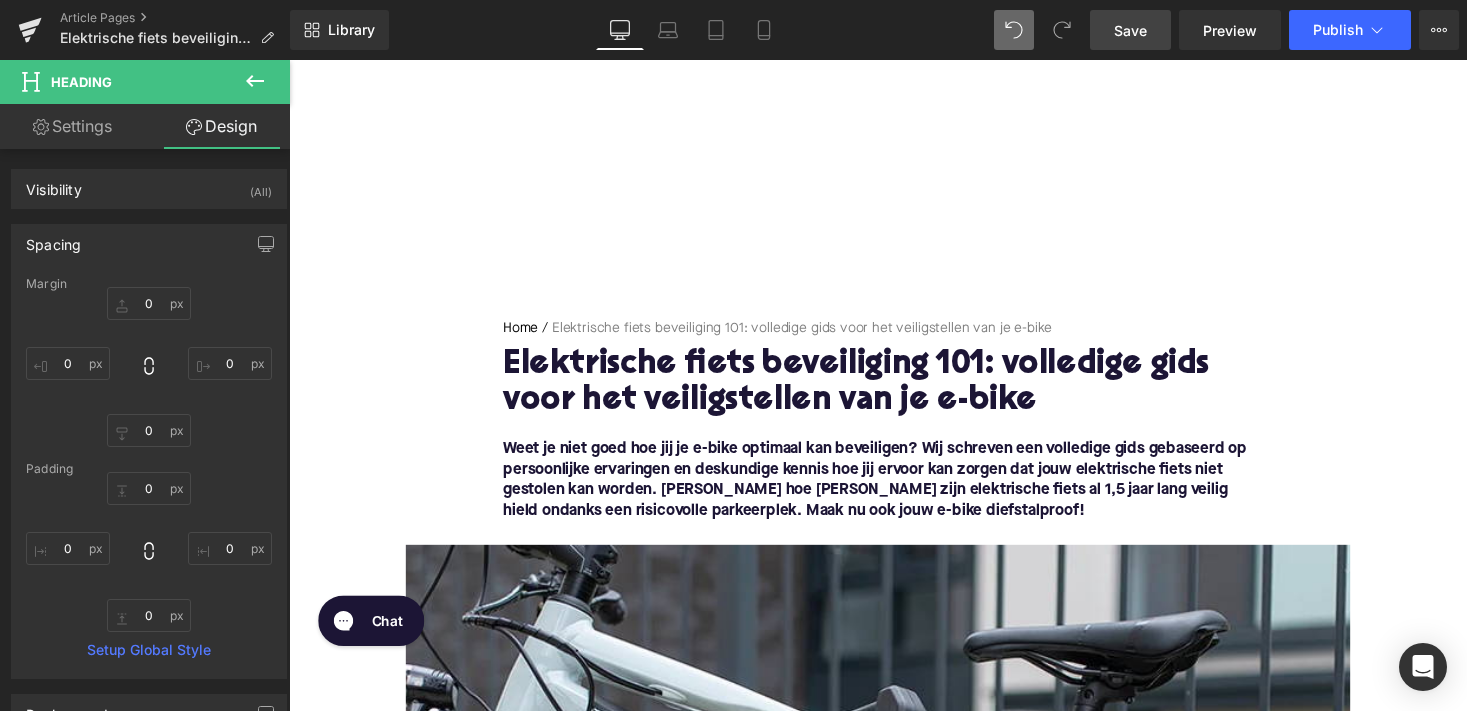 scroll, scrollTop: 0, scrollLeft: 0, axis: both 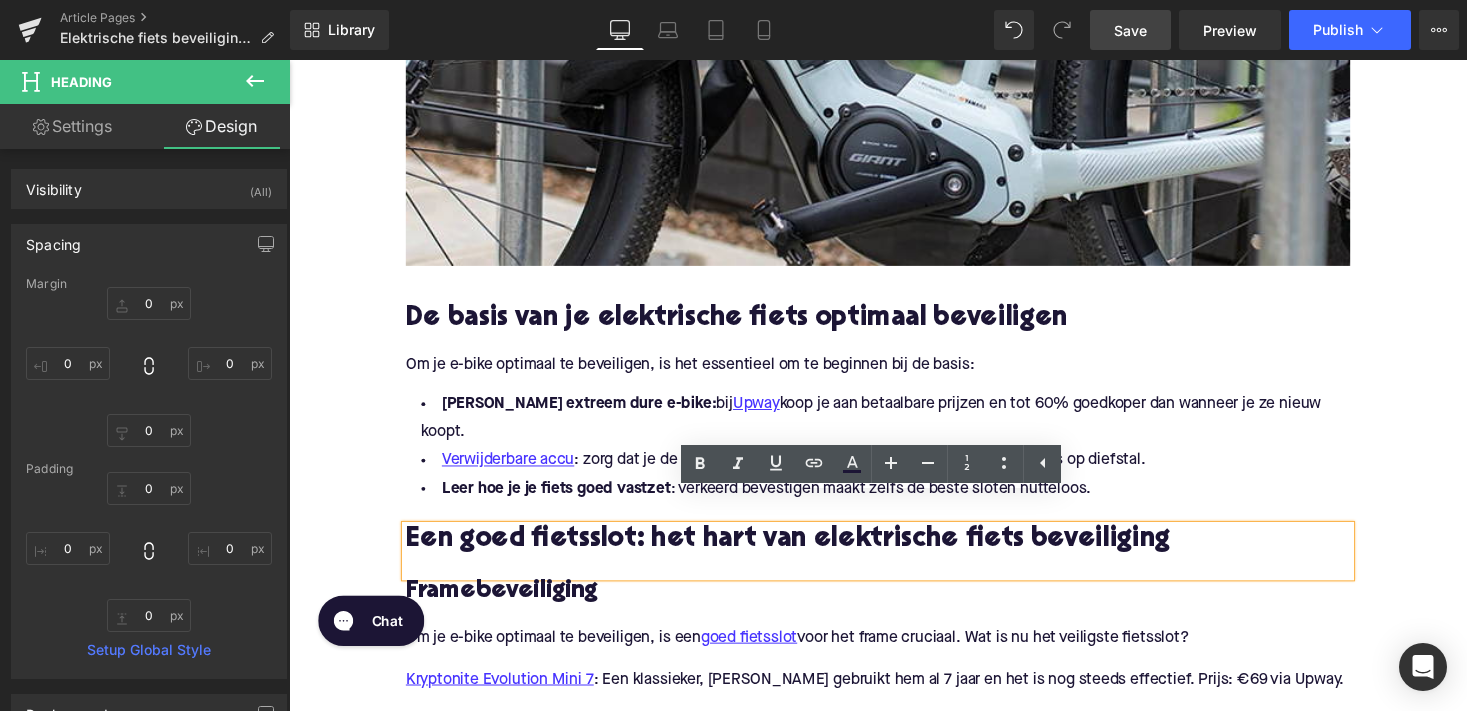 click on "Om je e-bike optimaal te beveiligen, is het essentieel om te beginnen bij de basis:" at bounding box center [894, 373] 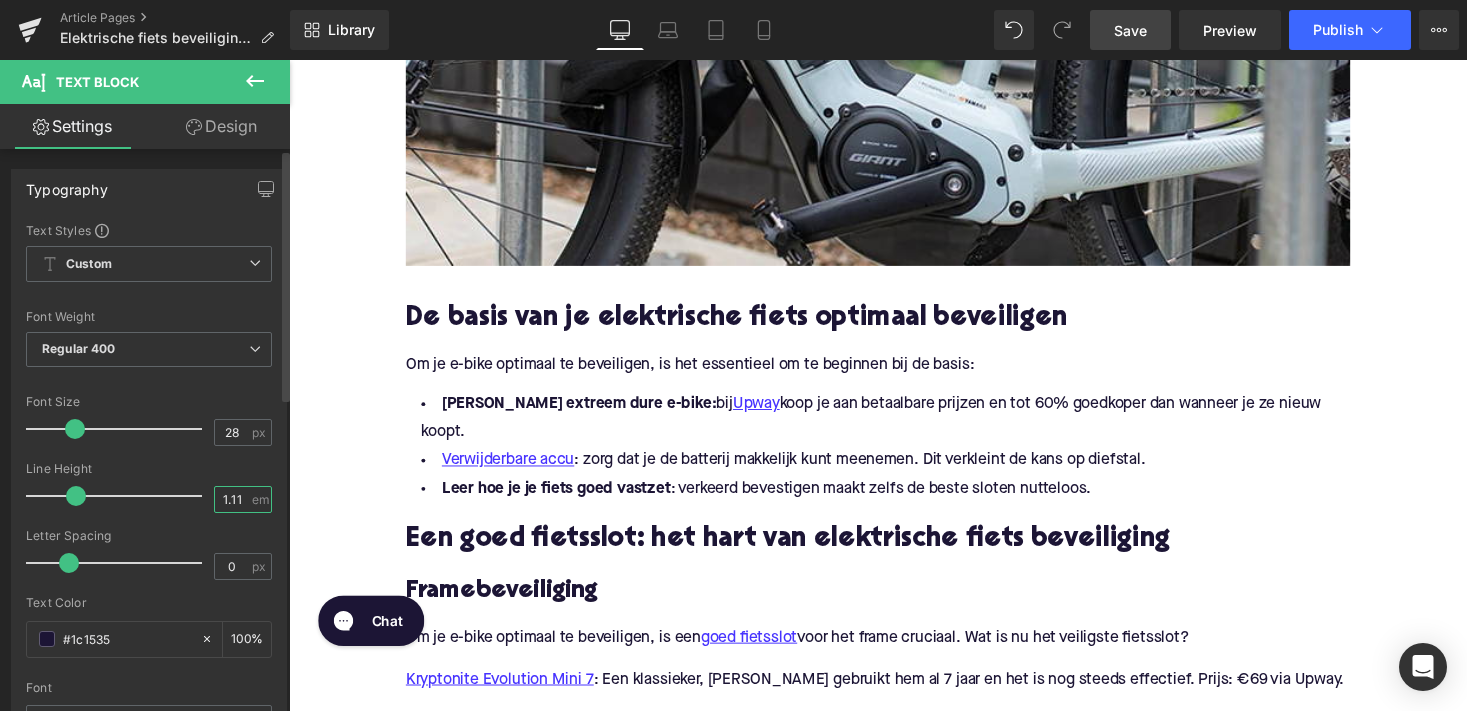 click on "1.11" at bounding box center [232, 499] 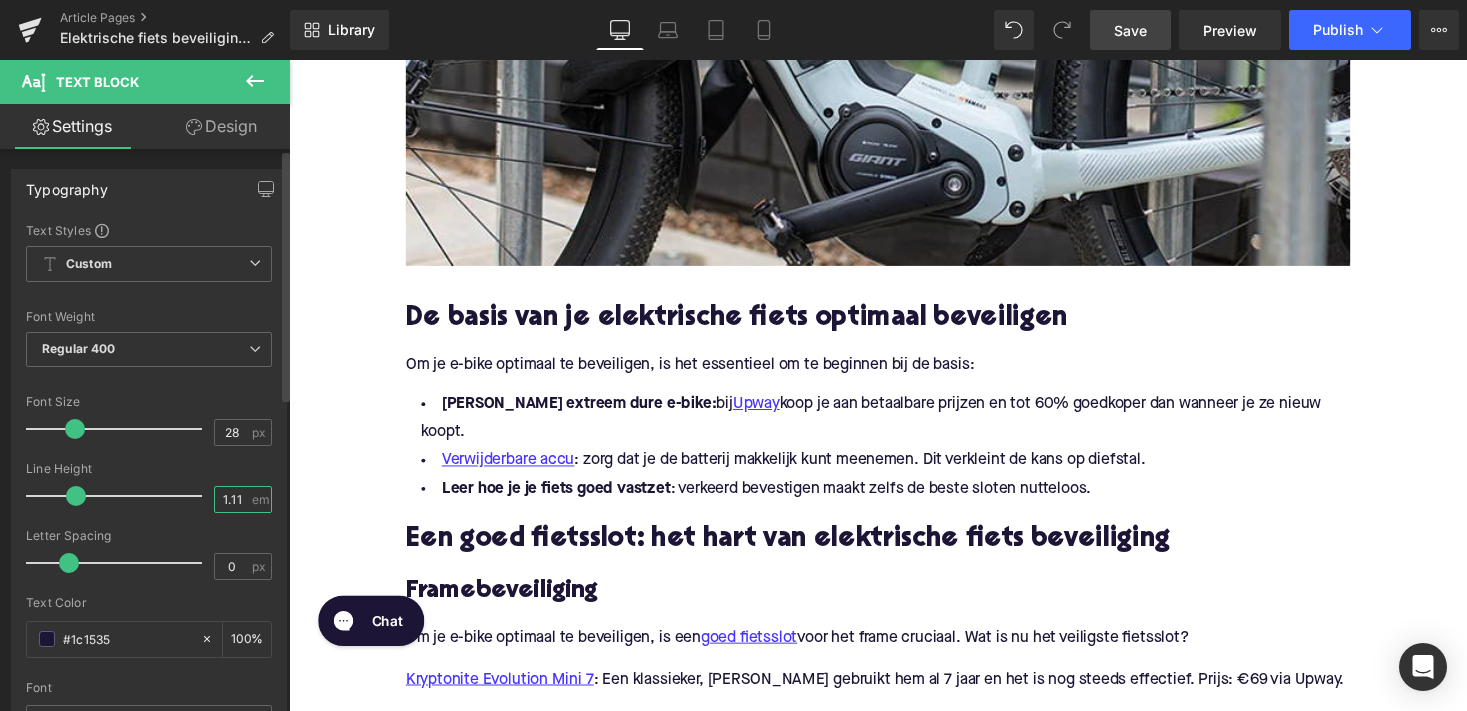 click on "1.11" at bounding box center (232, 499) 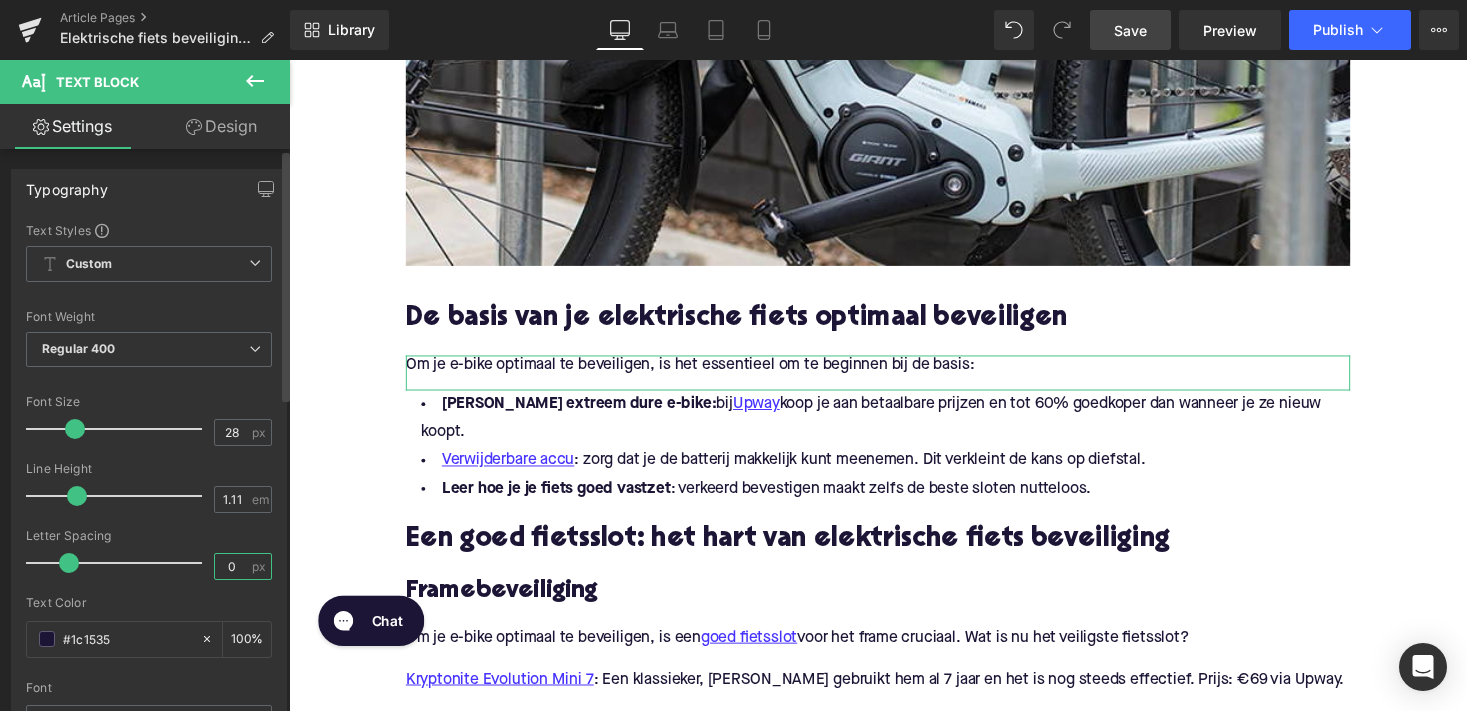 click on "0" at bounding box center (232, 566) 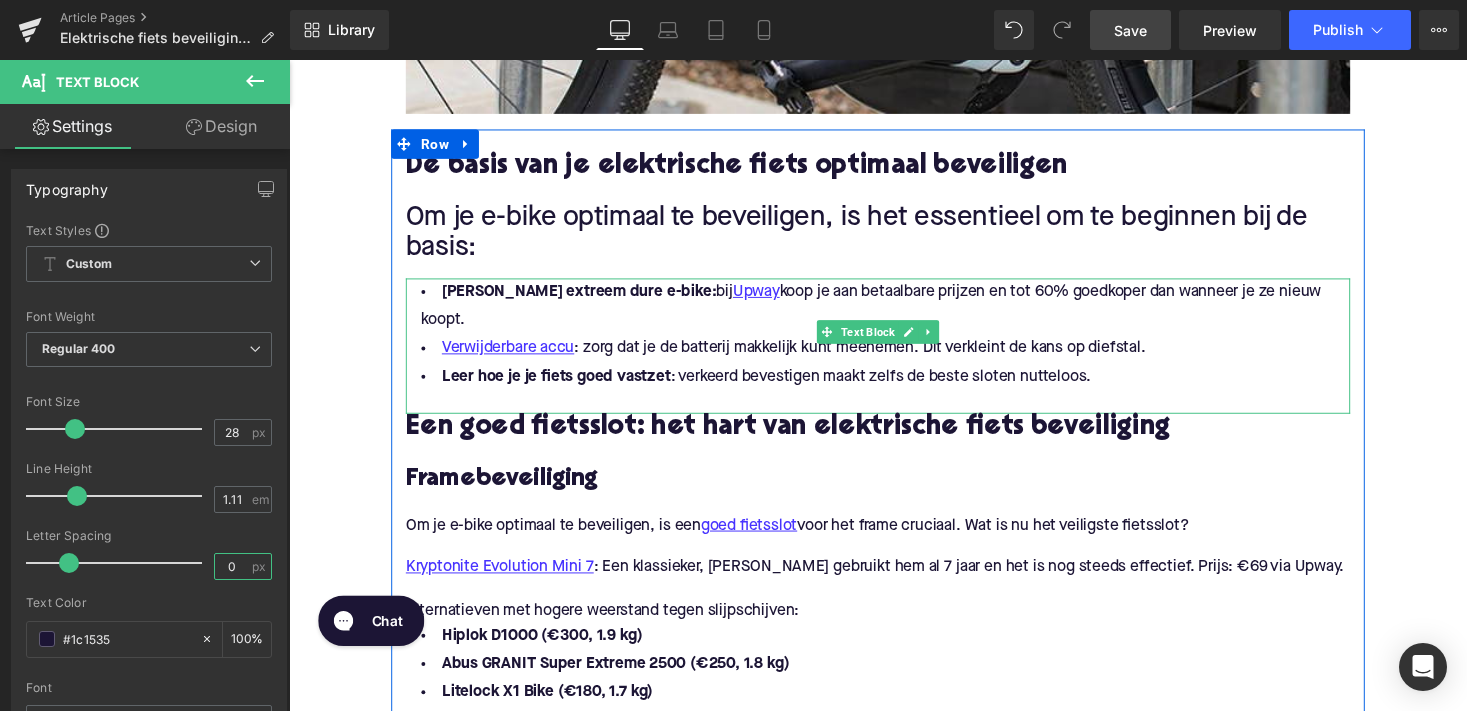 scroll, scrollTop: 1255, scrollLeft: 0, axis: vertical 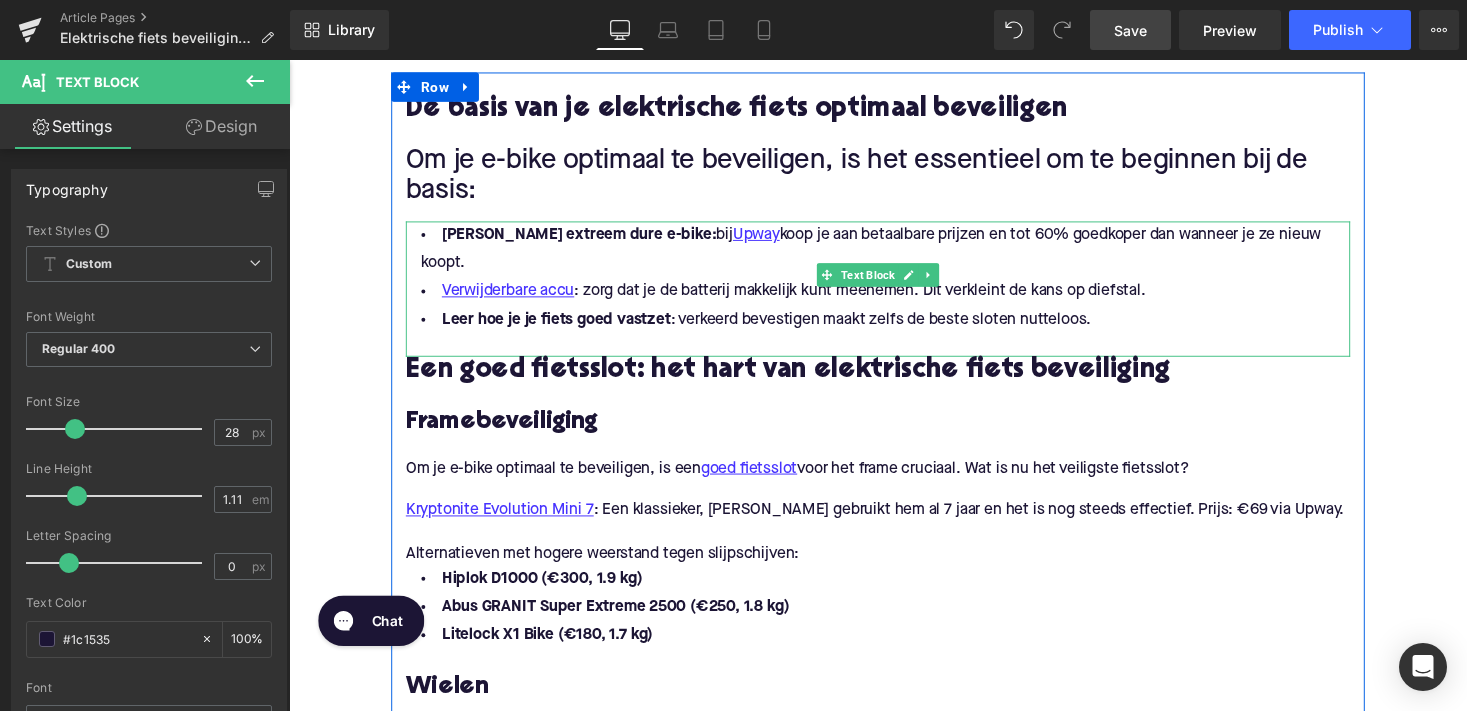 click on "Verwijderbare accu : zorg dat je de batterij makkelijk kunt meenemen. Dit verkleint de kans op diefstal." at bounding box center [894, 298] 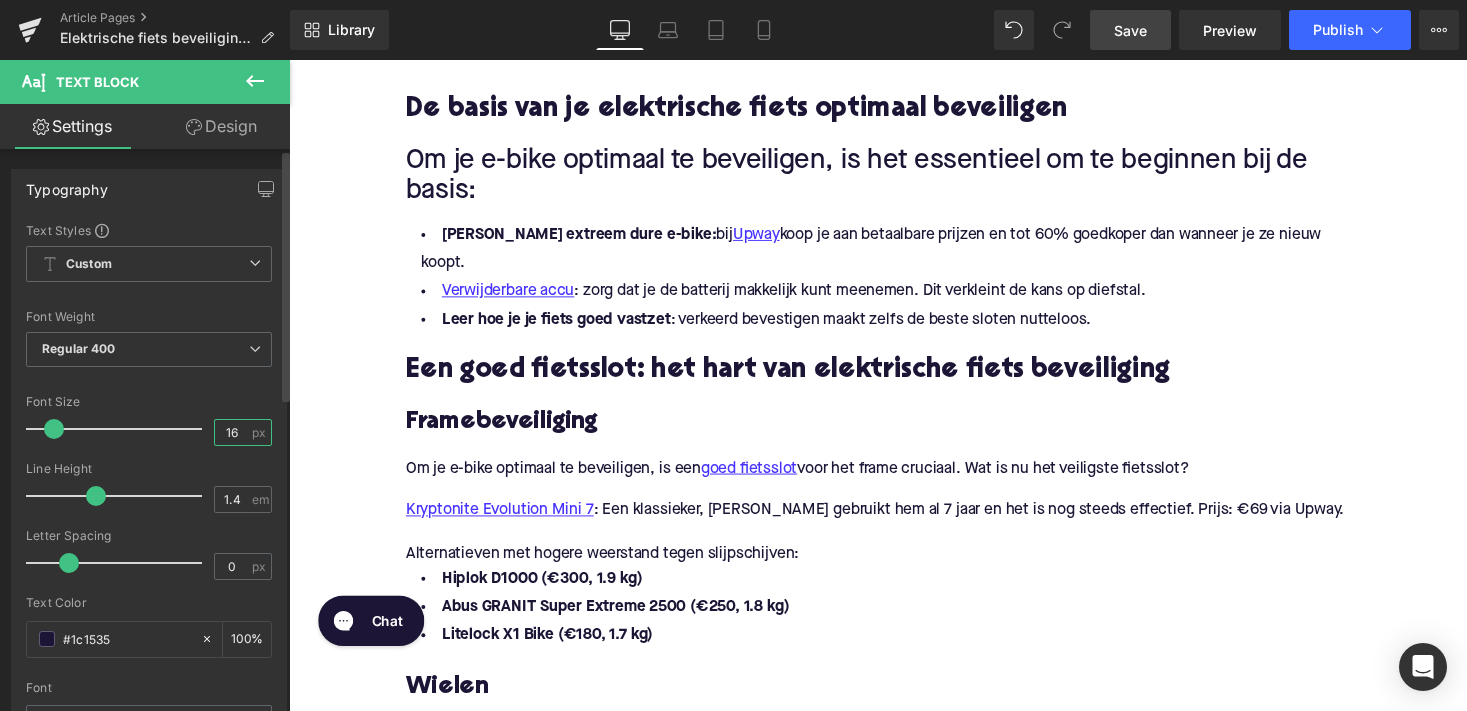 click on "16" at bounding box center [232, 432] 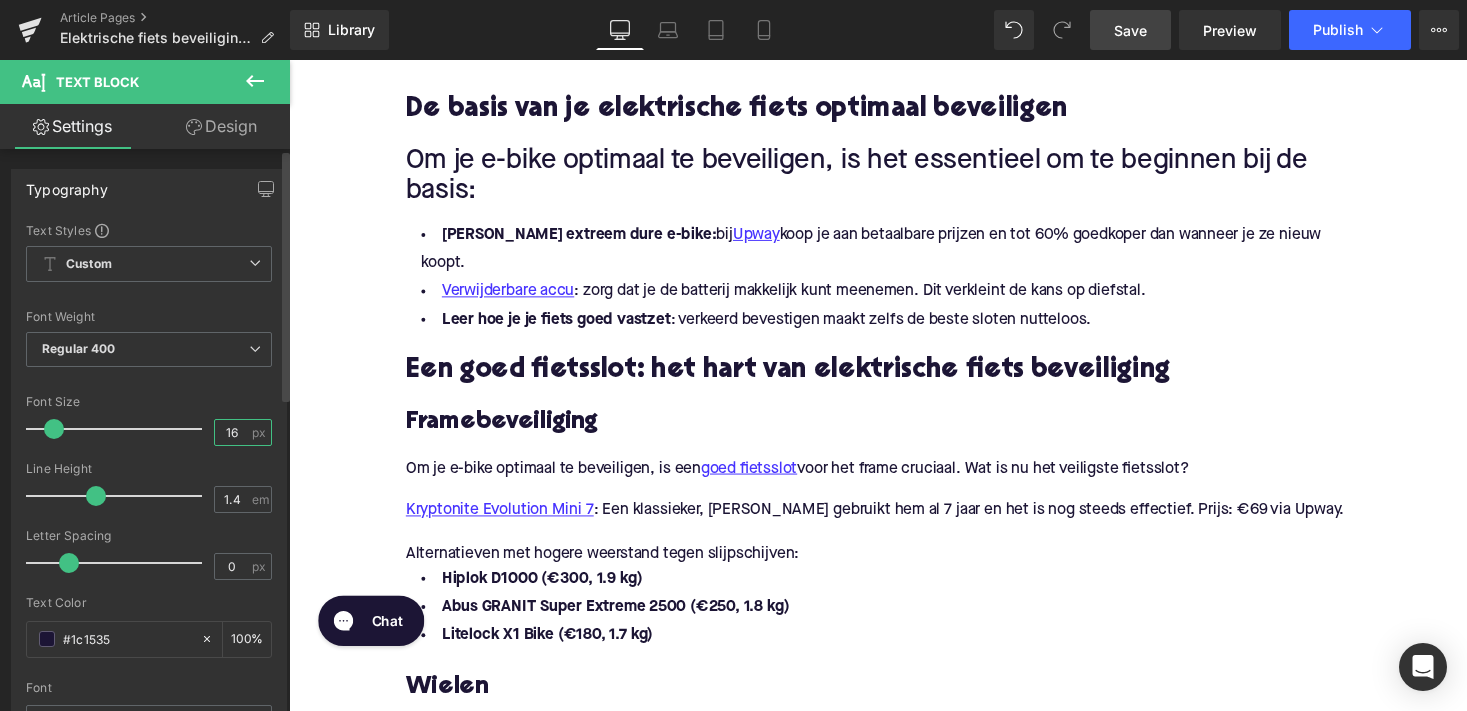 click on "16" at bounding box center (232, 432) 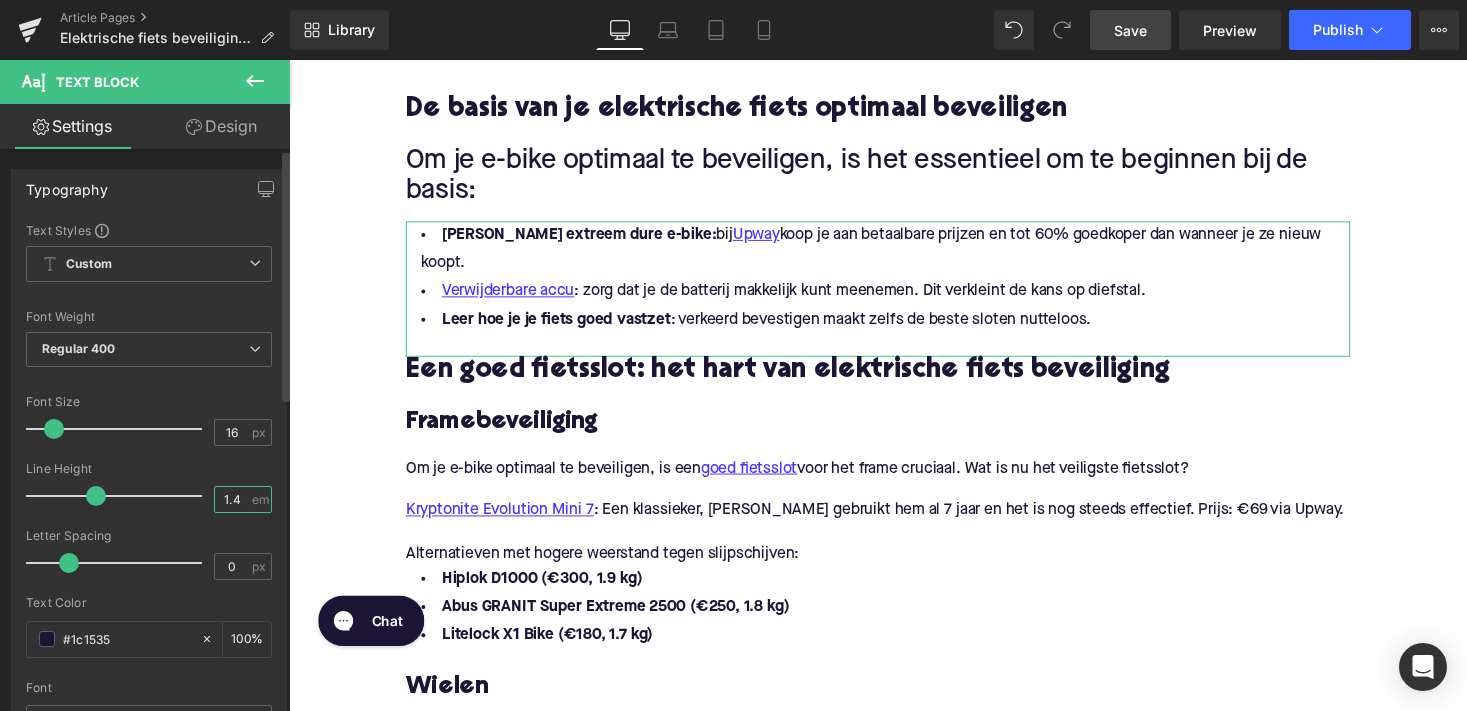 click on "1.4" at bounding box center [232, 499] 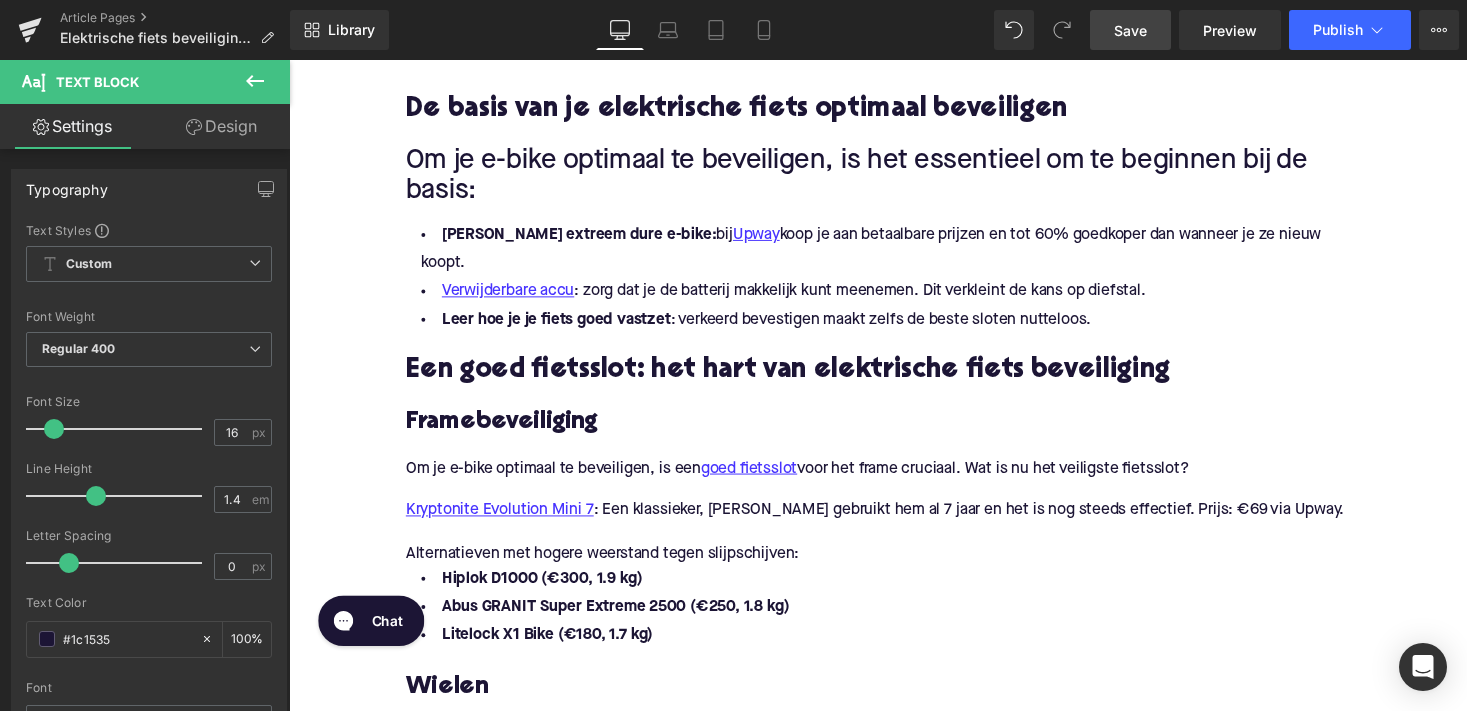 click on "Library Desktop Desktop Laptop Tablet Mobile Save Preview Publish Scheduled View Live Page View with current Template Save Template to Library Schedule Publish  Optimize  Publish Settings Shortcuts  Your page can’t be published   You've reached the maximum number of published pages on your plan  (112/999999).  You need to upgrade your plan or unpublish all your pages to get 1 publish slot.   Unpublish pages   Upgrade plan" at bounding box center (878, 30) 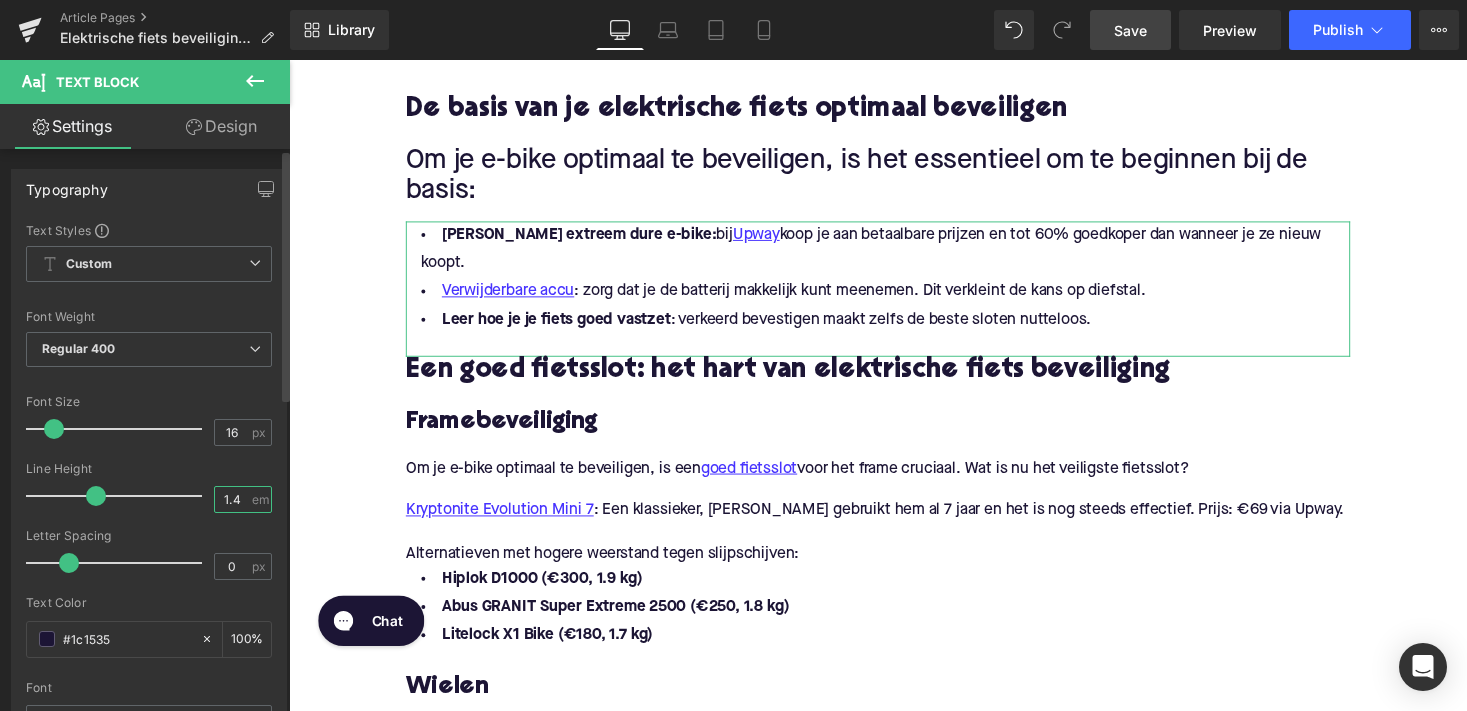 click on "1.4" at bounding box center [232, 499] 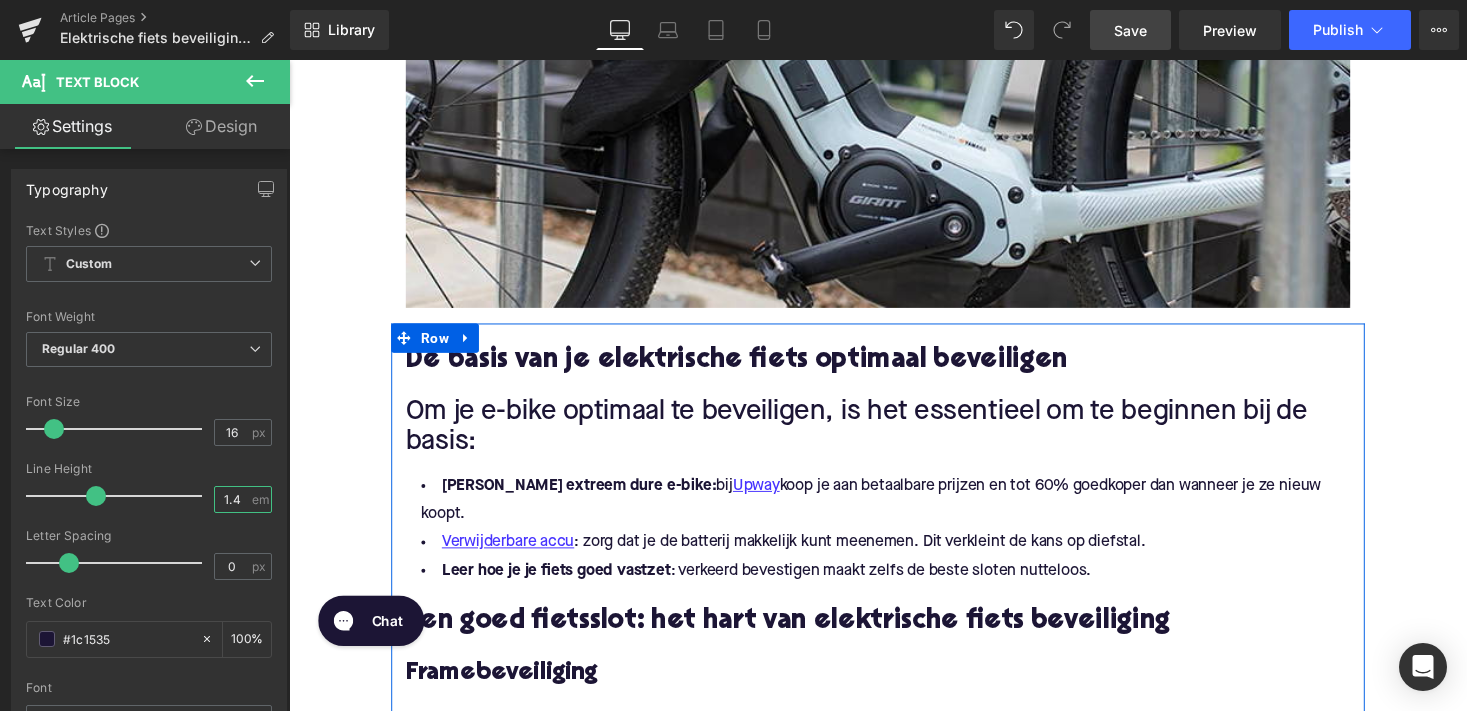 scroll, scrollTop: 999, scrollLeft: 0, axis: vertical 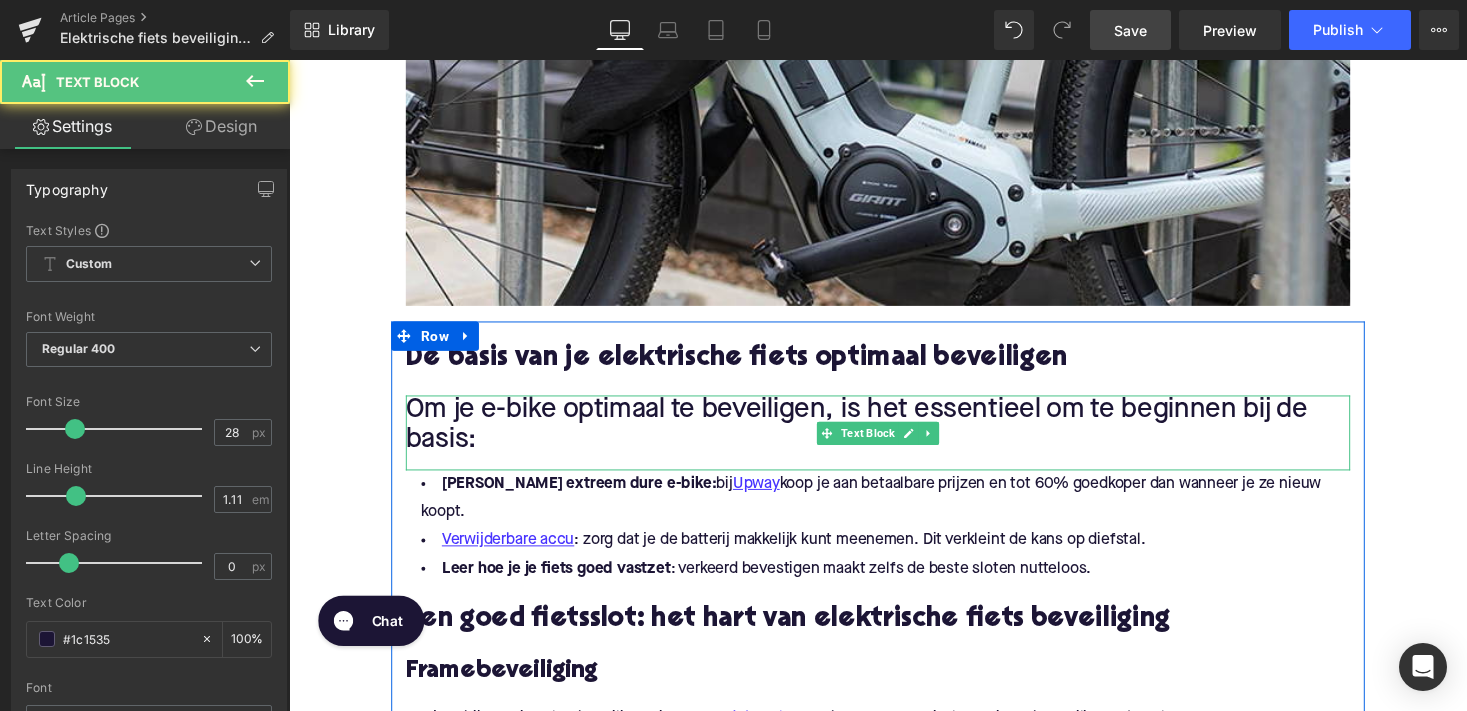 click on "Om je e-bike optimaal te beveiligen, is het essentieel om te beginnen bij de basis:" at bounding box center (894, 436) 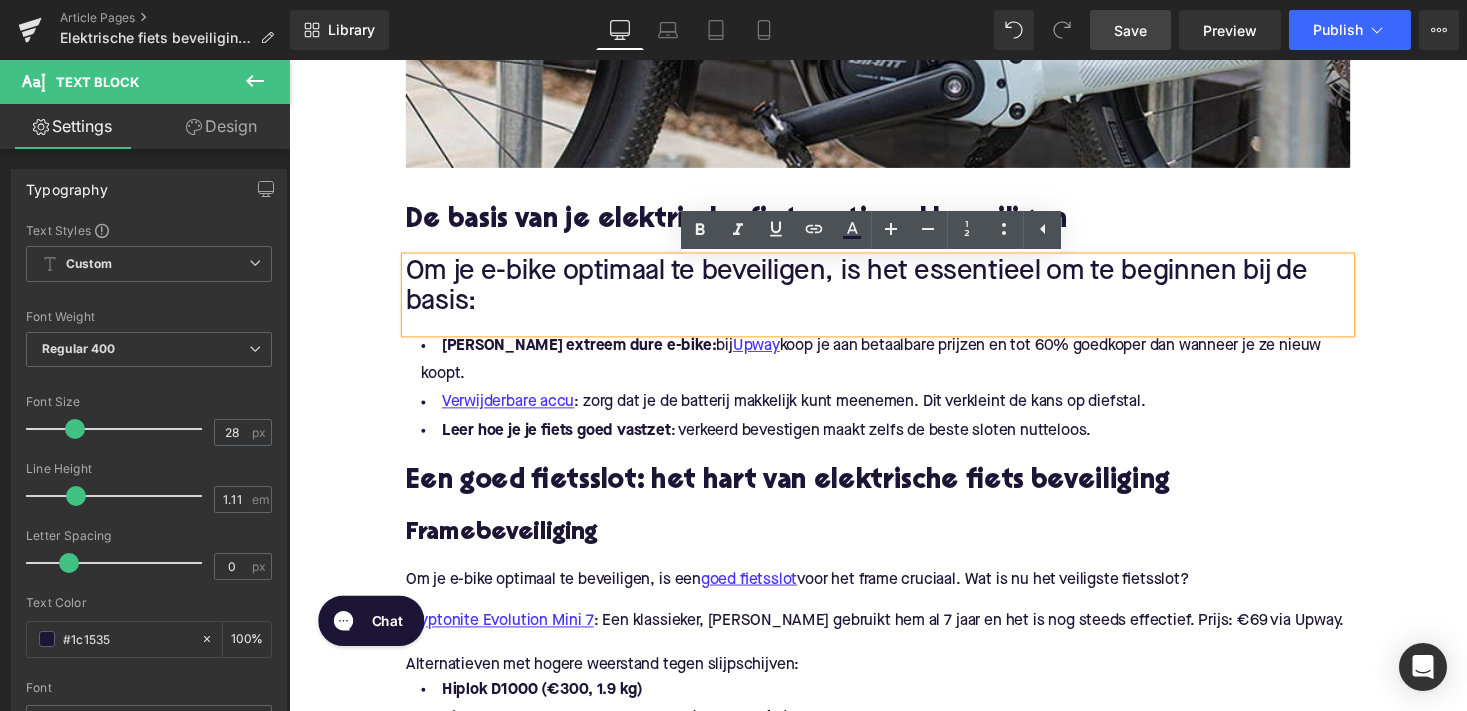 scroll, scrollTop: 1135, scrollLeft: 0, axis: vertical 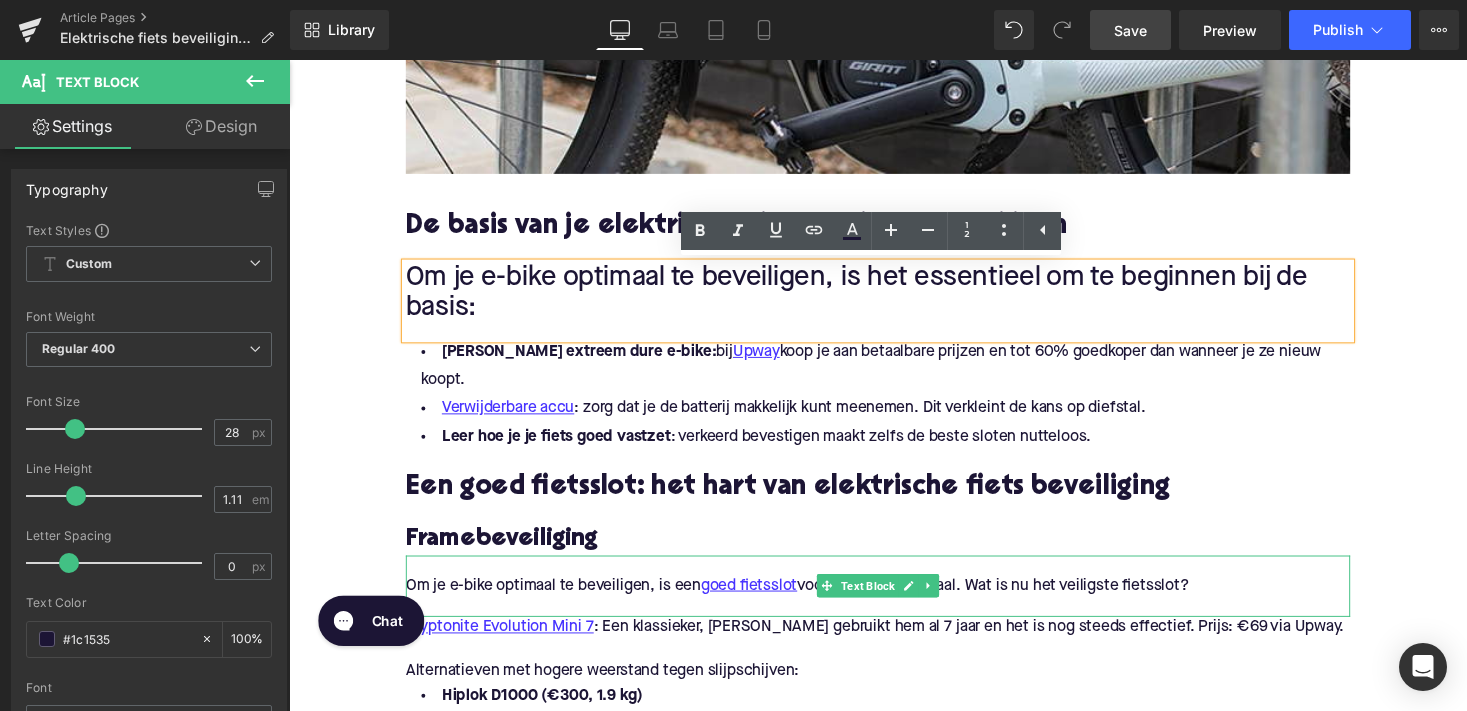 click on "Om je e-bike optimaal te beveiligen, is een  goed fietsslot  voor het frame cruciaal. Wat is nu het veiligste fietsslot?" at bounding box center [894, 600] 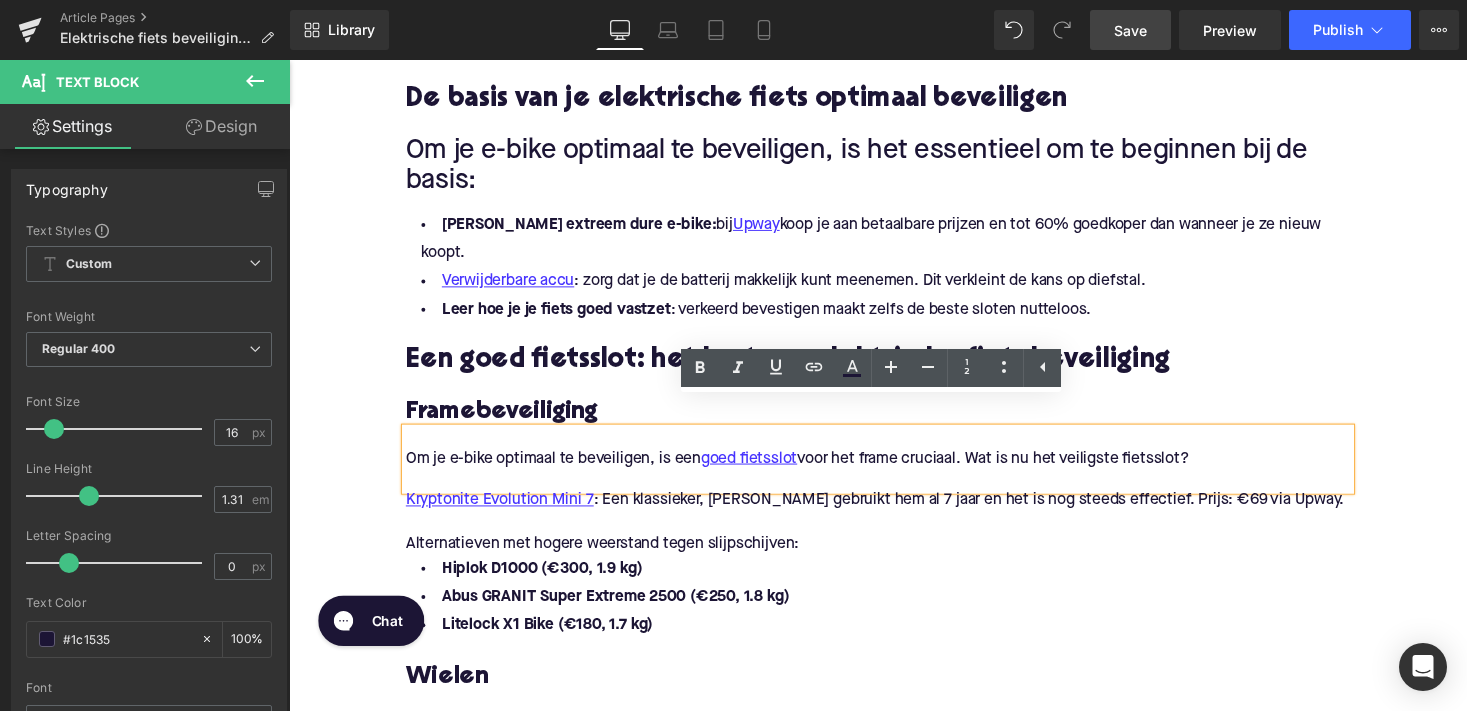 scroll, scrollTop: 1099, scrollLeft: 0, axis: vertical 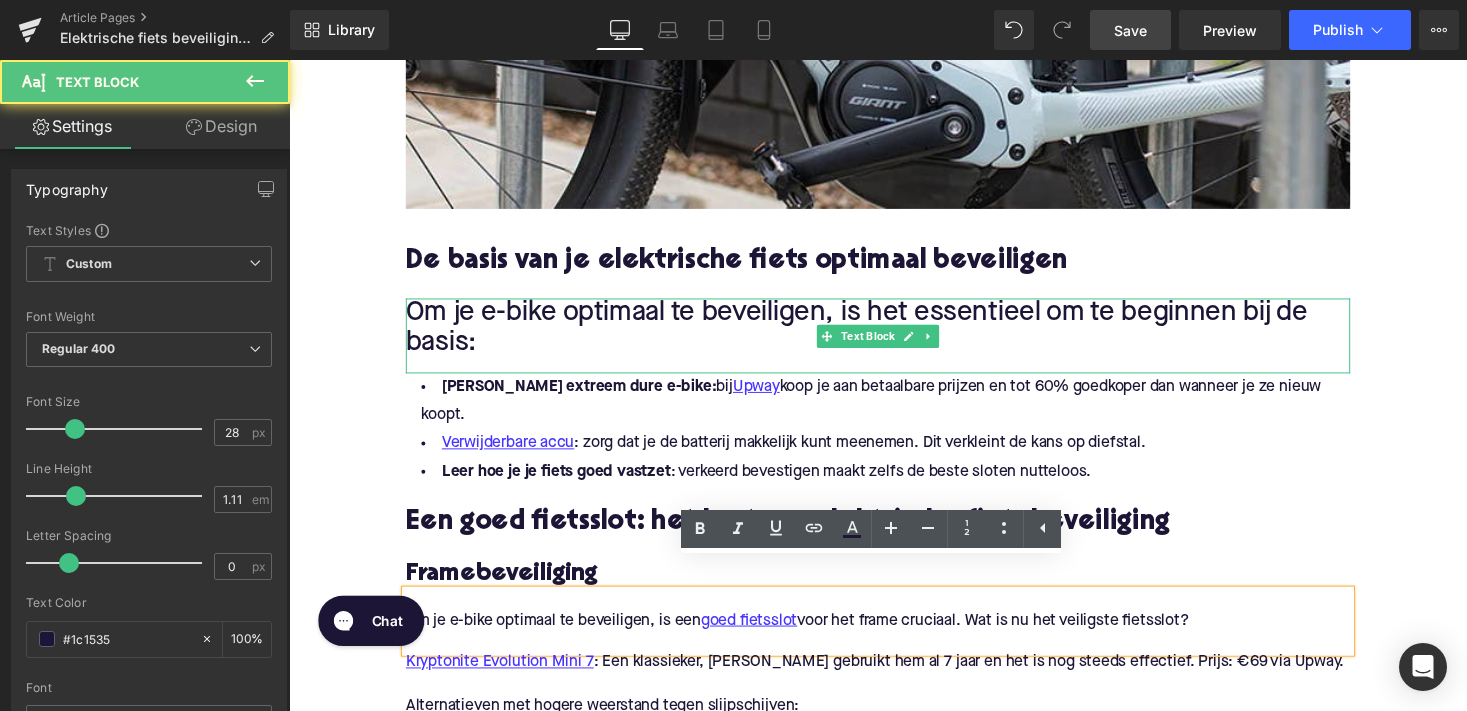 click on "Om je e-bike optimaal te beveiligen, is het essentieel om te beginnen bij de basis:" at bounding box center (894, 336) 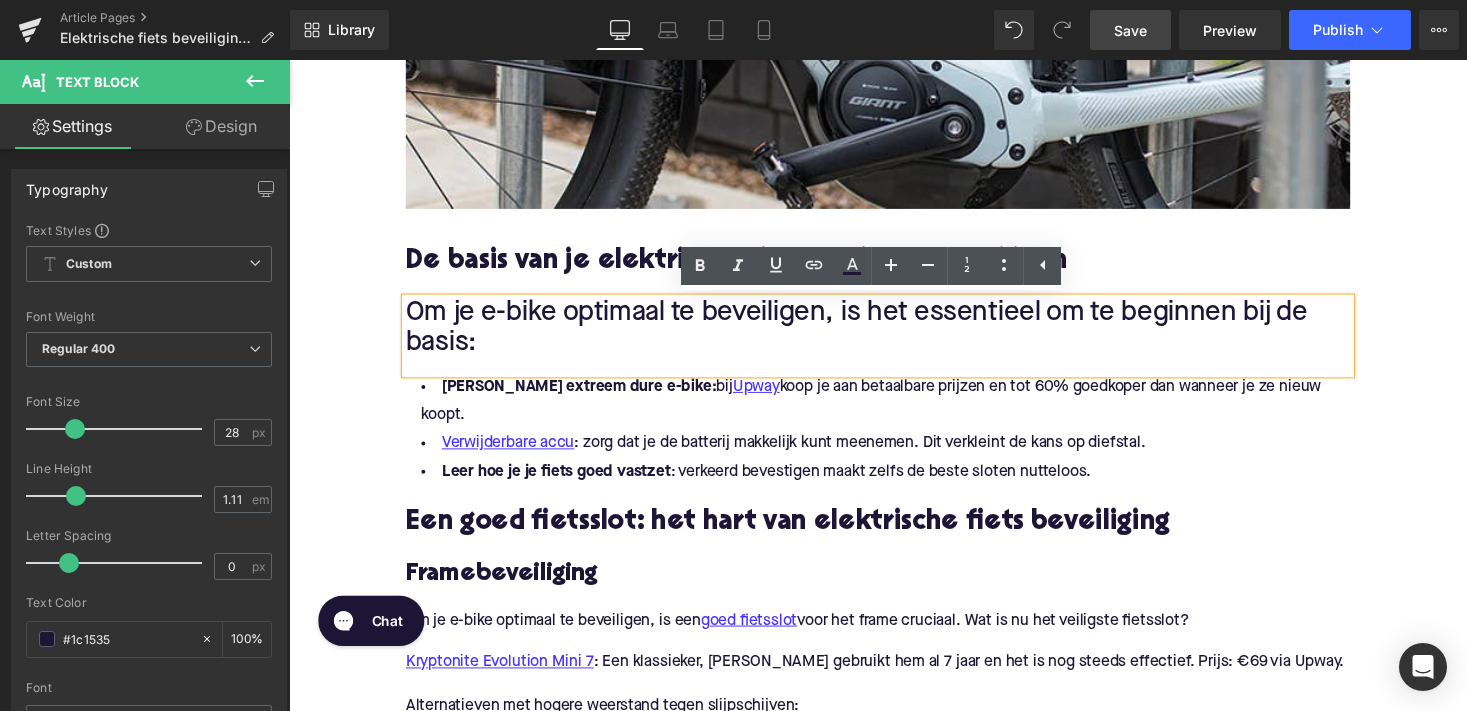 click on "Leer hoe je je fiets goed vastzet" at bounding box center [563, 483] 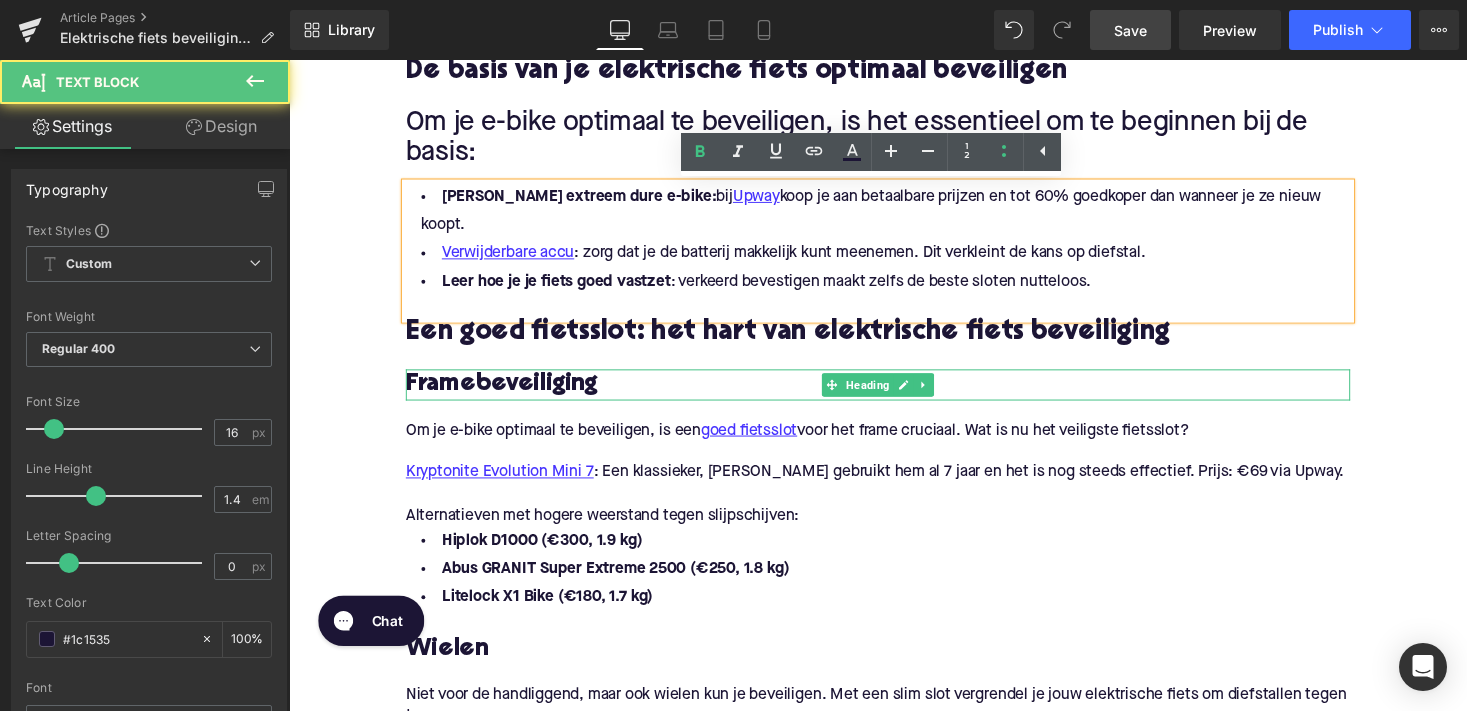 scroll, scrollTop: 1407, scrollLeft: 0, axis: vertical 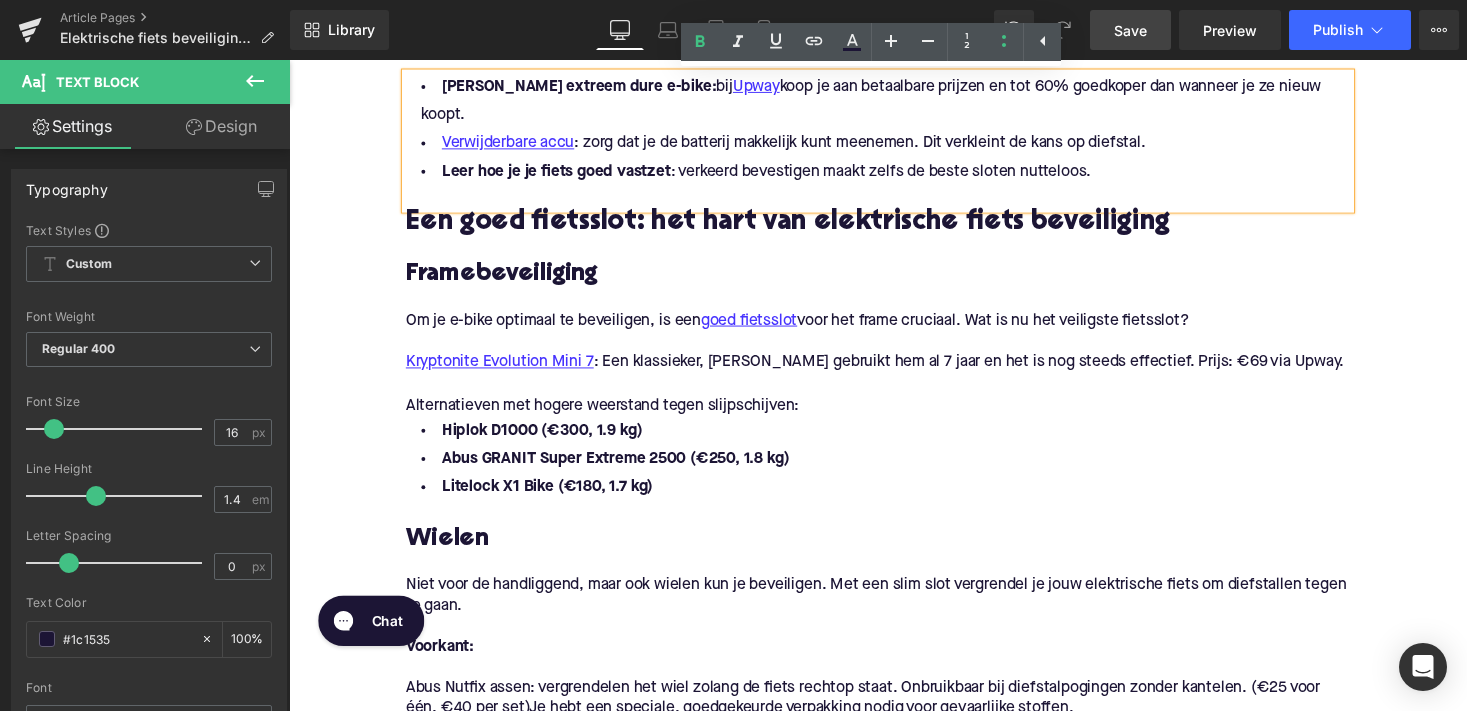 click on "Om je e-bike optimaal te beveiligen, is een  goed fietsslot  voor het frame cruciaal. Wat is nu het veiligste fietsslot?" at bounding box center (894, 328) 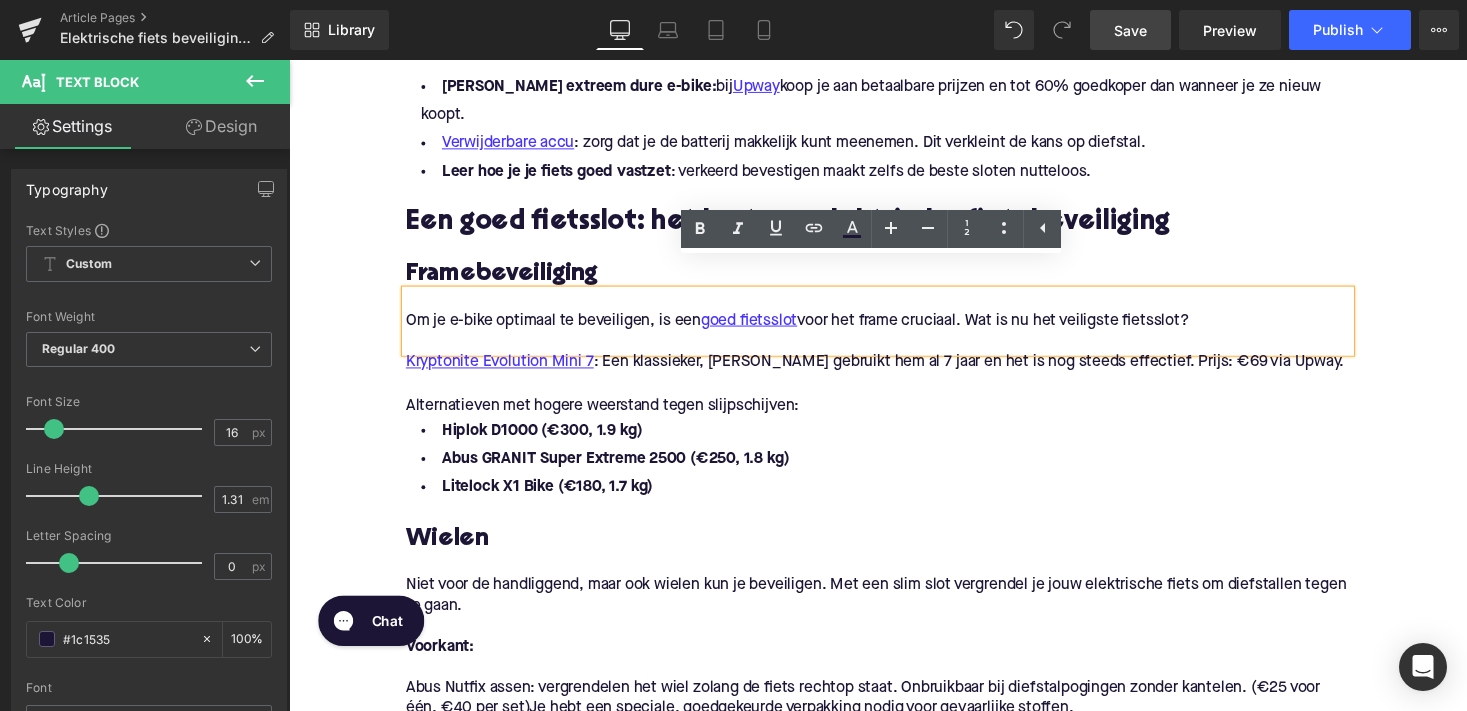 click on "Om je e-bike optimaal te beveiligen, is een  goed fietsslot  voor het frame cruciaal. Wat is nu het veiligste fietsslot?" at bounding box center [894, 328] 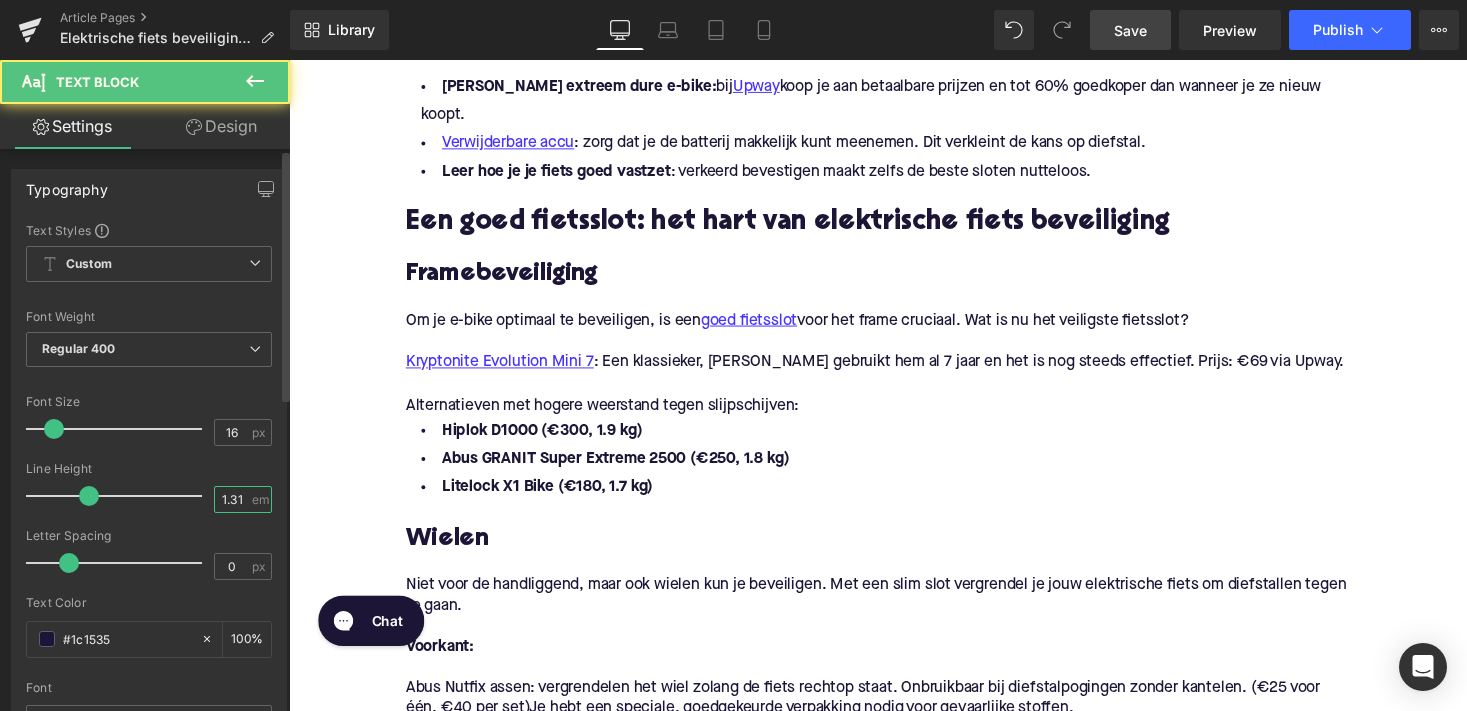 click on "1.31" at bounding box center (232, 499) 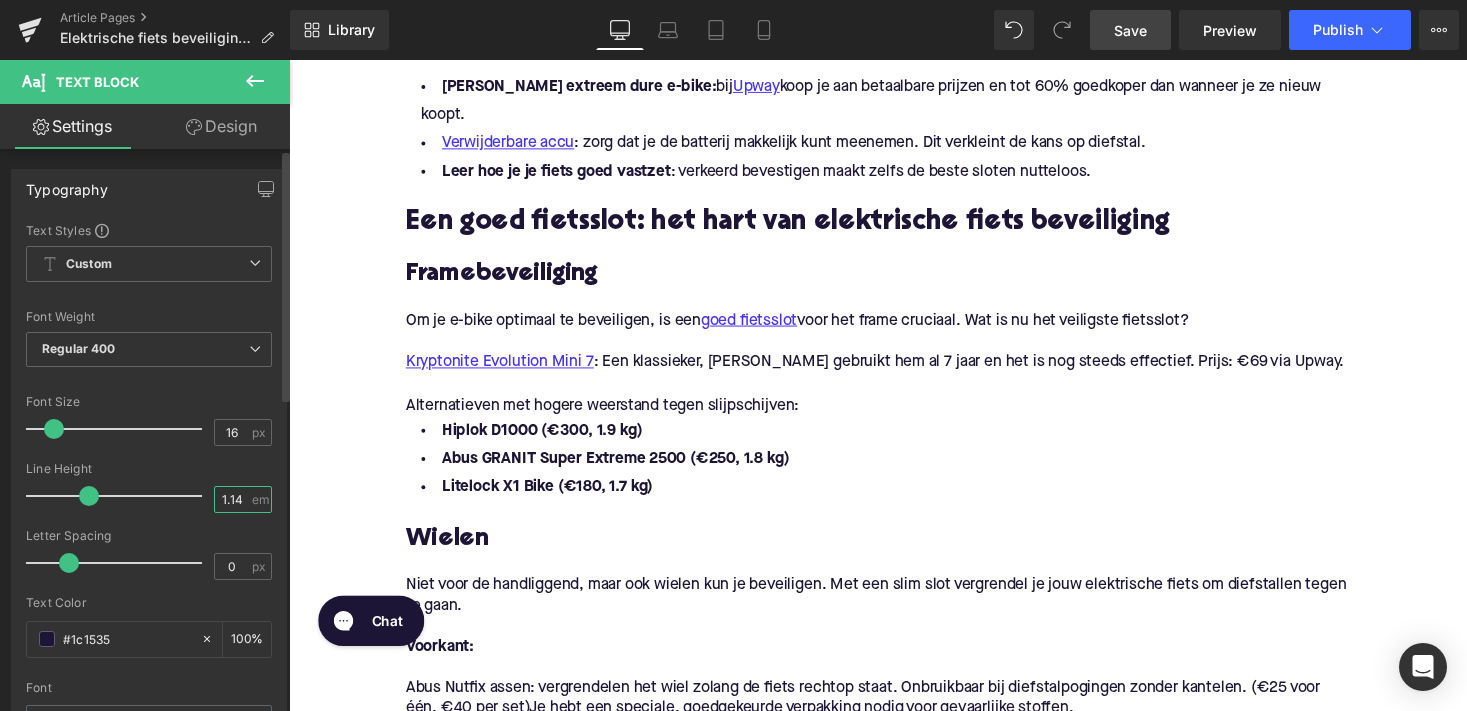 type on "1.14" 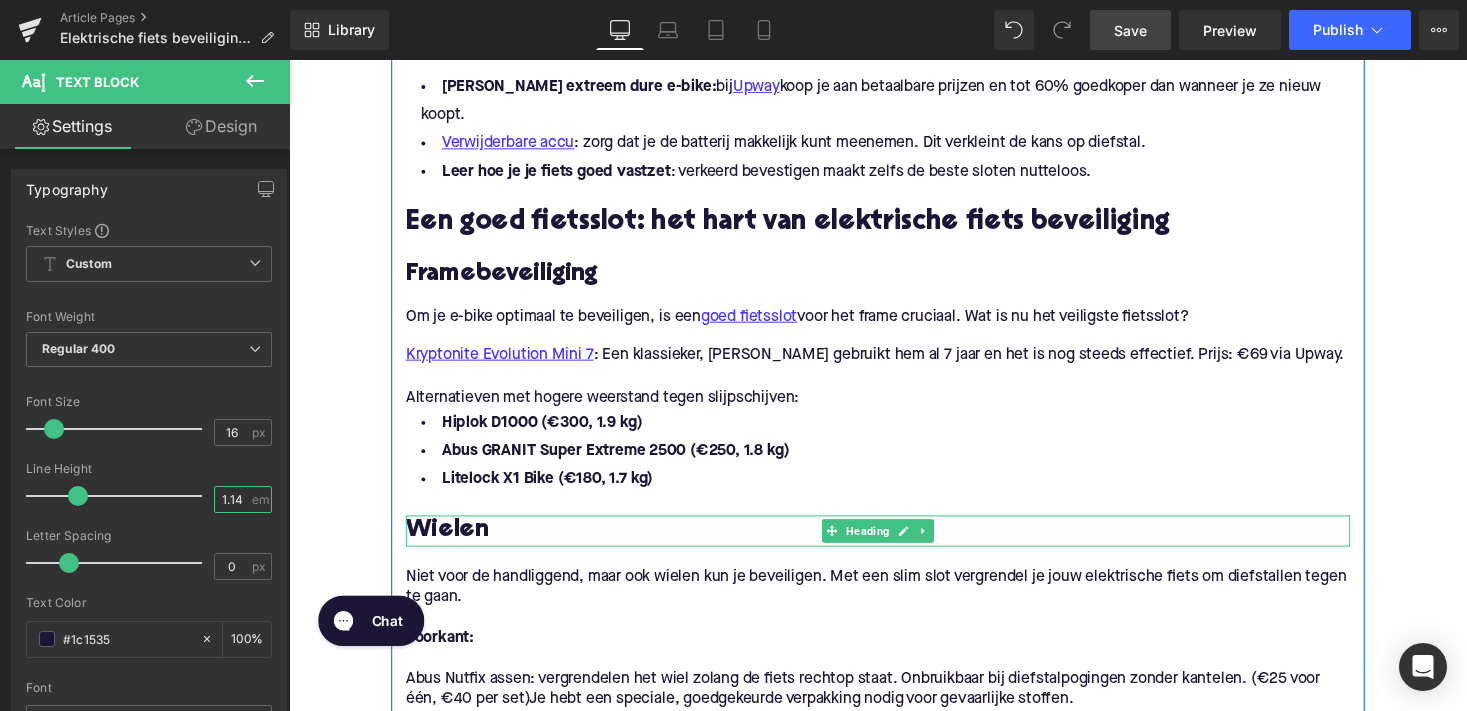 scroll, scrollTop: 1599, scrollLeft: 0, axis: vertical 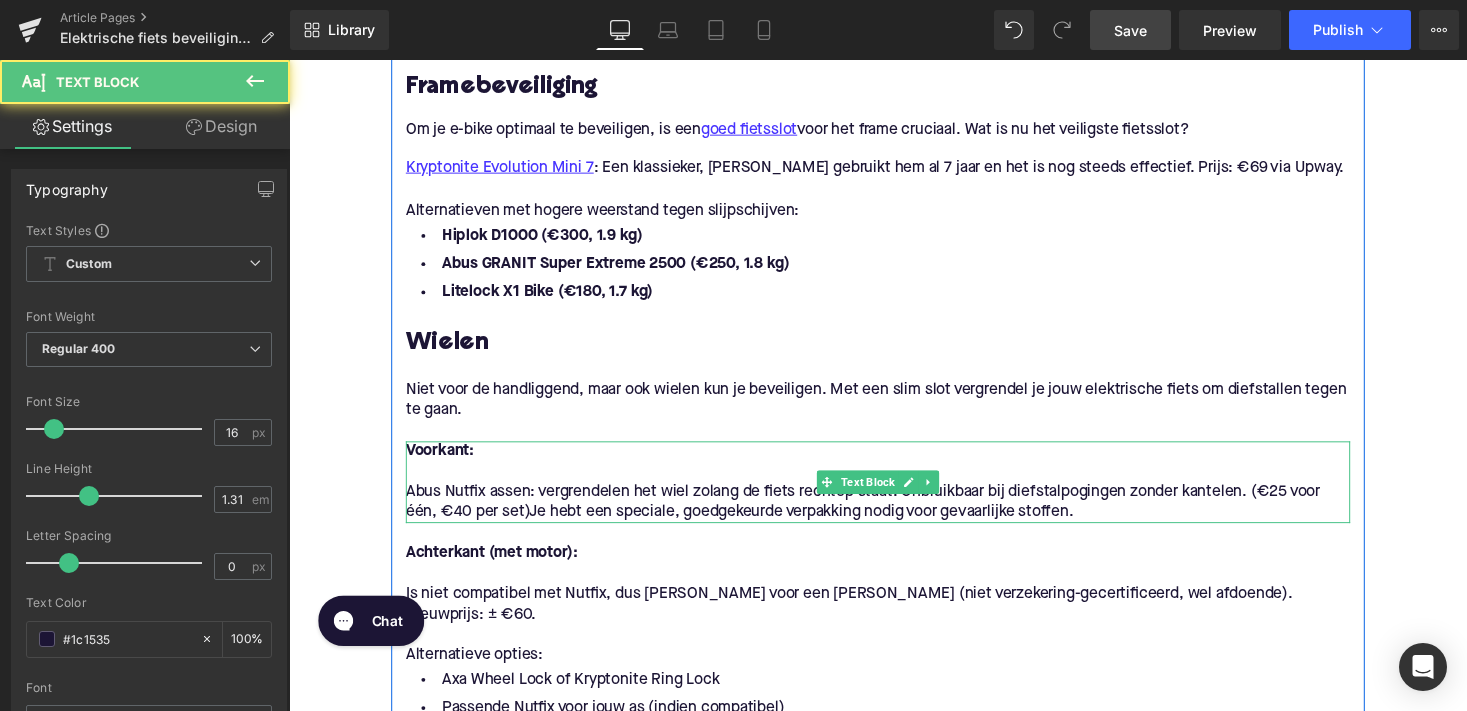 click on "Abus Nutfix assen: vergrendelen het wiel zolang de fiets rechtop staat. Onbruikbaar bij diefstalpogingen zonder kantelen. (€25 voor één, €40 per set)Je hebt een speciale, goedgekeurde verpakking nodig voor gevaarlijke stoffen." at bounding box center [894, 515] 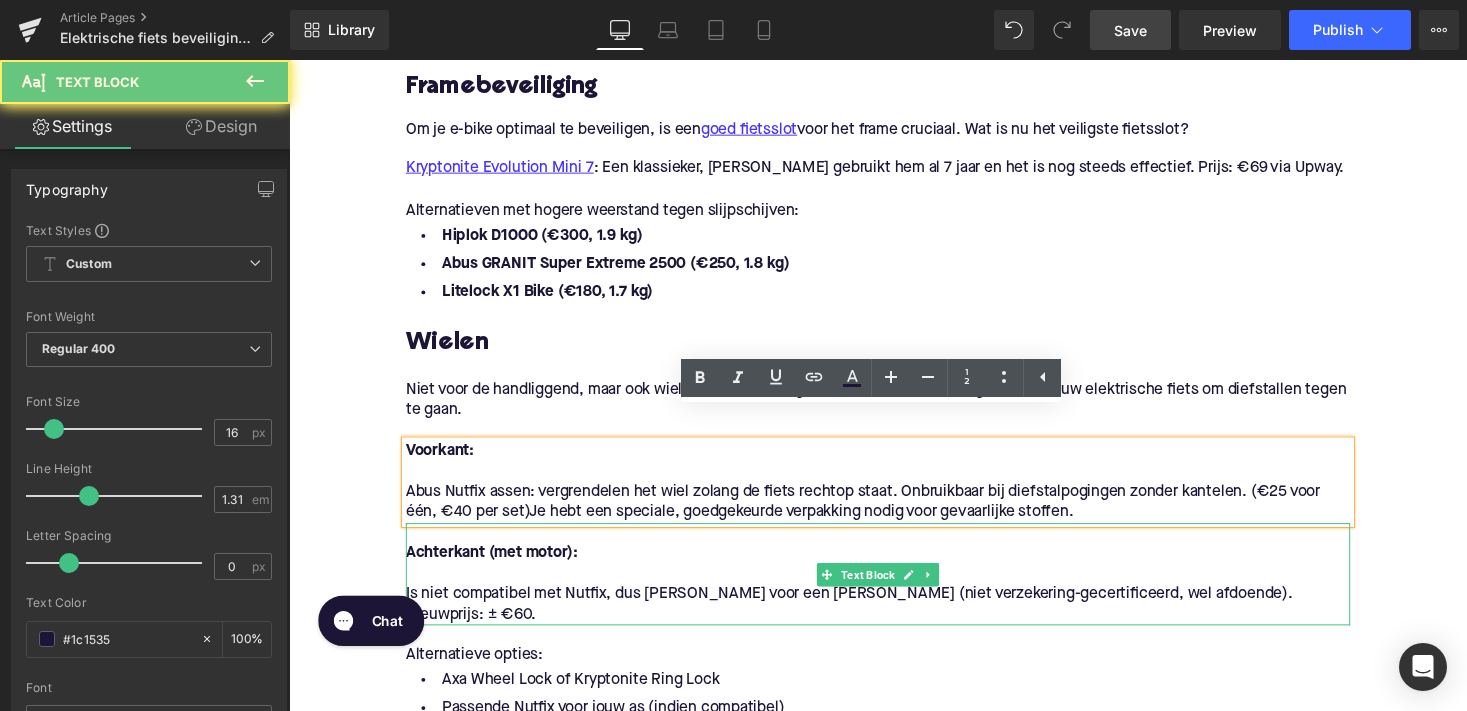 click on "Is niet compatibel met Nutfix, dus koos Augustin voor een Abus Bordo Lite (niet verzekering-gecertificeerd, wel afdoende). Nieuwprijs: ± €60." at bounding box center [894, 620] 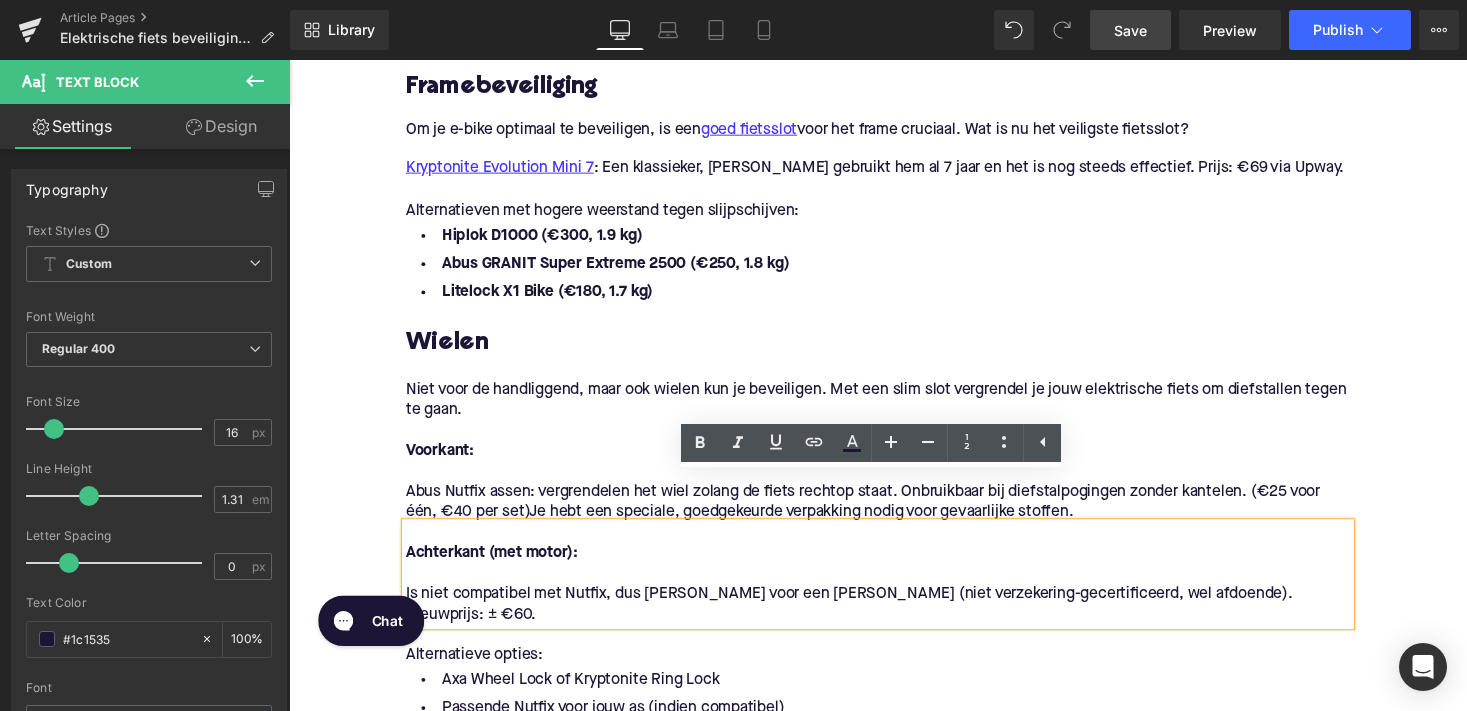 scroll, scrollTop: 1910, scrollLeft: 0, axis: vertical 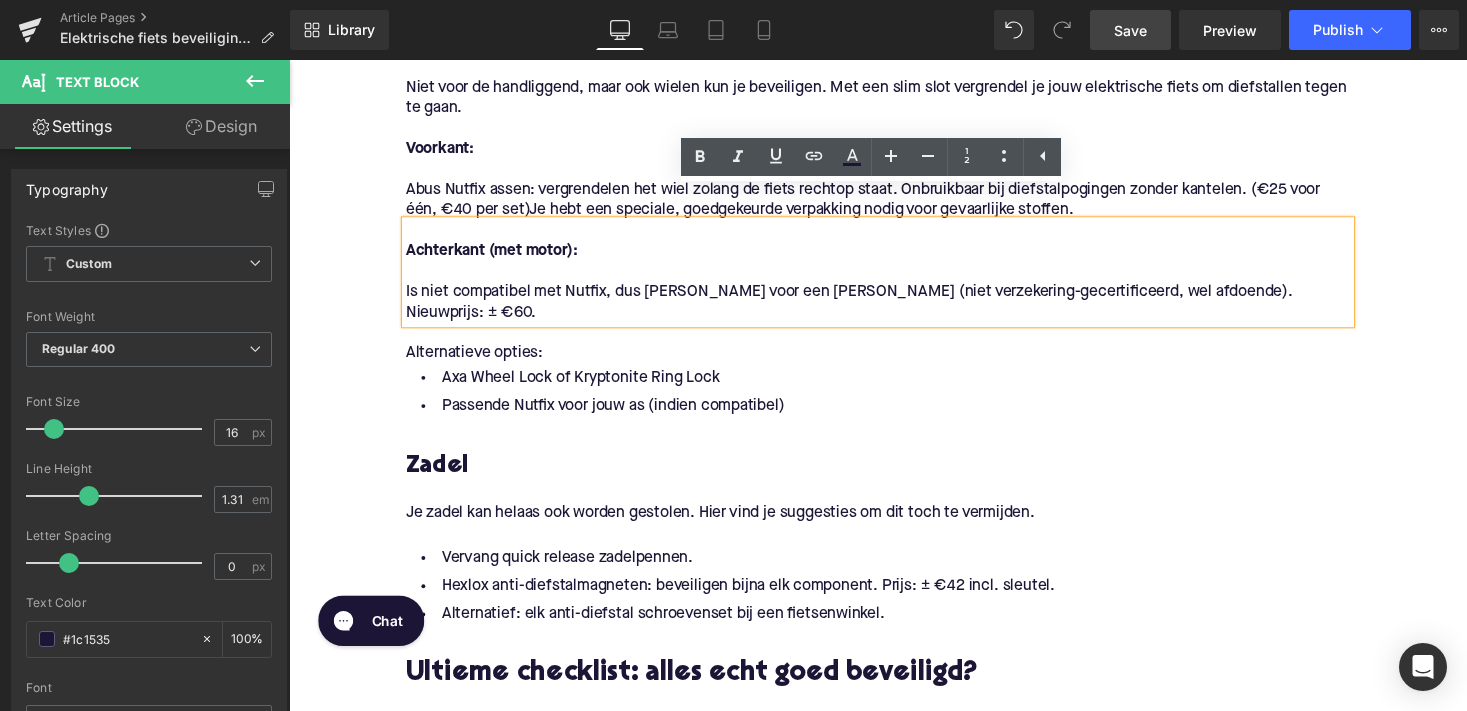click on "Zadel Heading" at bounding box center (894, 462) 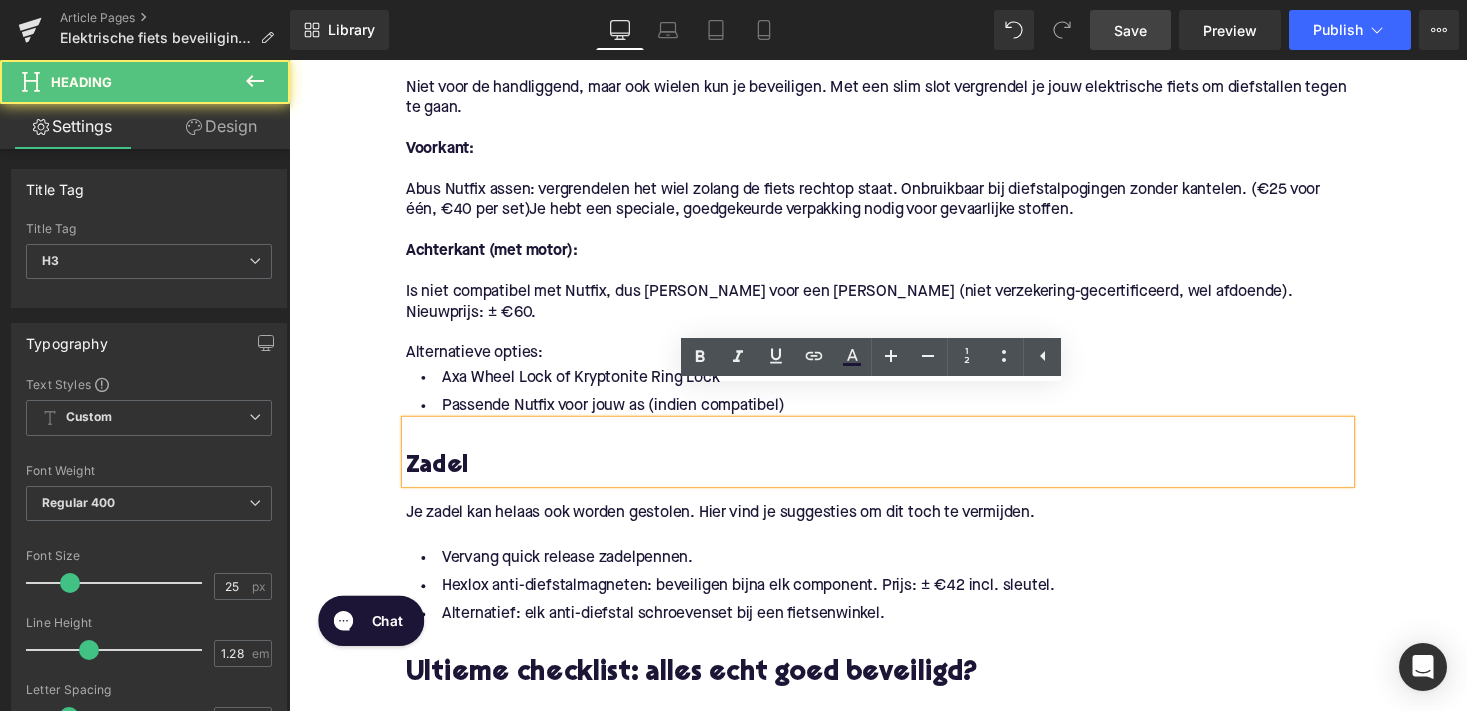 click on "Vervang quick release zadelpennen." at bounding box center (894, 571) 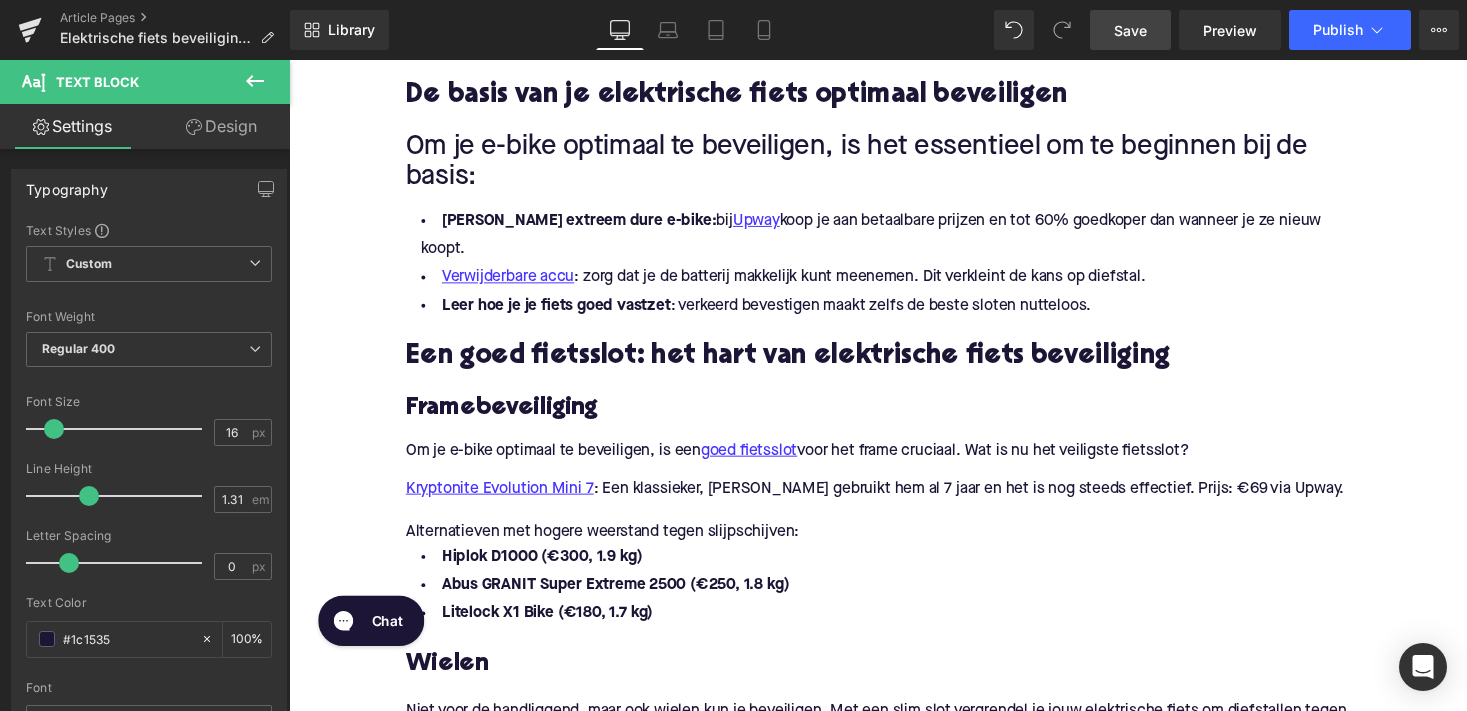 scroll, scrollTop: 1055, scrollLeft: 0, axis: vertical 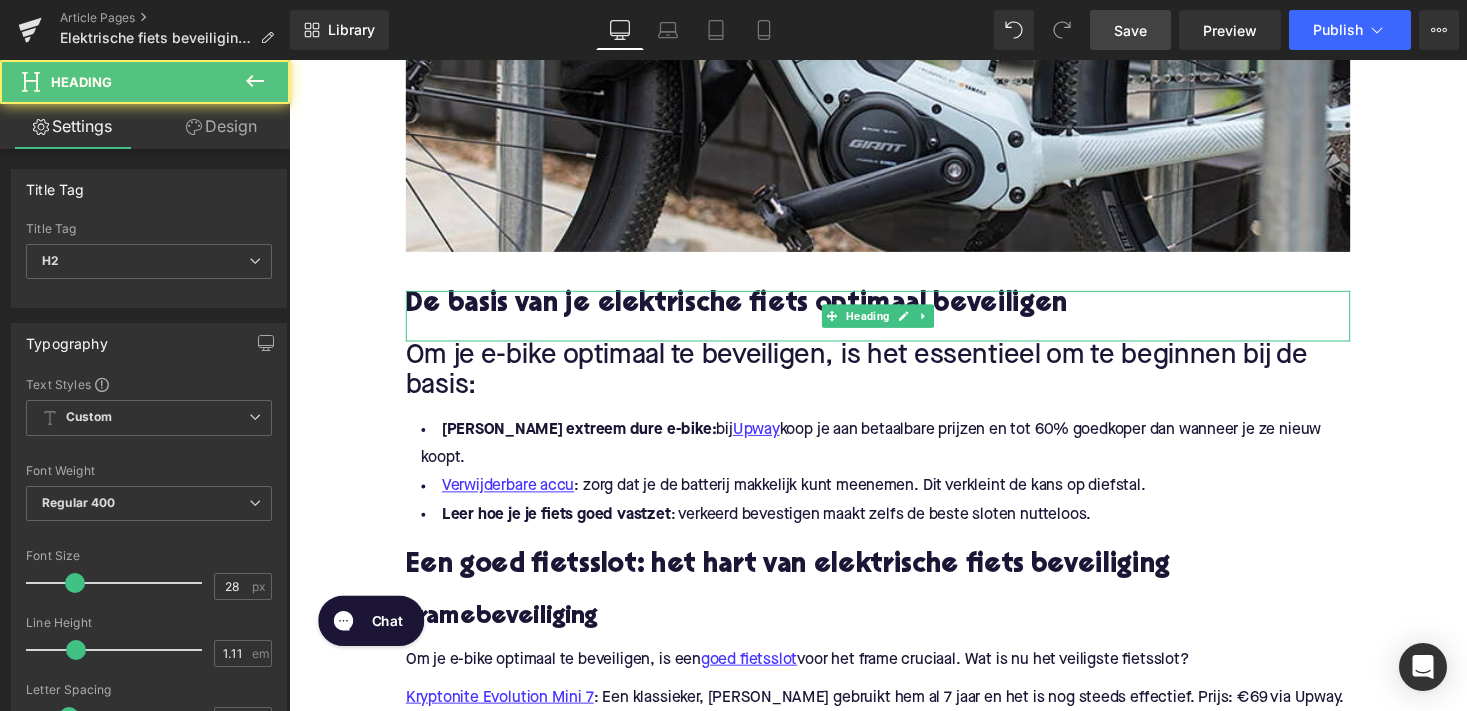 click on "De basis van je elektrische fiets optimaal beveiligen" at bounding box center [894, 312] 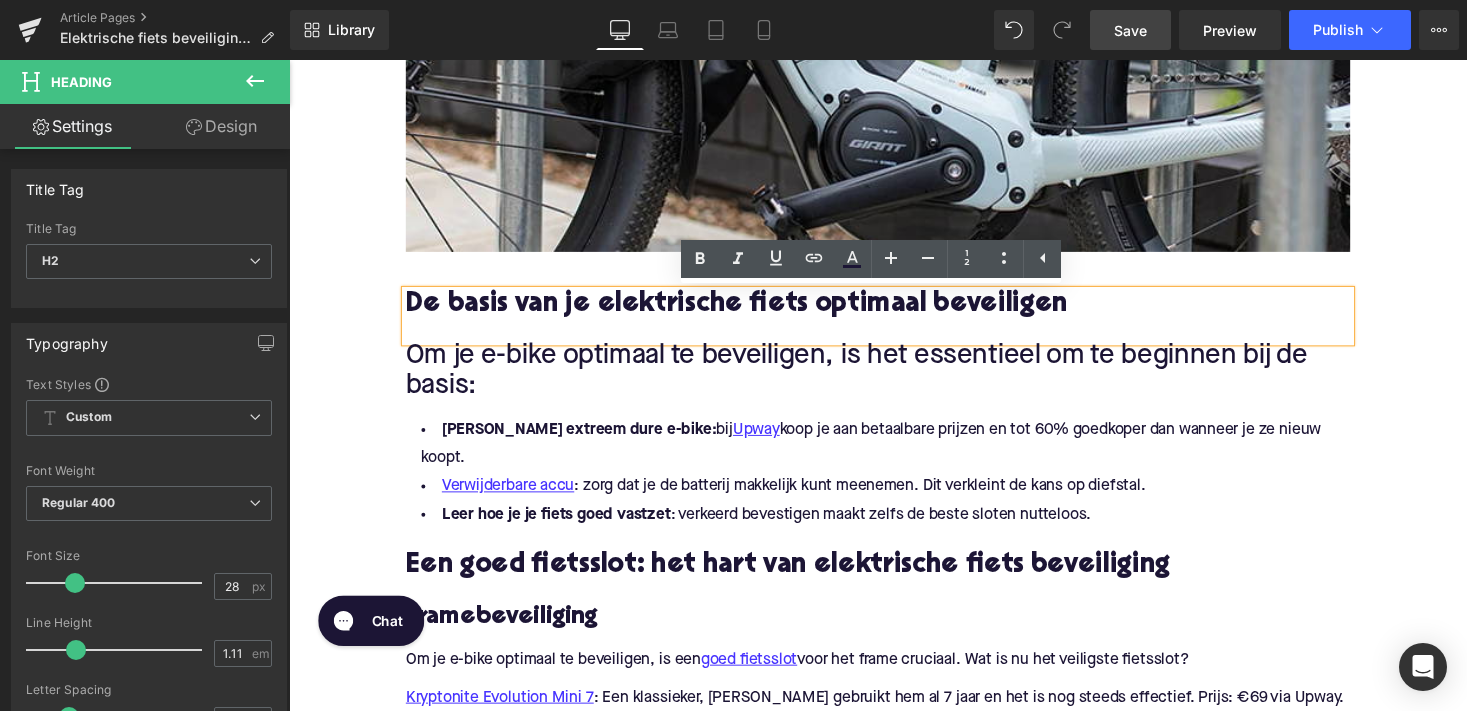 click on "De basis van je elektrische fiets optimaal beveiligen" at bounding box center (894, 312) 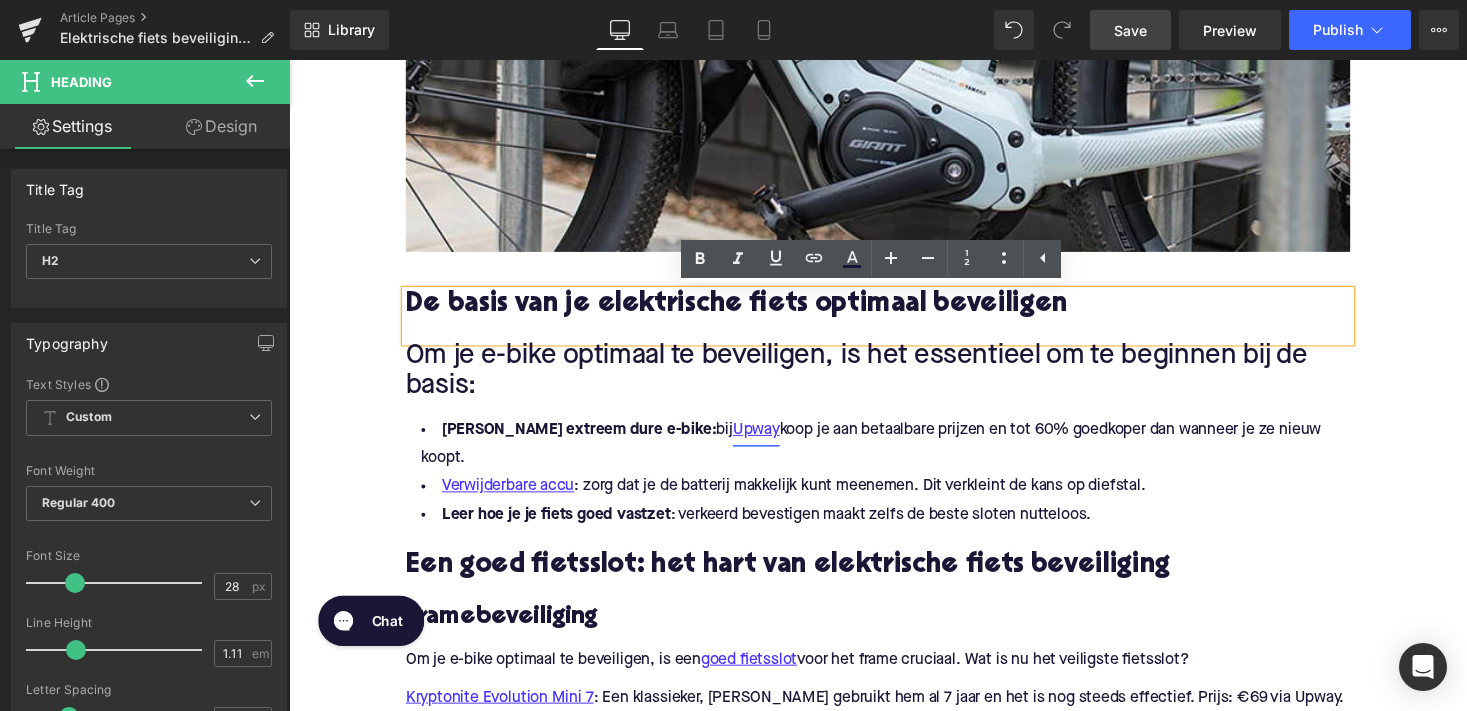 click on "Upway" at bounding box center [769, 440] 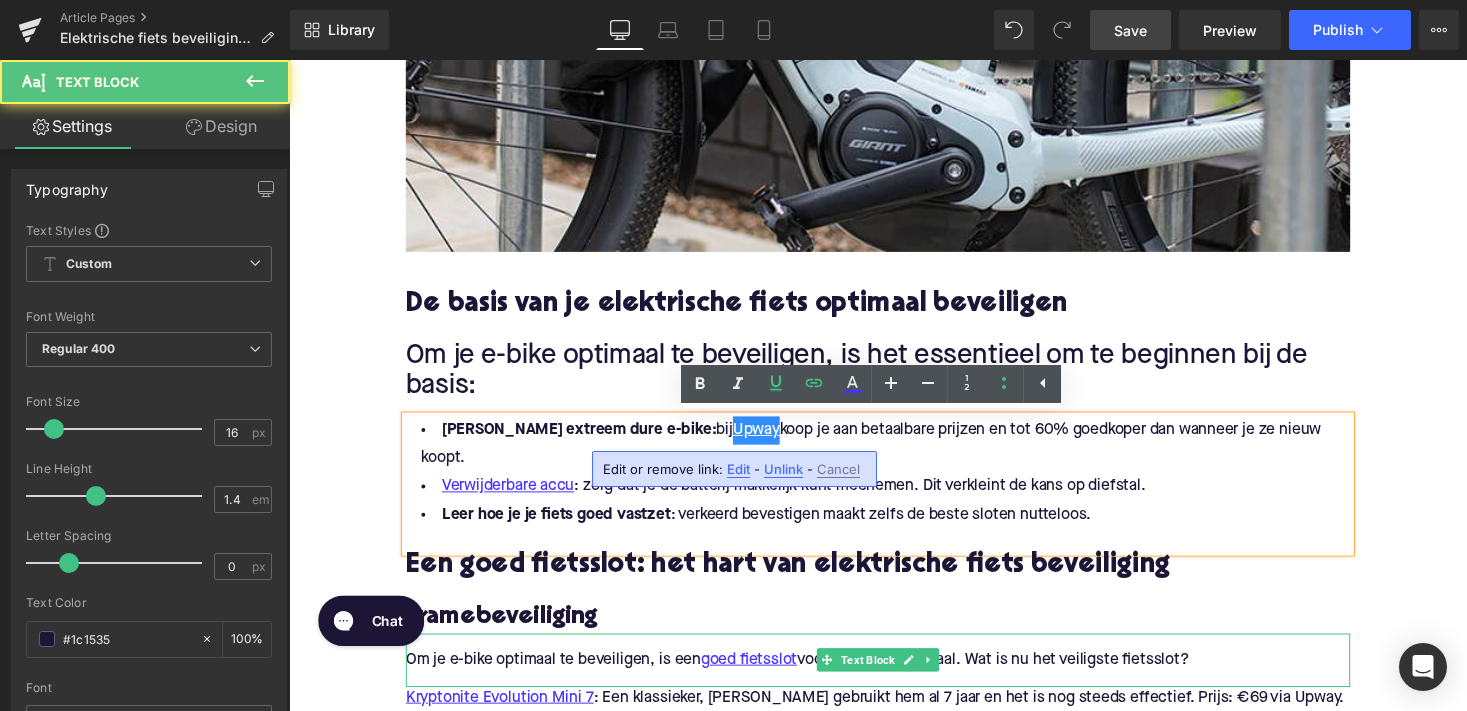 click on "Om je e-bike optimaal te beveiligen, is een  goed fietsslot  voor het frame cruciaal. Wat is nu het veiligste fietsslot?" at bounding box center (894, 676) 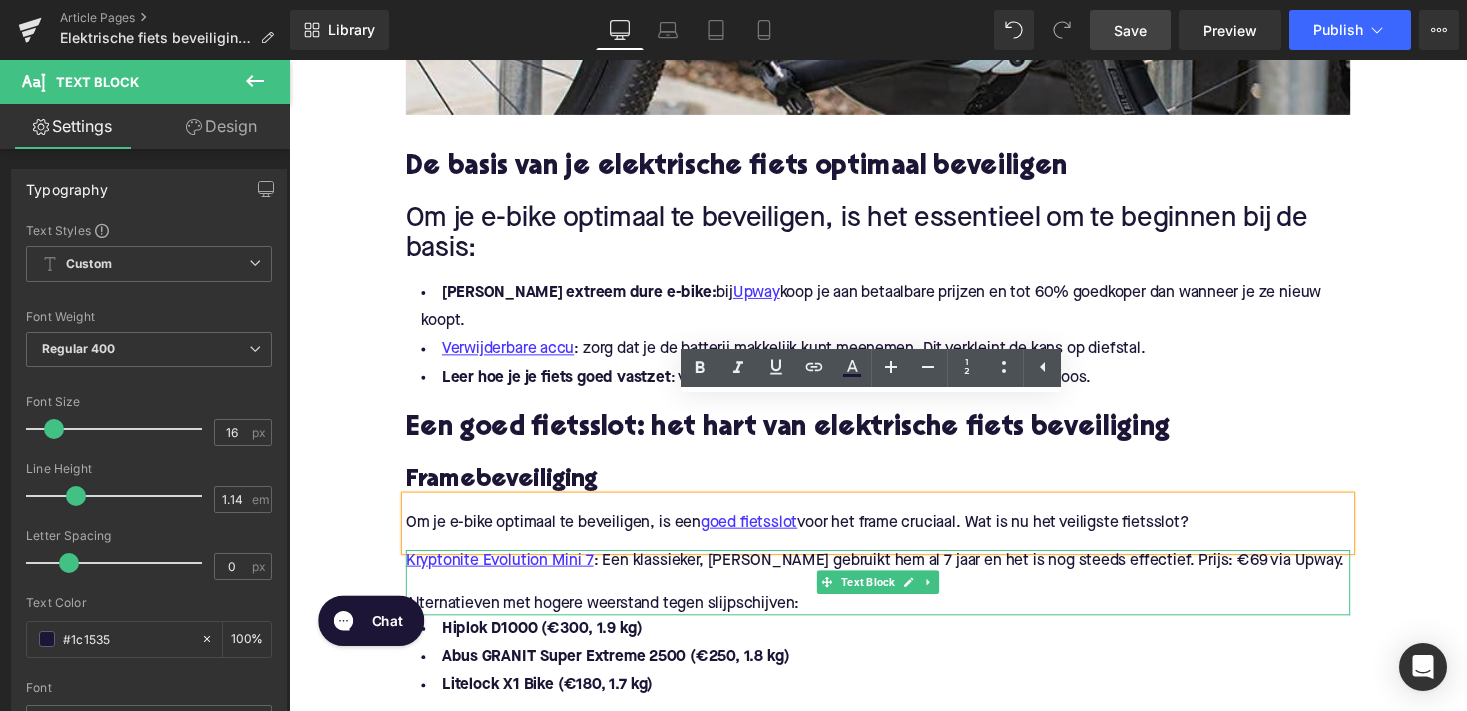 scroll, scrollTop: 1265, scrollLeft: 0, axis: vertical 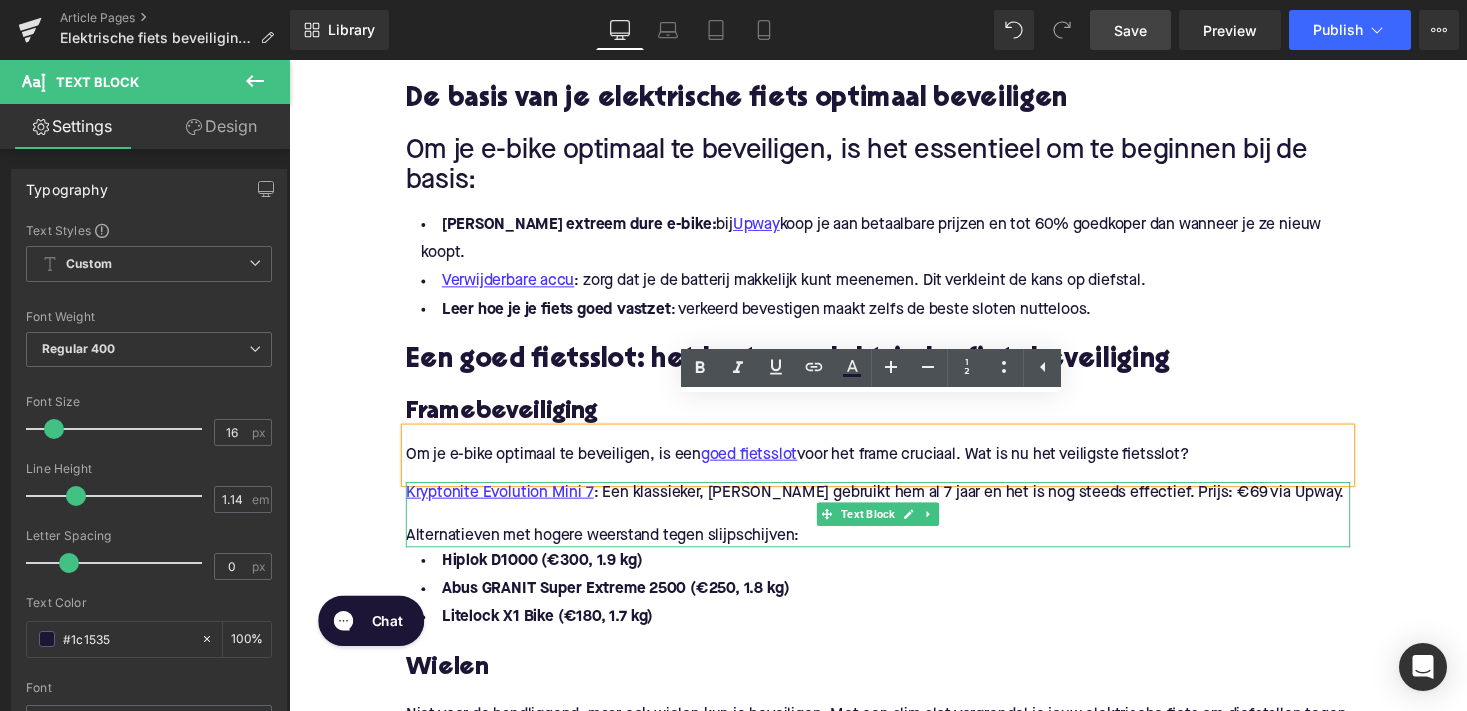click on "Kryptonite Evolution Mini 7 : Een klassieker, Augustin gebruikt hem al 7 jaar en het is nog steeds effectief. Prijs: €69 via Upway." at bounding box center (891, 505) 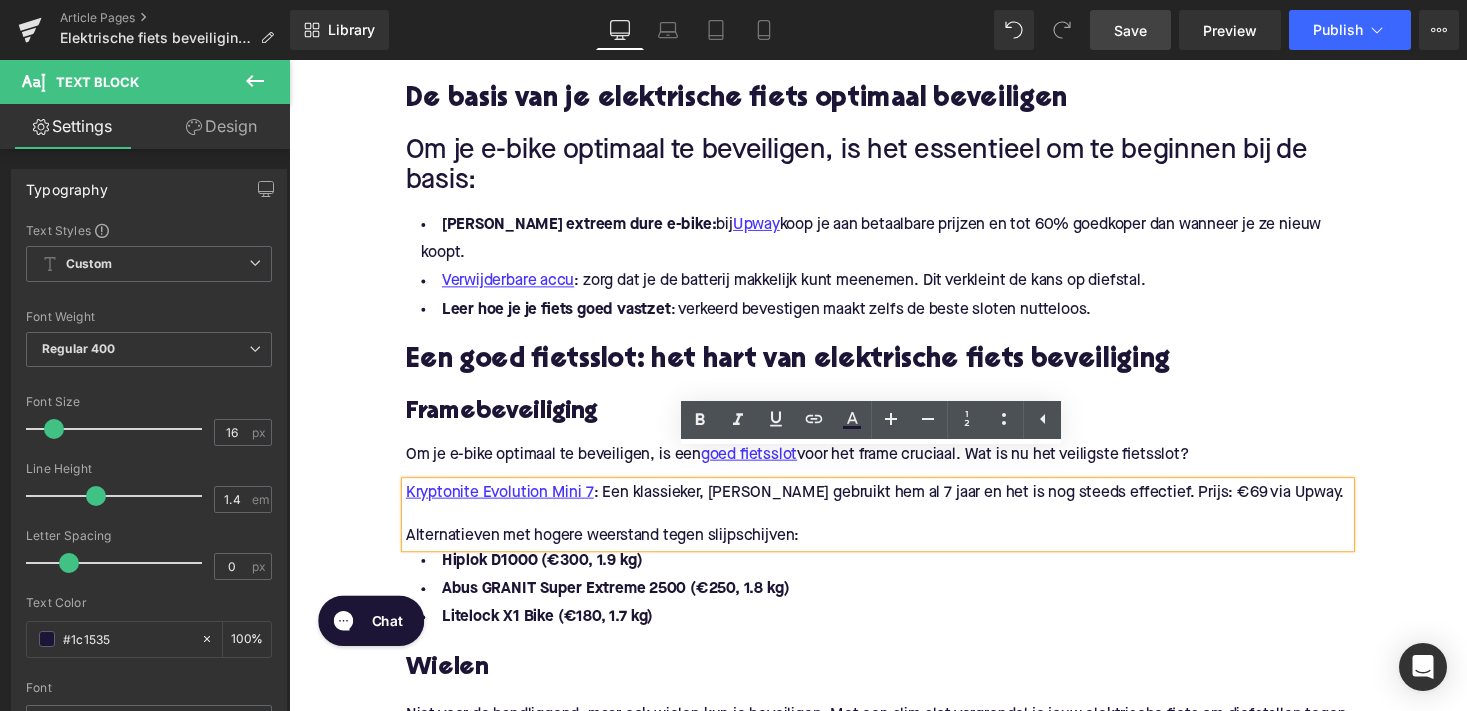 click on "Alternatieven met hogere weerstand tegen slijpschijven:" at bounding box center (611, 549) 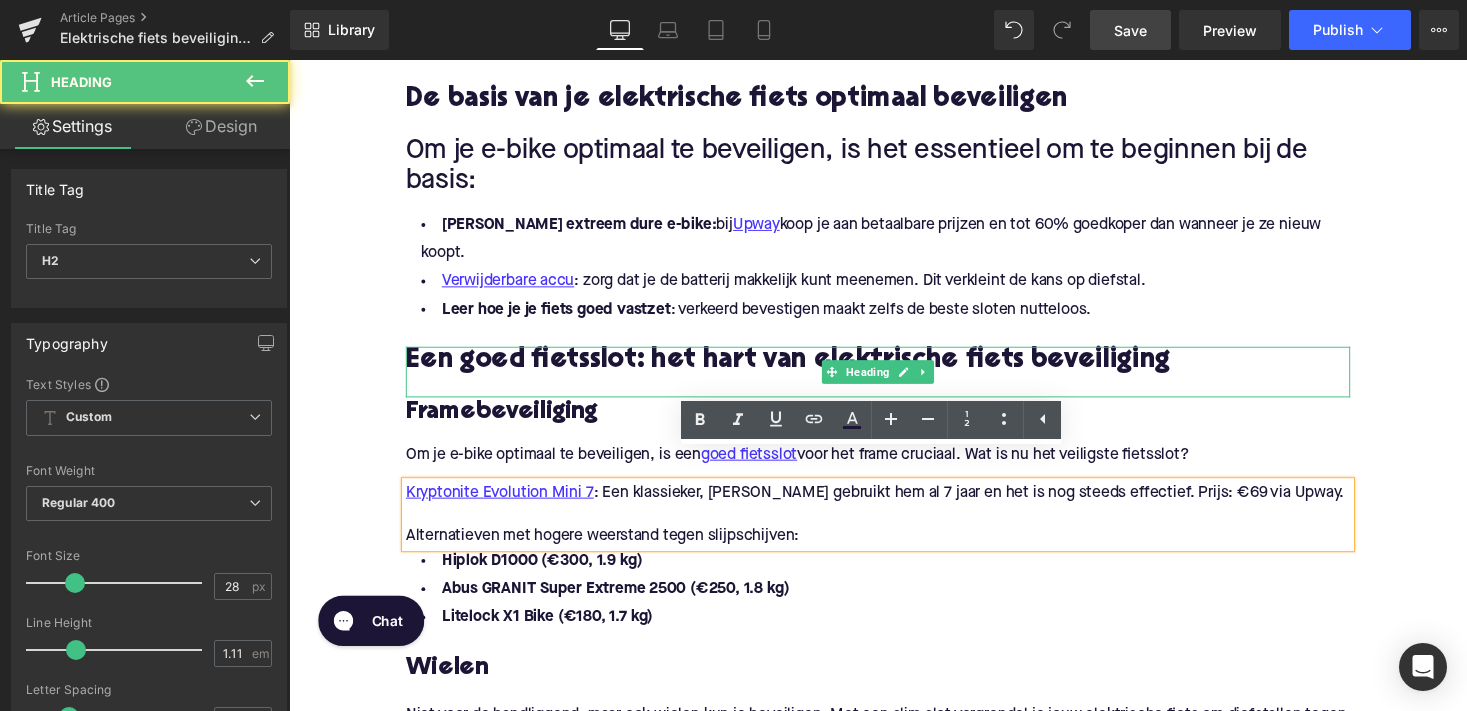 click on "Een goed fietsslot: het hart van elektrische fiets beveiliging" at bounding box center (894, 370) 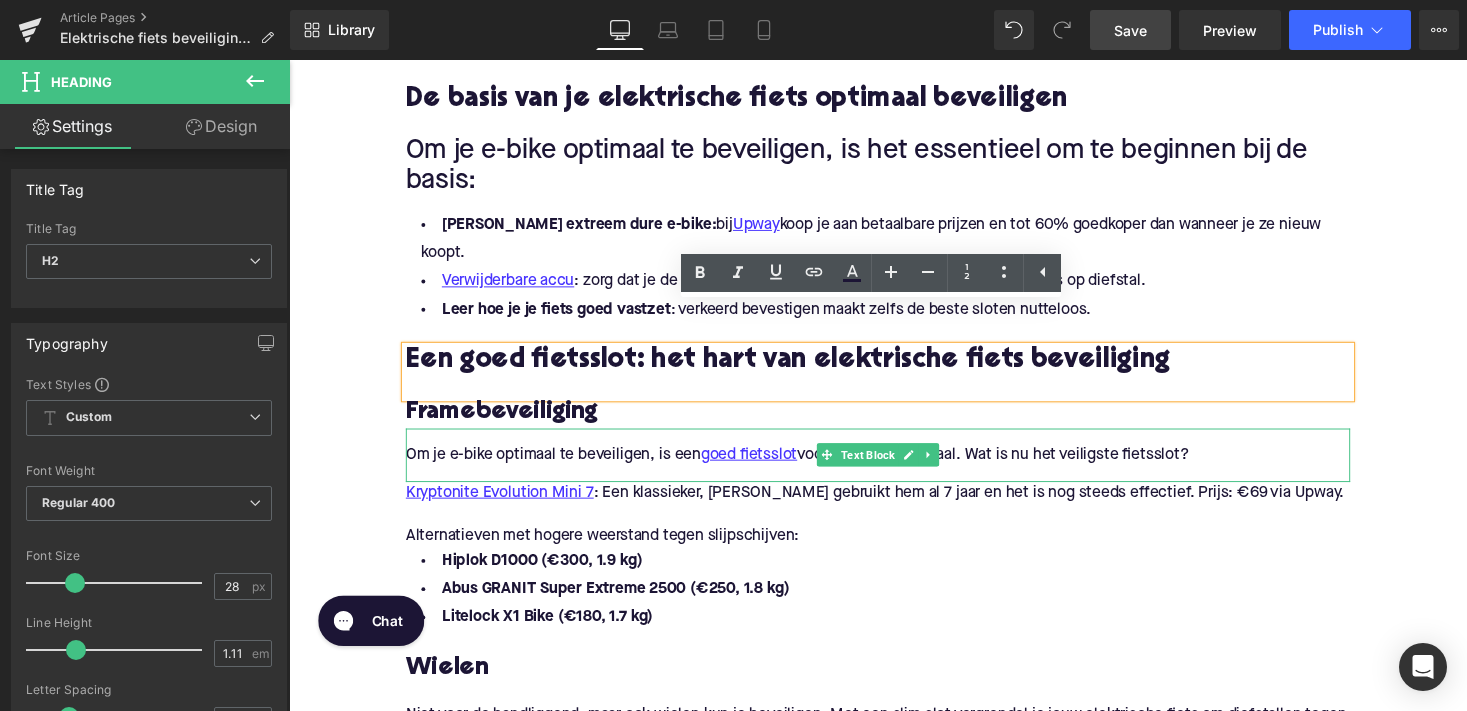 scroll, scrollTop: 1829, scrollLeft: 0, axis: vertical 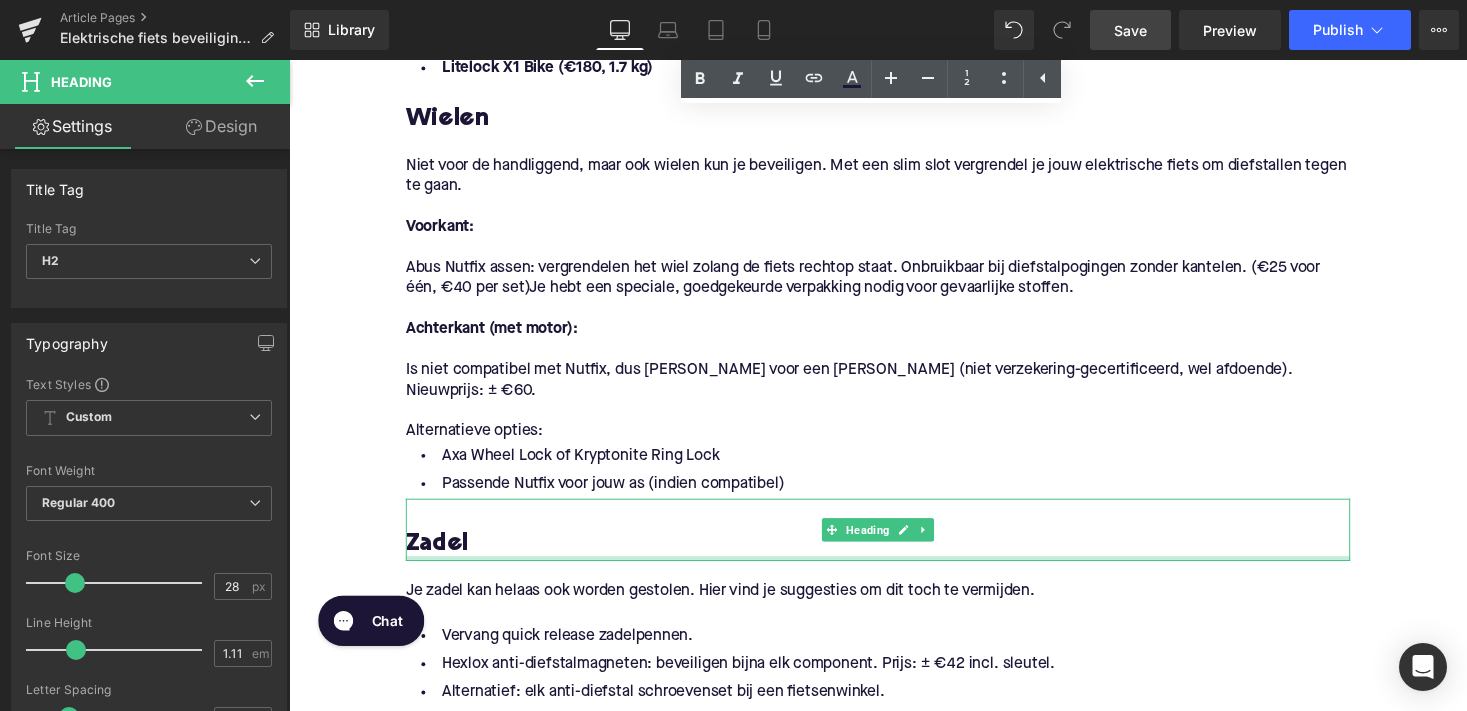 click on "Zadel Heading" at bounding box center [894, 543] 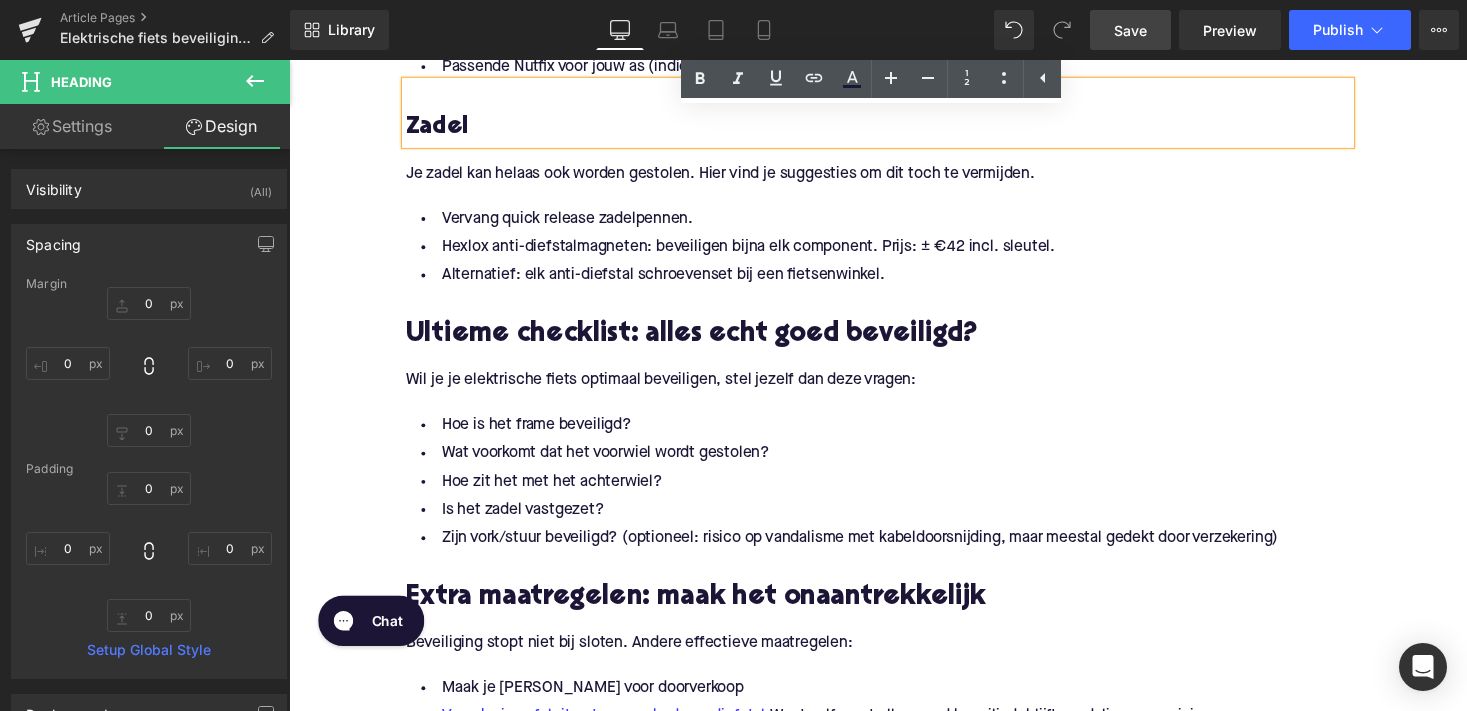 scroll, scrollTop: 2289, scrollLeft: 0, axis: vertical 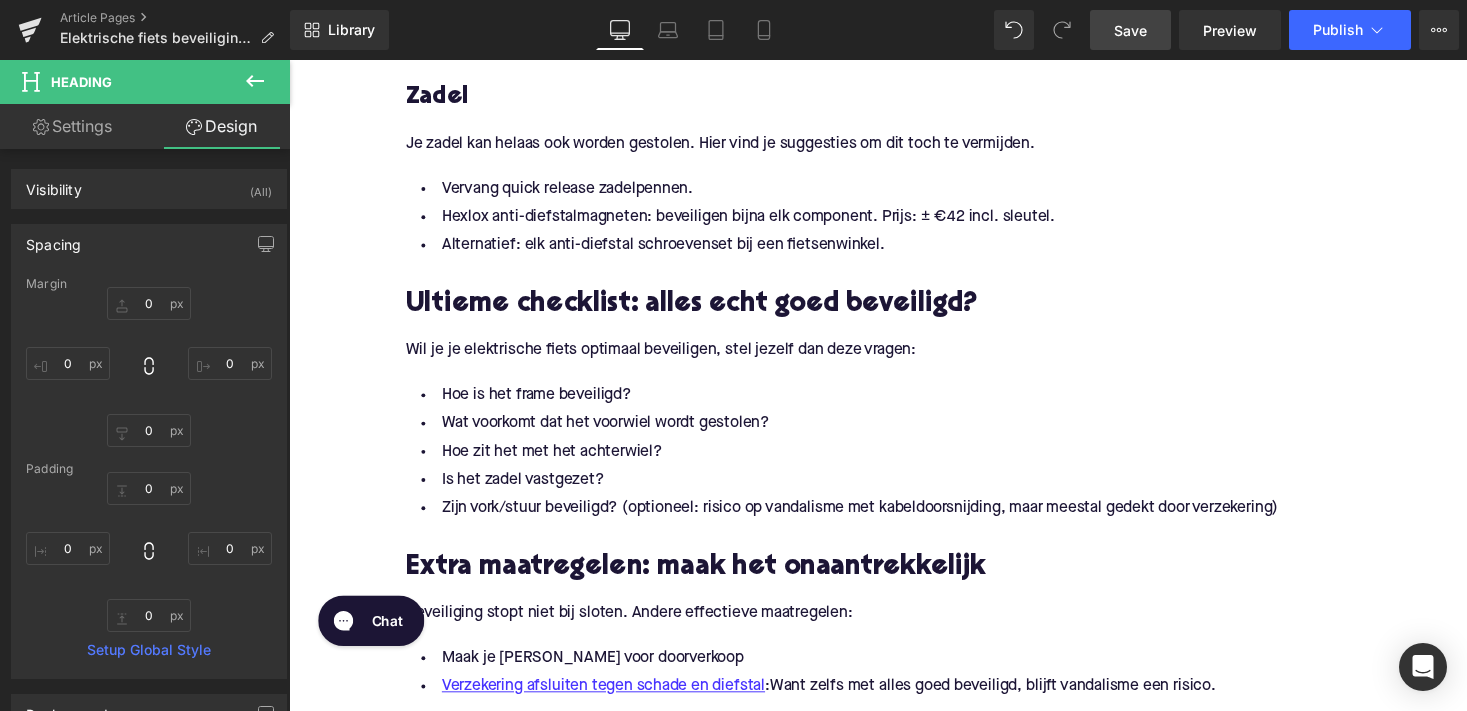 click on "Settings" at bounding box center (72, 126) 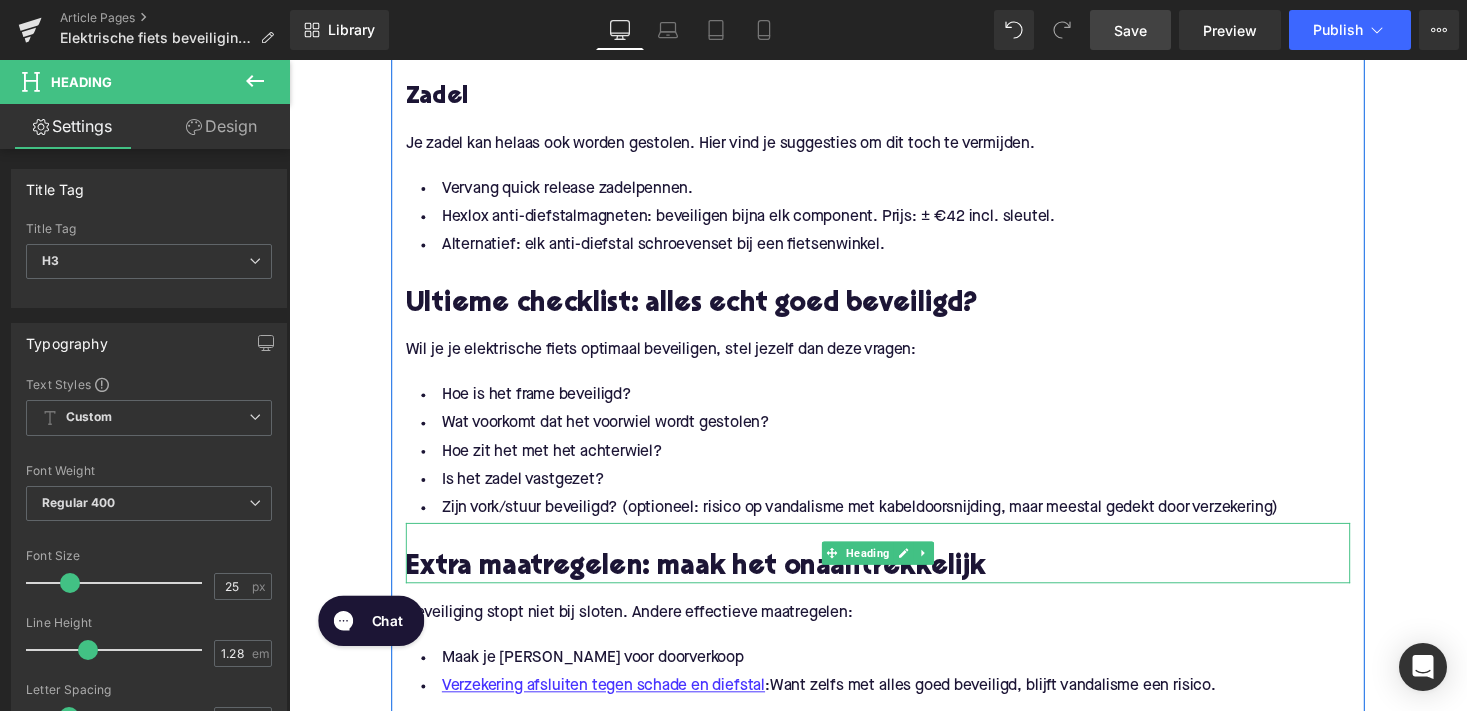 click on "Extra maatregelen: maak het onaantrekkelijk" at bounding box center (894, 581) 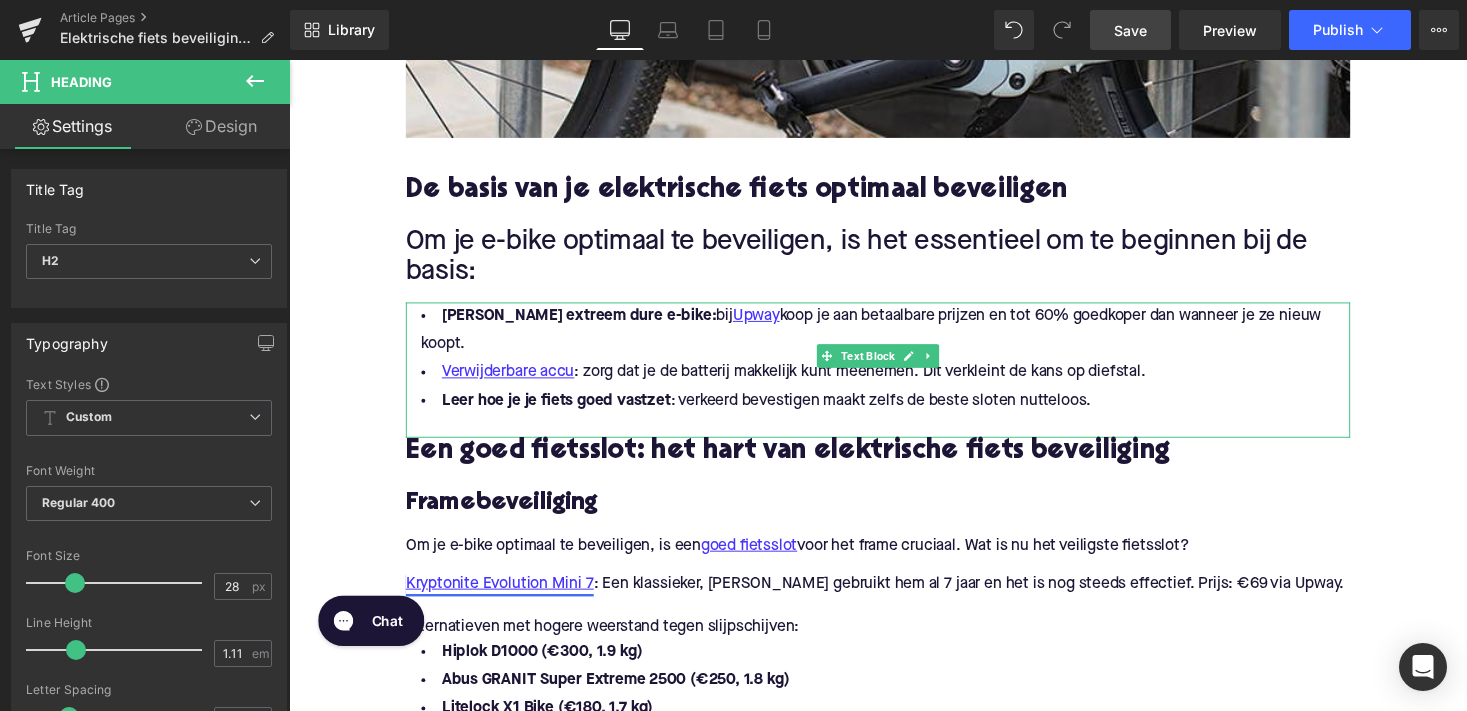 scroll, scrollTop: 1206, scrollLeft: 0, axis: vertical 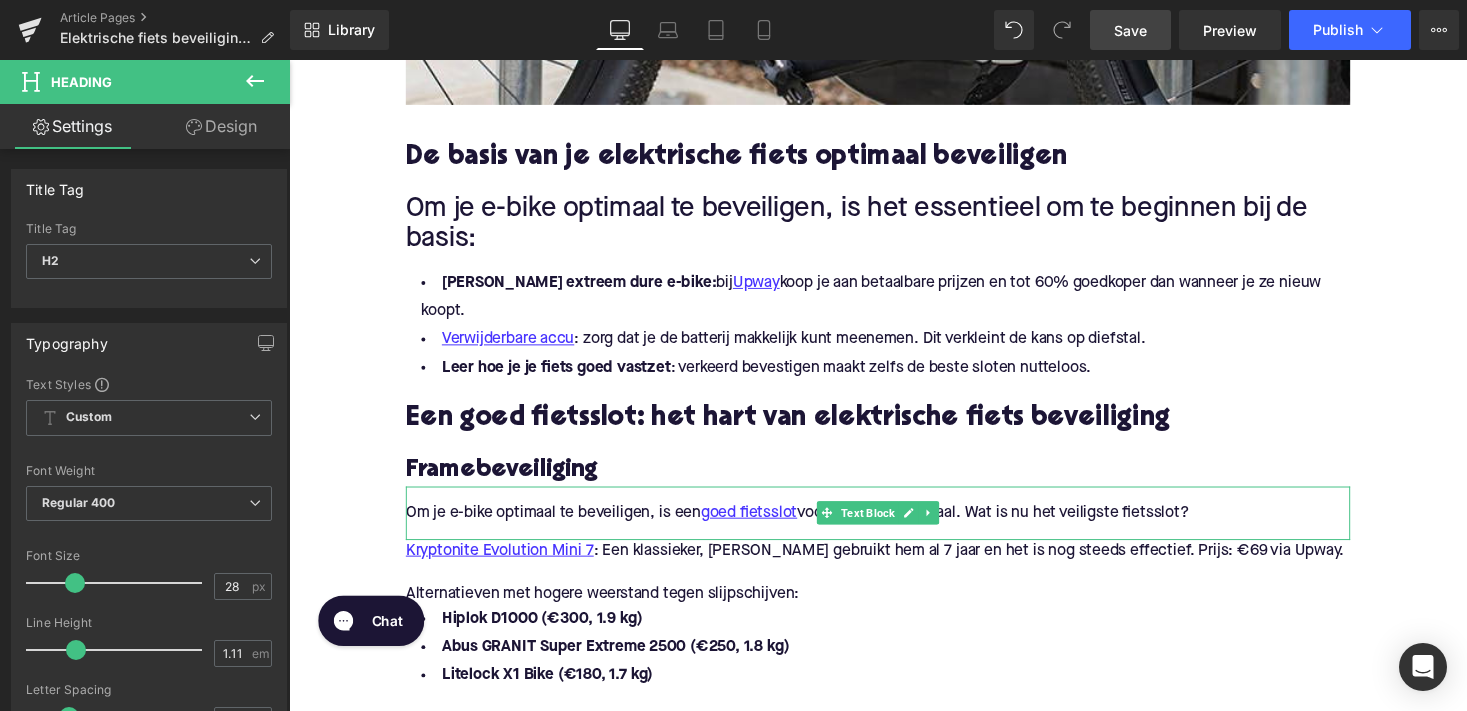 click on "Om je e-bike optimaal te beveiligen, is een  goed fietsslot  voor het frame cruciaal. Wat is nu het veiligste fietsslot?" at bounding box center (894, 525) 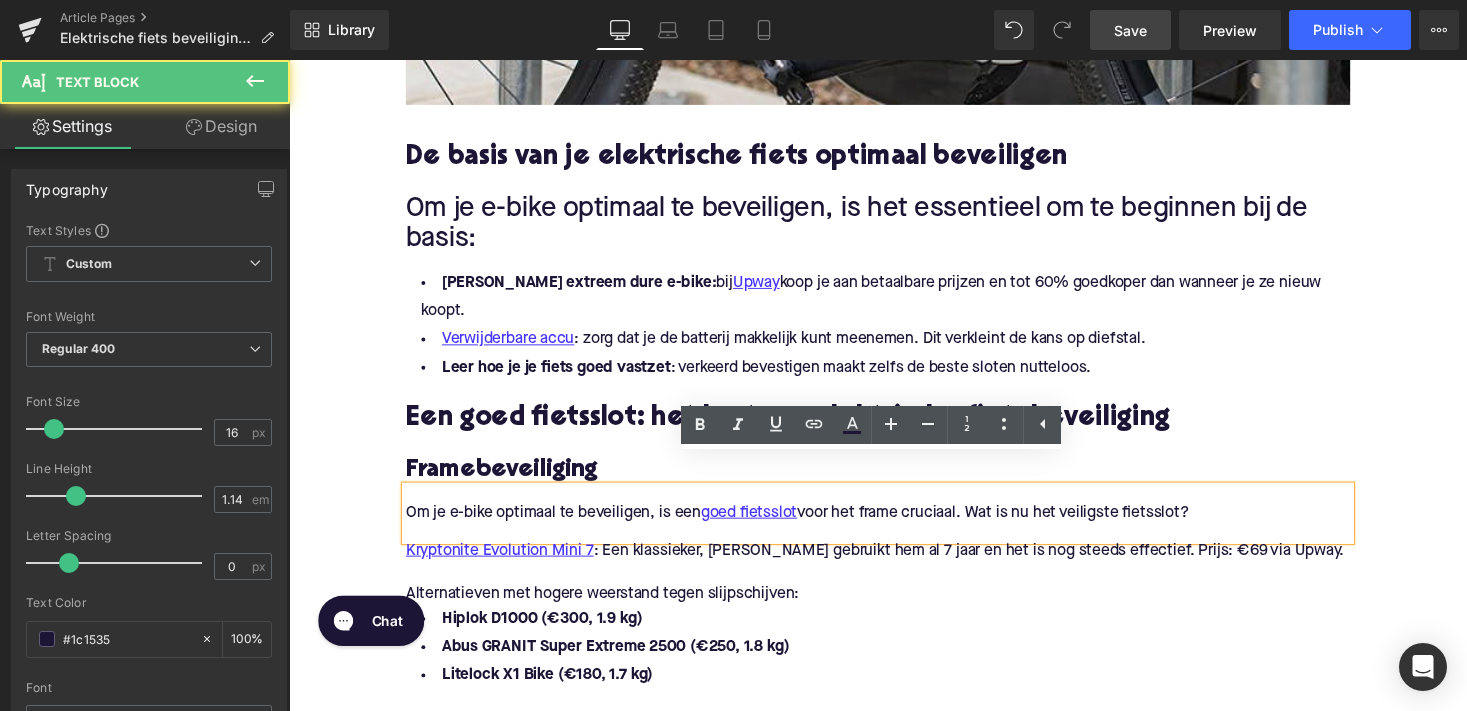 click on "Text Block" at bounding box center (883, 586) 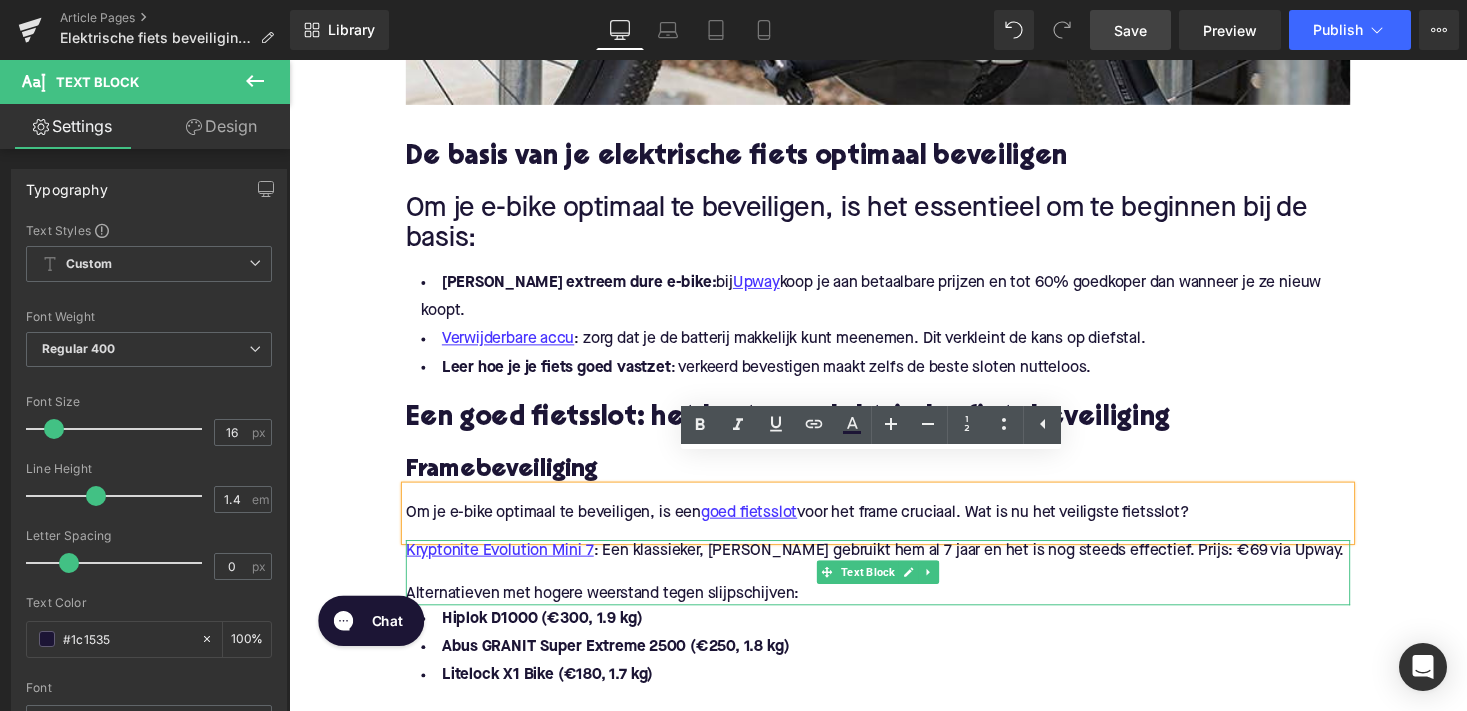 click on "Kryptonite Evolution Mini 7 : Een klassieker, Augustin gebruikt hem al 7 jaar en het is nog steeds effectief. Prijs: €69 via Upway." at bounding box center (891, 564) 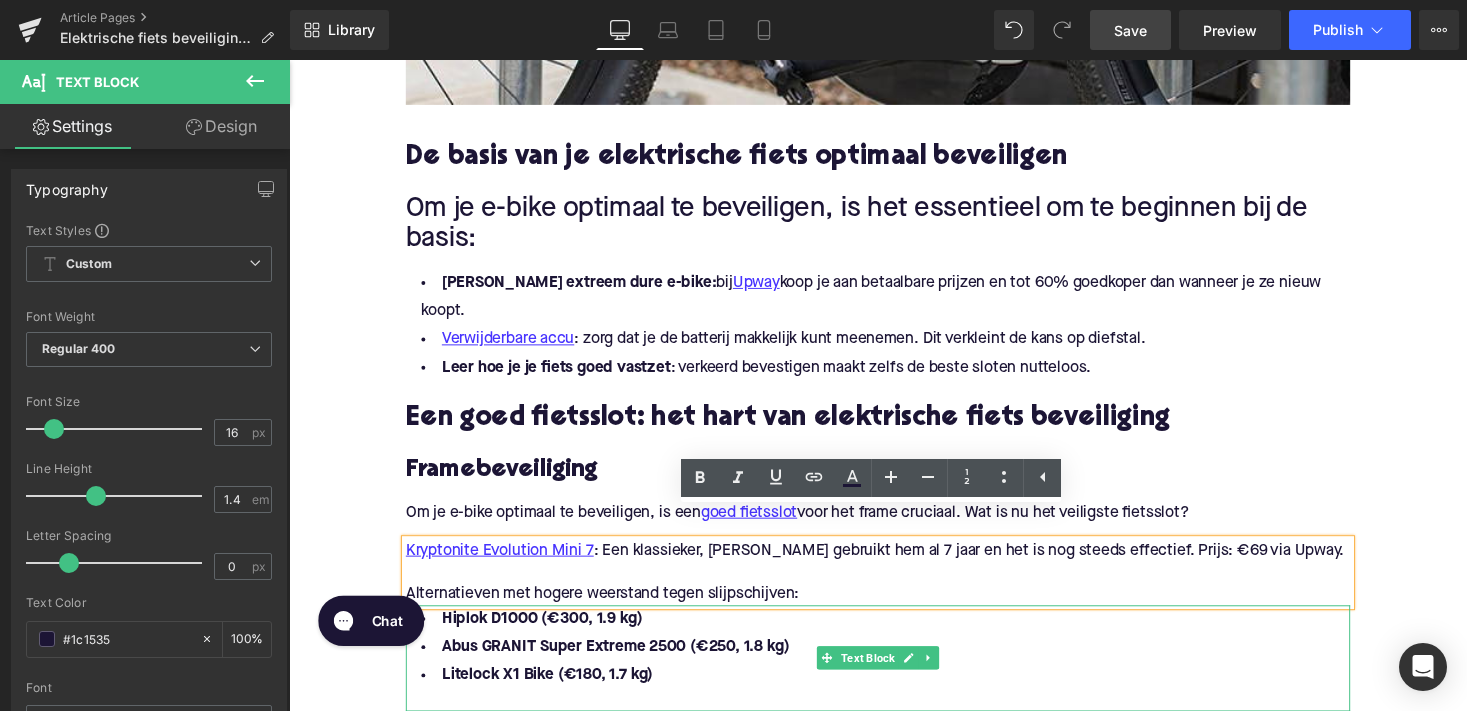 click on "Litelock X1 Bike (€180, 1.7 kg)" at bounding box center [894, 692] 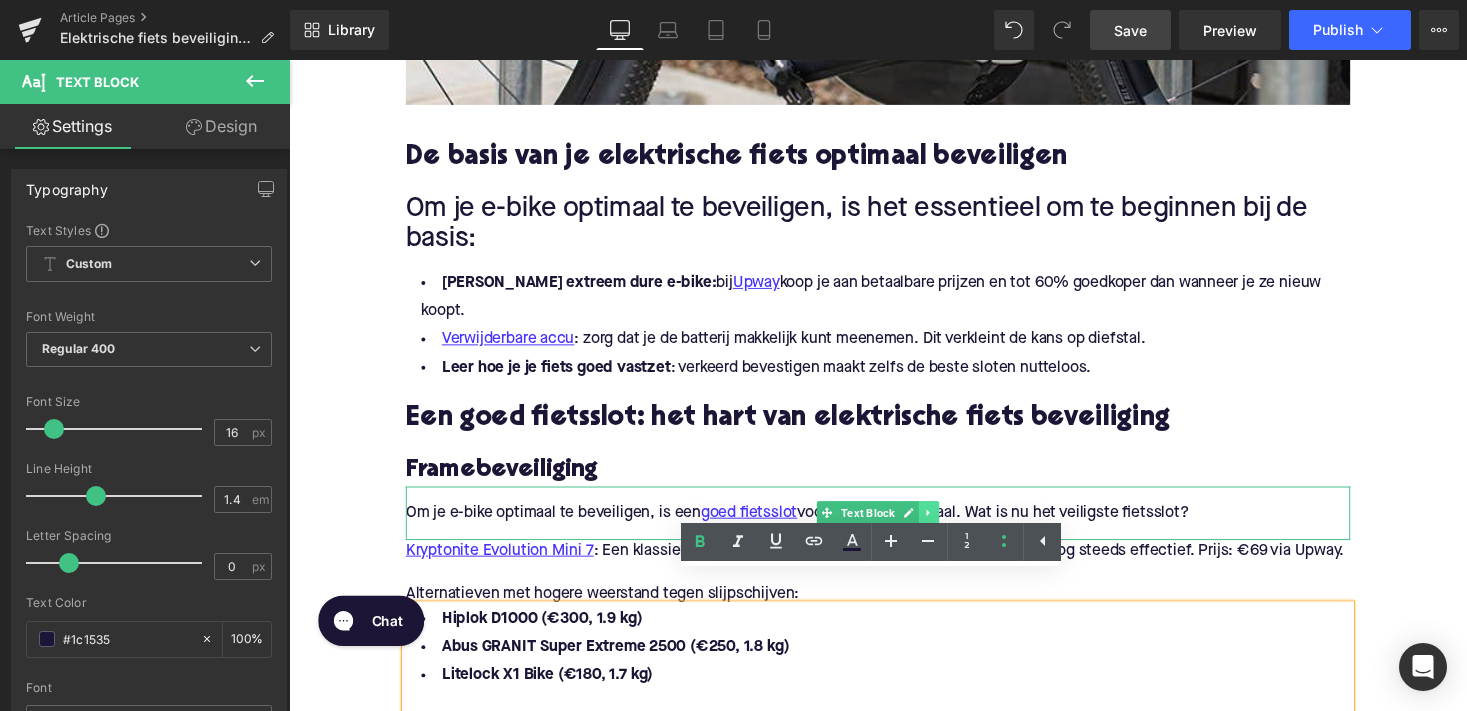 click at bounding box center (946, 525) 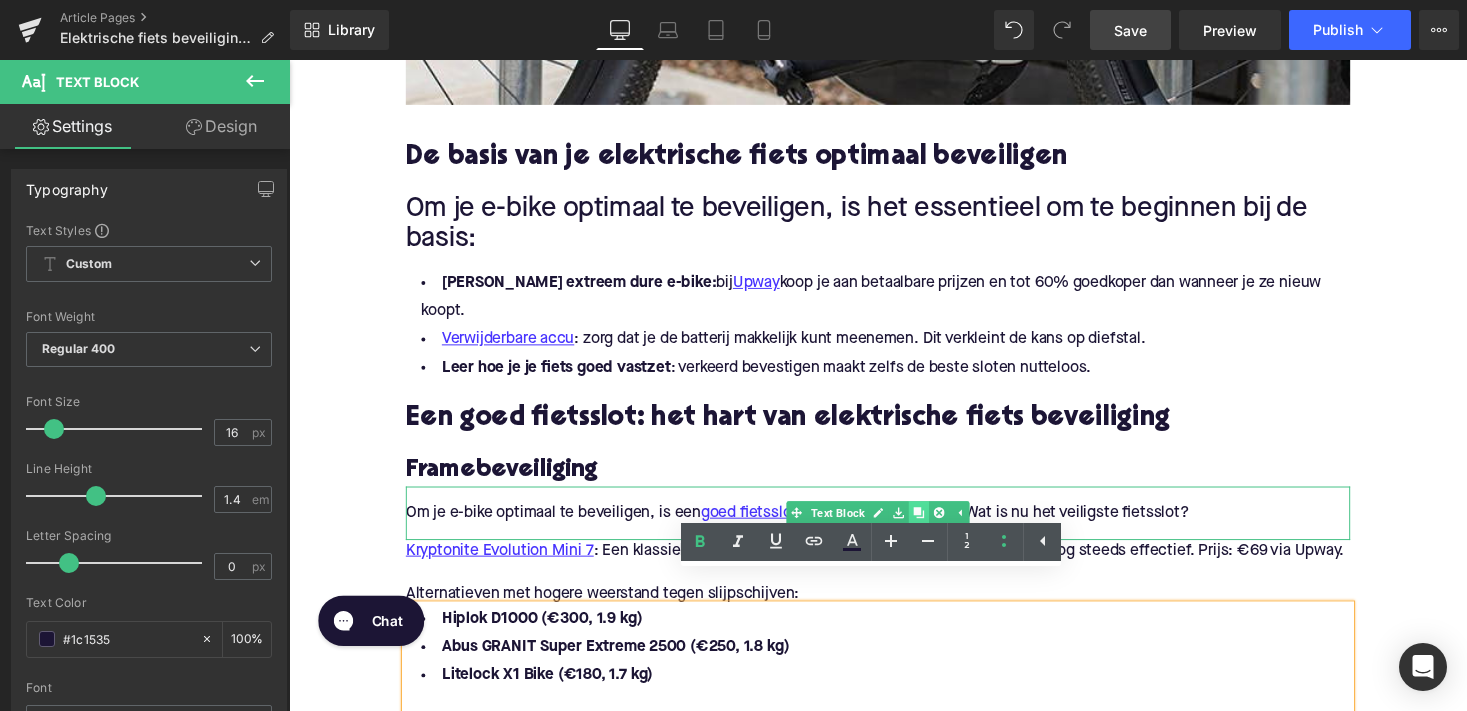 click 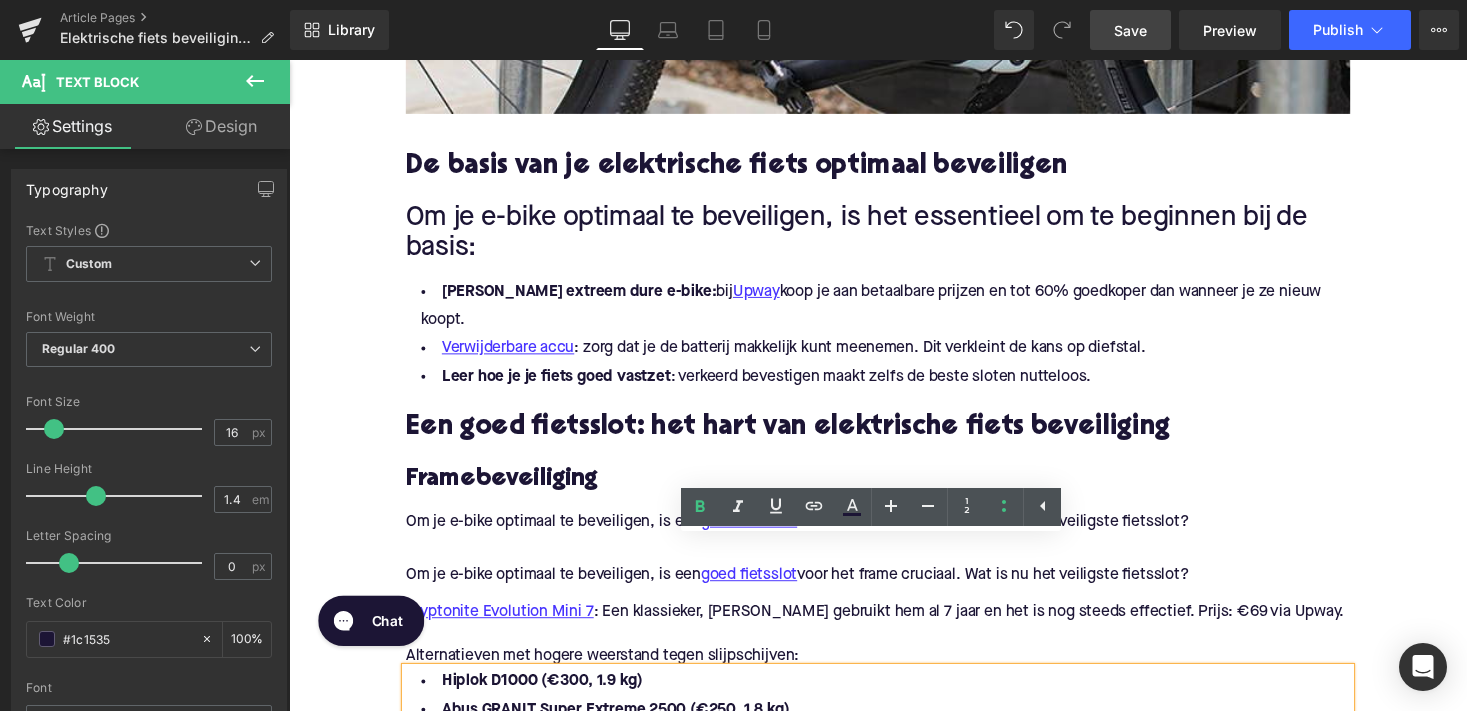 scroll, scrollTop: 1176, scrollLeft: 0, axis: vertical 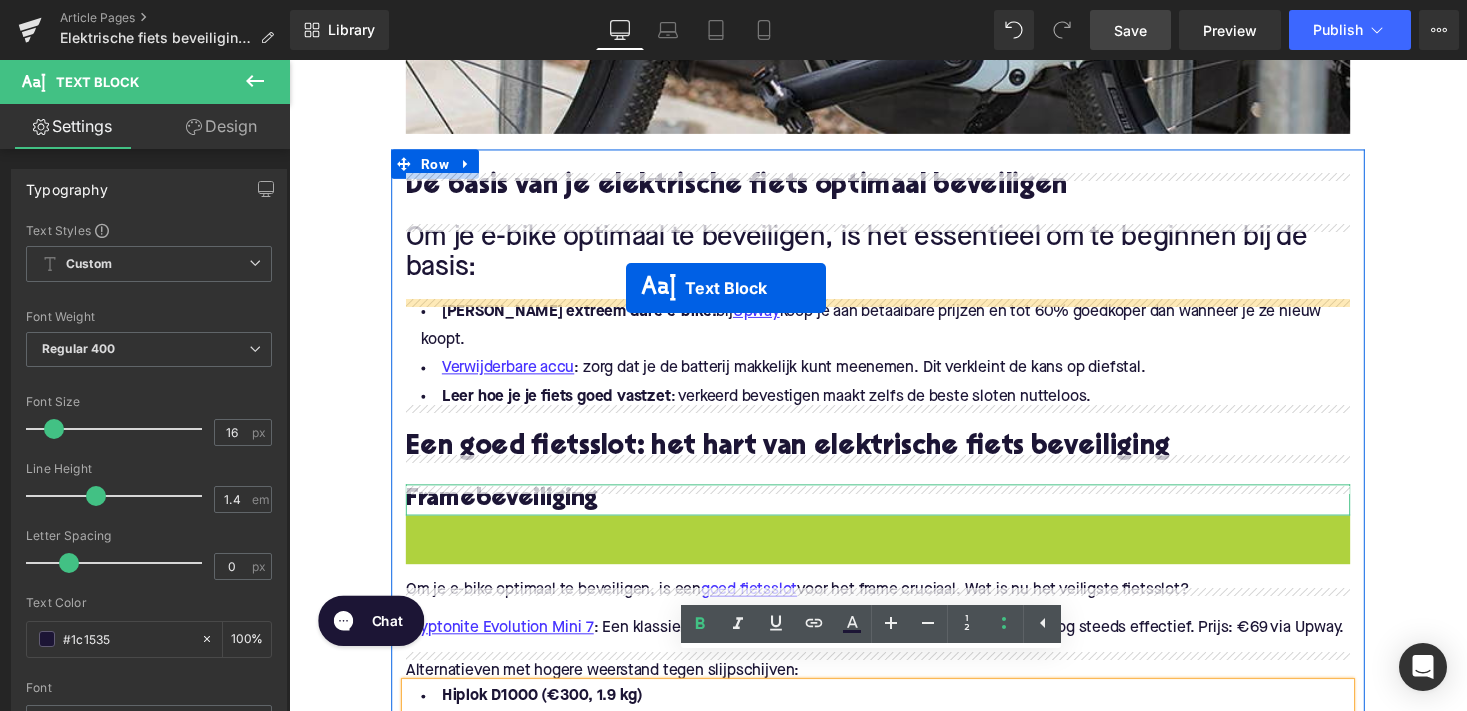 drag, startPoint x: 800, startPoint y: 526, endPoint x: 635, endPoint y: 294, distance: 284.69107 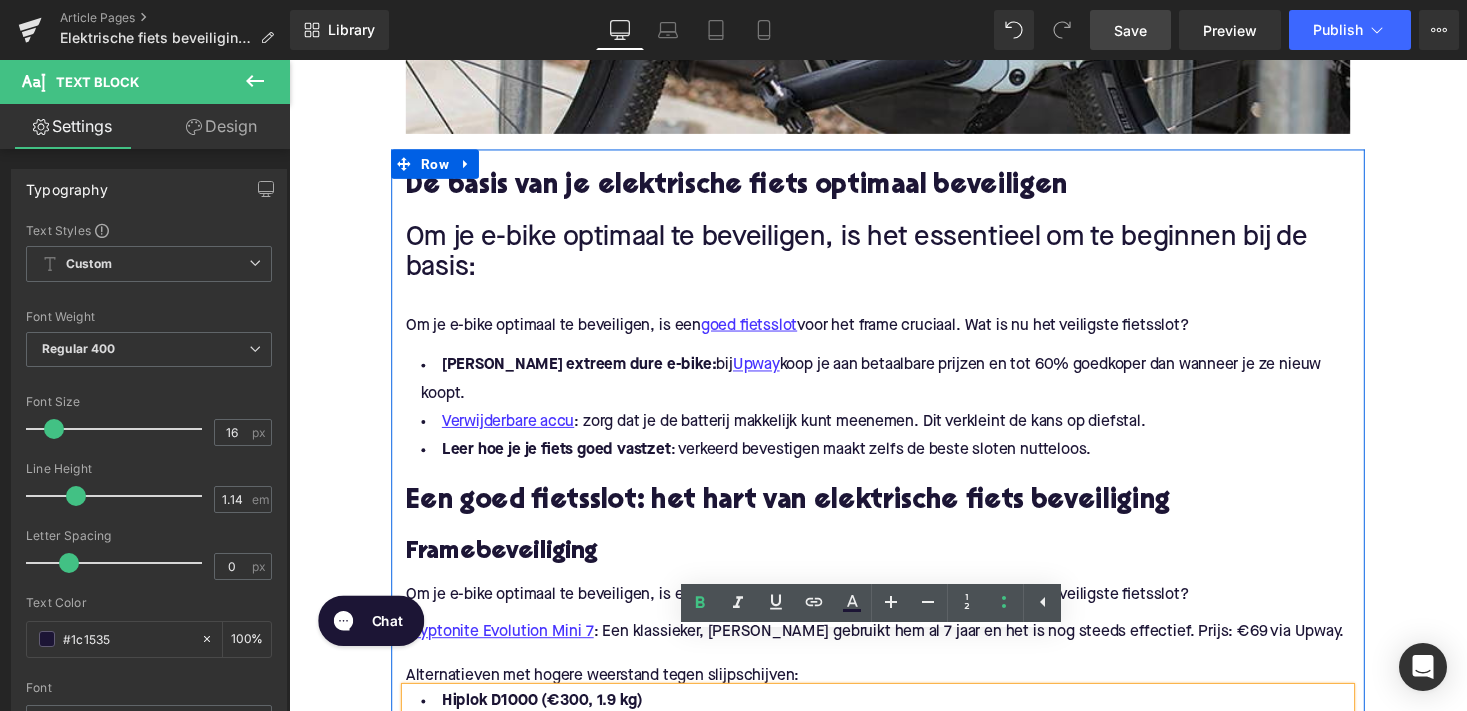 scroll, scrollTop: 1169, scrollLeft: 0, axis: vertical 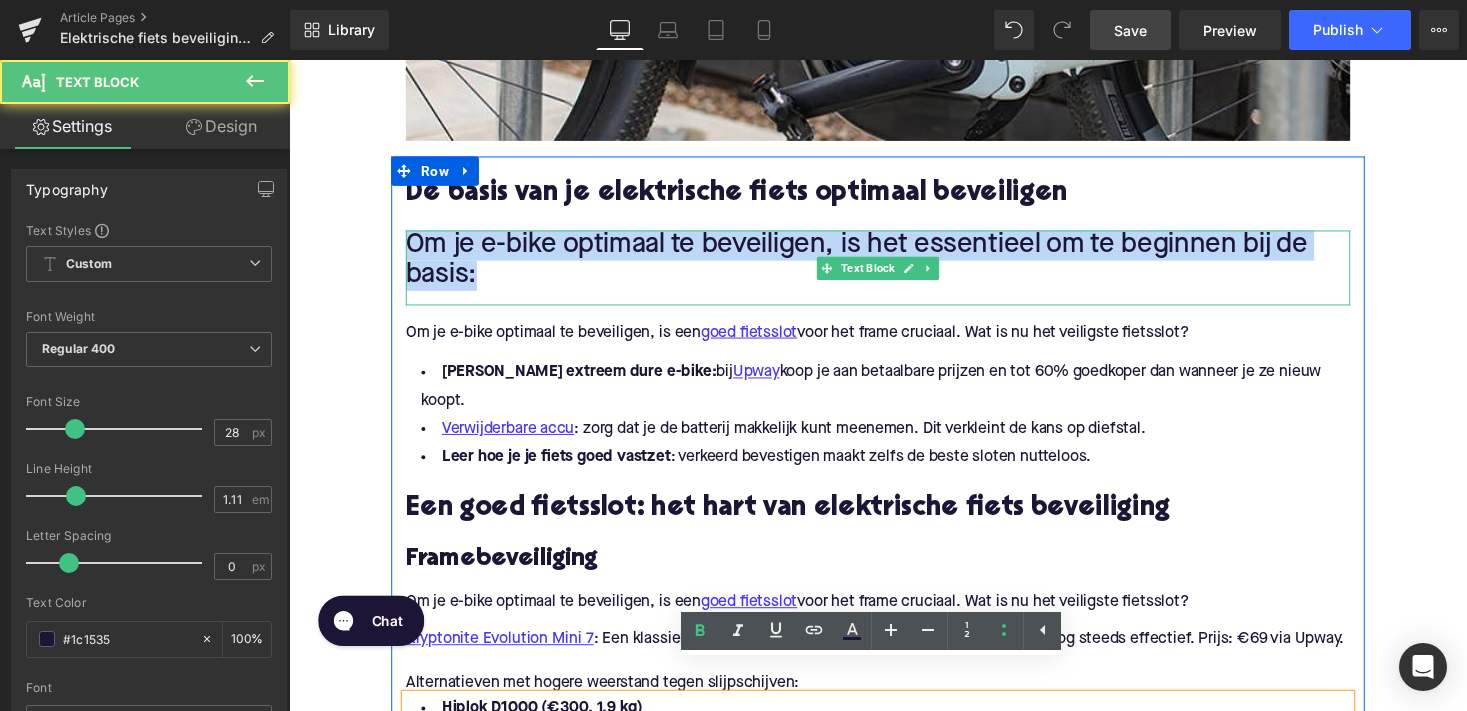 drag, startPoint x: 499, startPoint y: 280, endPoint x: 413, endPoint y: 249, distance: 91.416626 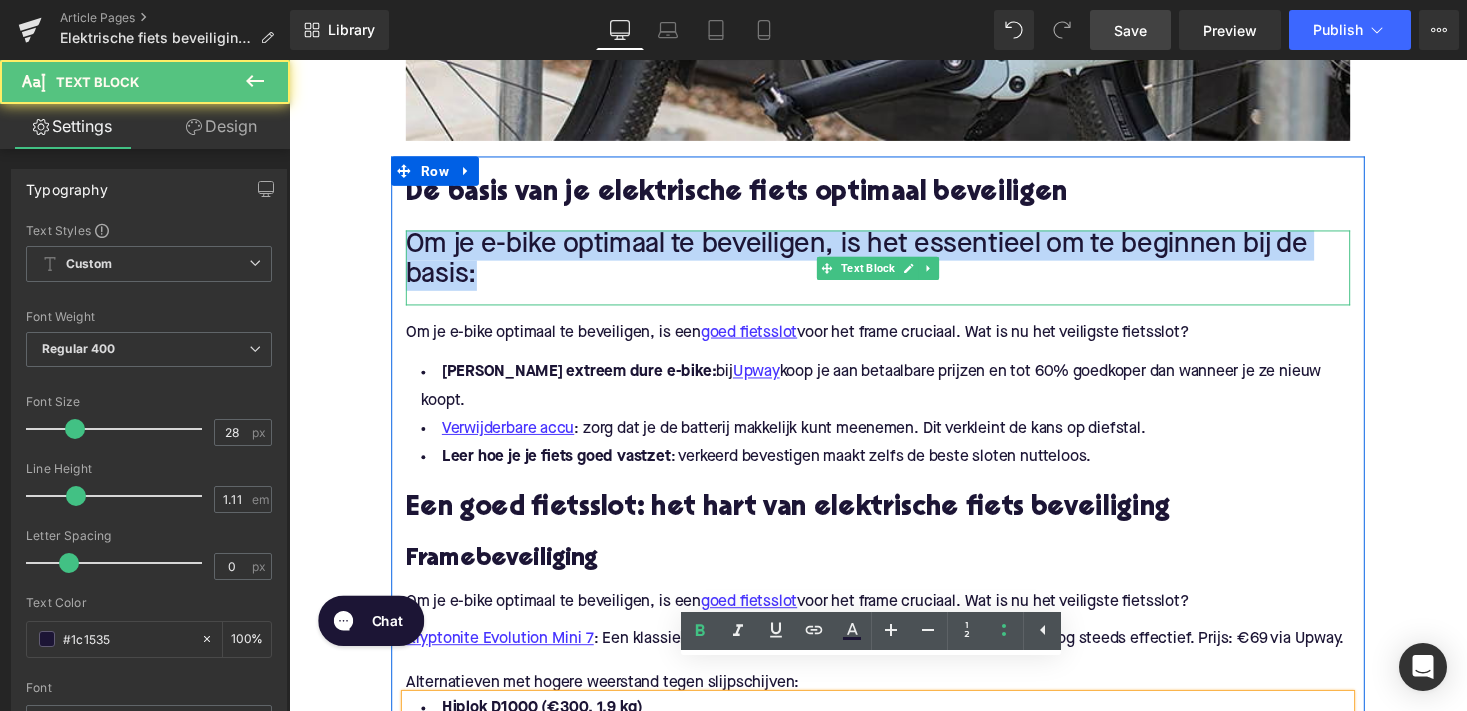 click on "Om je e-bike optimaal te beveiligen, is het essentieel om te beginnen bij de basis:" at bounding box center [894, 266] 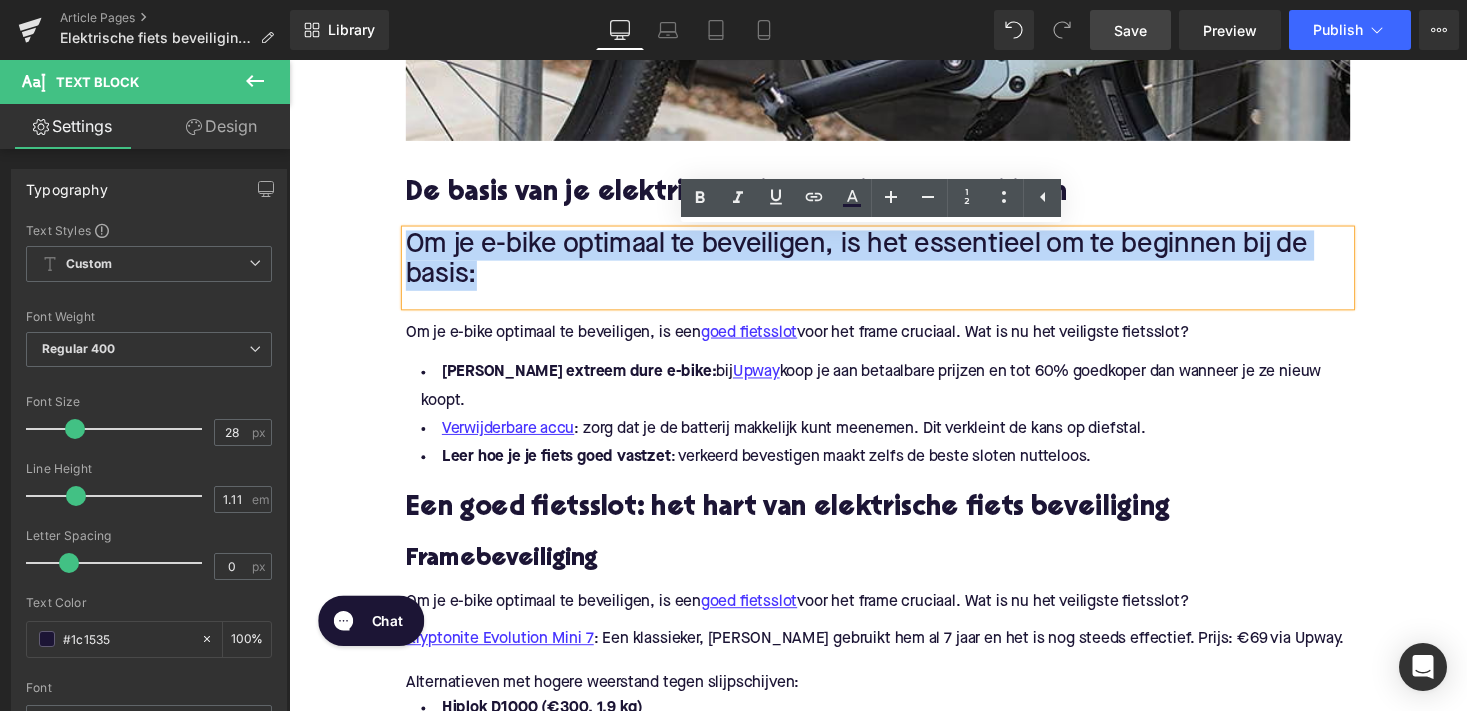copy on "Om je e-bike optimaal te beveiligen, is het essentieel om te beginnen bij de basis:" 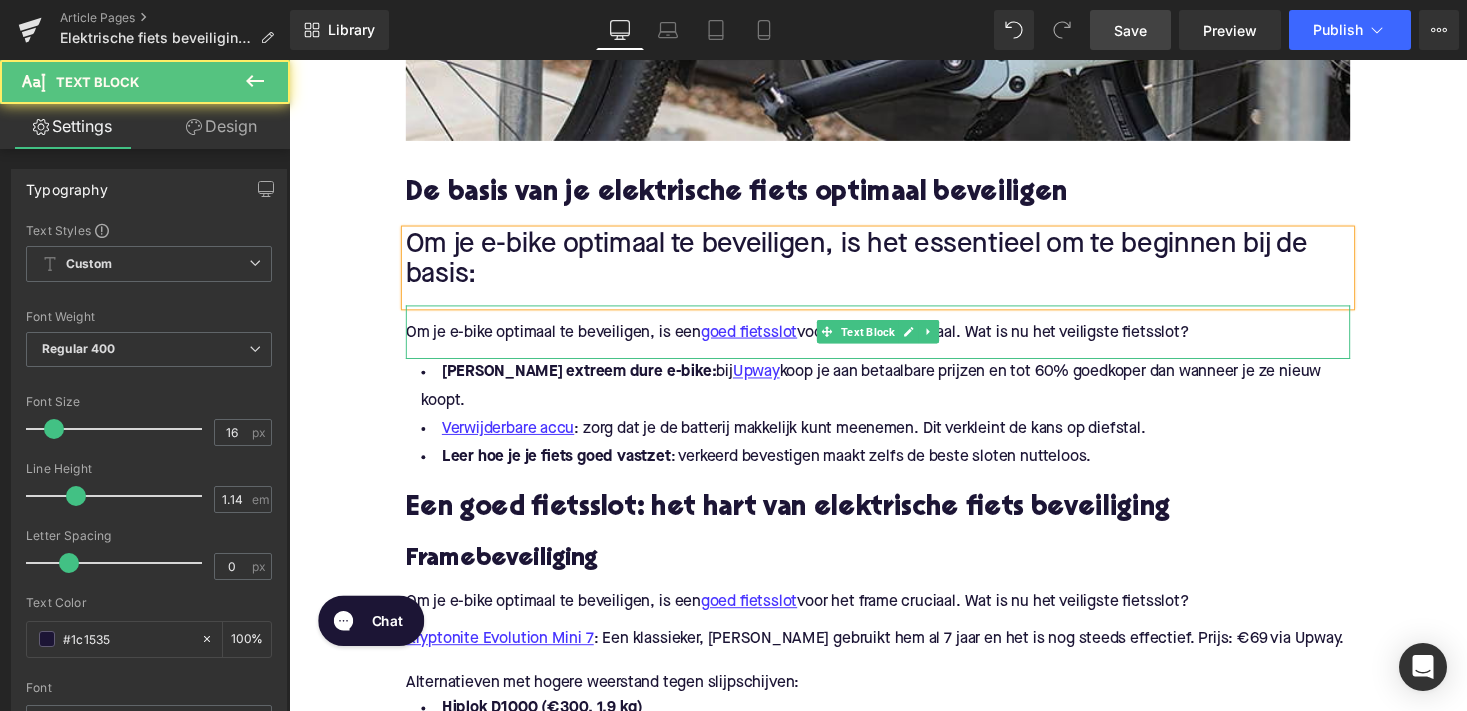 click on "Om je e-bike optimaal te beveiligen, is een  goed fietsslot  voor het frame cruciaal. Wat is nu het veiligste fietsslot?" at bounding box center (894, 340) 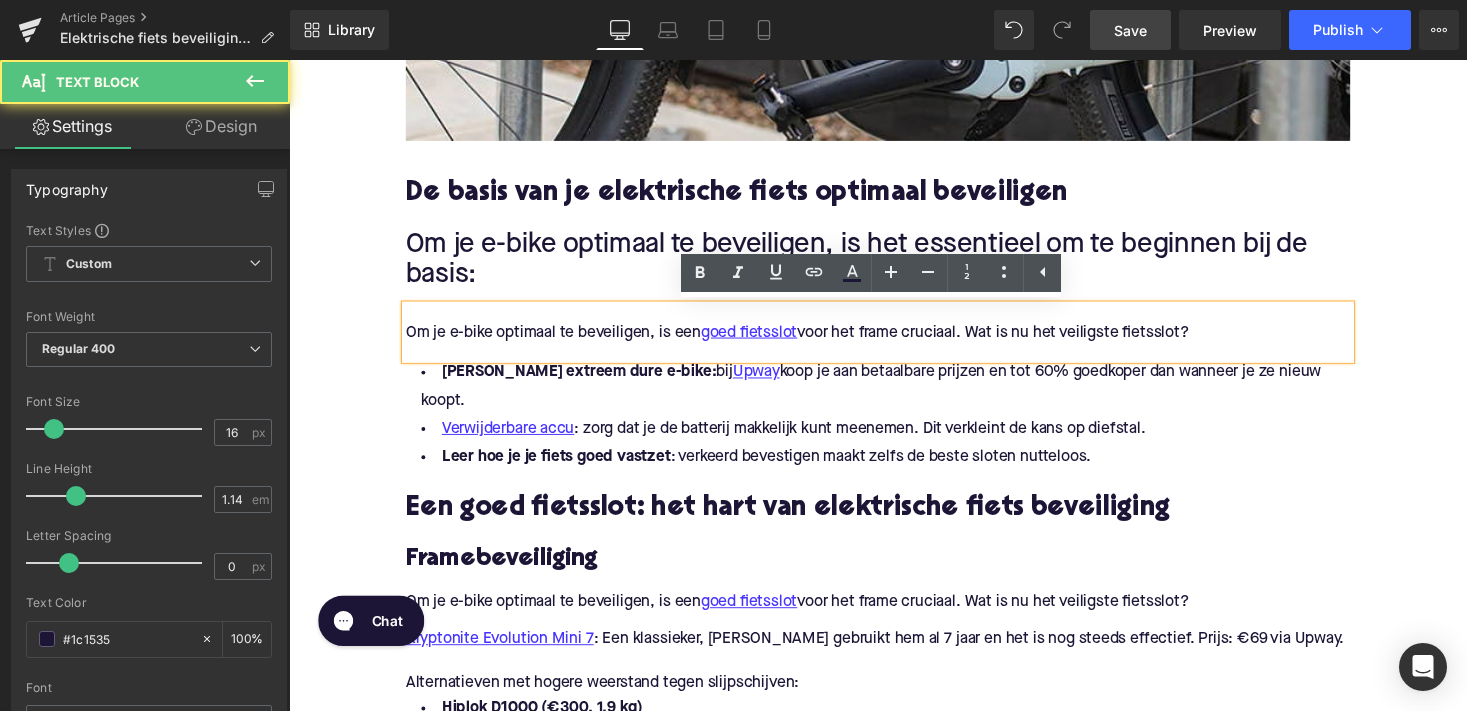 click on "Om je e-bike optimaal te beveiligen, is een  goed fietsslot  voor het frame cruciaal. Wat is nu het veiligste fietsslot?" at bounding box center [894, 340] 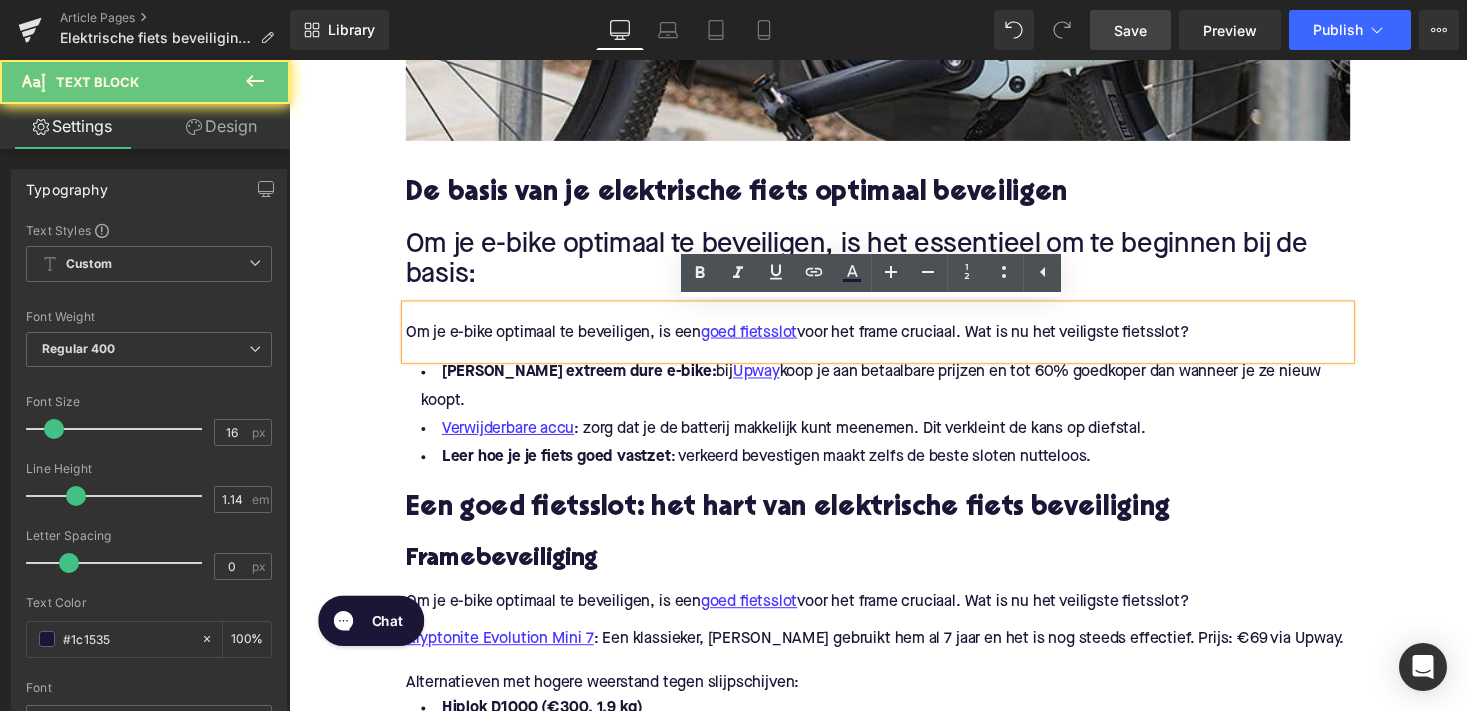 type 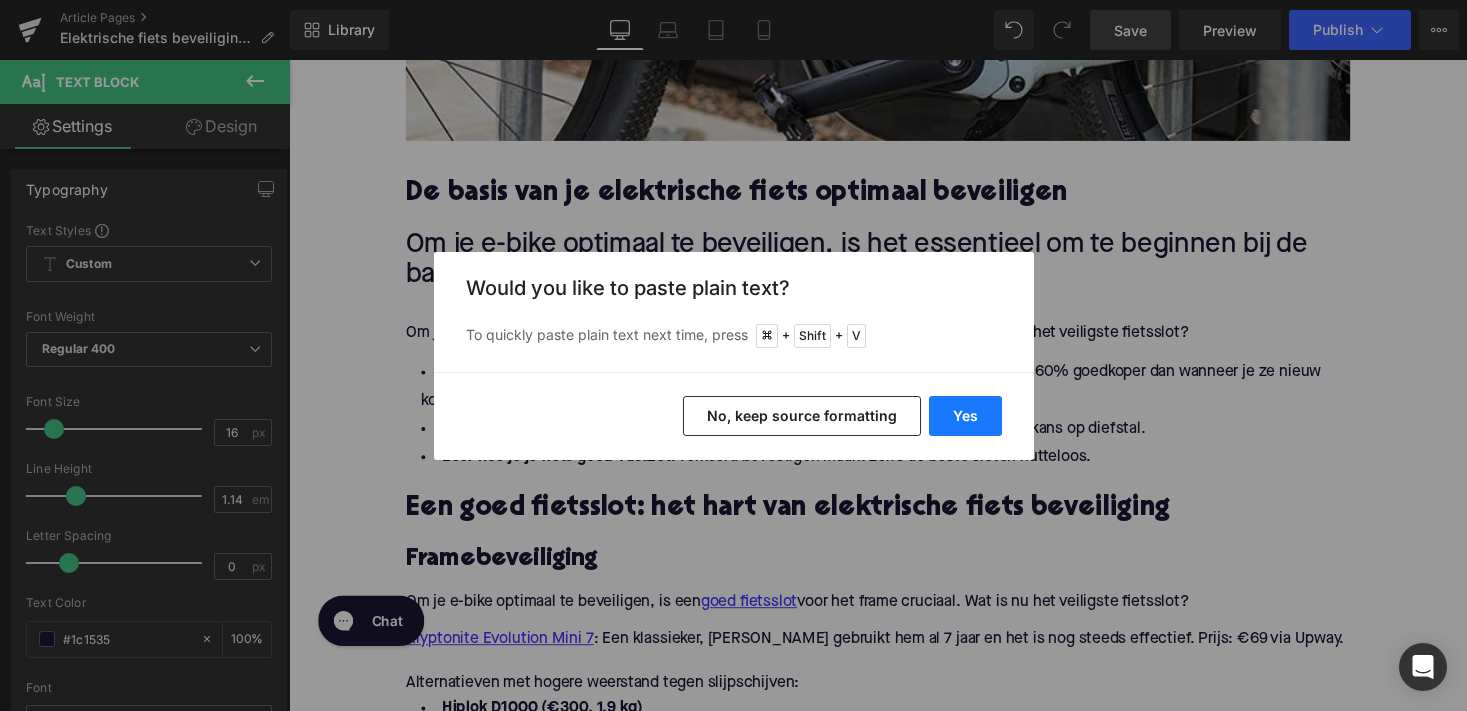 click on "Yes" at bounding box center [965, 416] 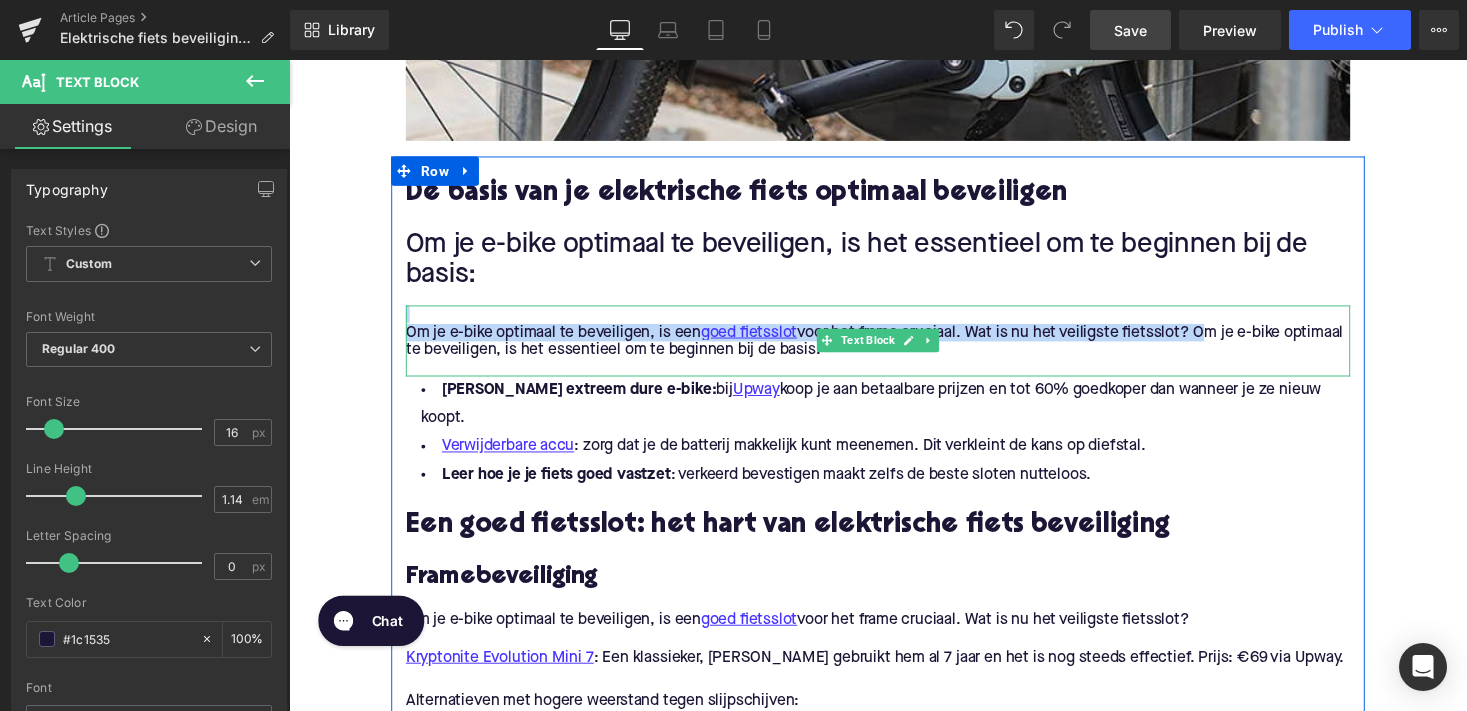 drag, startPoint x: 1224, startPoint y: 340, endPoint x: 425, endPoint y: 319, distance: 799.27594 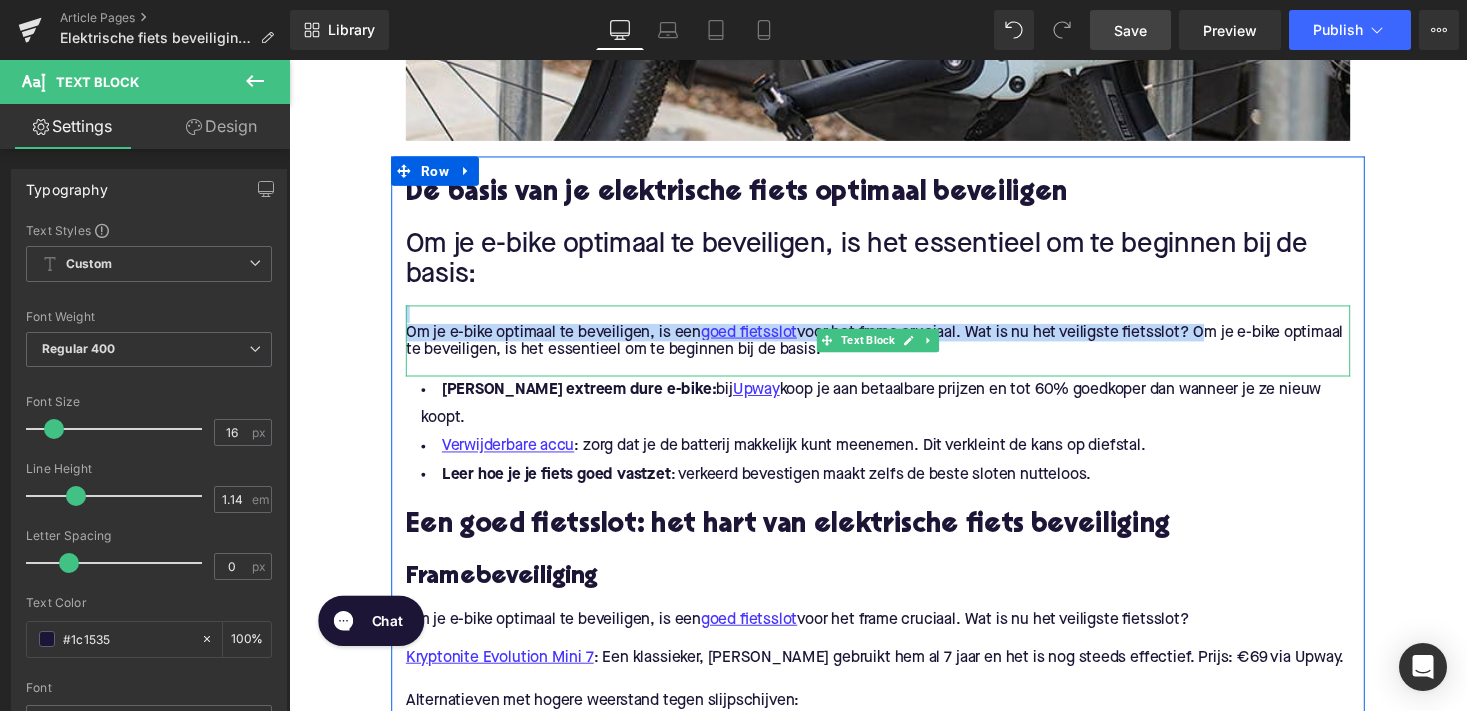 click on "Om je e-bike optimaal te beveiligen, is een  goed fietsslot  voor het frame cruciaal. Wat is nu het veiligste fietsslot? Om je e-bike optimaal te beveiligen, is het essentieel om te beginnen bij de basis:" at bounding box center (894, 348) 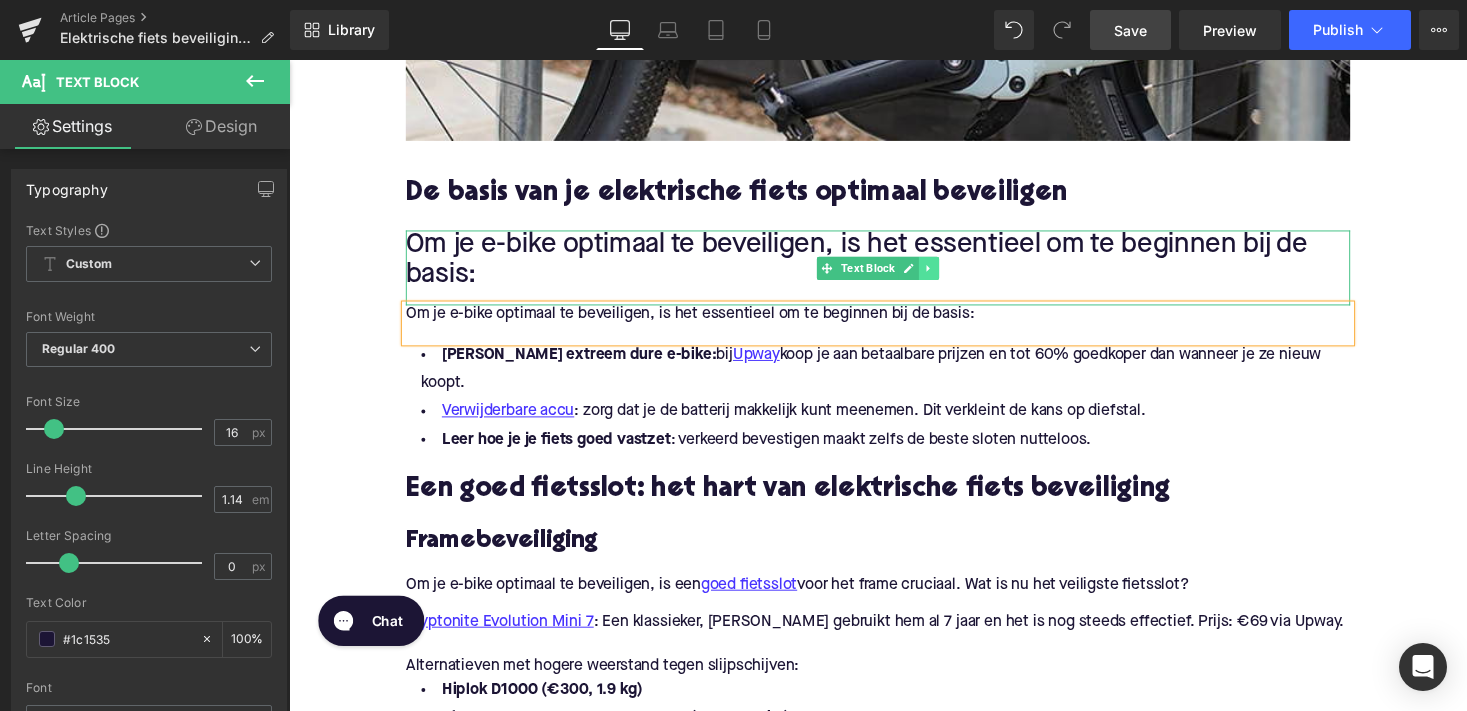 click 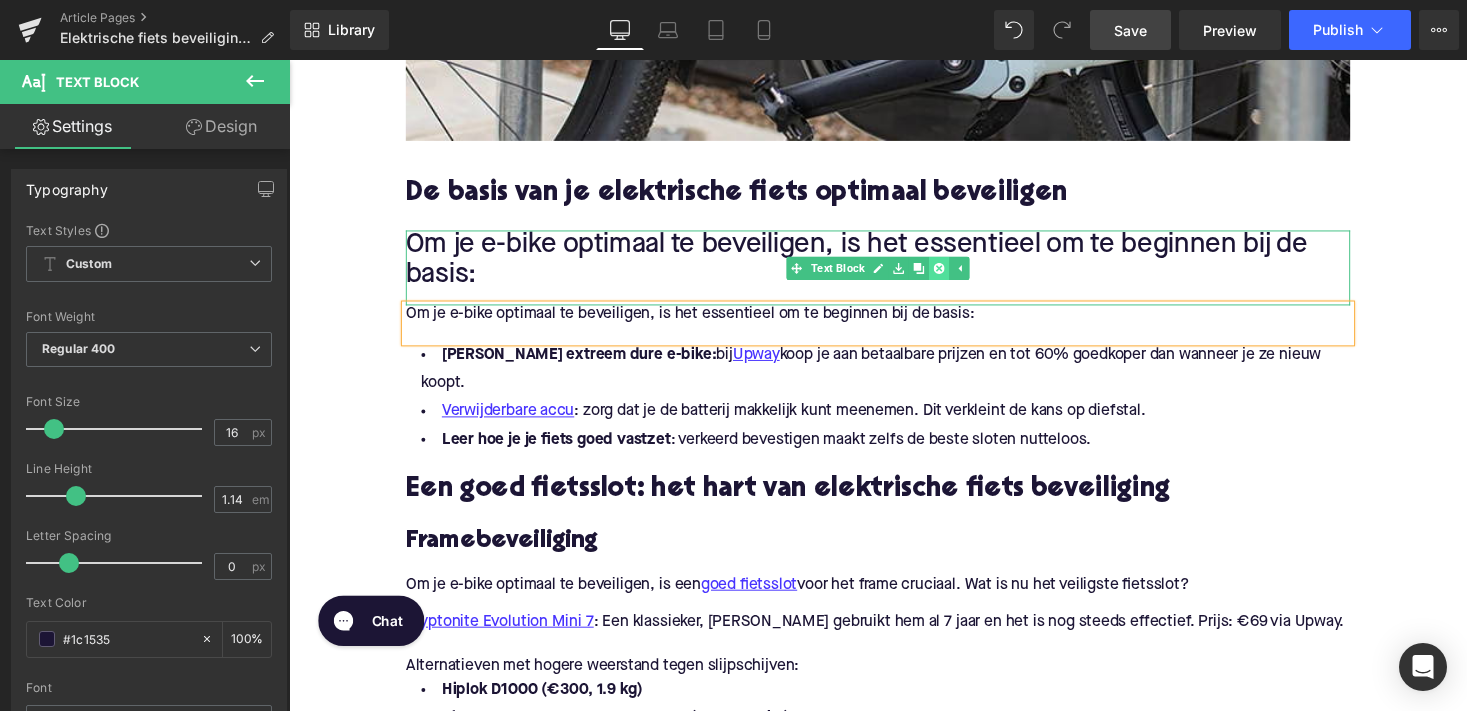 click 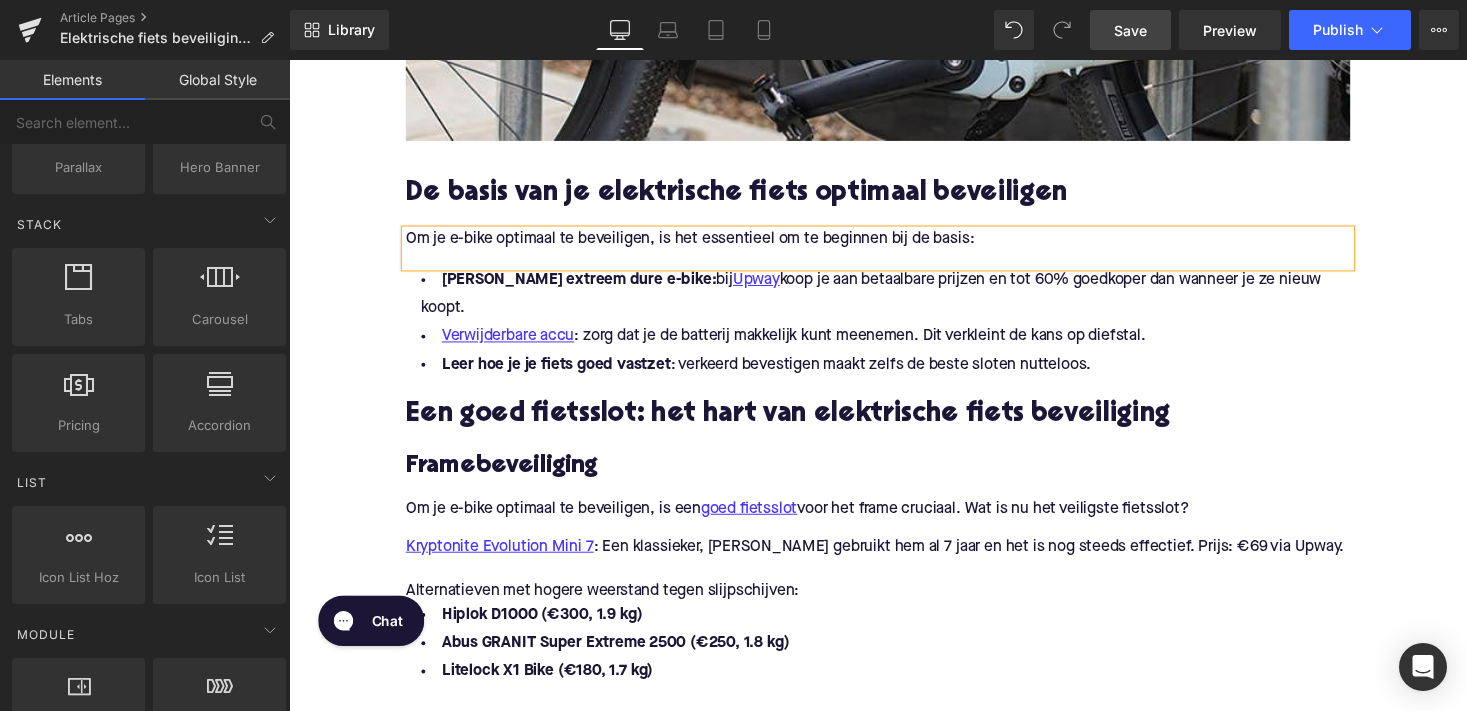 click at bounding box center (894, 451) 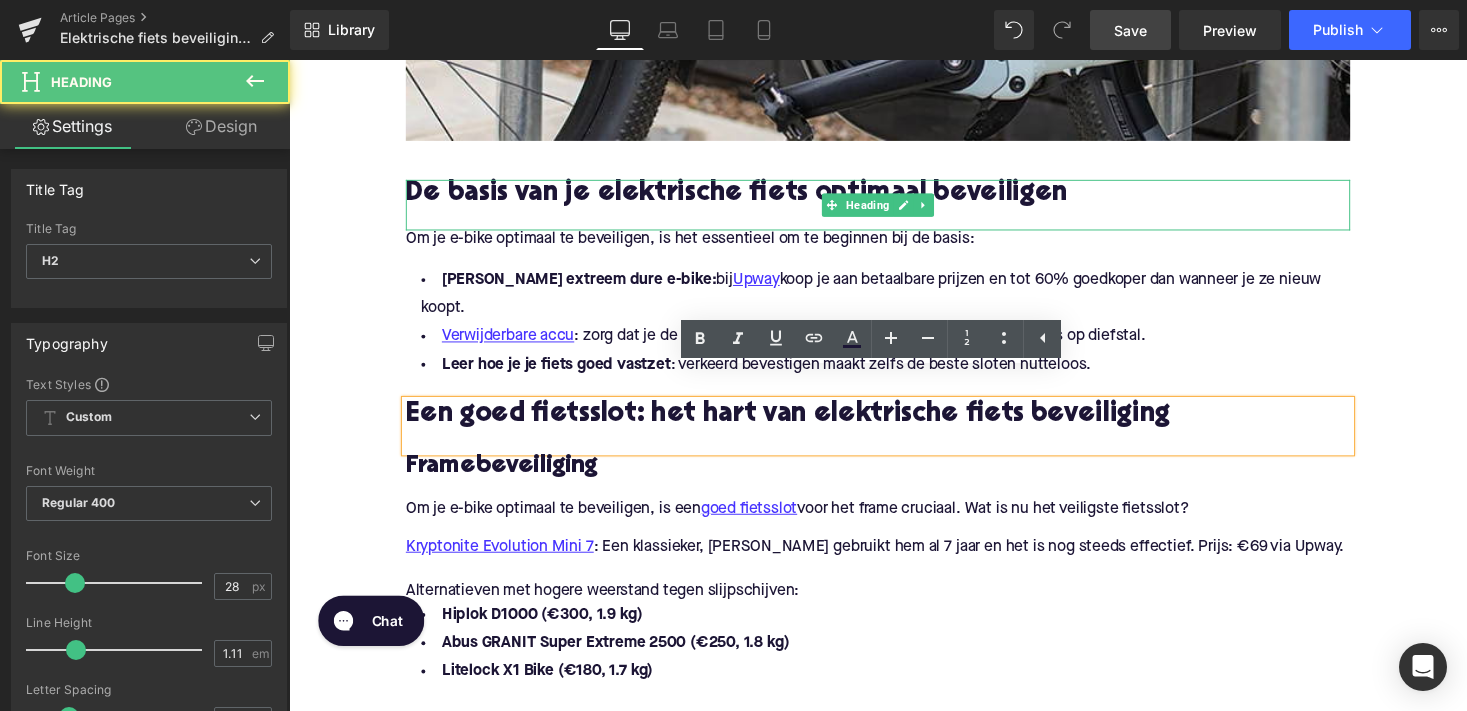 click on "De basis van je elektrische fiets optimaal beveiligen" at bounding box center (894, 198) 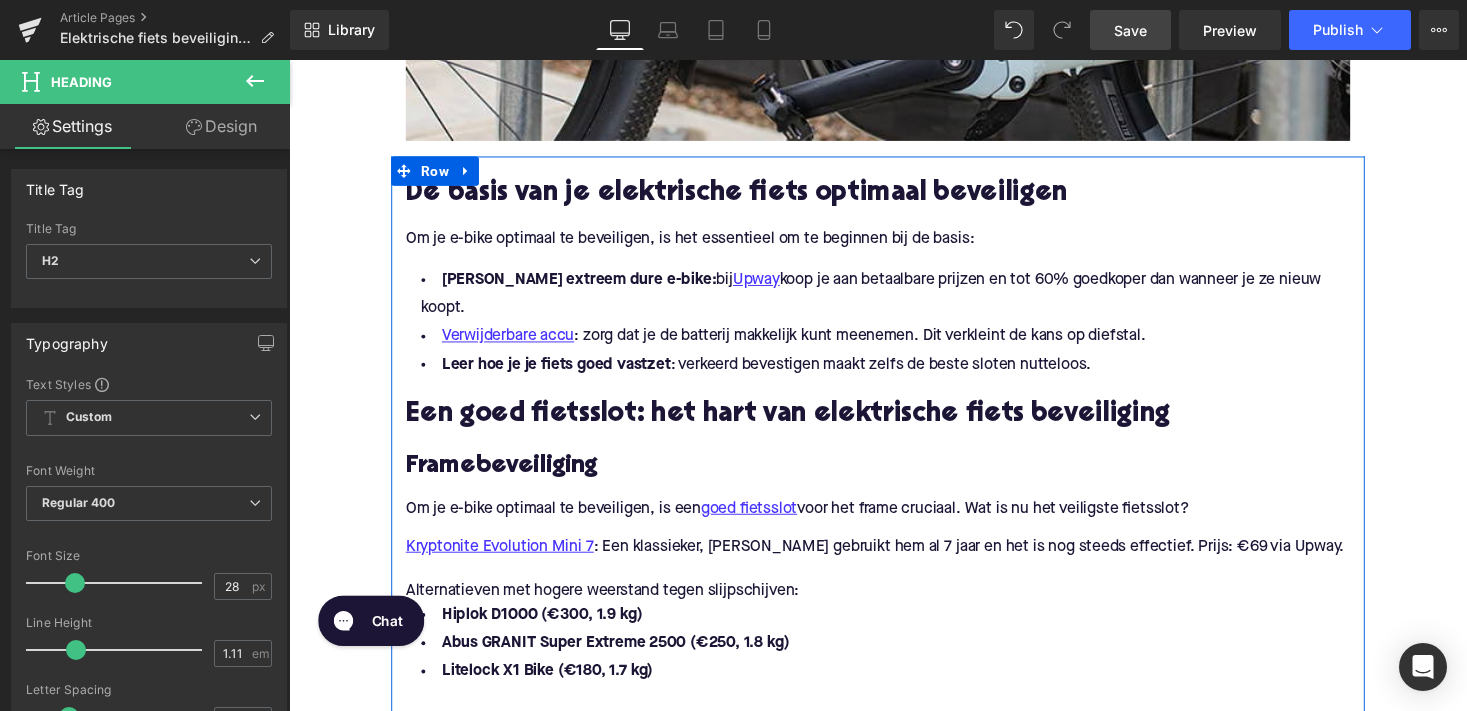 click at bounding box center (894, 262) 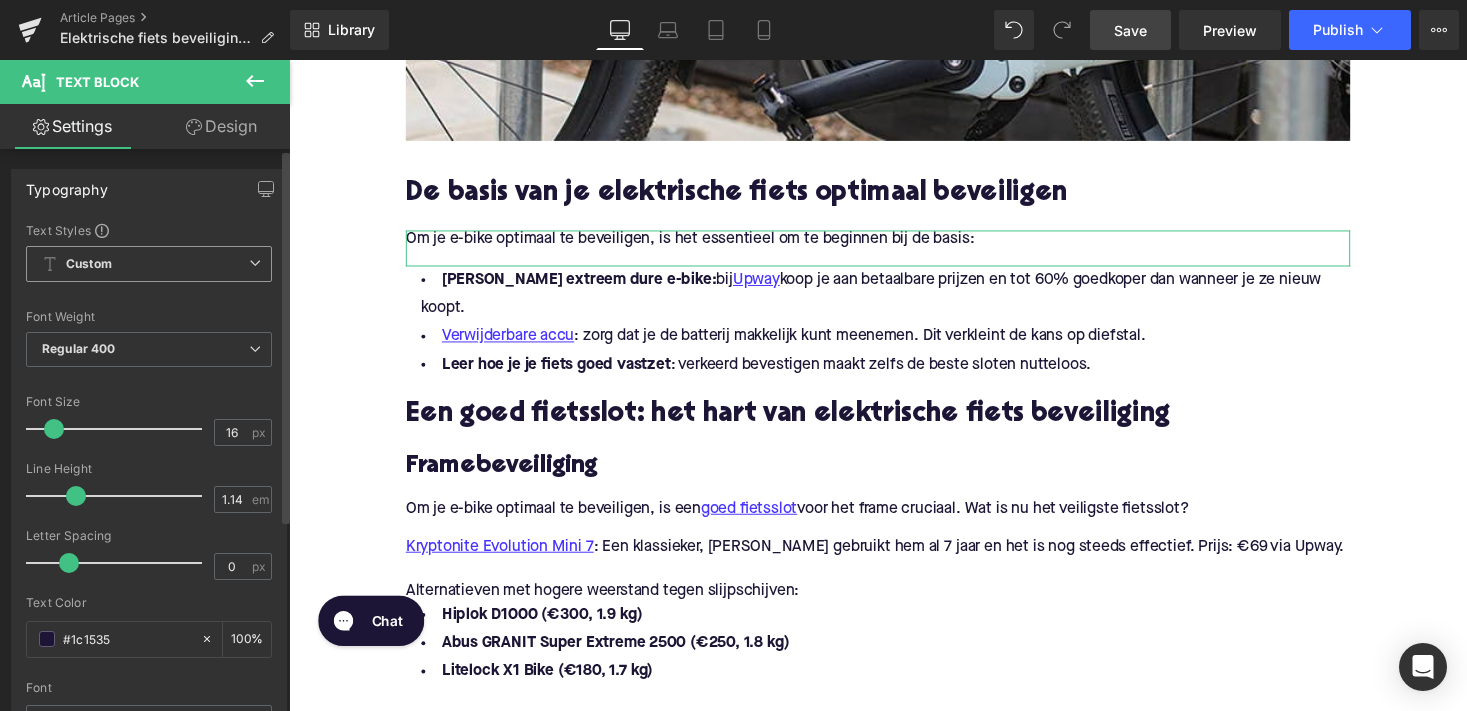click on "Custom
Setup Global Style" at bounding box center (149, 264) 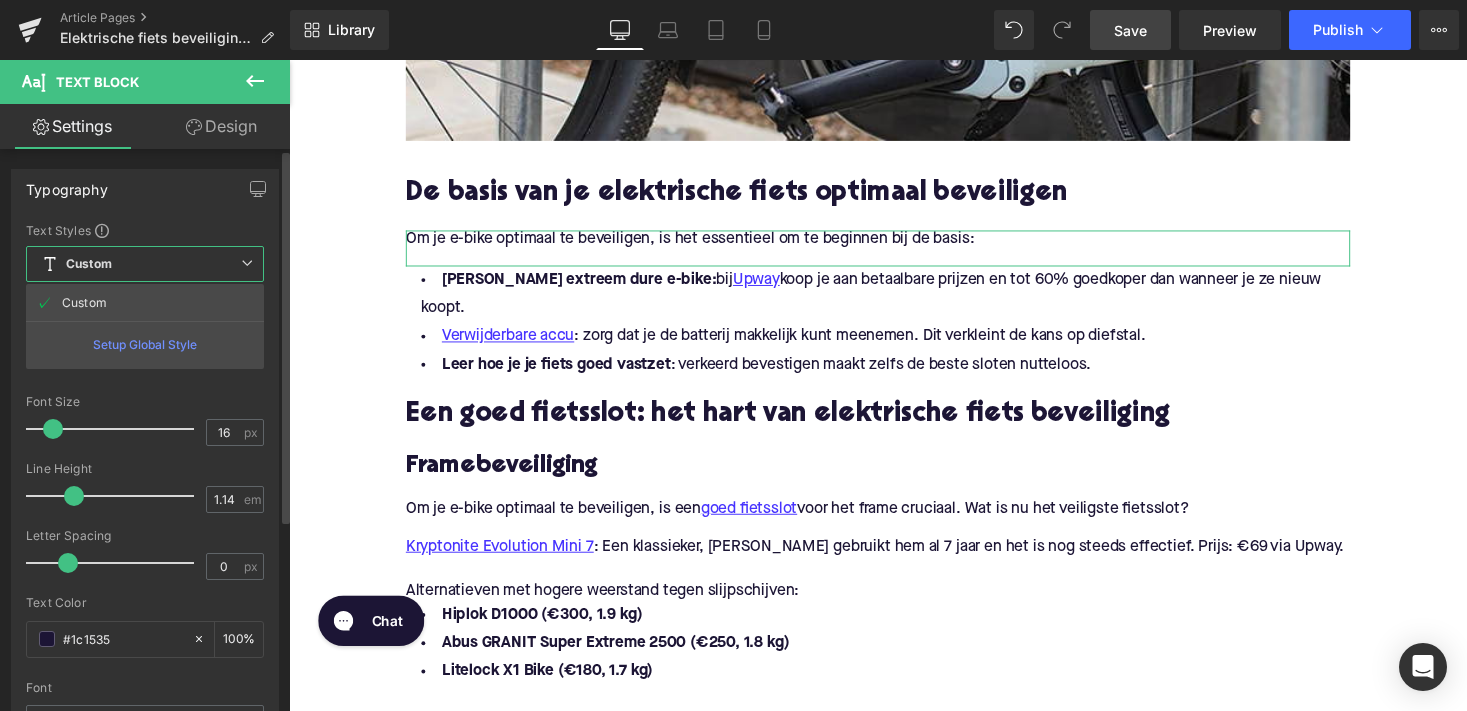 click on "Custom
Setup Global Style" at bounding box center (145, 264) 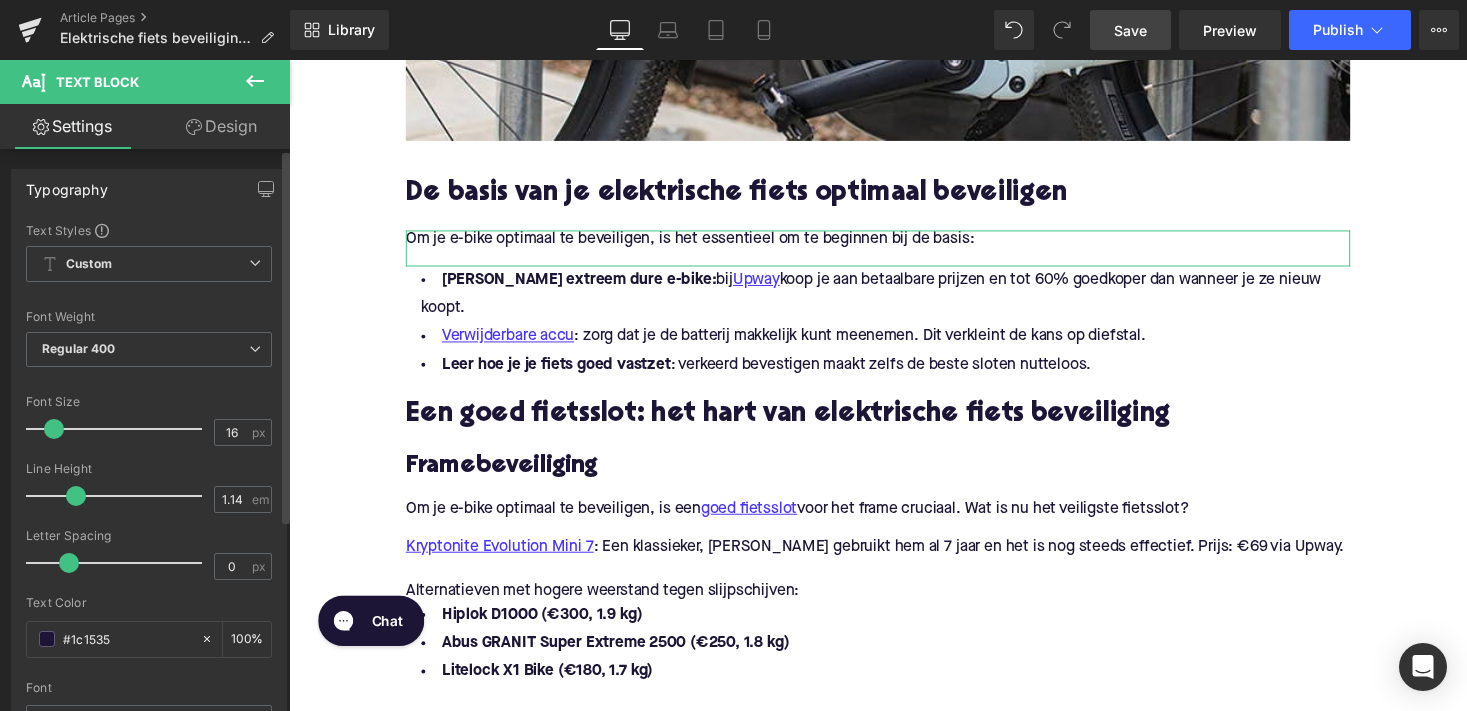 scroll, scrollTop: 291, scrollLeft: 0, axis: vertical 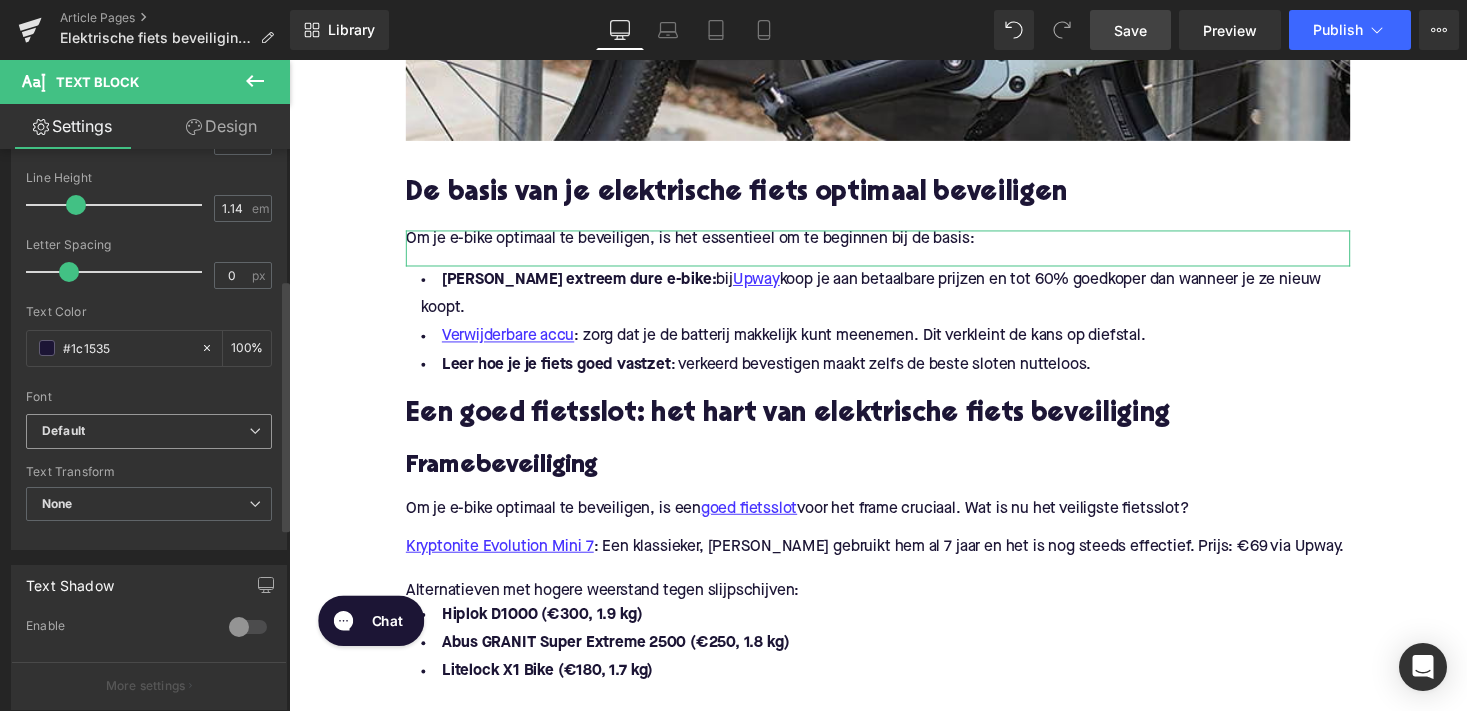 click on "Default" at bounding box center (145, 431) 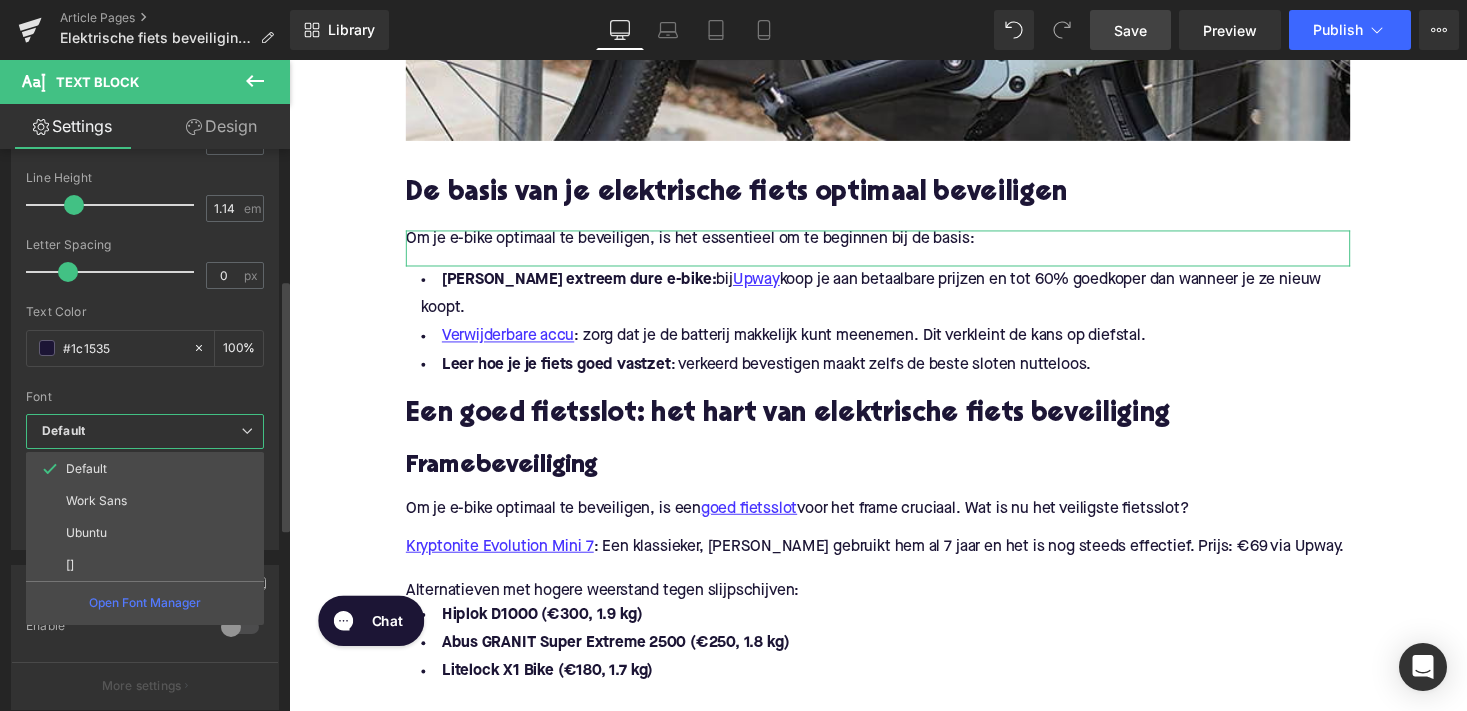 click on "Default" at bounding box center (141, 431) 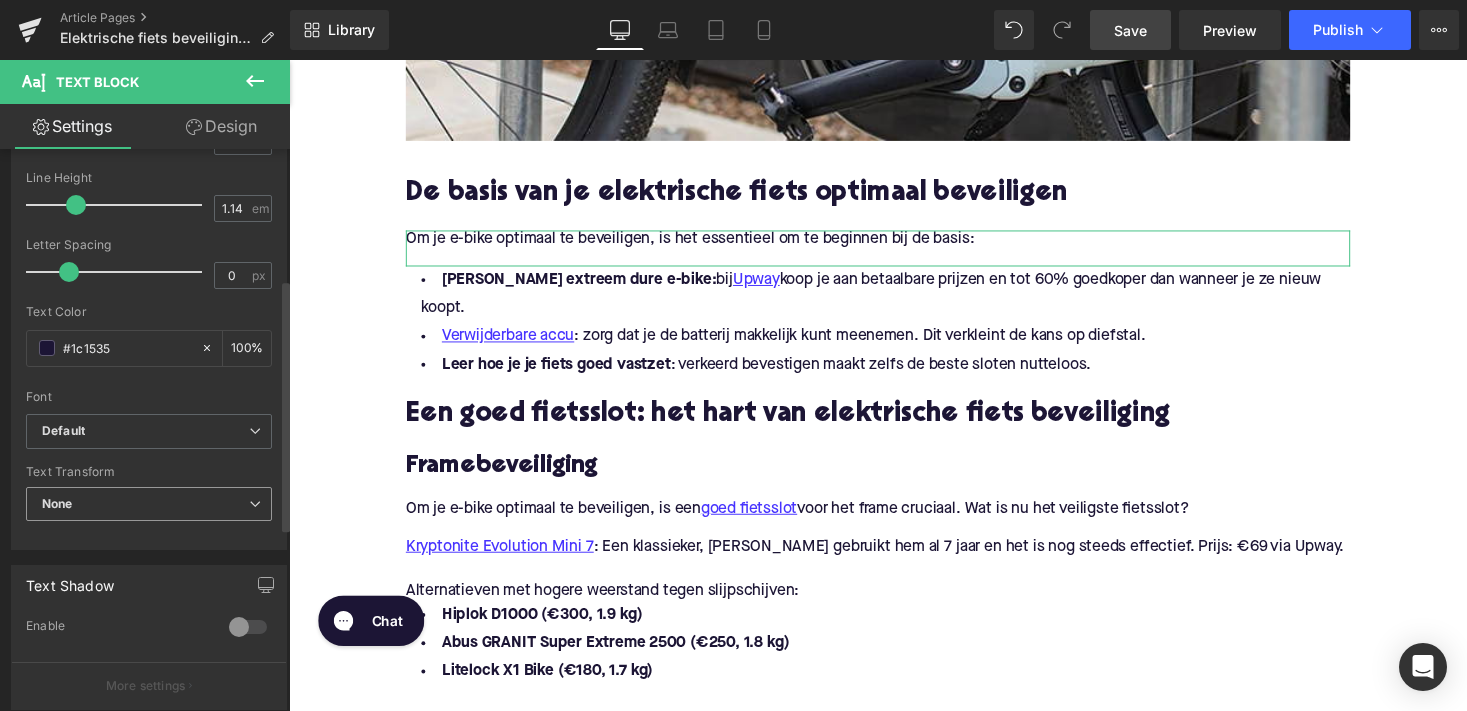 click on "None" at bounding box center [149, 504] 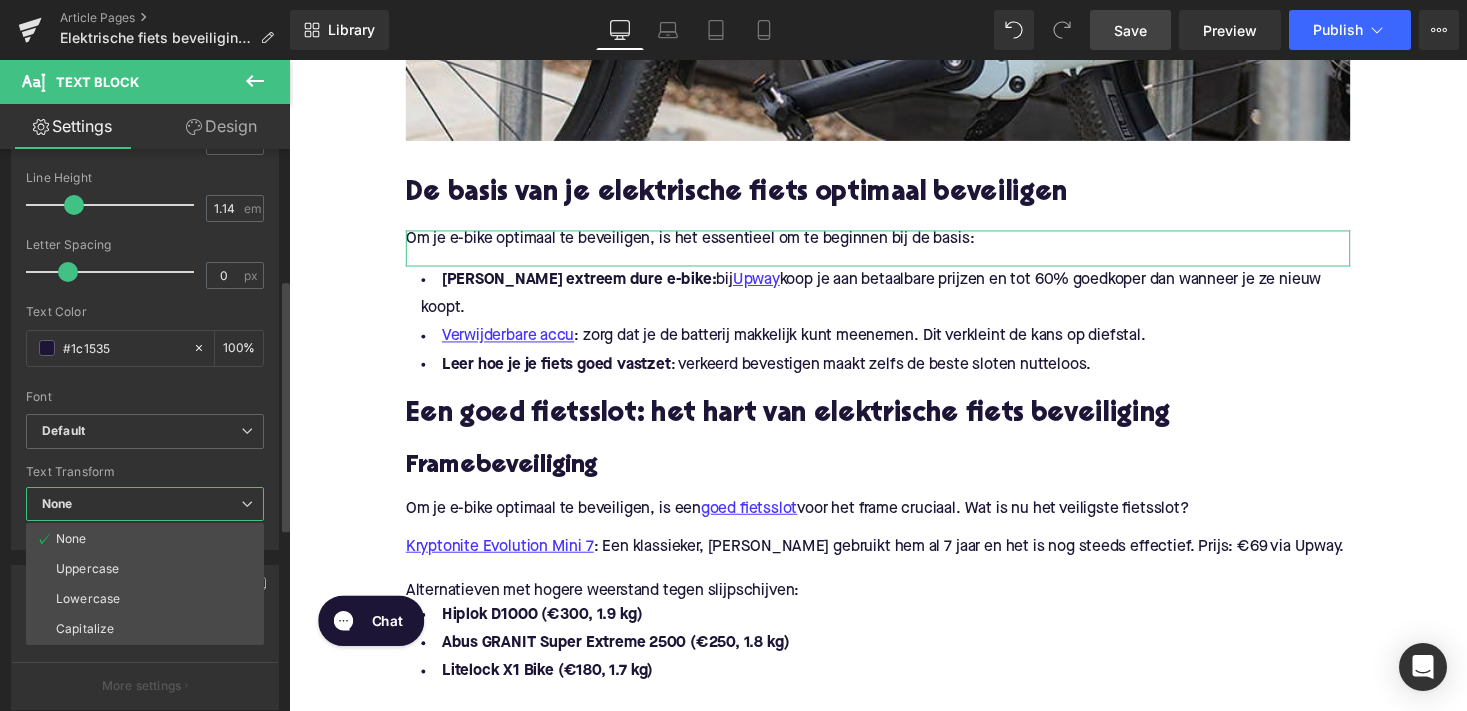 click on "None" at bounding box center (145, 504) 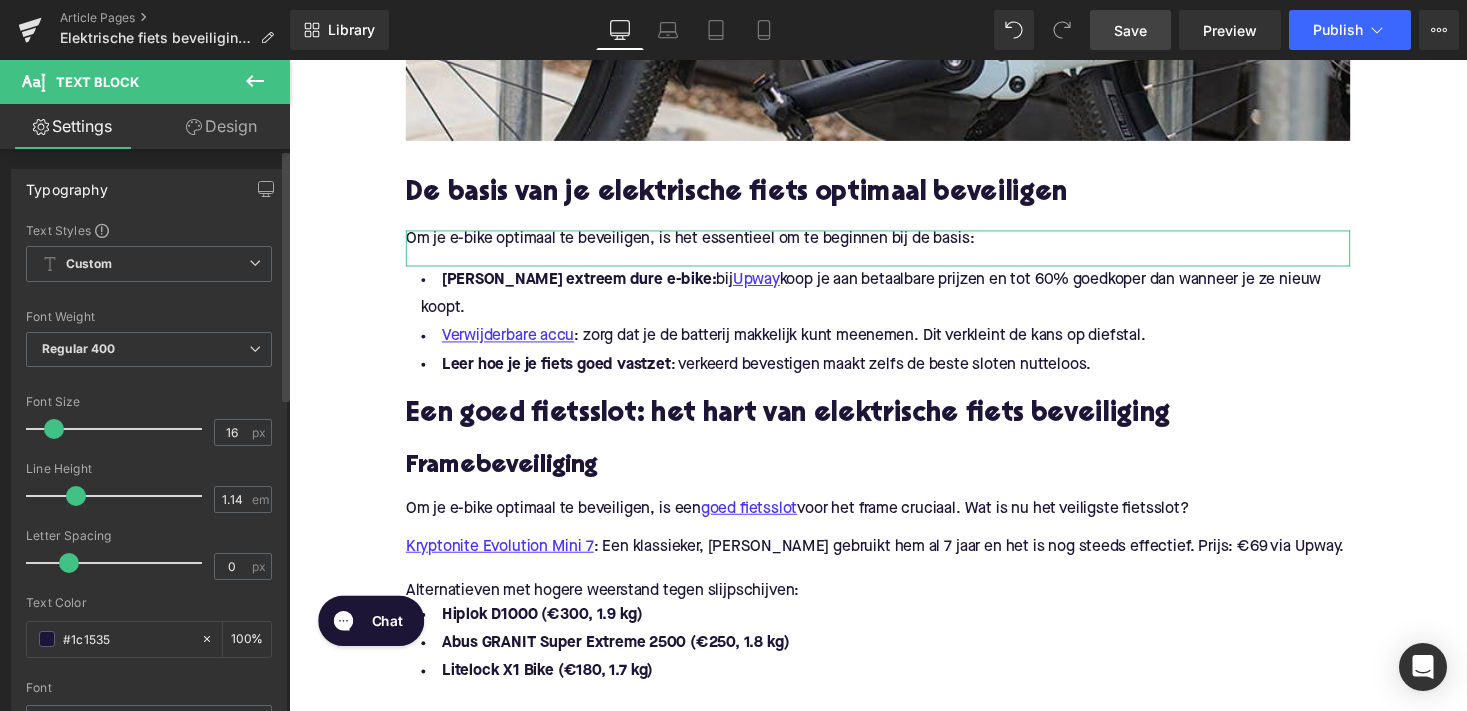 scroll, scrollTop: 0, scrollLeft: 0, axis: both 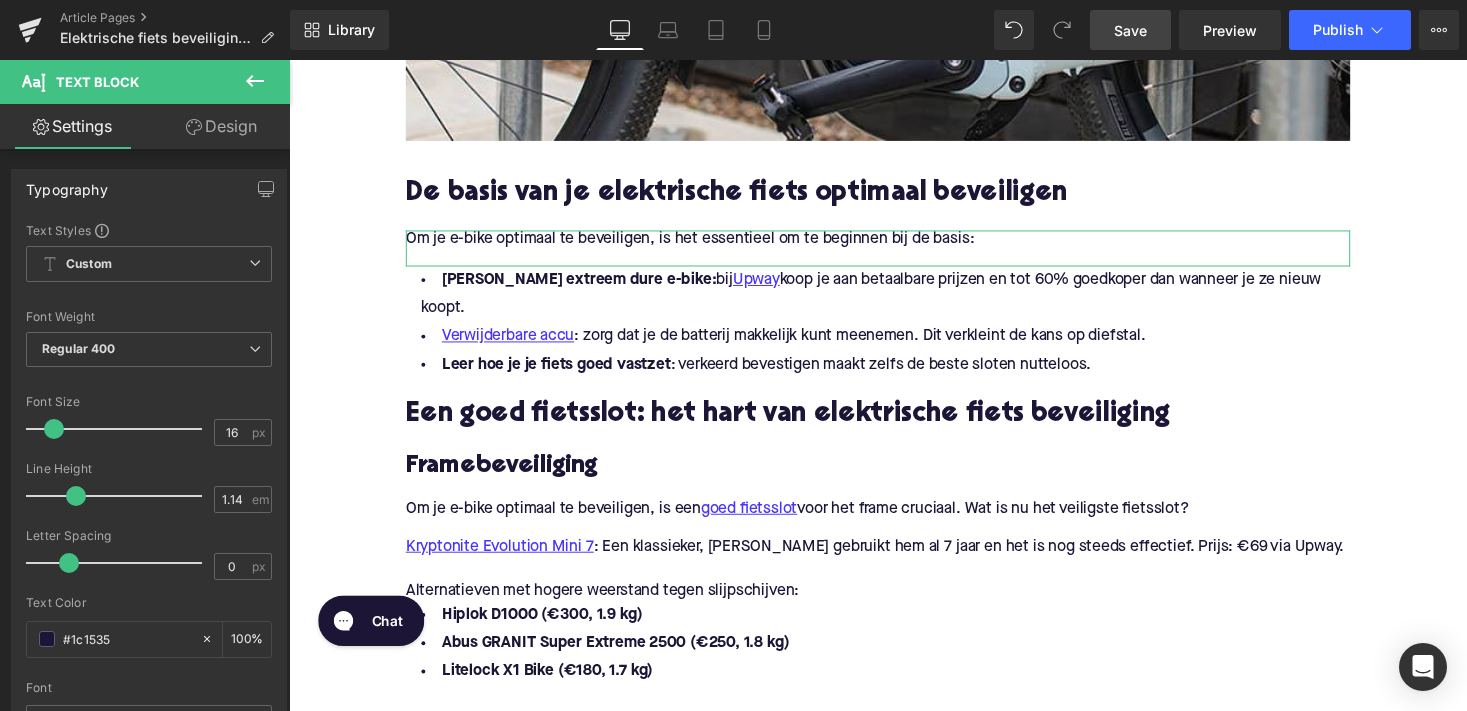 click on "Design" at bounding box center [221, 126] 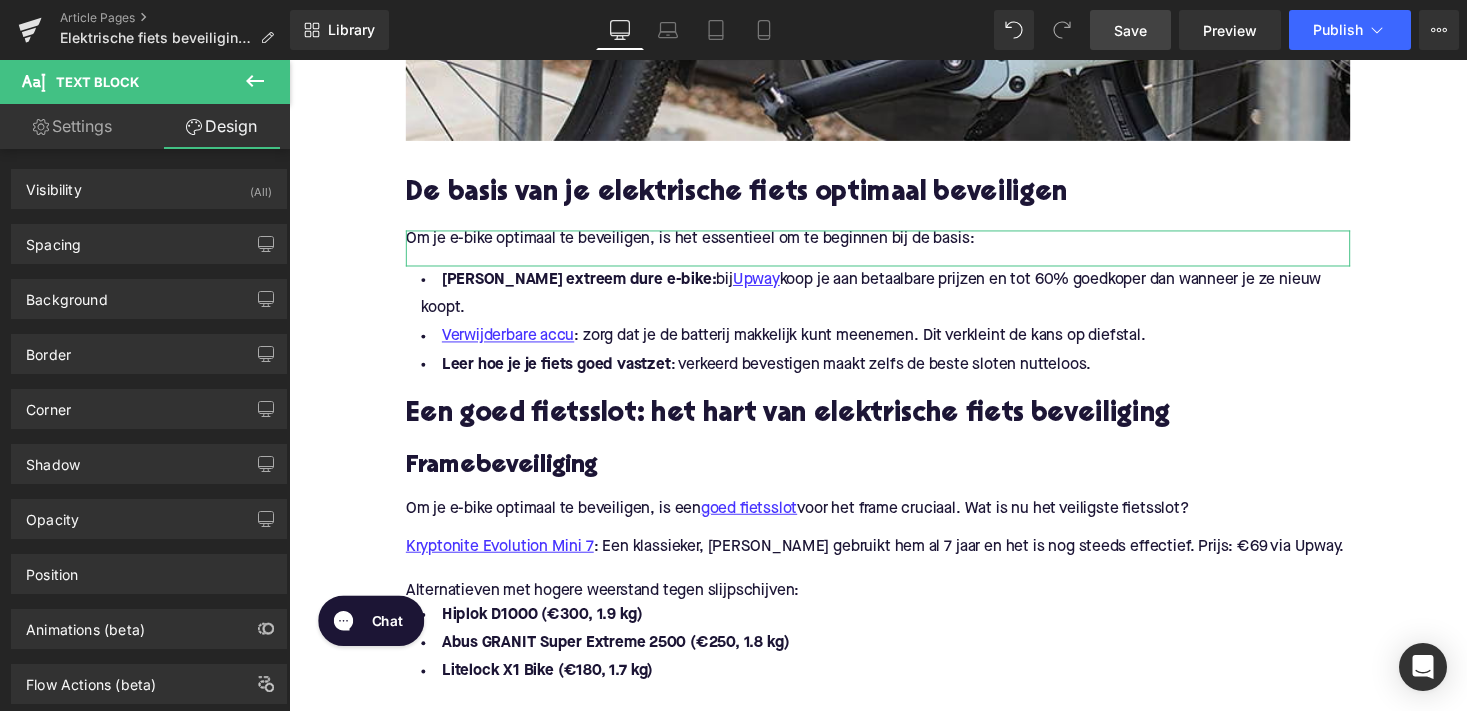 click on "Settings" at bounding box center [72, 126] 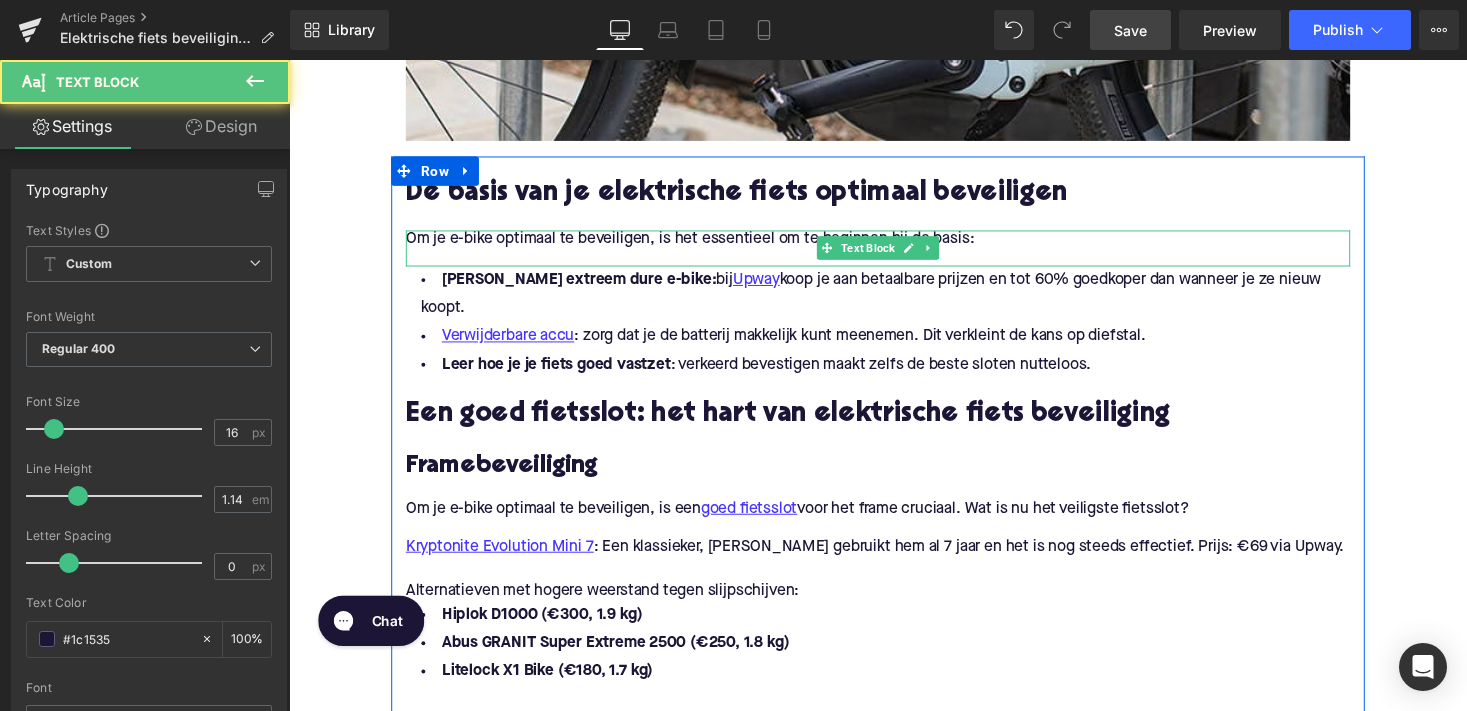 click at bounding box center (894, 262) 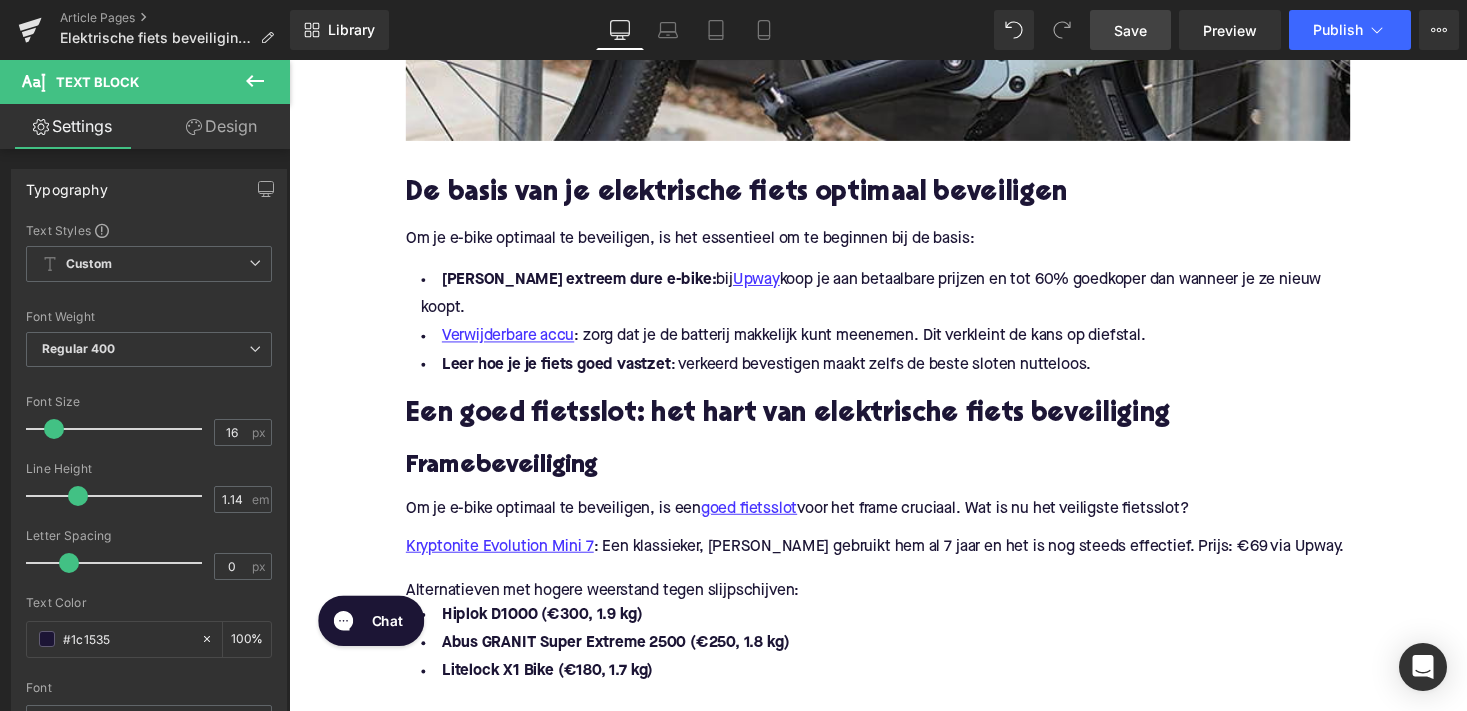 click on "Text Block" at bounding box center (120, 82) 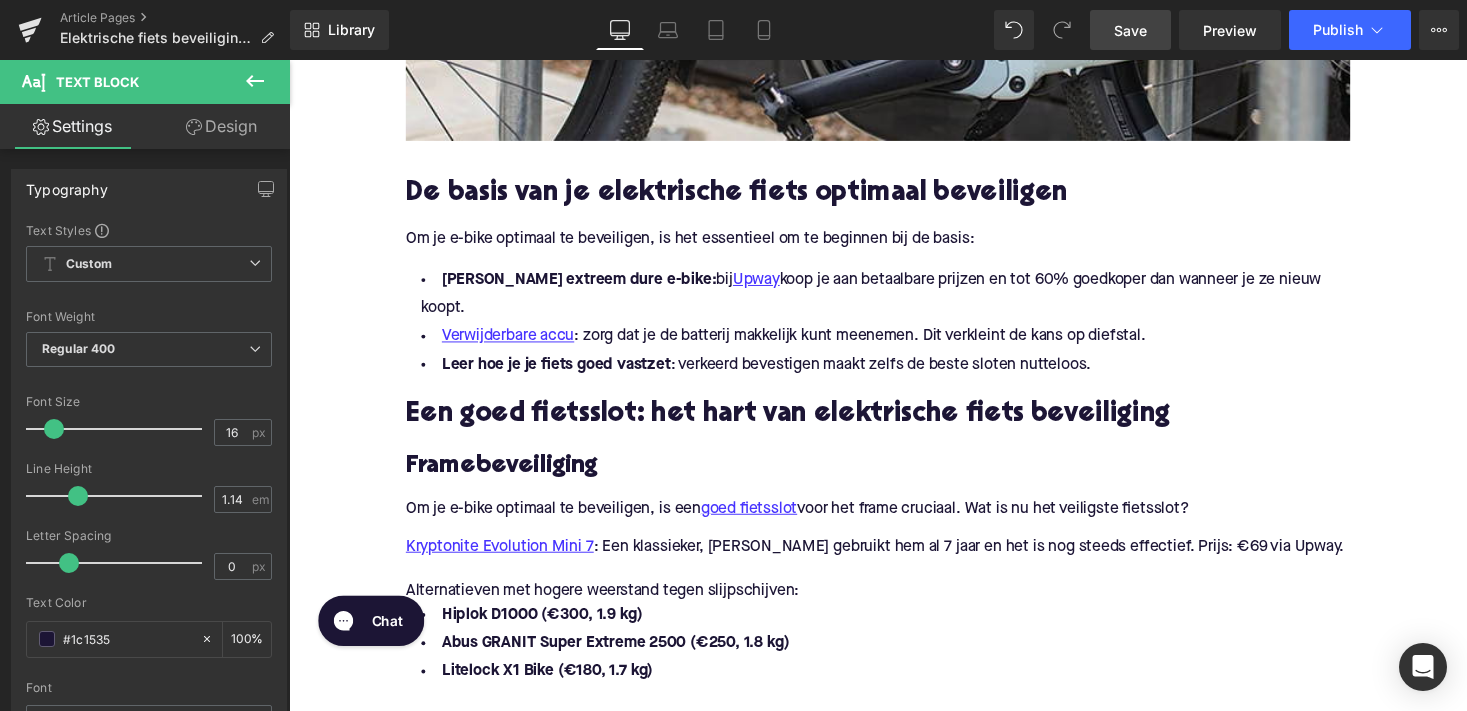 click 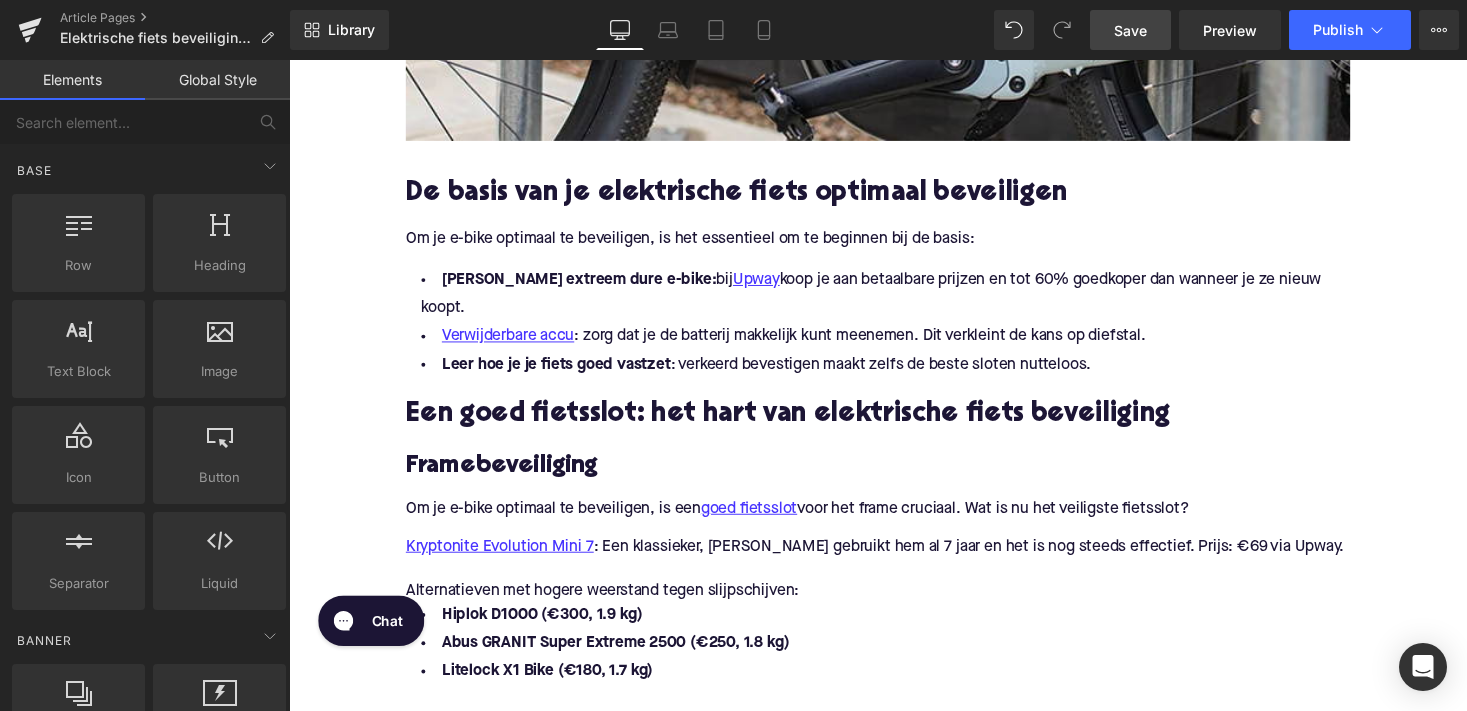 scroll, scrollTop: 0, scrollLeft: 0, axis: both 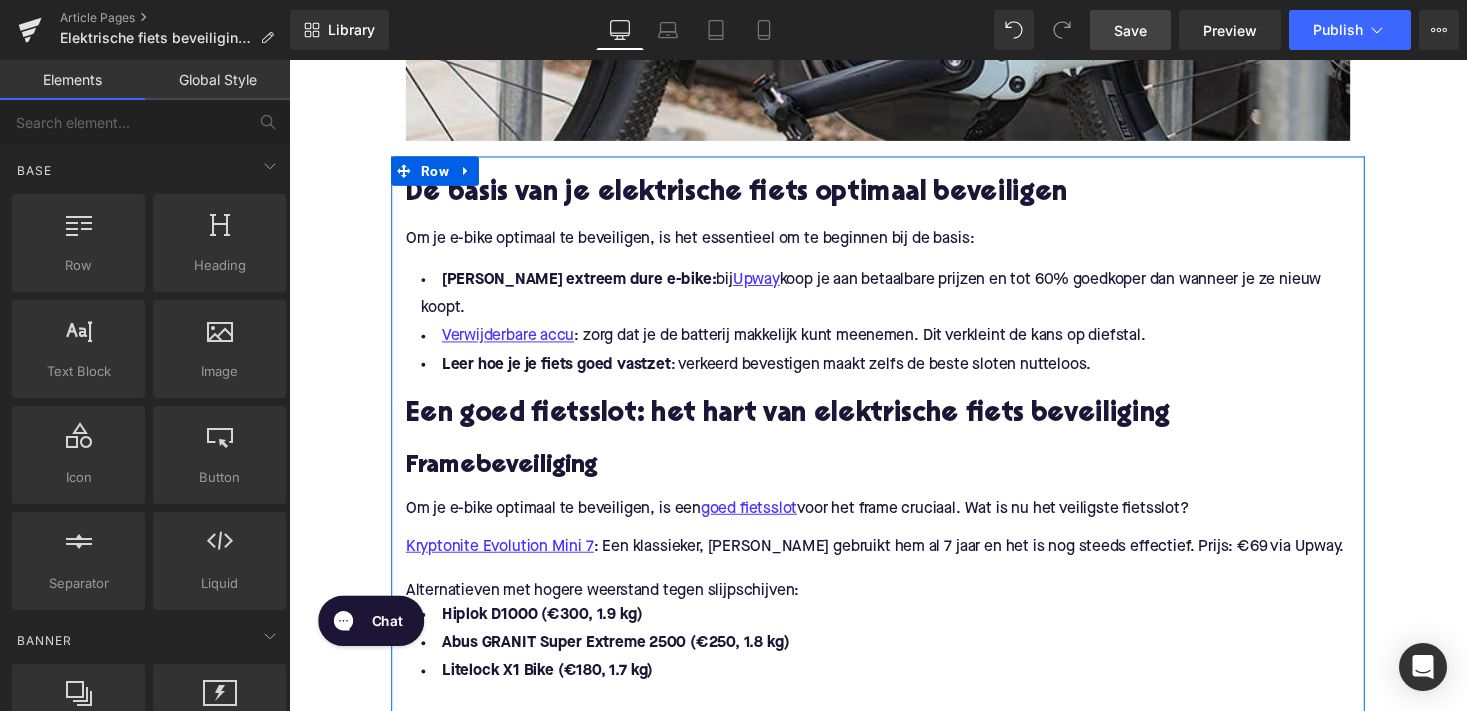 click on "Om je e-bike optimaal te beveiligen, is het essentieel om te beginnen bij de basis: Text Block" at bounding box center [894, 253] 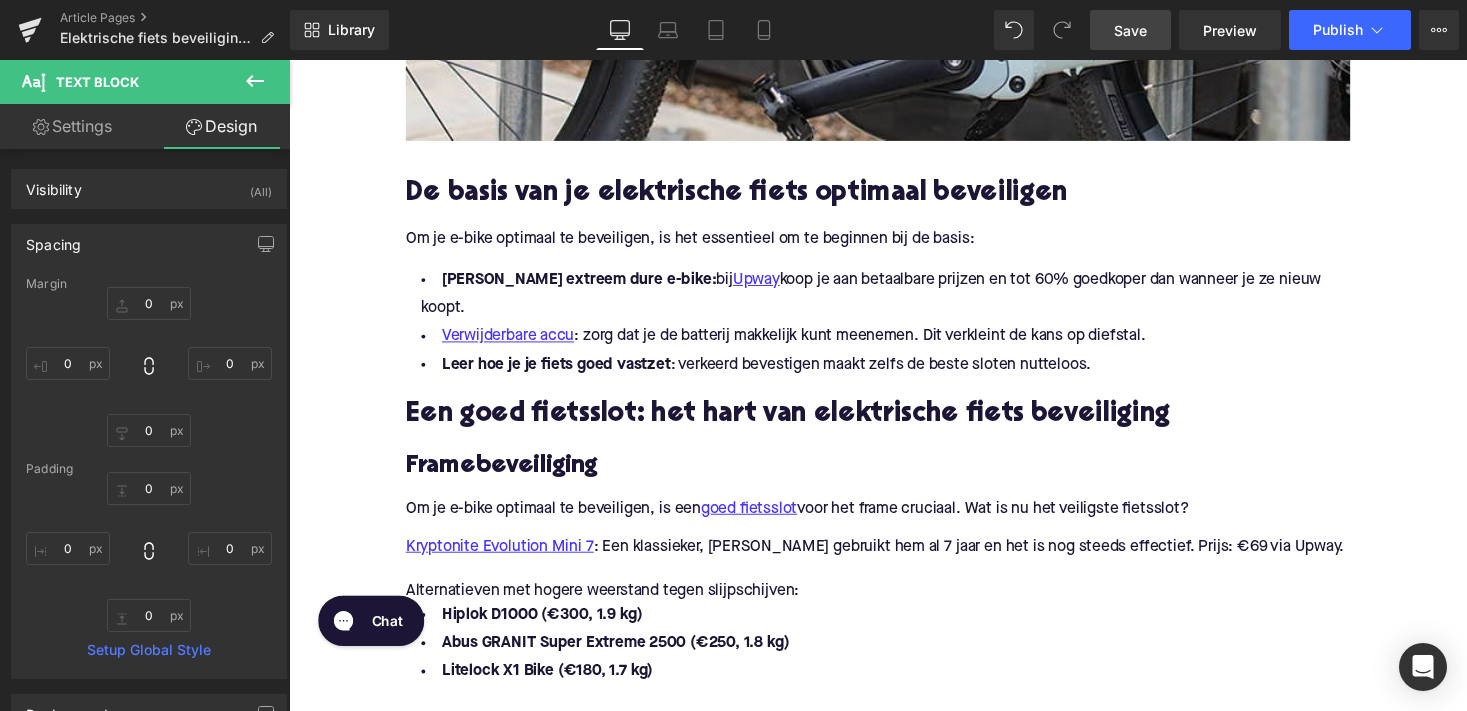 scroll, scrollTop: 0, scrollLeft: 0, axis: both 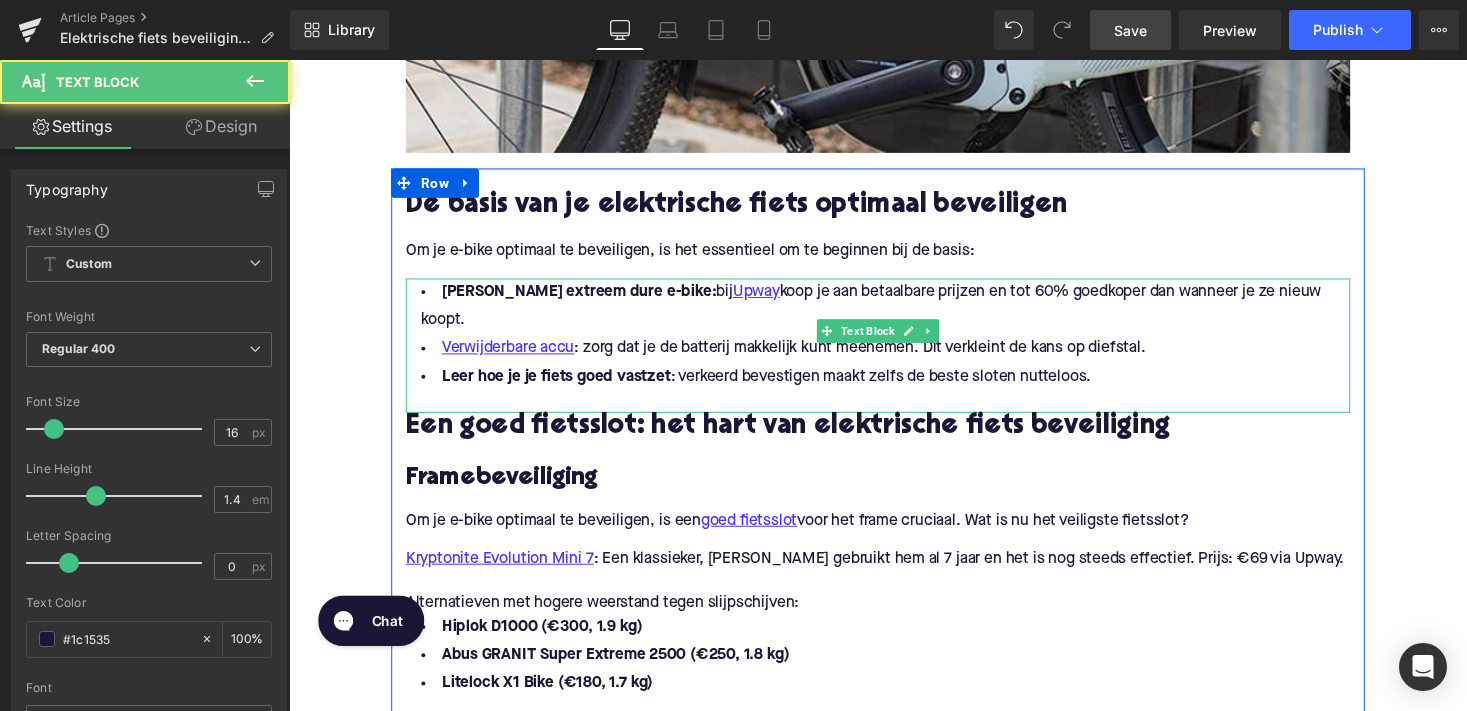 click on "Verwijderbare accu : zorg dat je de batterij makkelijk kunt meenemen. Dit verkleint de kans op diefstal." at bounding box center [894, 356] 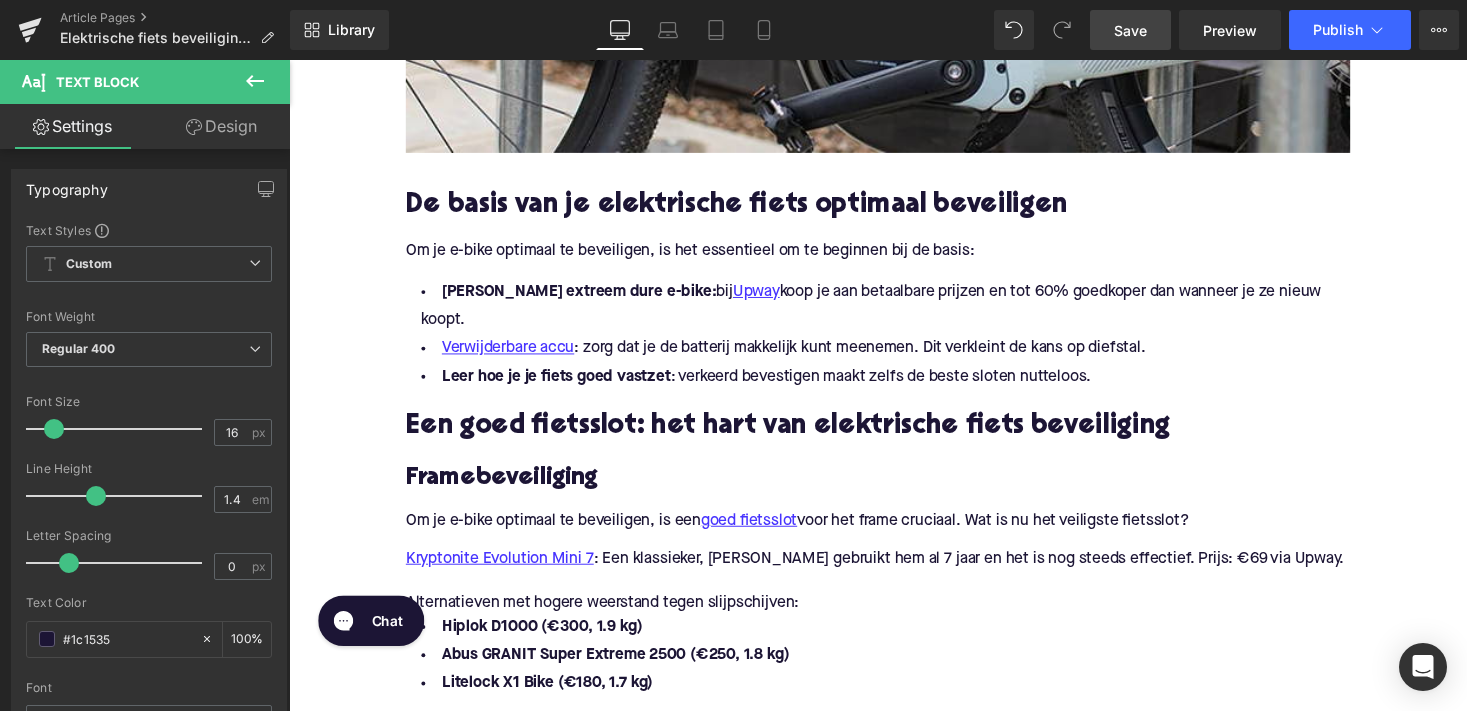click on "Design" at bounding box center [221, 126] 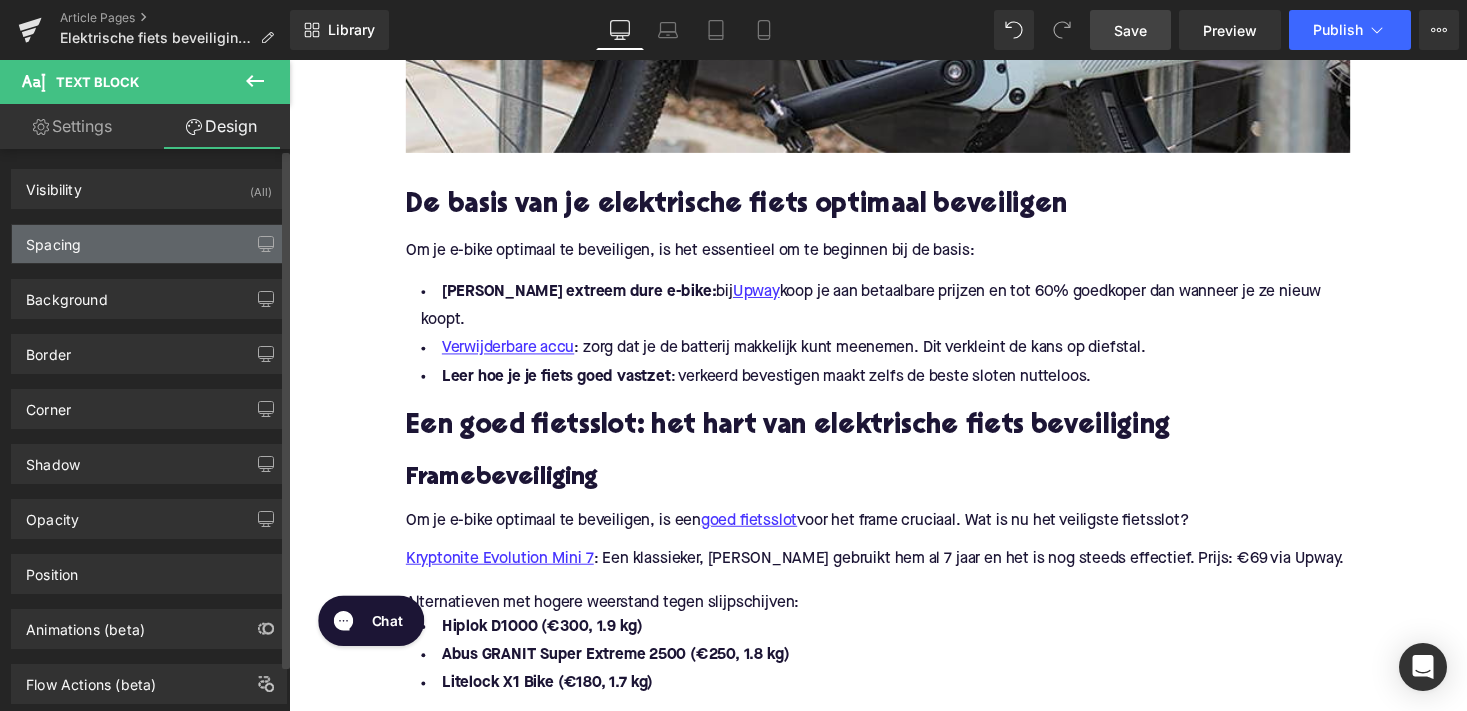 click on "Spacing" at bounding box center [149, 244] 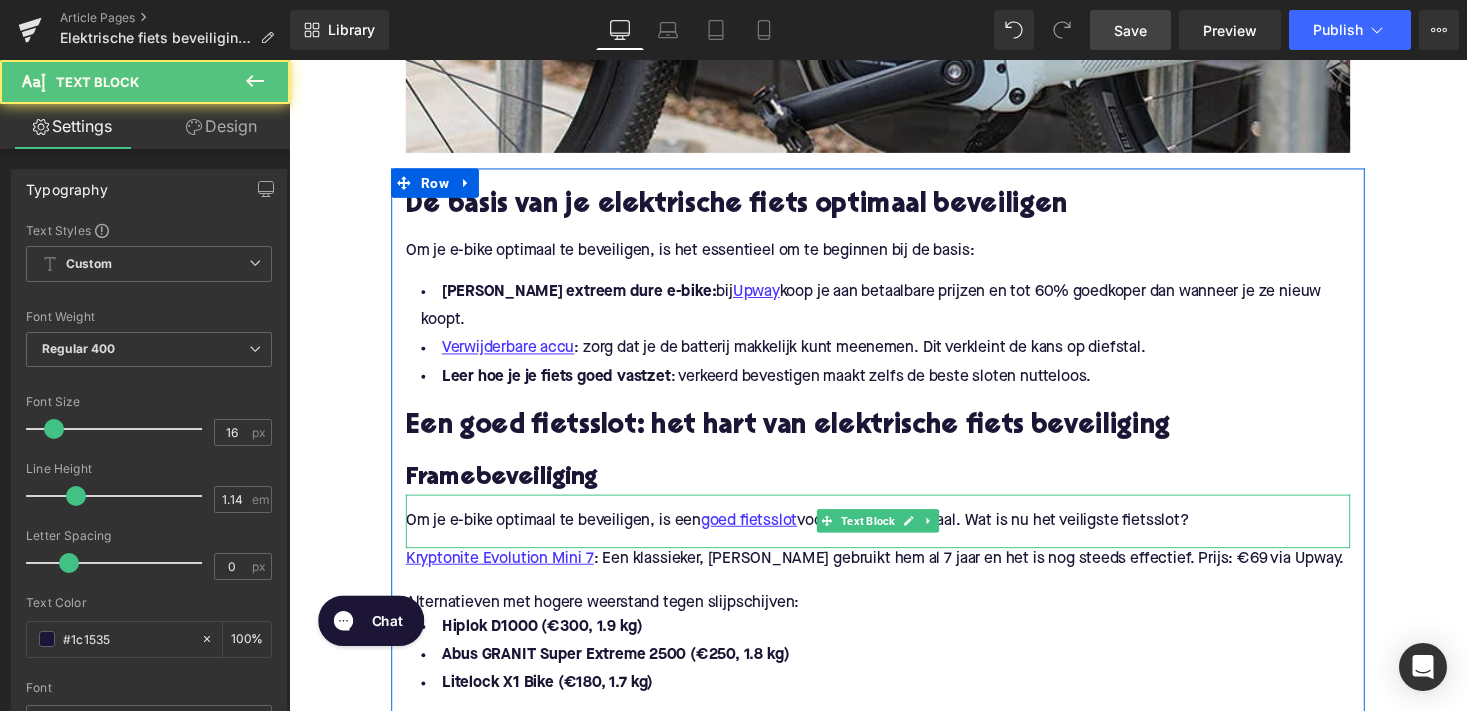 click on "Om je e-bike optimaal te beveiligen, is een  goed fietsslot  voor het frame cruciaal. Wat is nu het veiligste fietsslot?" at bounding box center [894, 533] 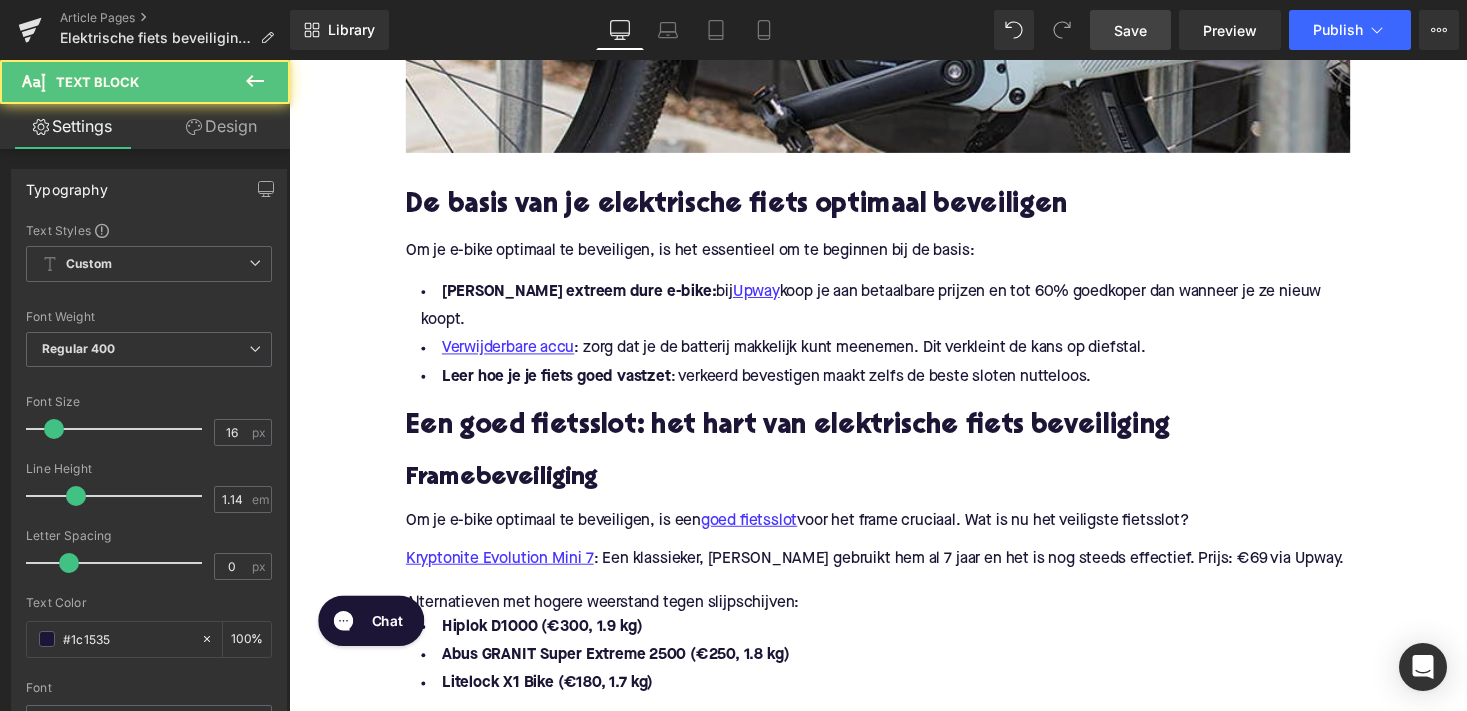 click on "Design" at bounding box center [221, 126] 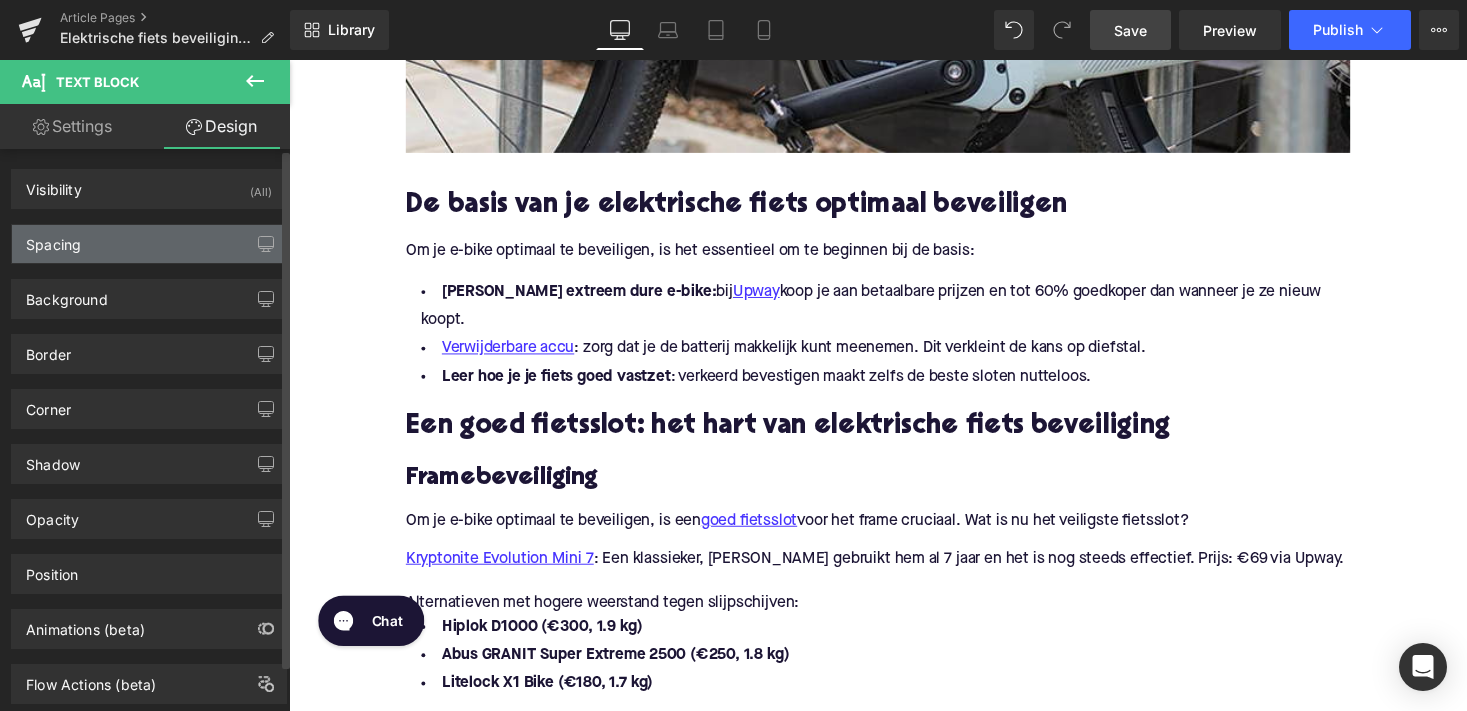 click on "Spacing" at bounding box center (149, 244) 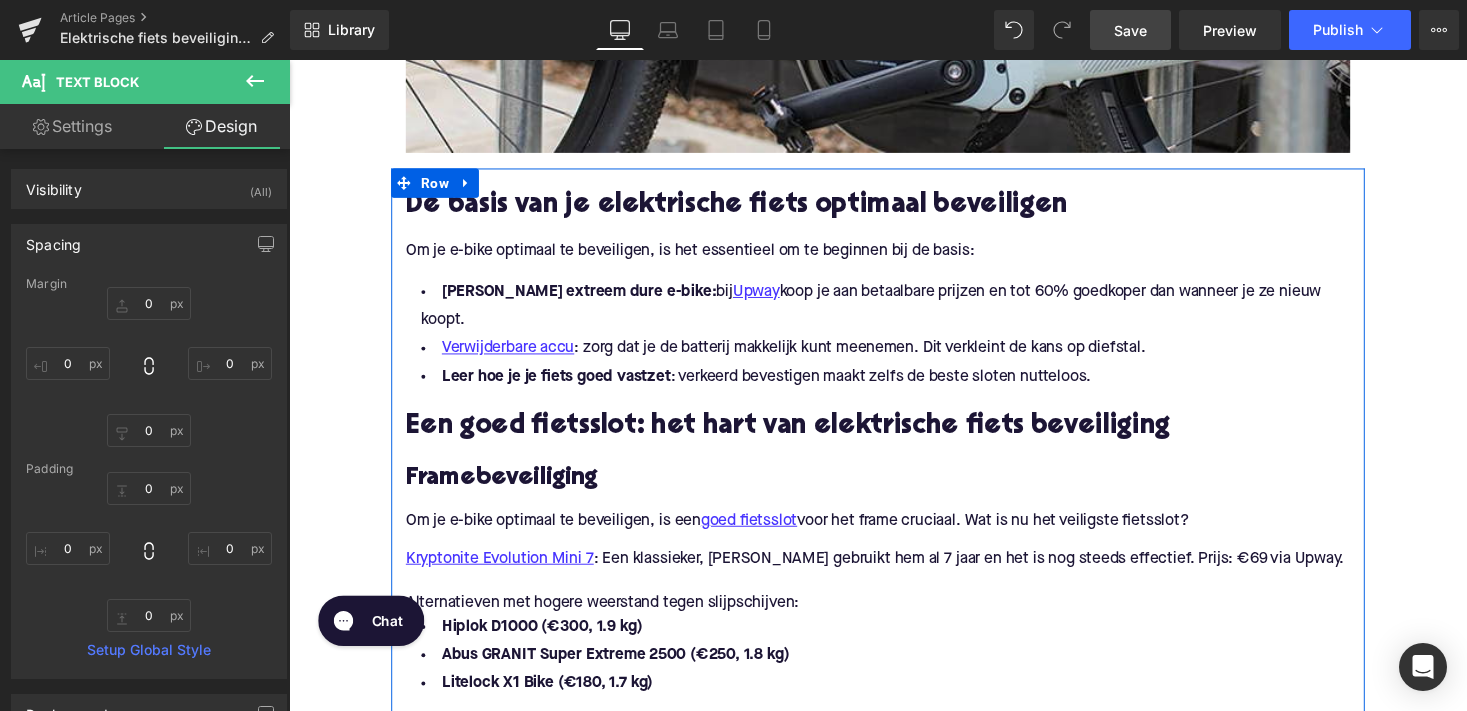click on "De basis van je elektrische fiets optimaal beveiligen" at bounding box center [894, 210] 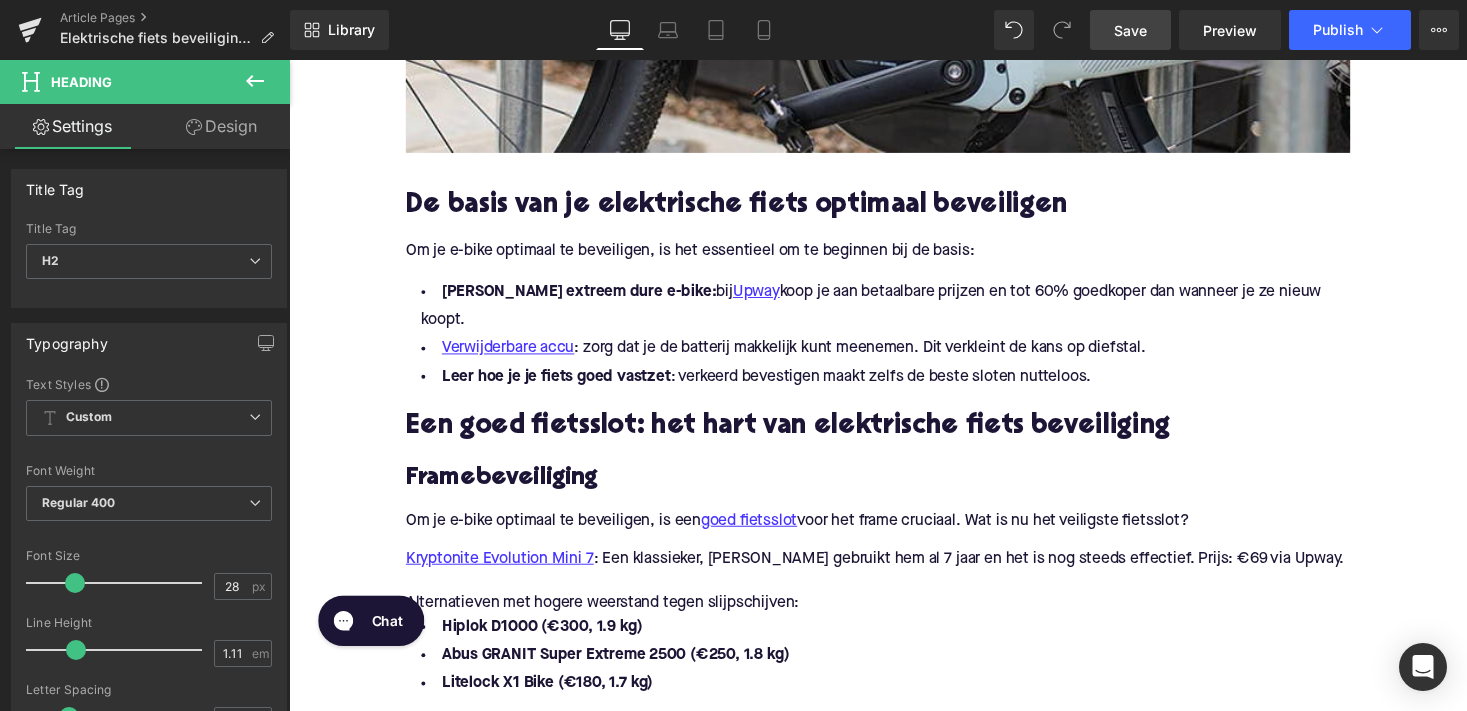 click on "Design" at bounding box center (221, 126) 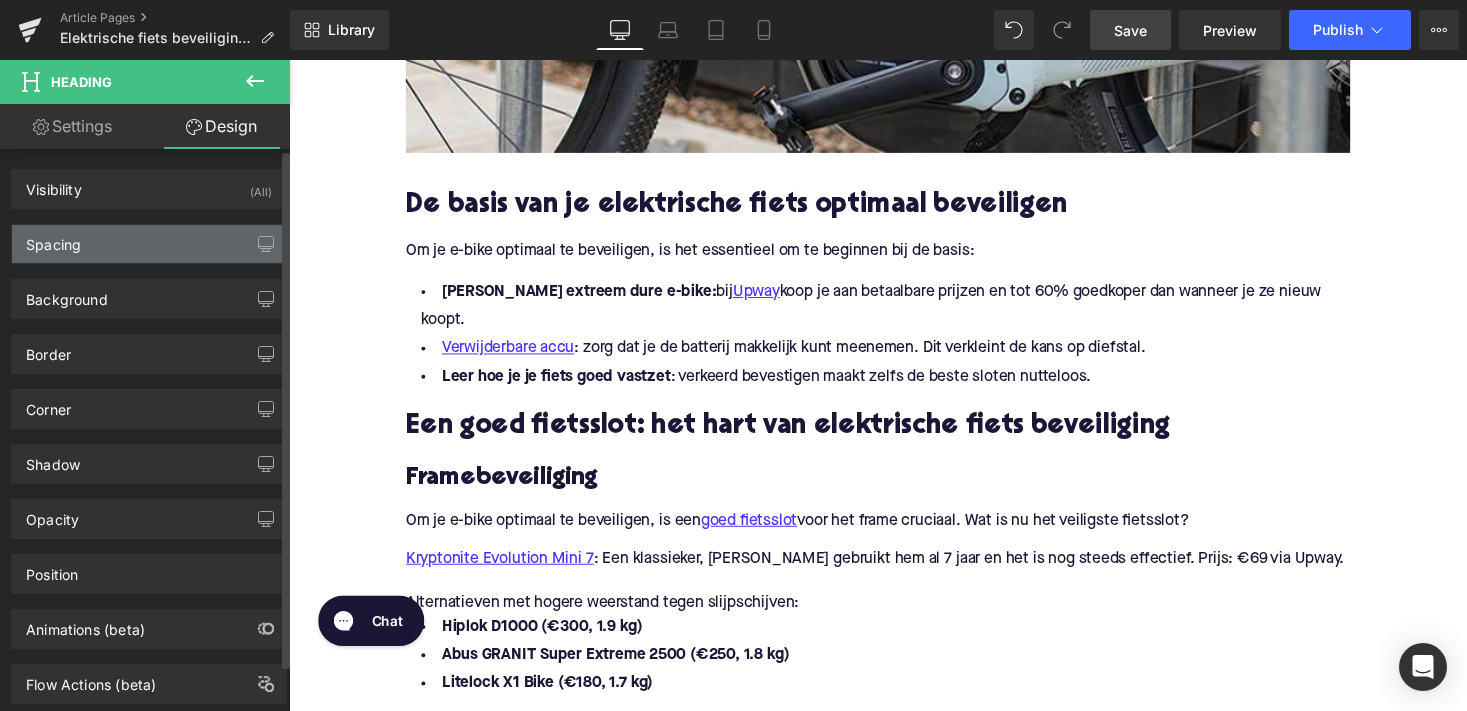 click on "Spacing" at bounding box center (149, 244) 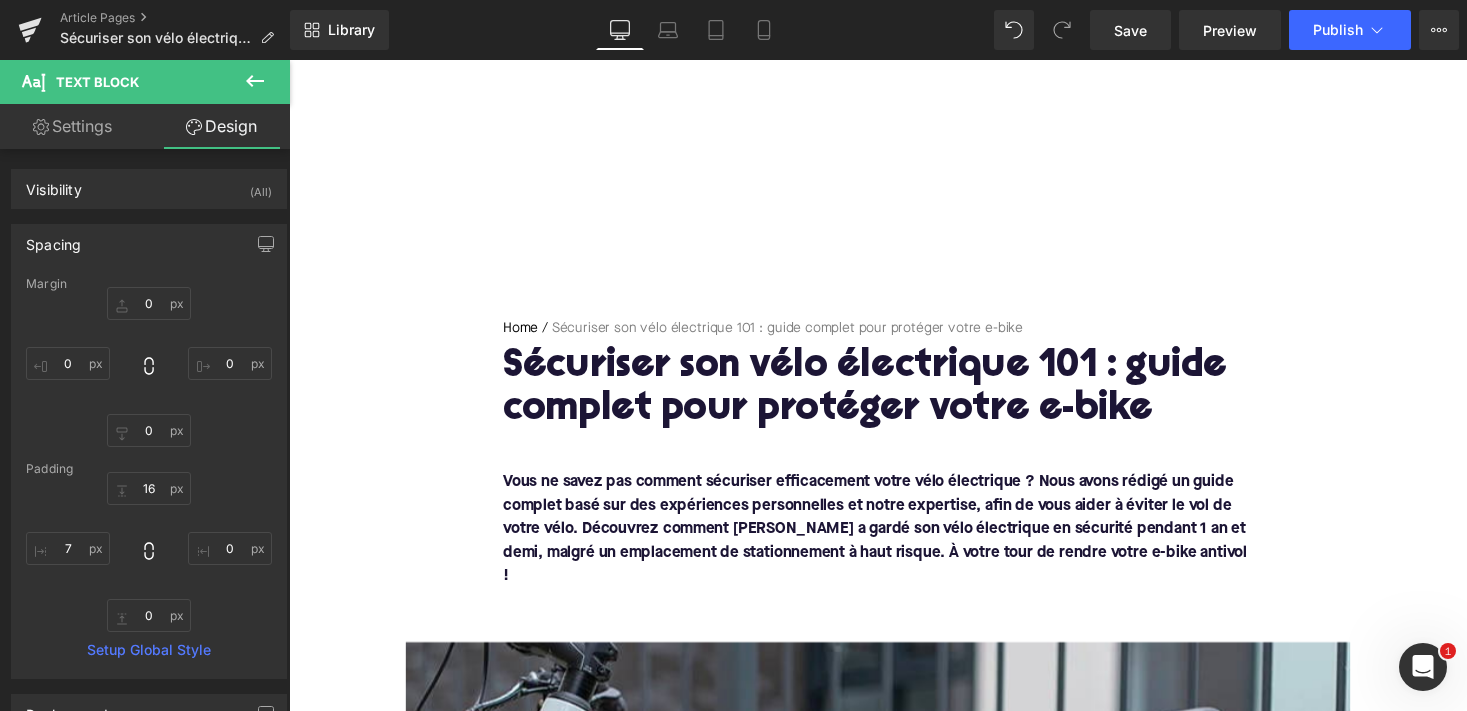 scroll, scrollTop: 1923, scrollLeft: 0, axis: vertical 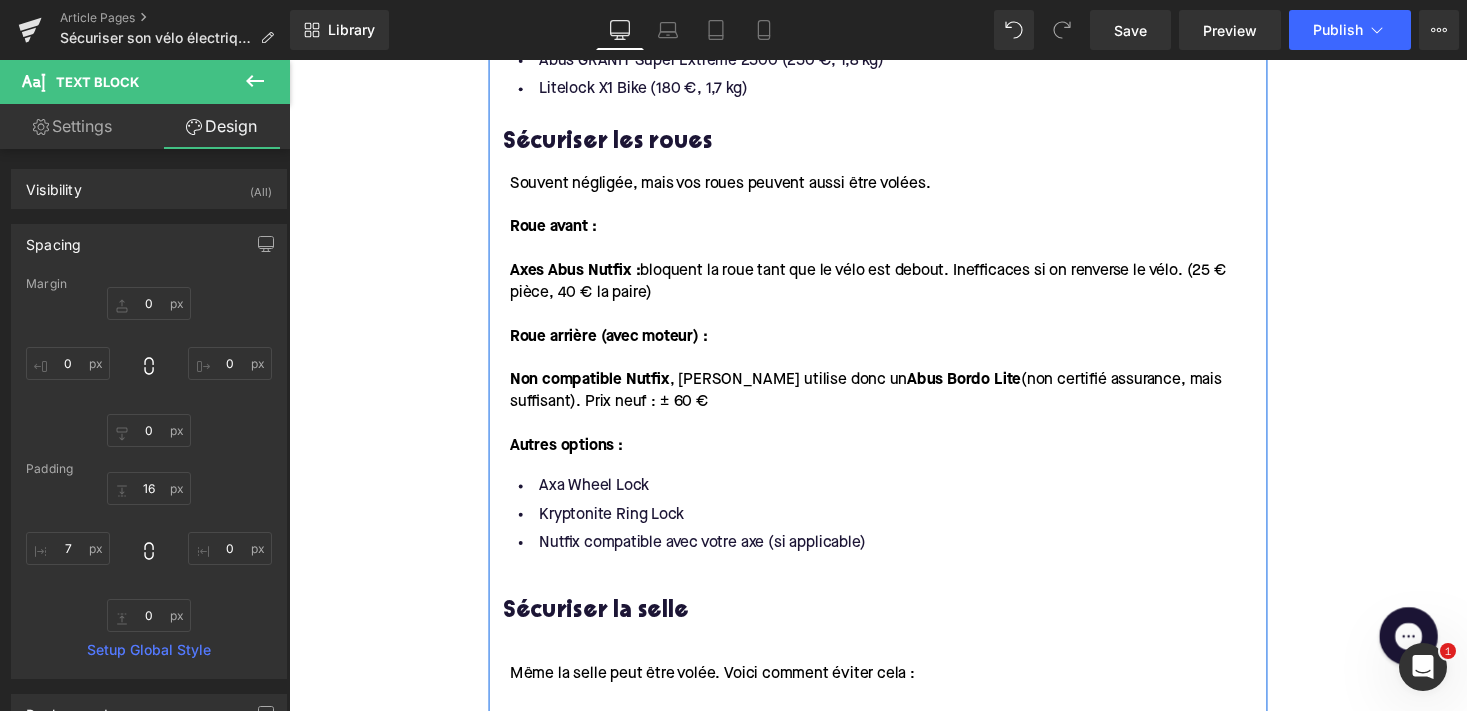 click on "Kryptonite Ring Lock" at bounding box center [894, 527] 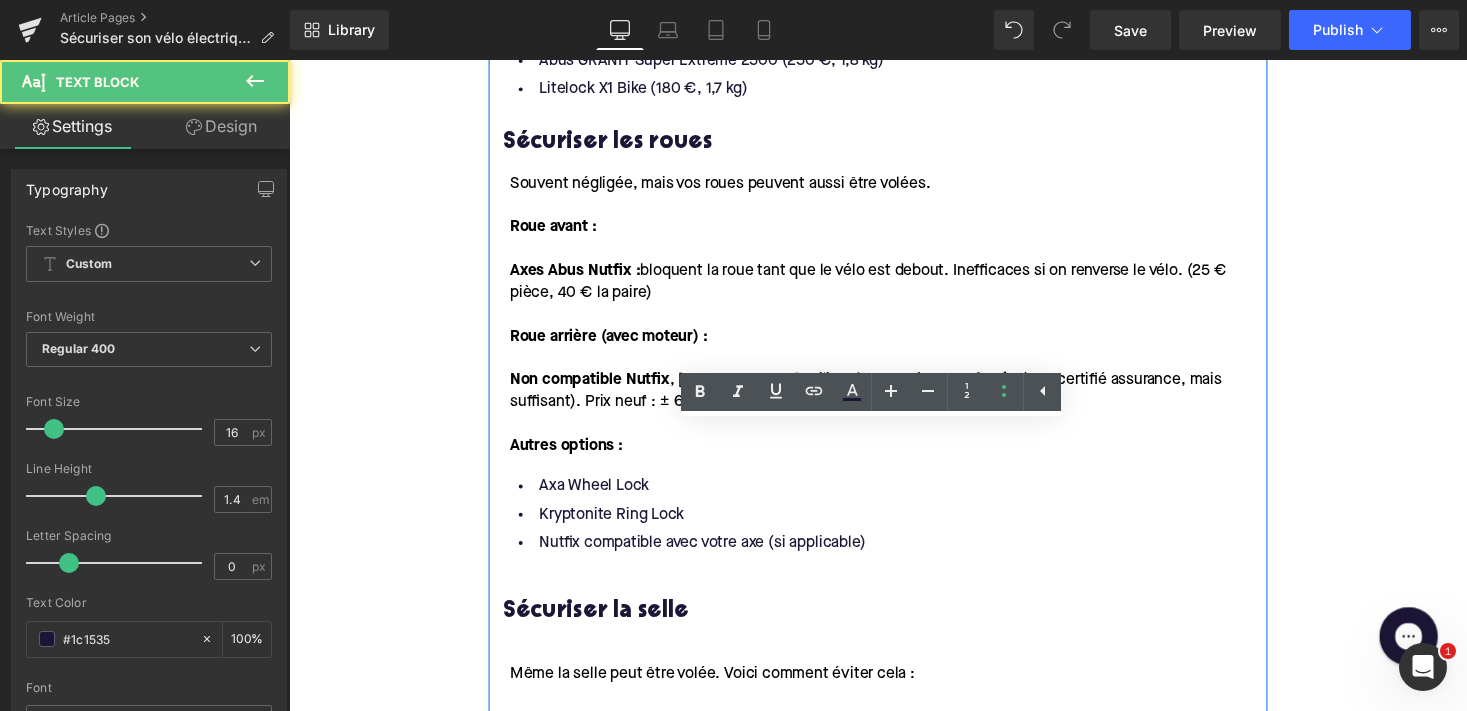 scroll, scrollTop: 0, scrollLeft: 0, axis: both 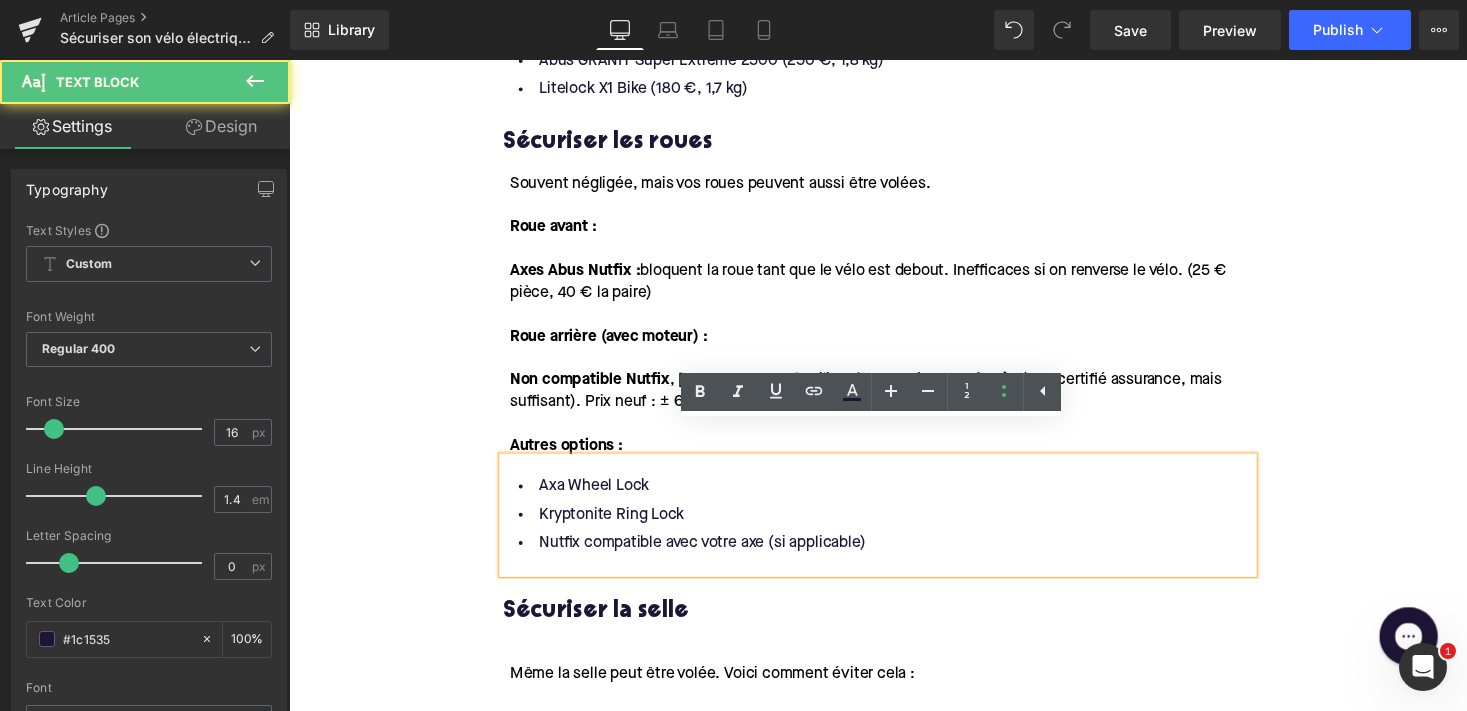click on "Design" at bounding box center [221, 126] 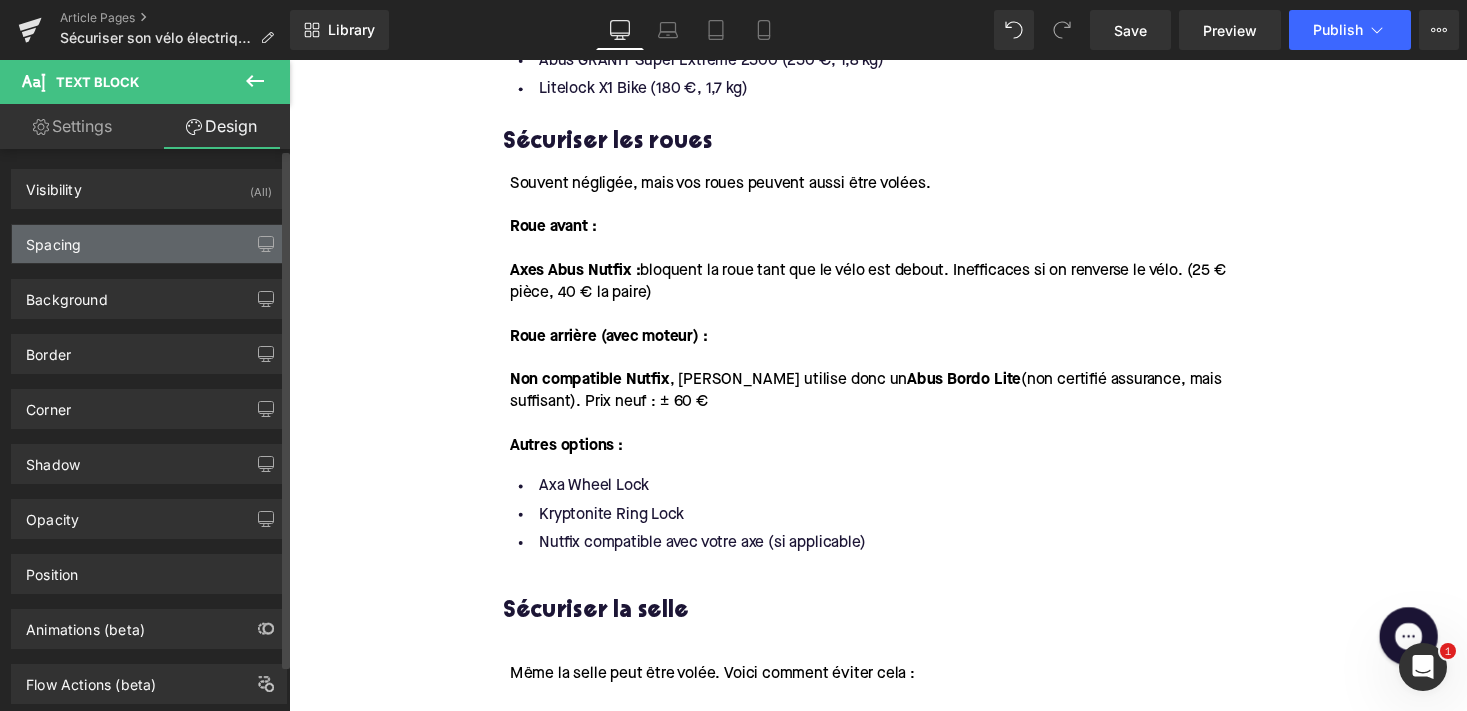 click on "Spacing" at bounding box center (149, 244) 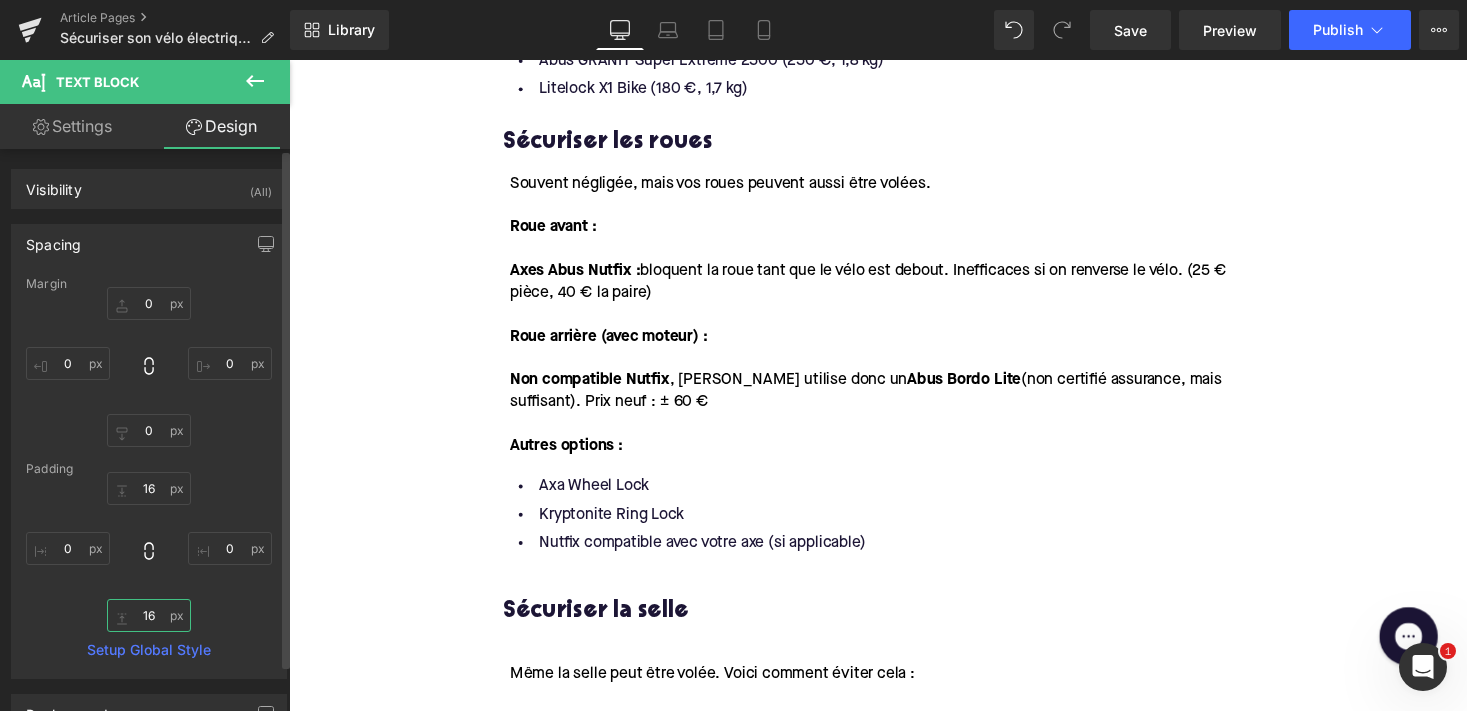 click on "16" at bounding box center (149, 615) 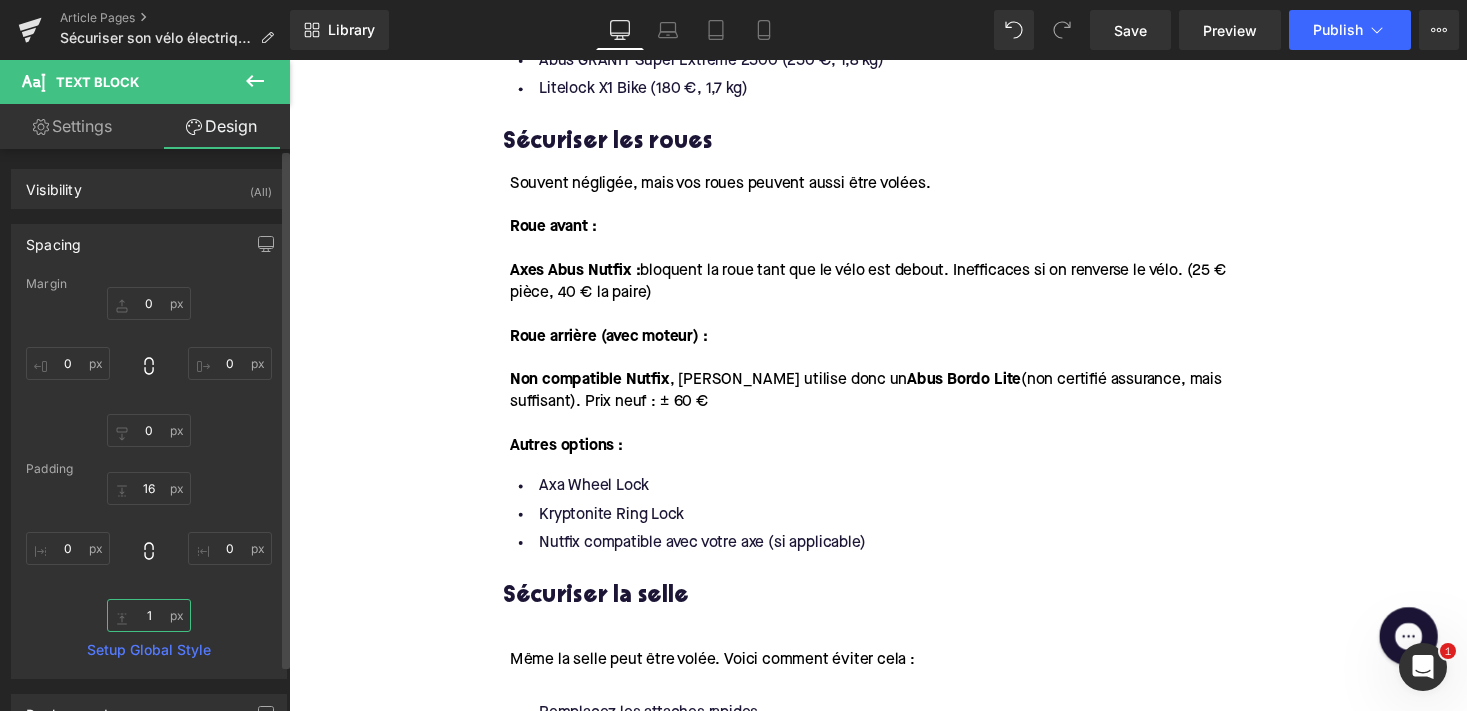 type 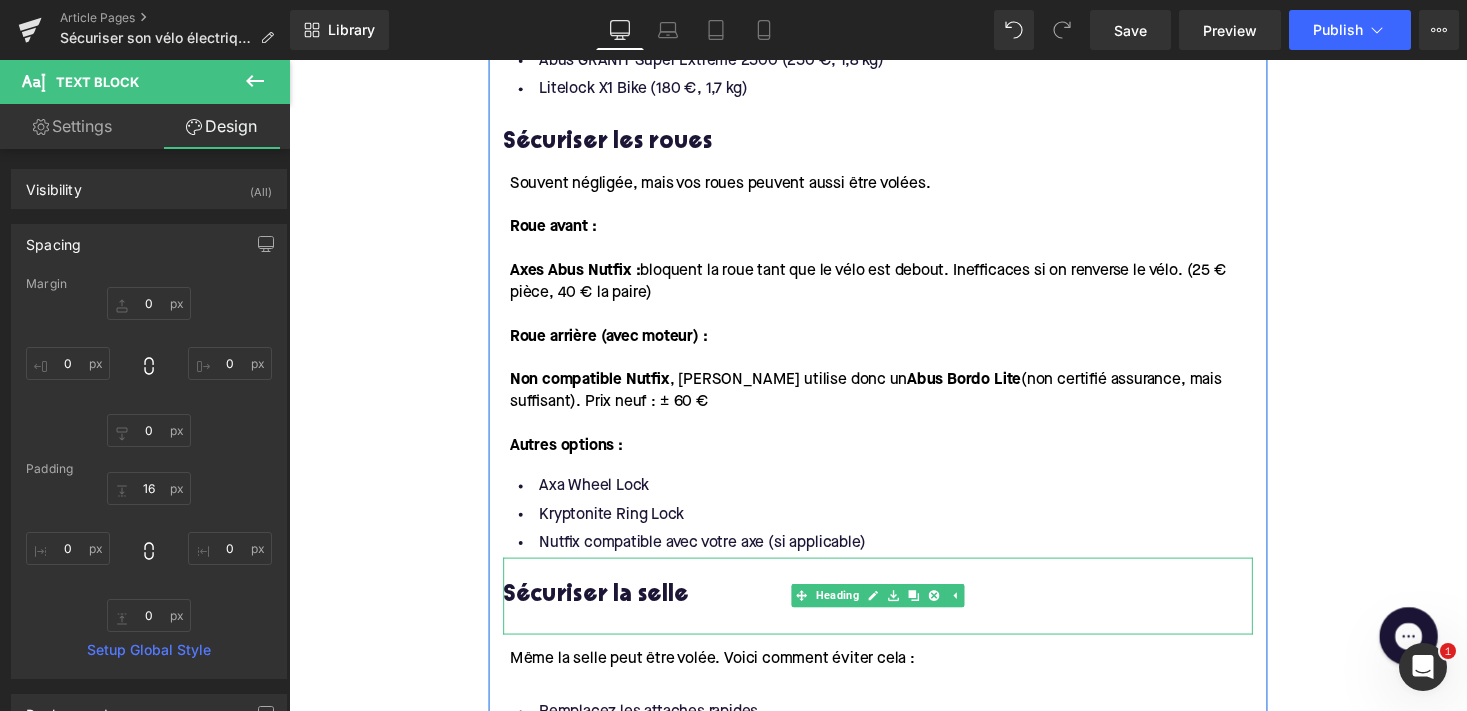click on "Sécuriser la selle" at bounding box center [894, 610] 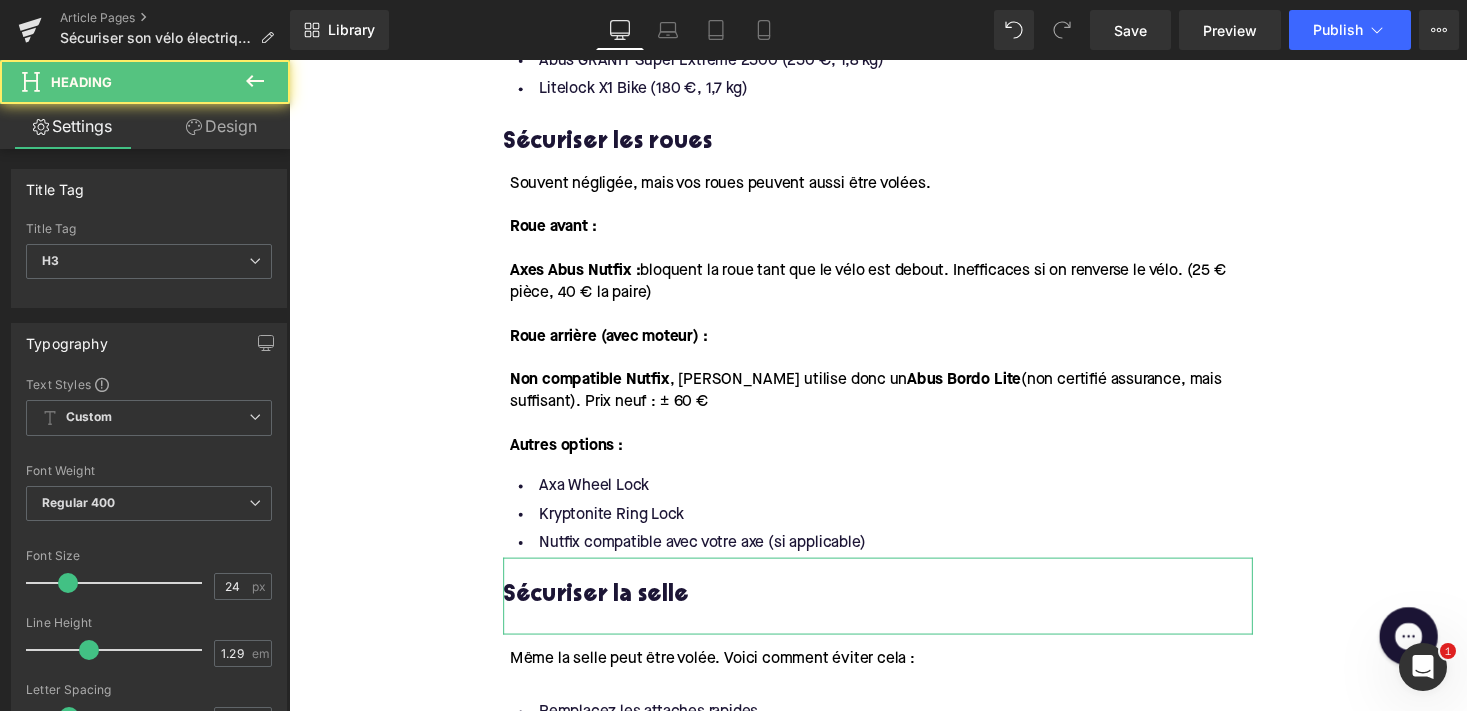 click on "Design" at bounding box center (221, 126) 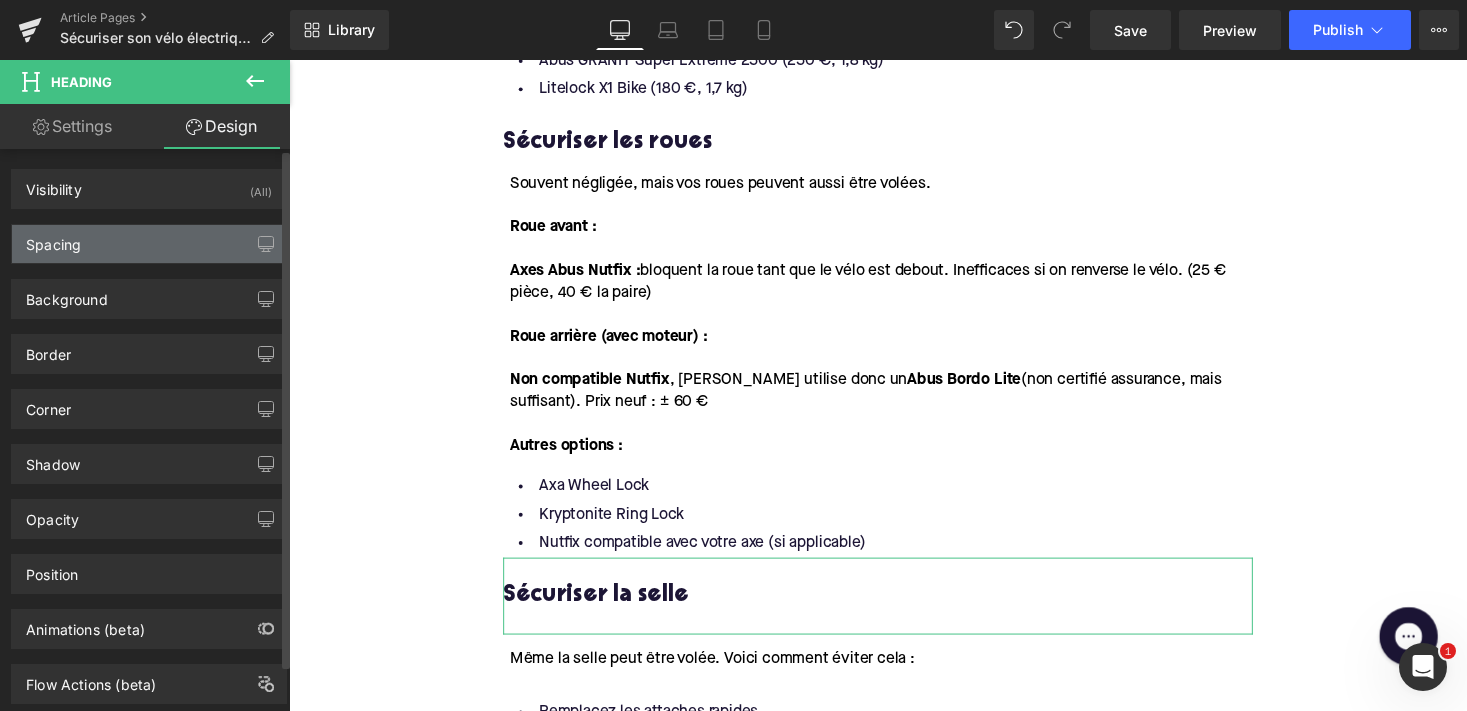 click on "Spacing" at bounding box center (149, 244) 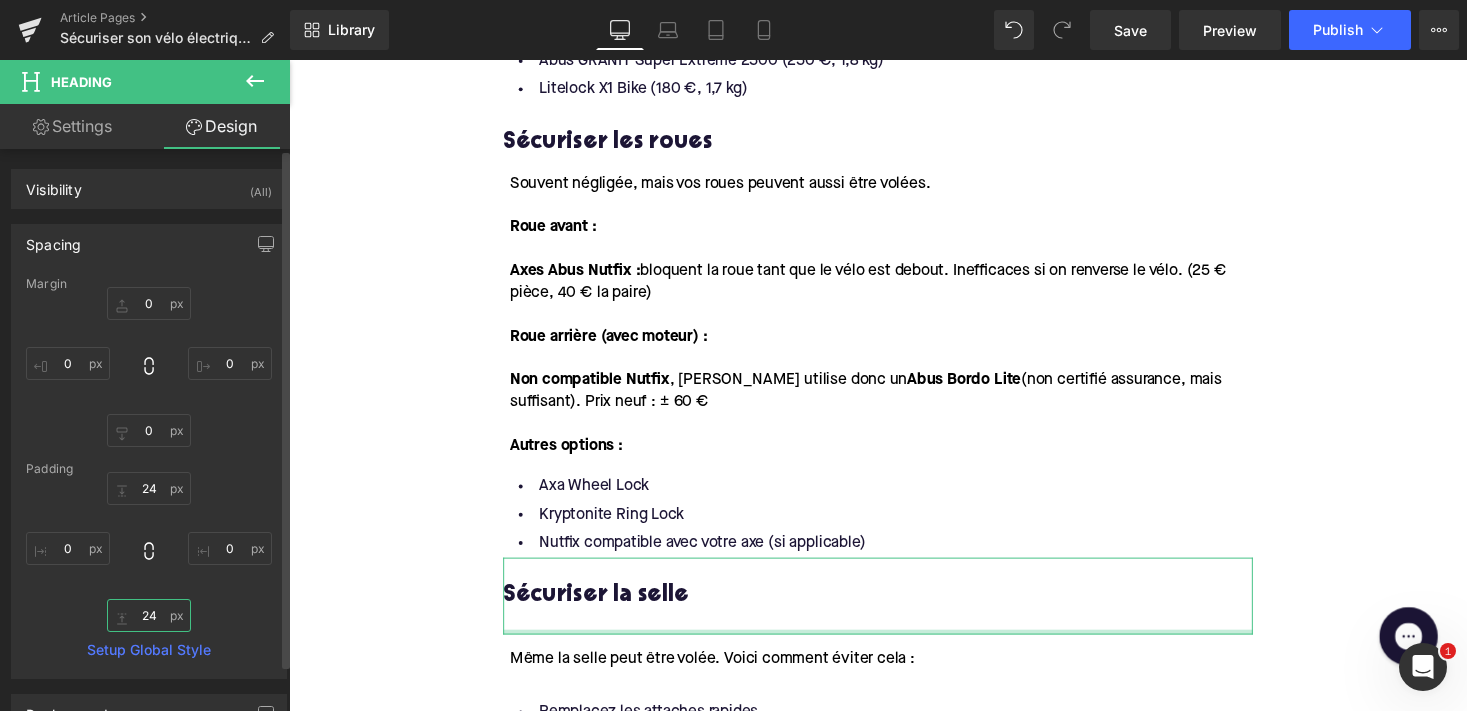 click on "24" at bounding box center [149, 615] 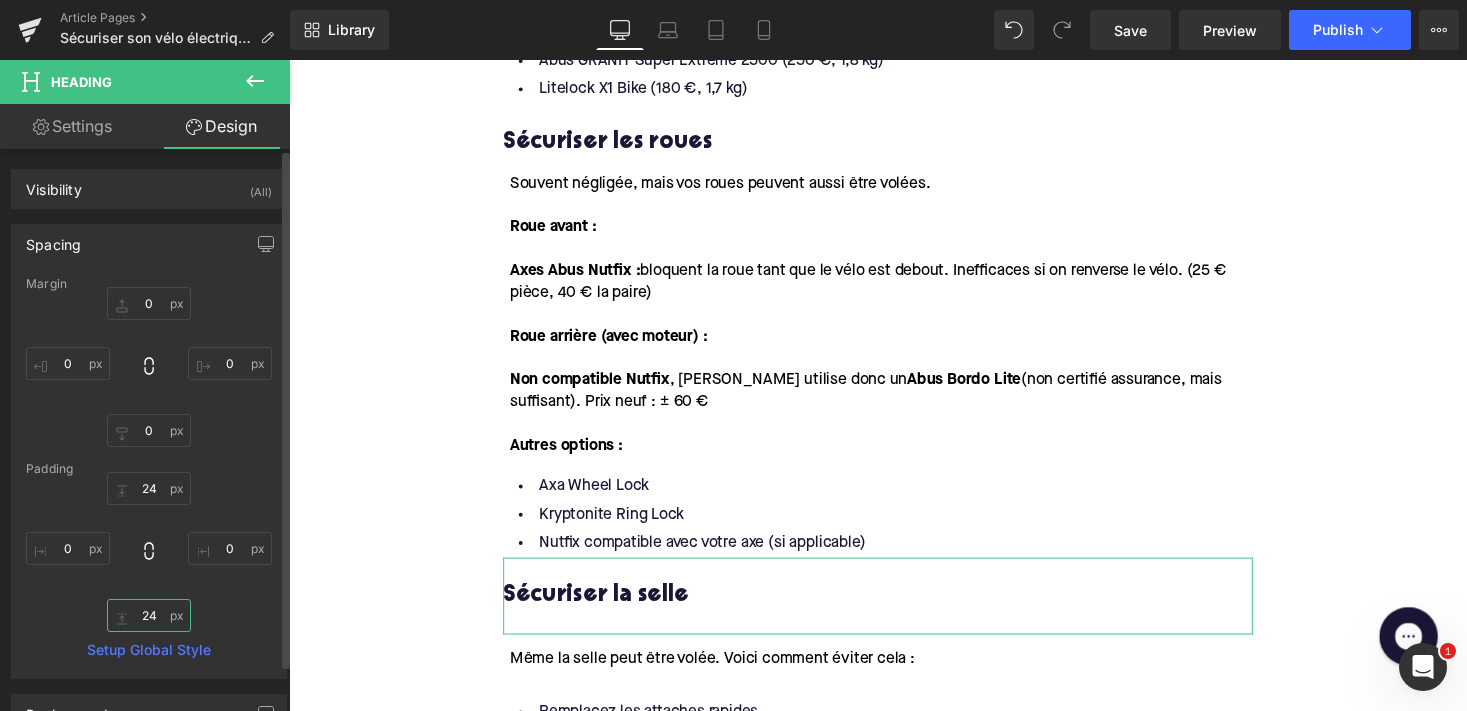 type on "2" 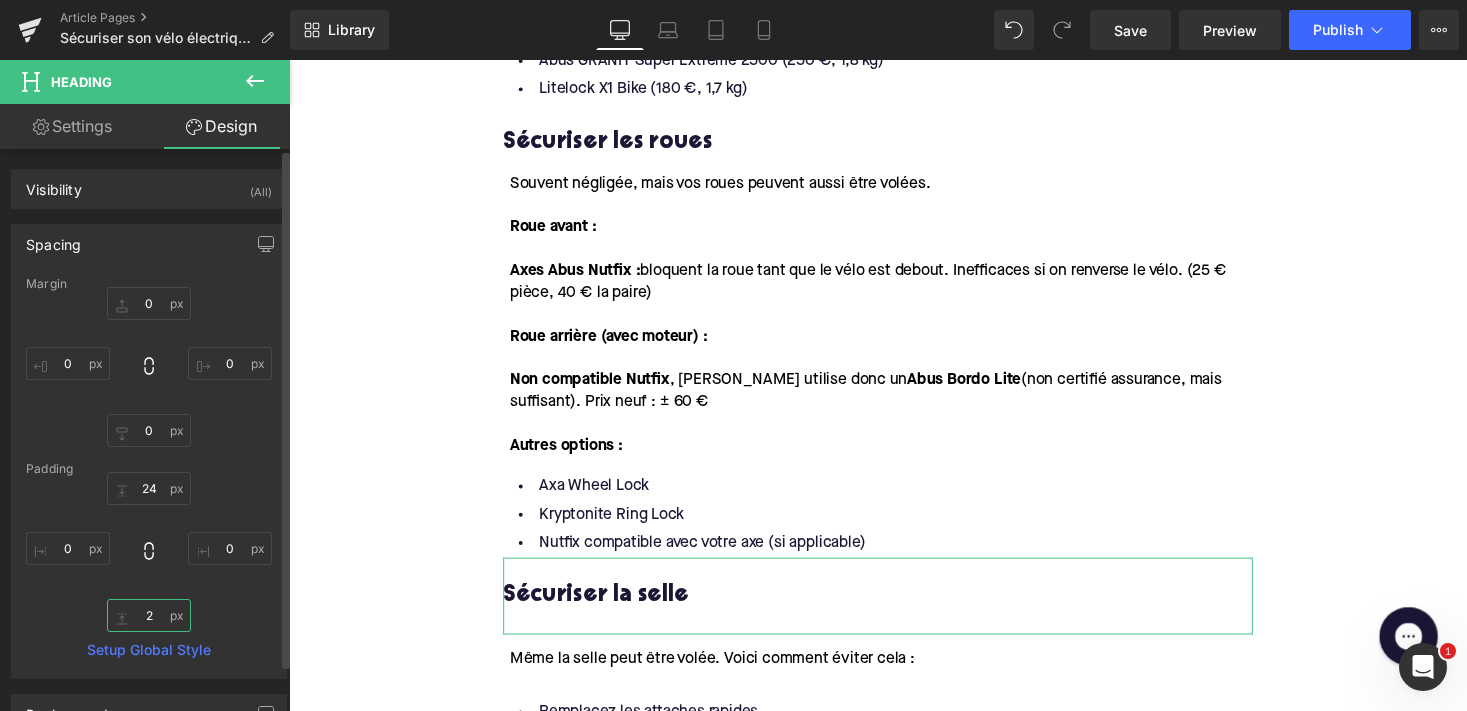type 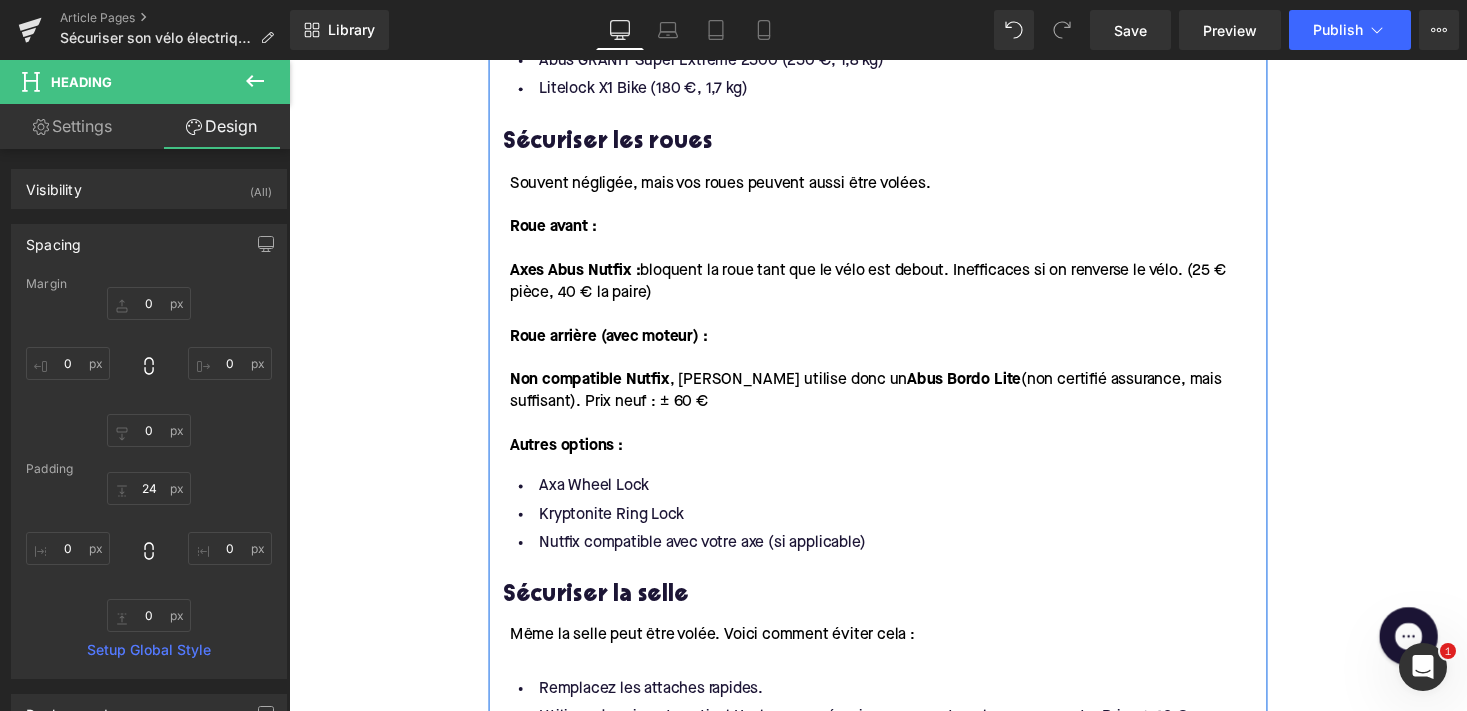 click on "Même la selle peut être volée. Voici comment éviter cela :" at bounding box center (724, 651) 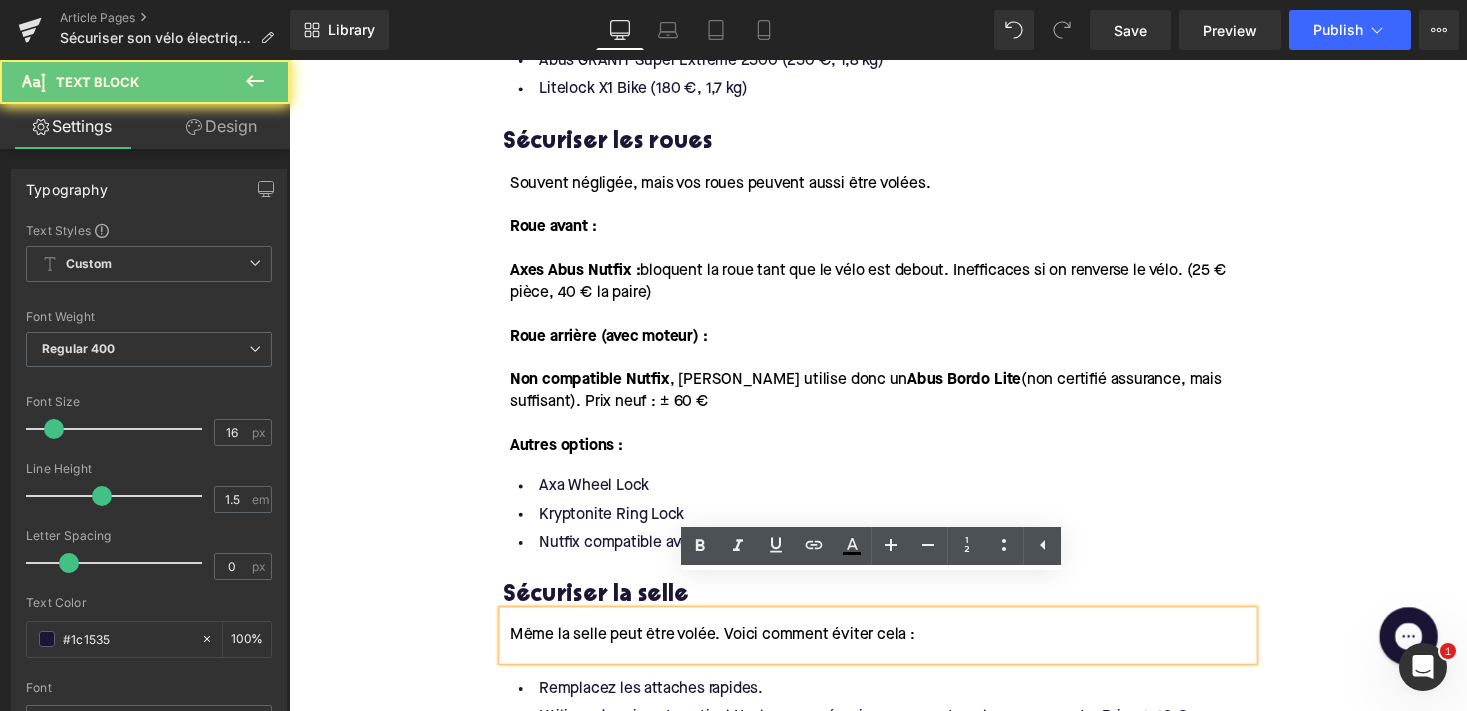 click on "Remplacez les attaches rapides." at bounding box center (894, 706) 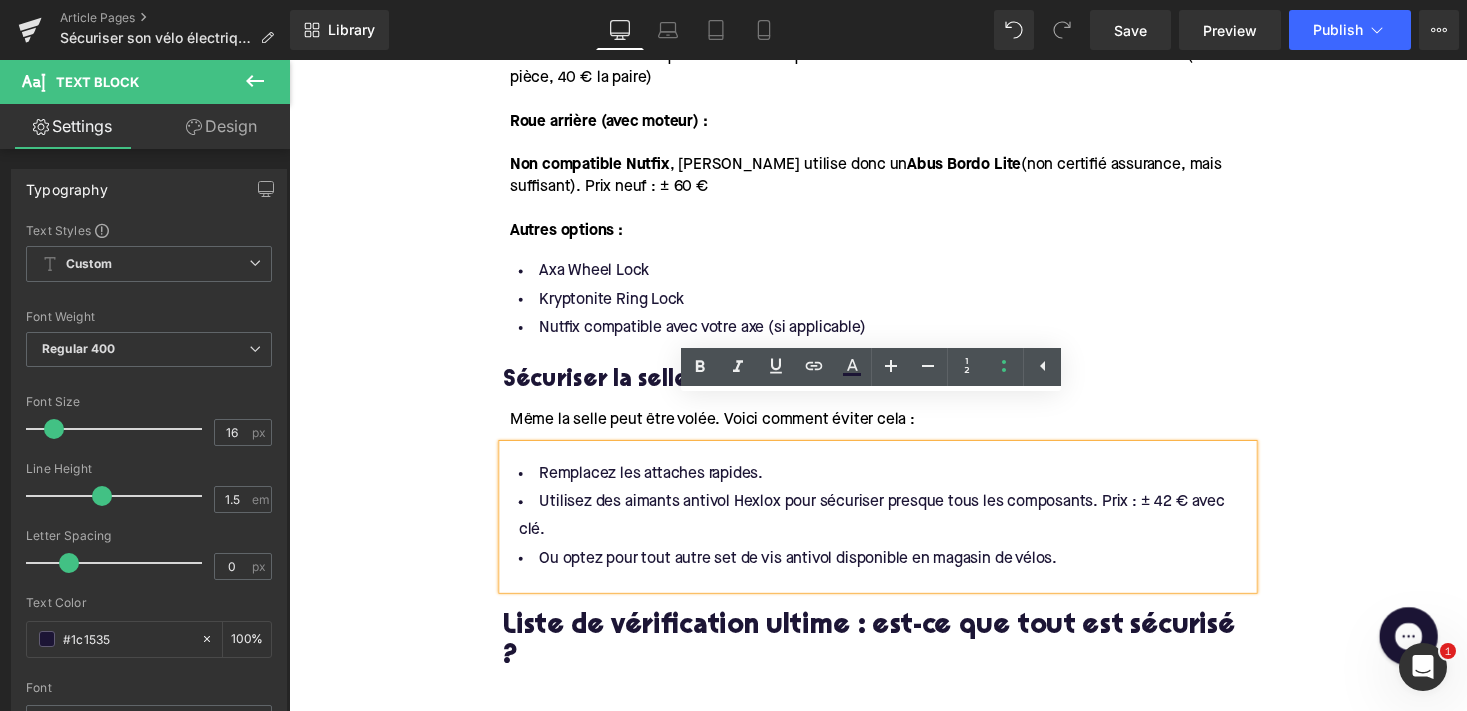 scroll, scrollTop: 2157, scrollLeft: 0, axis: vertical 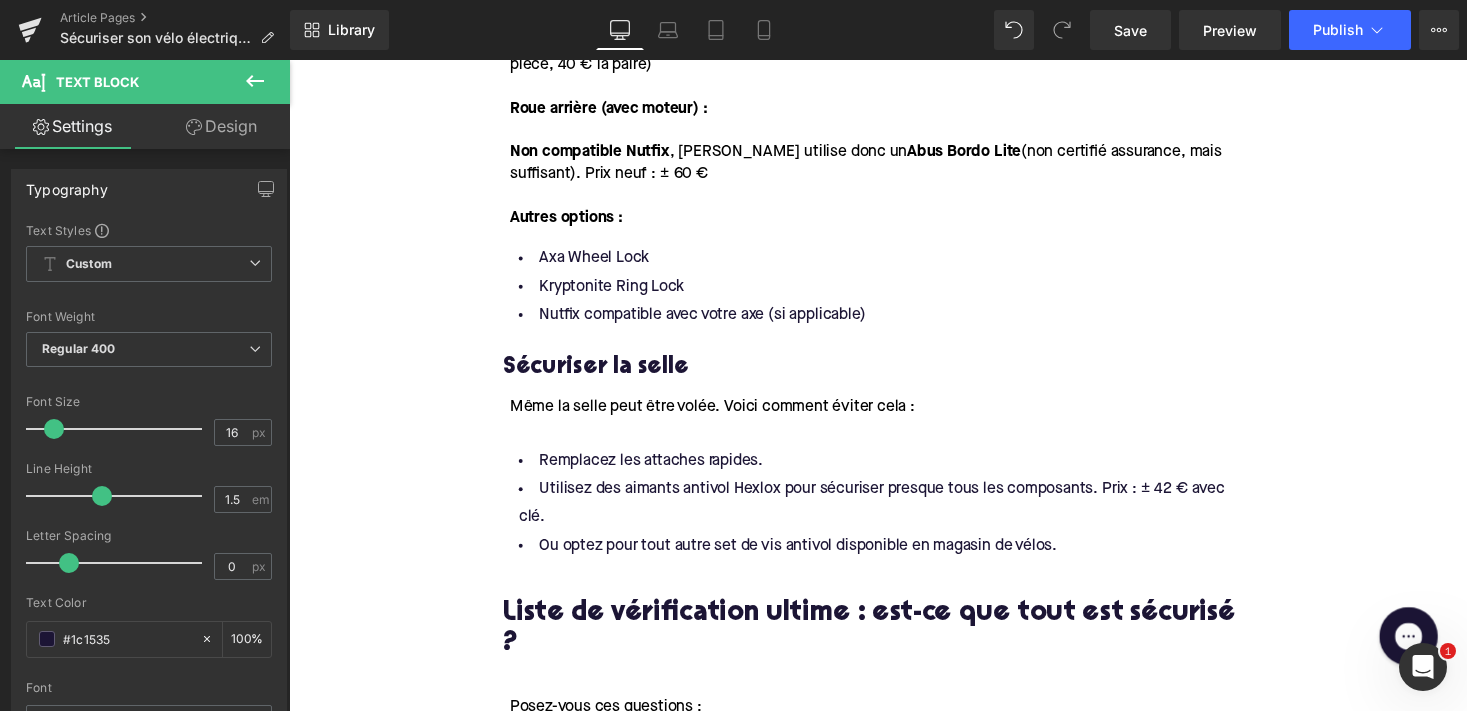click on "Design" at bounding box center (221, 126) 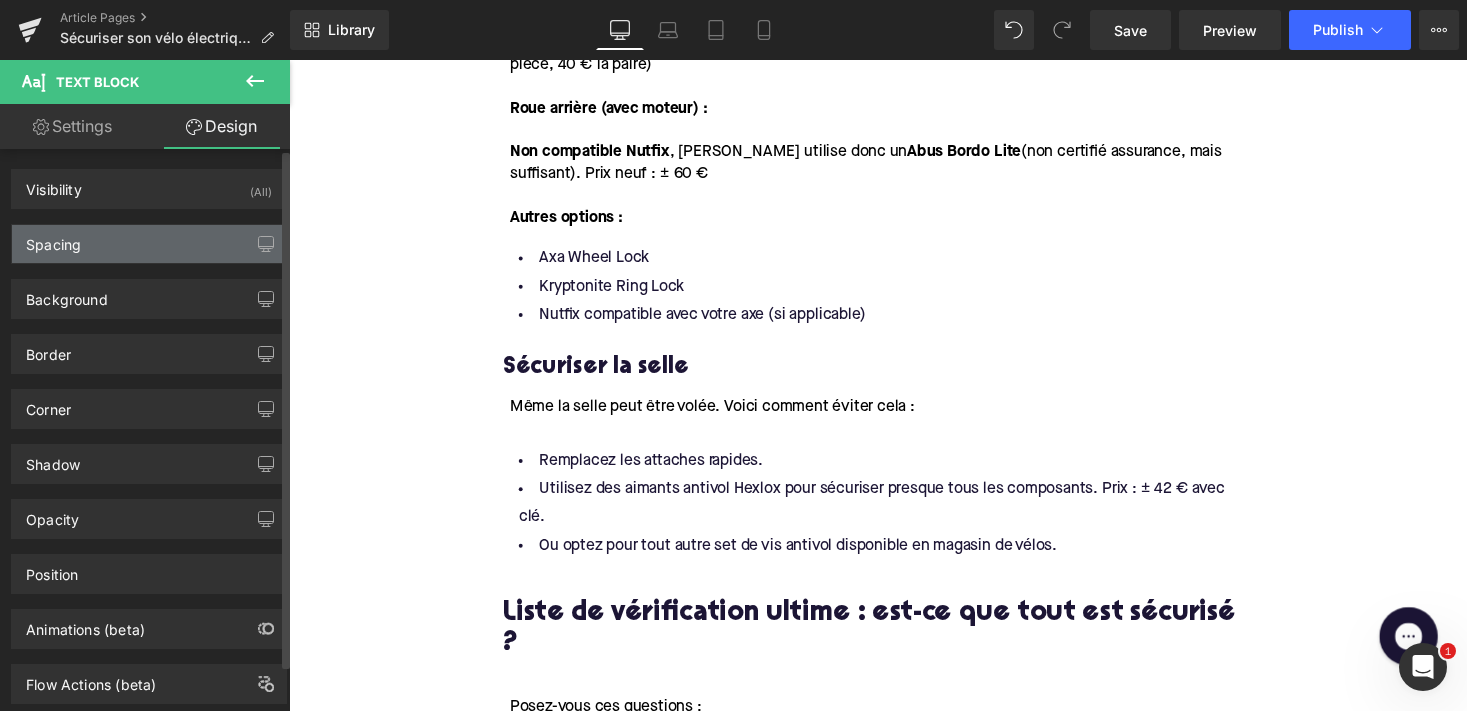 click on "Spacing" at bounding box center (149, 244) 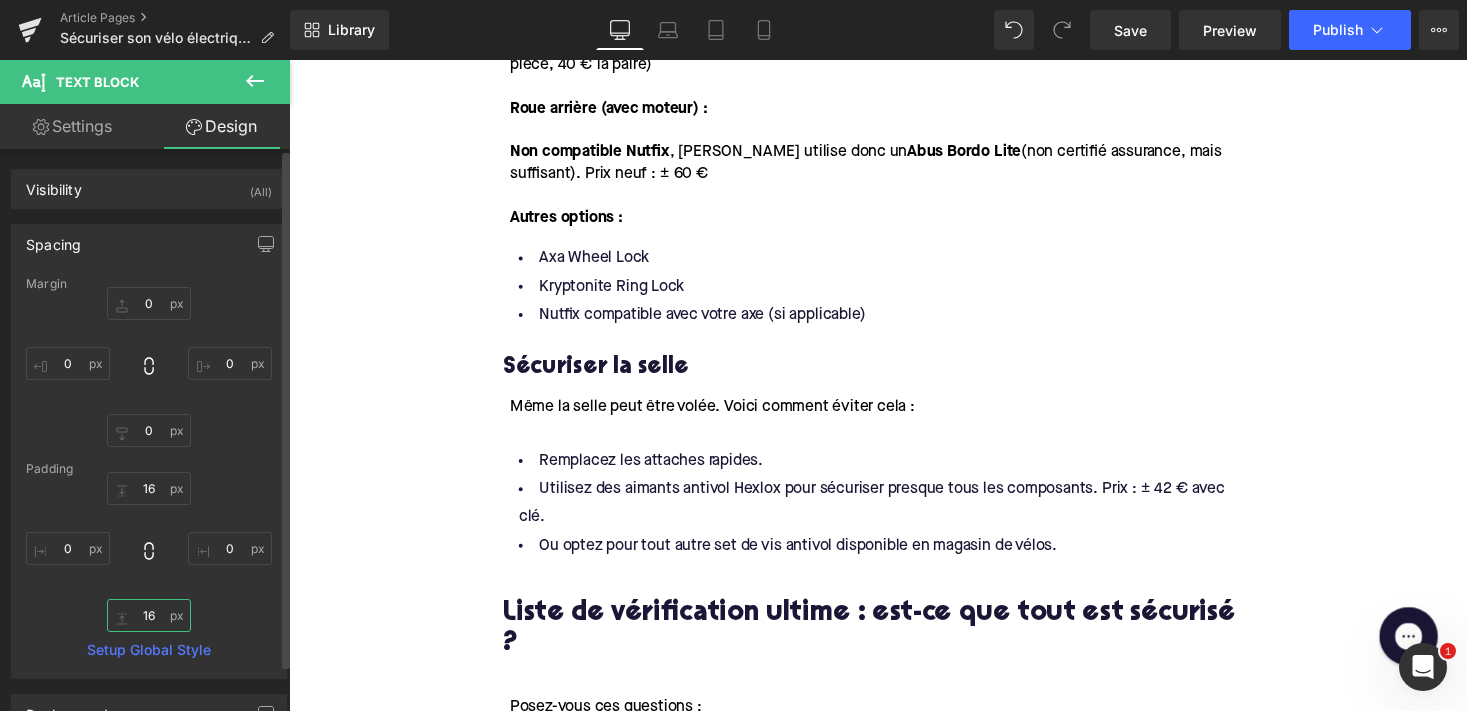 click on "16" at bounding box center [149, 615] 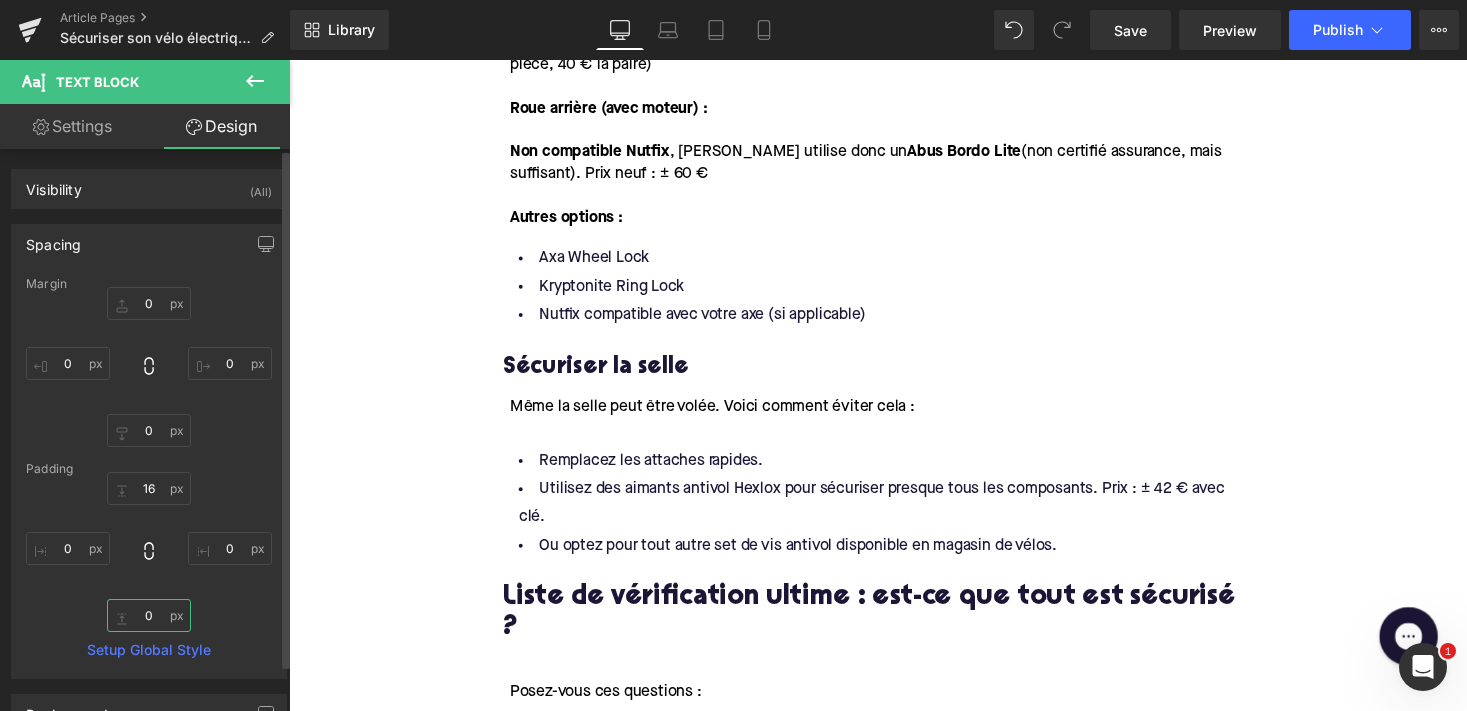 type on "à" 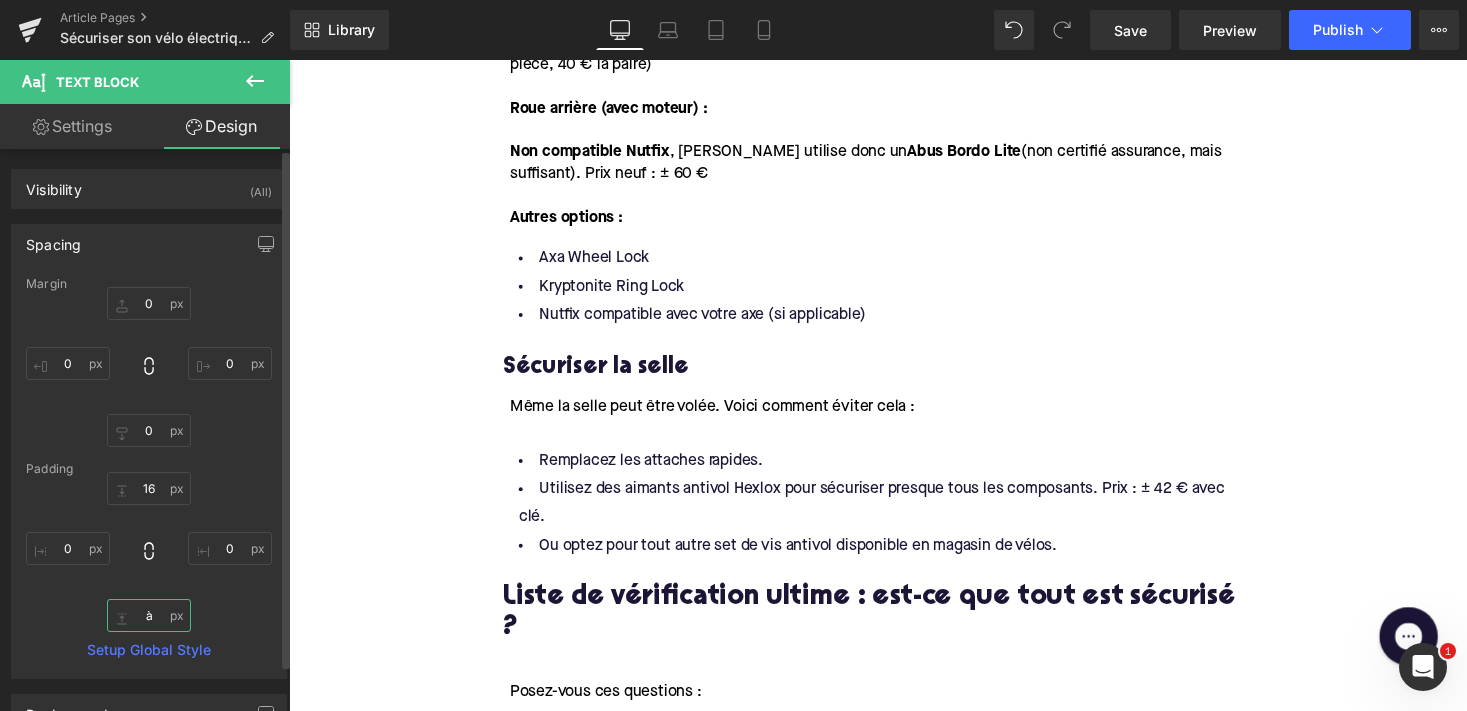 type 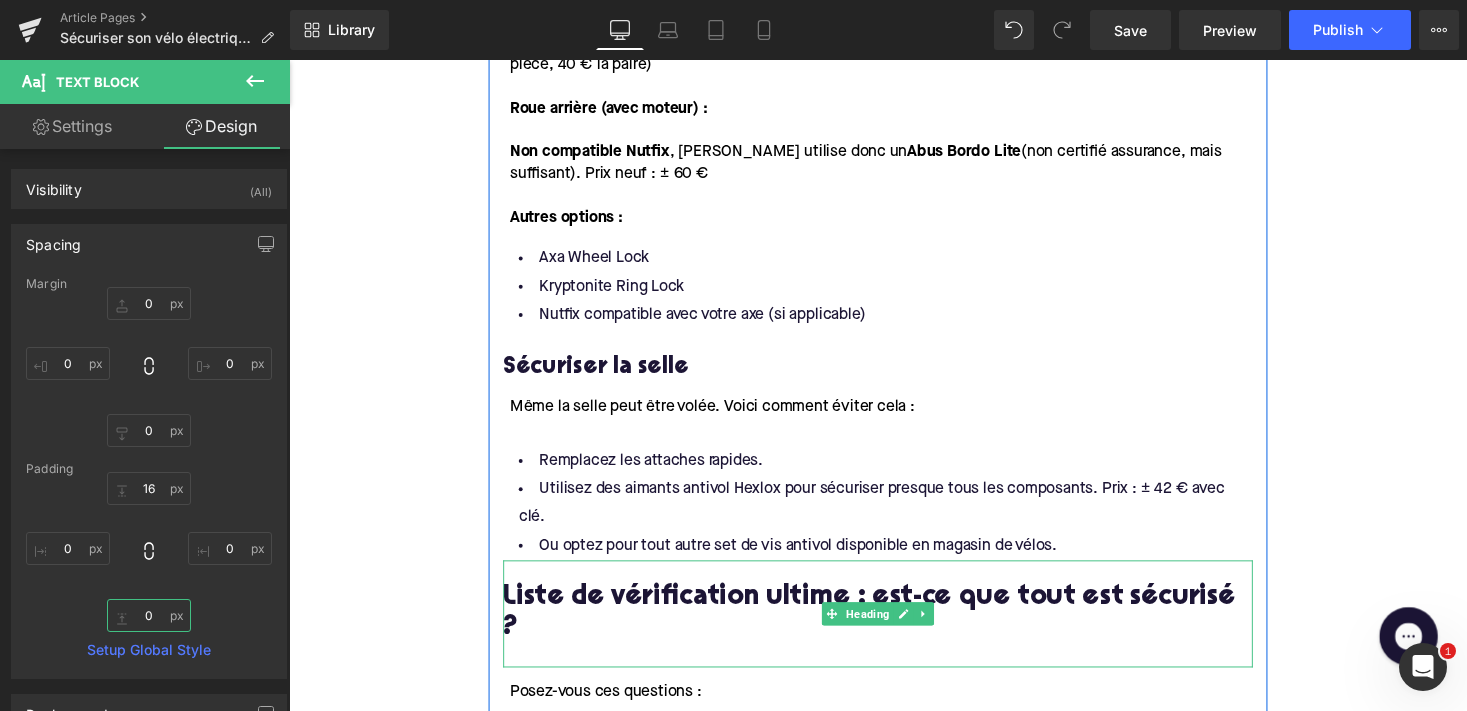scroll, scrollTop: 2201, scrollLeft: 0, axis: vertical 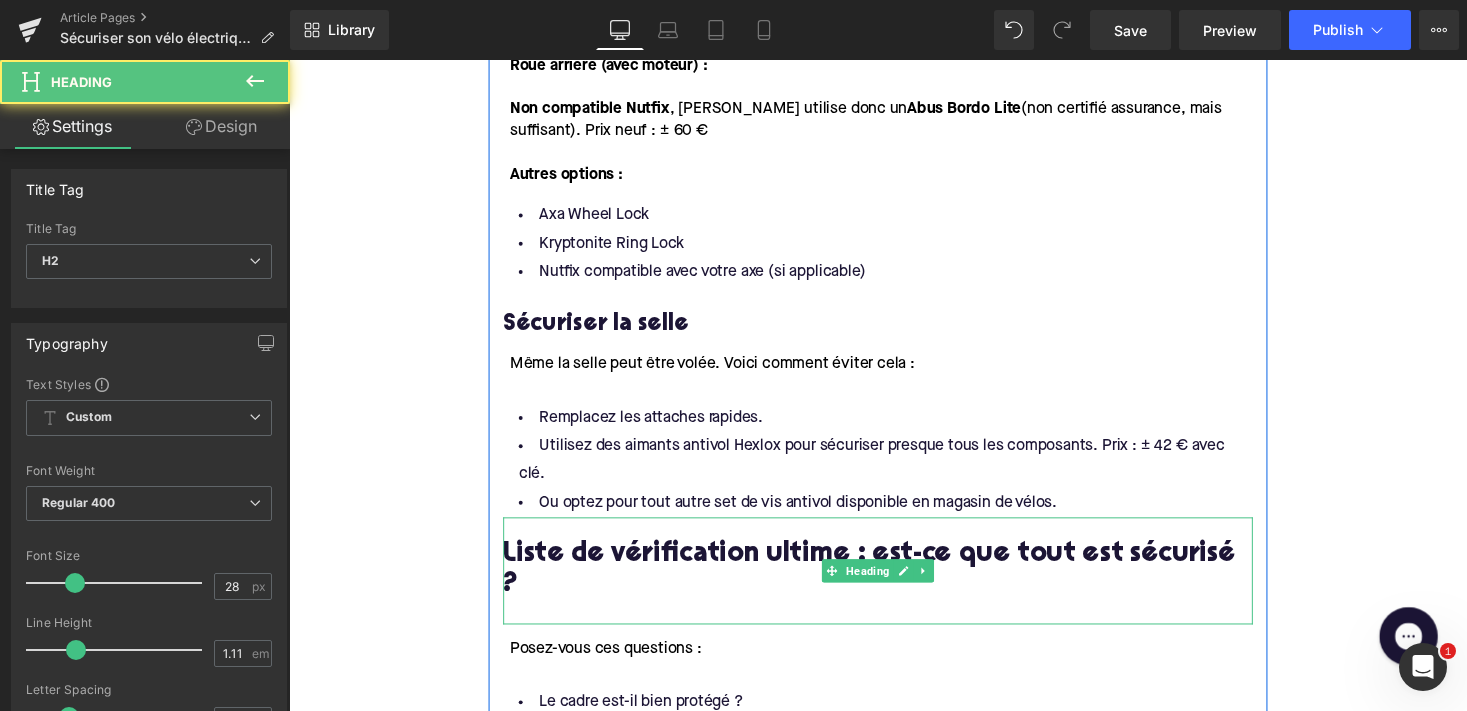 click on "Liste de vérification ultime : est-ce que tout est sécurisé ?" at bounding box center [894, 585] 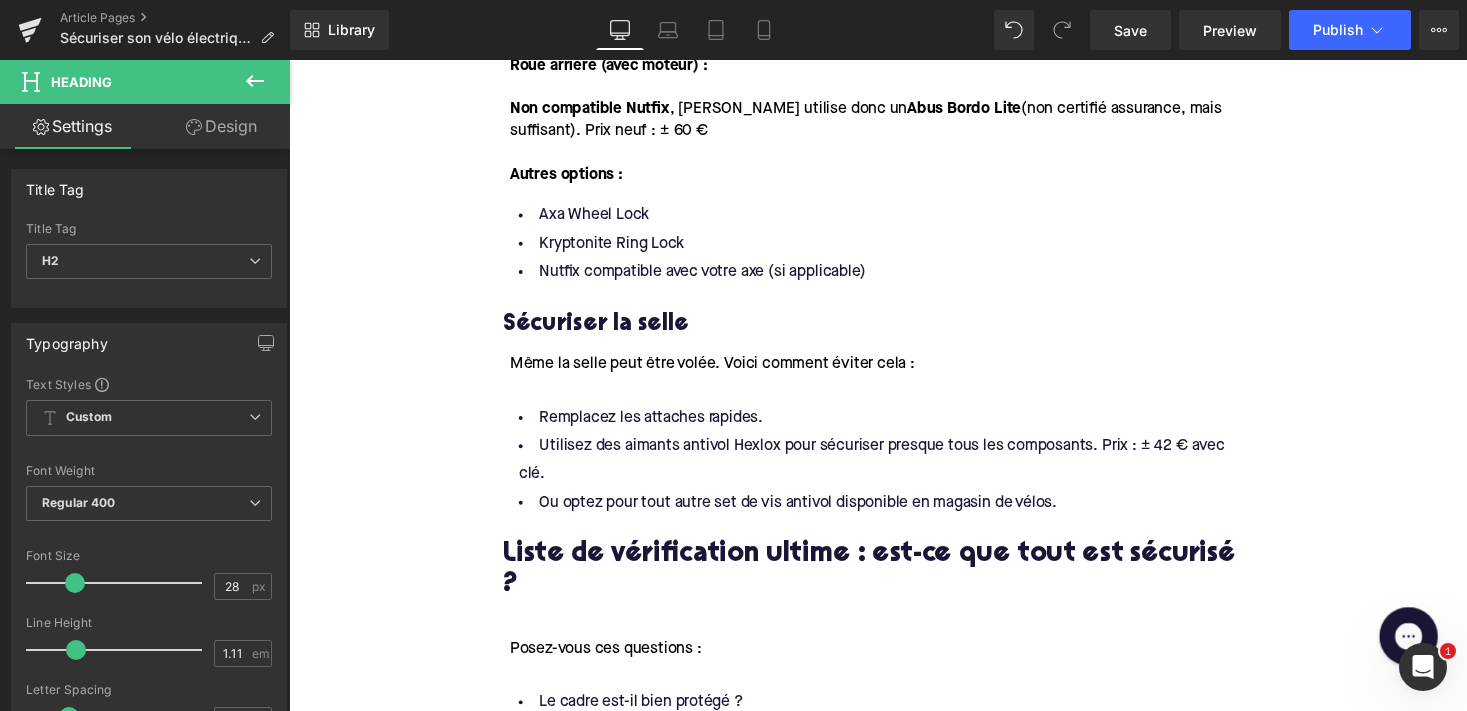 click on "Design" at bounding box center (221, 126) 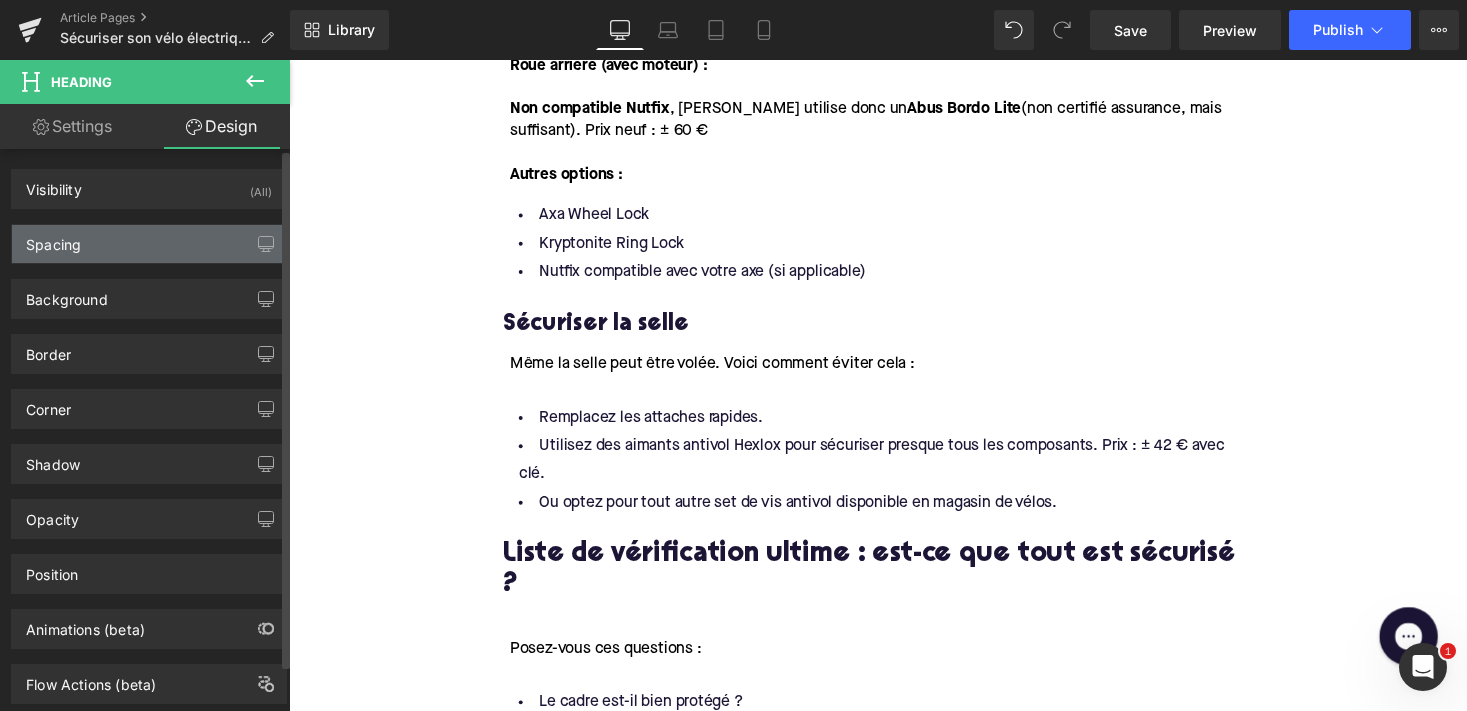 click on "Spacing" at bounding box center [149, 244] 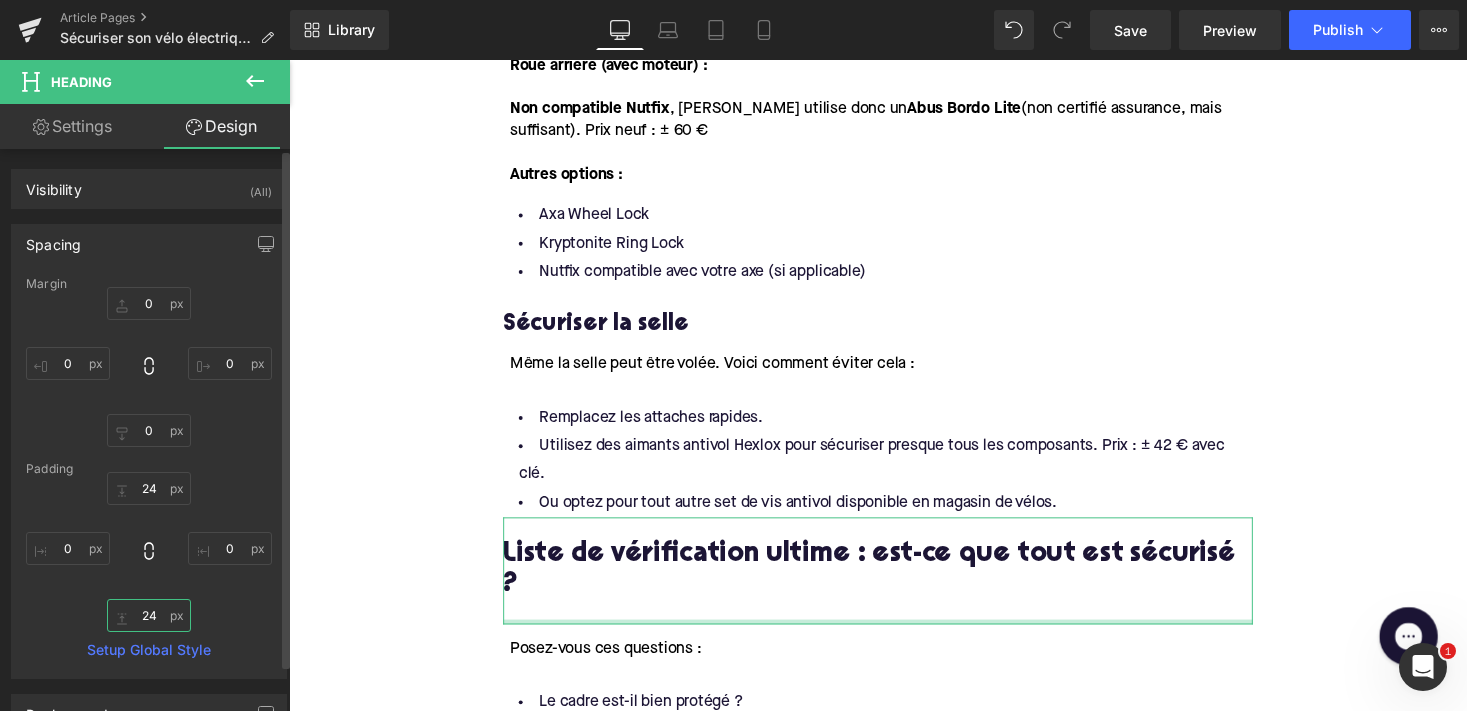 click on "24" at bounding box center [149, 615] 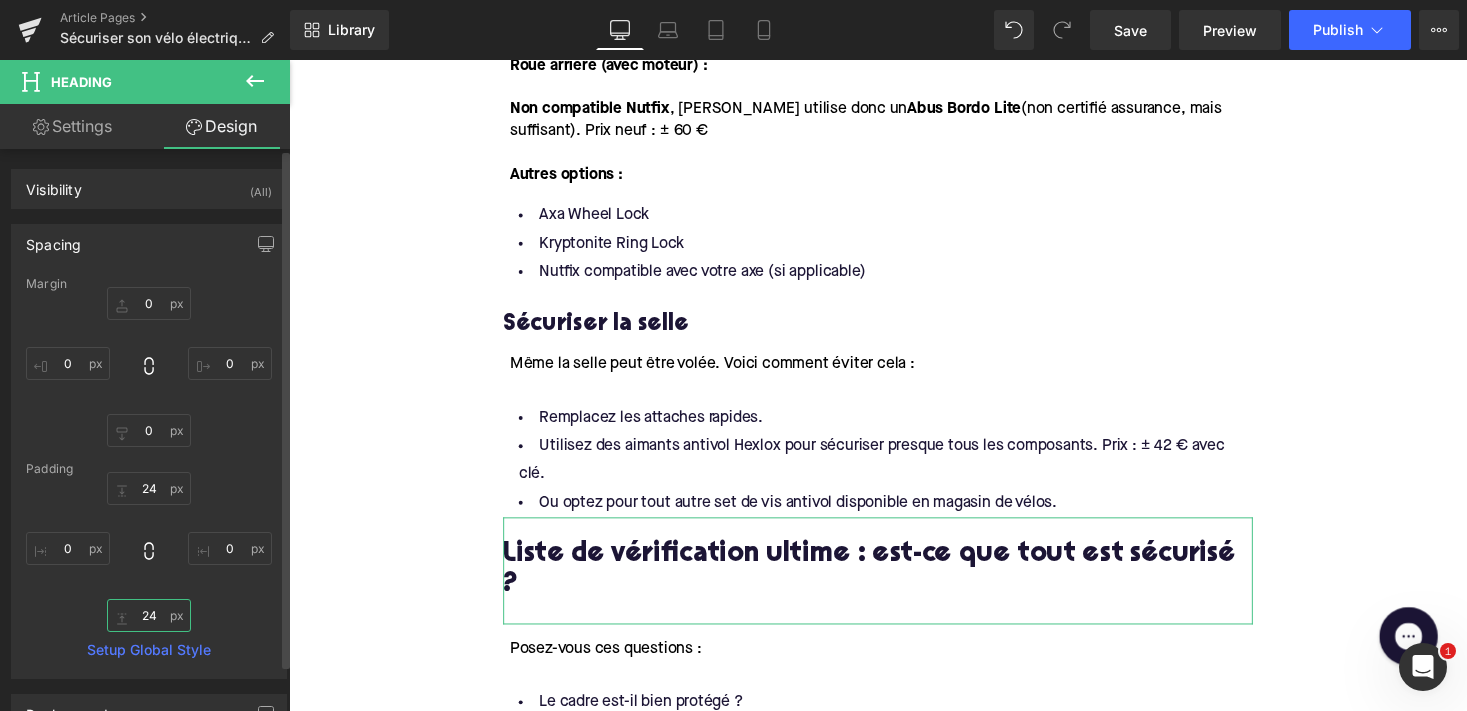 type on "2" 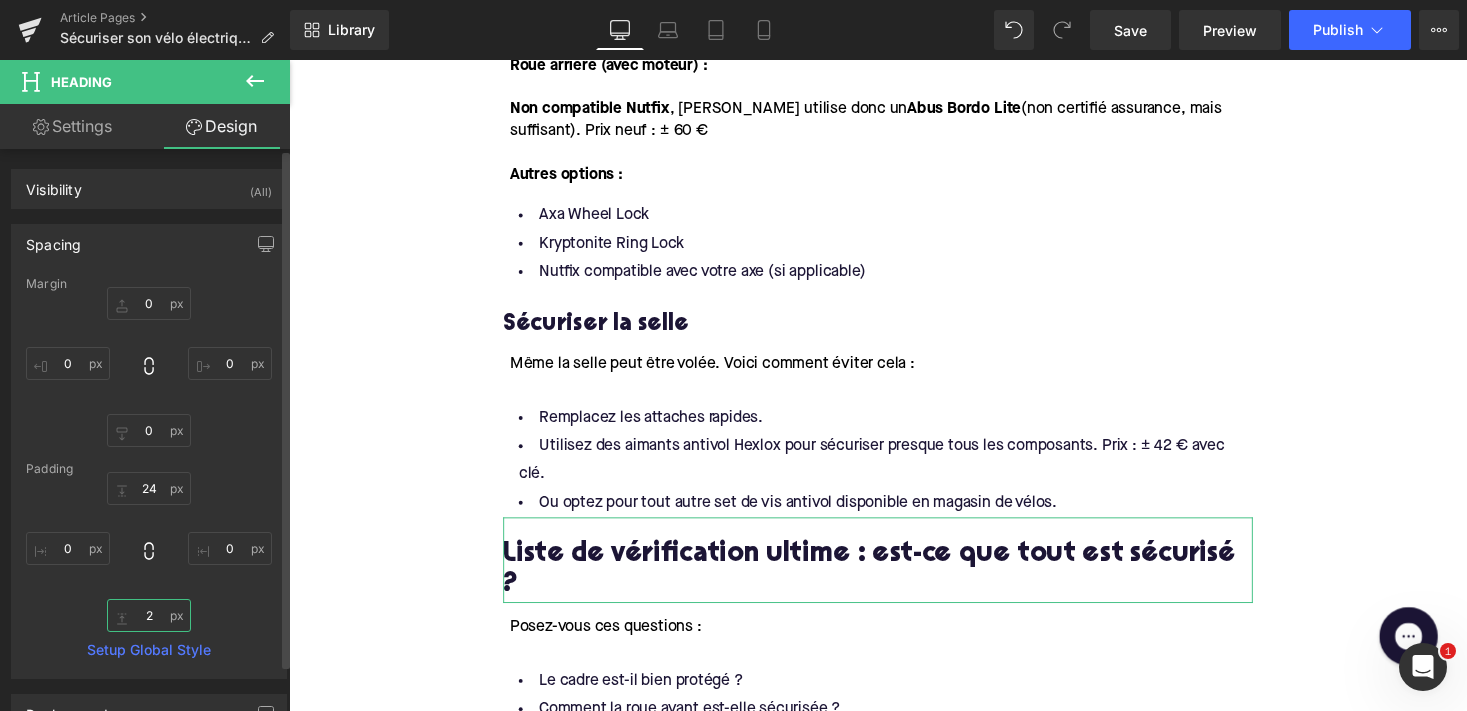 type 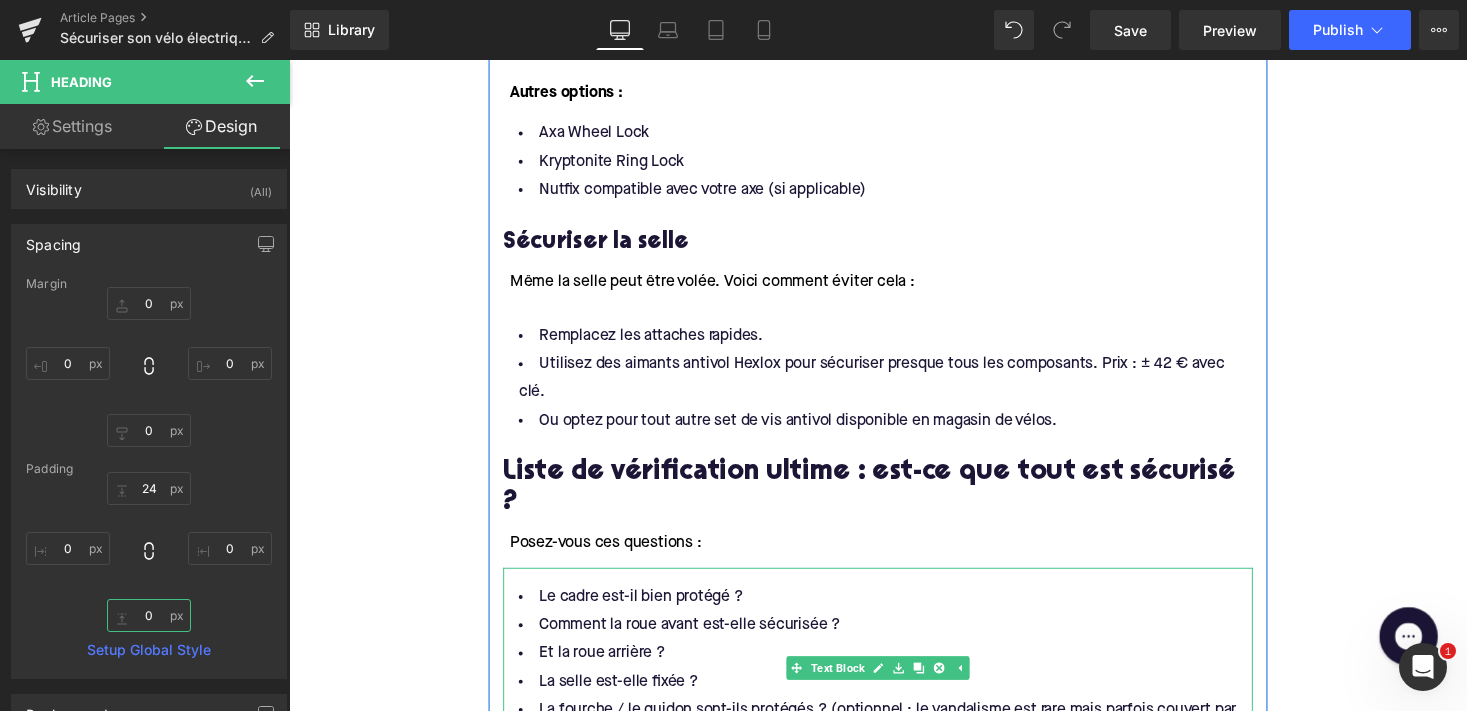 scroll, scrollTop: 2320, scrollLeft: 0, axis: vertical 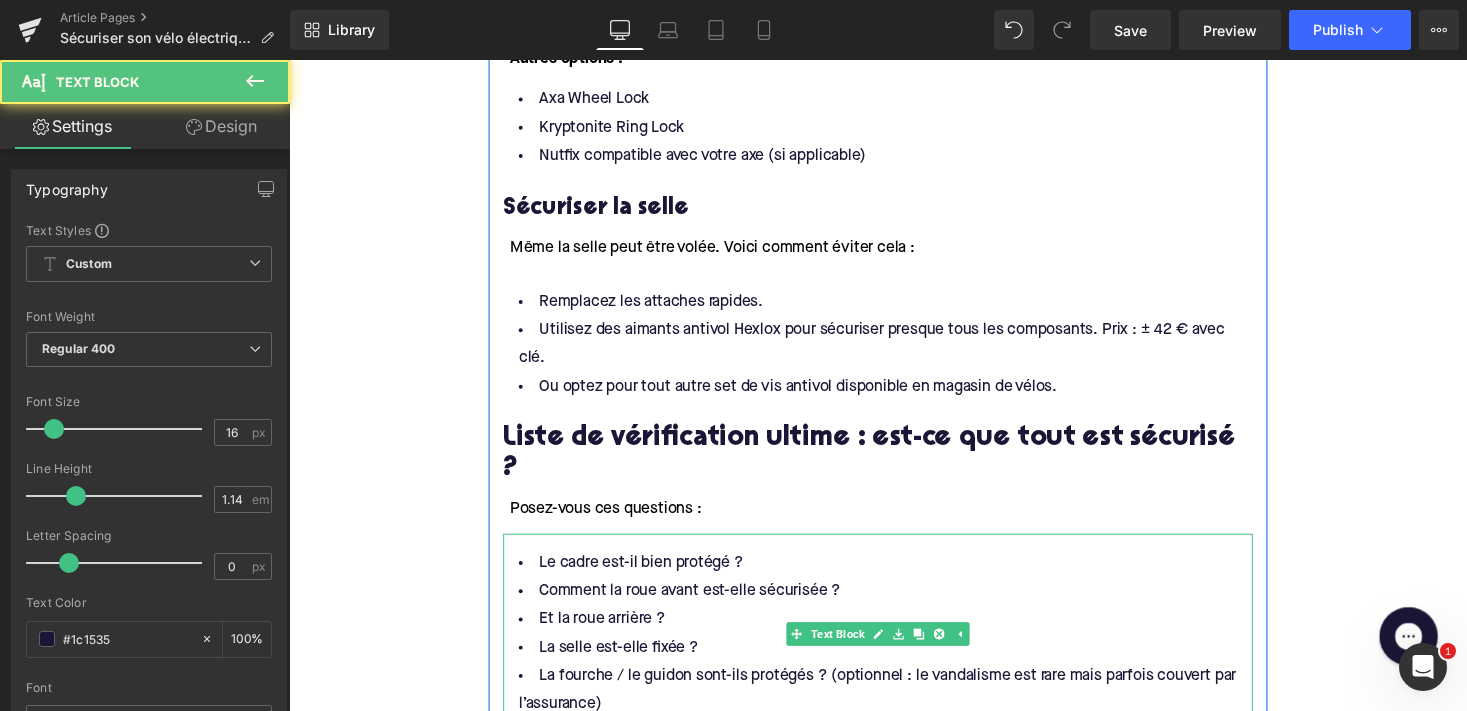 click on "Le cadre est-il bien protégé ?" at bounding box center (894, 577) 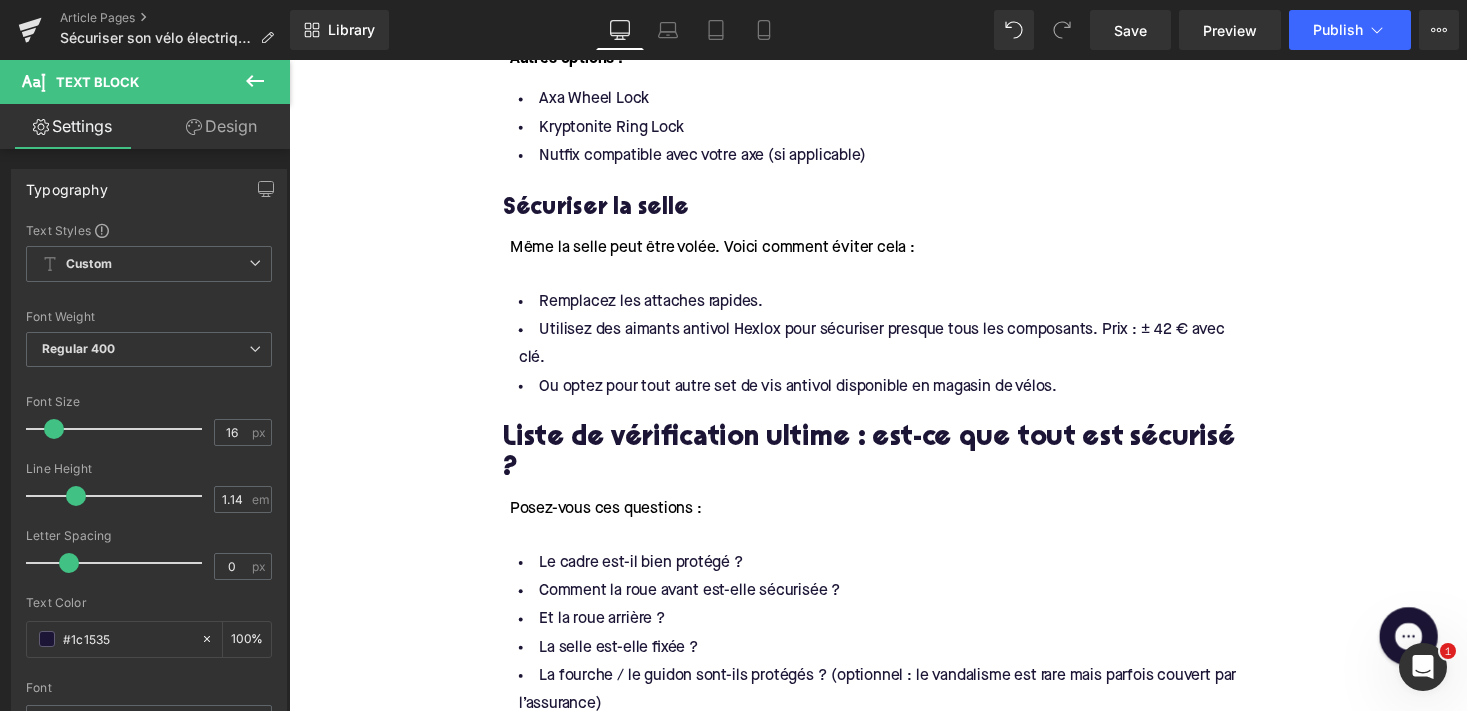 click 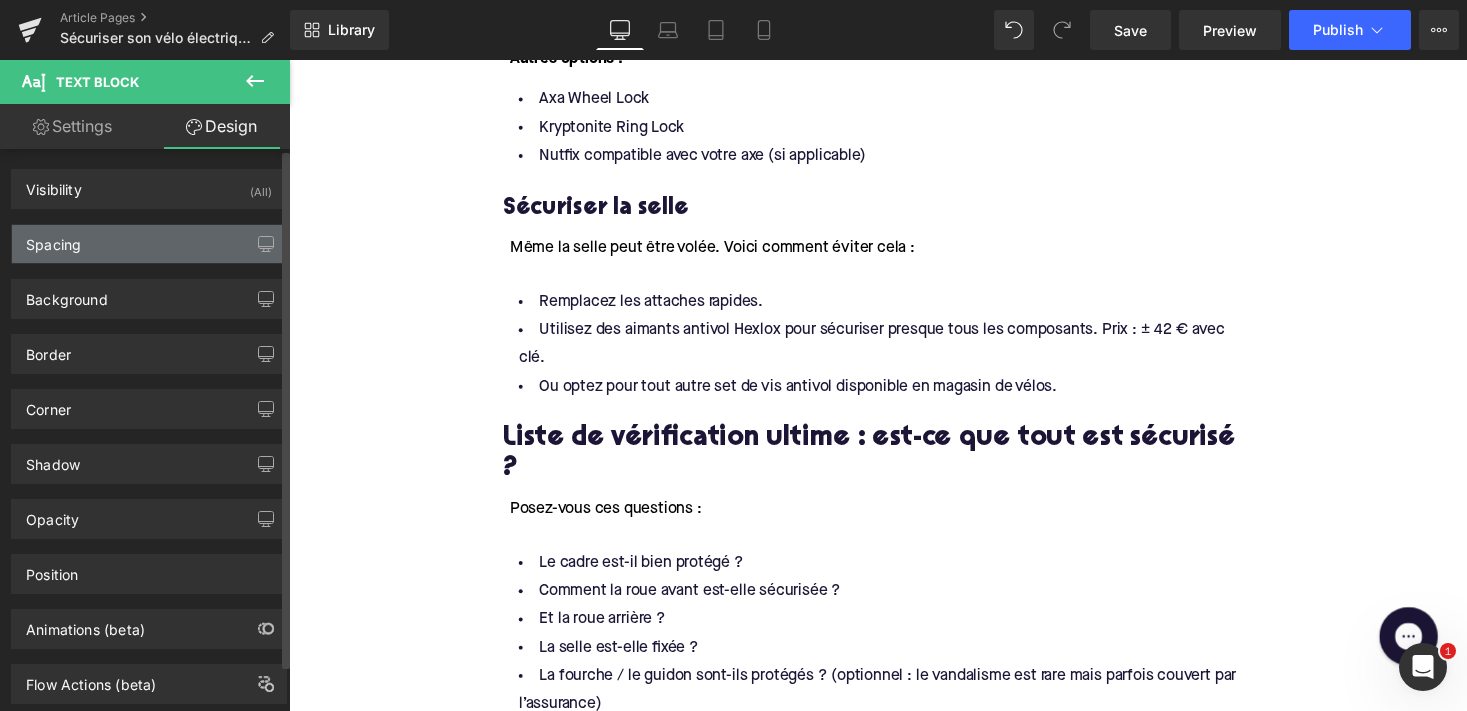 click on "Spacing" at bounding box center (149, 244) 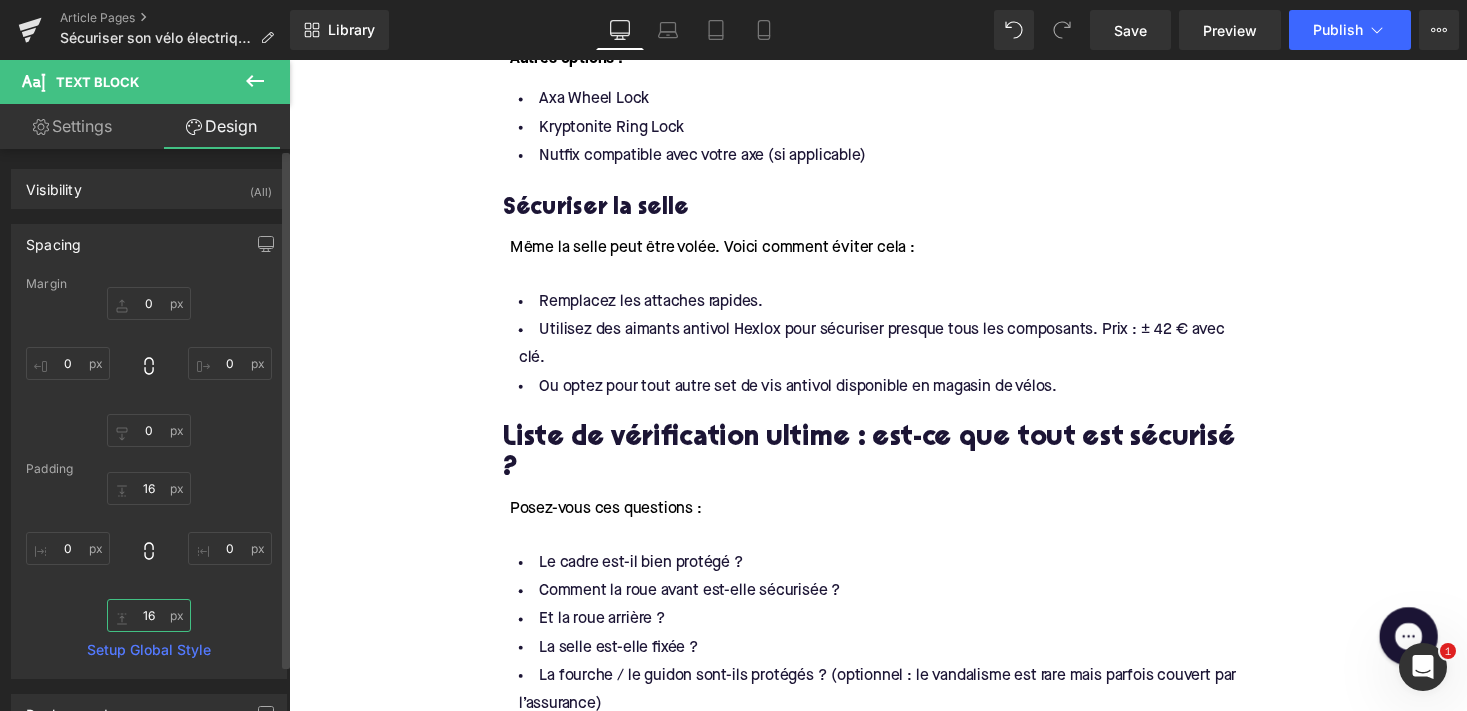 click on "16" at bounding box center (149, 615) 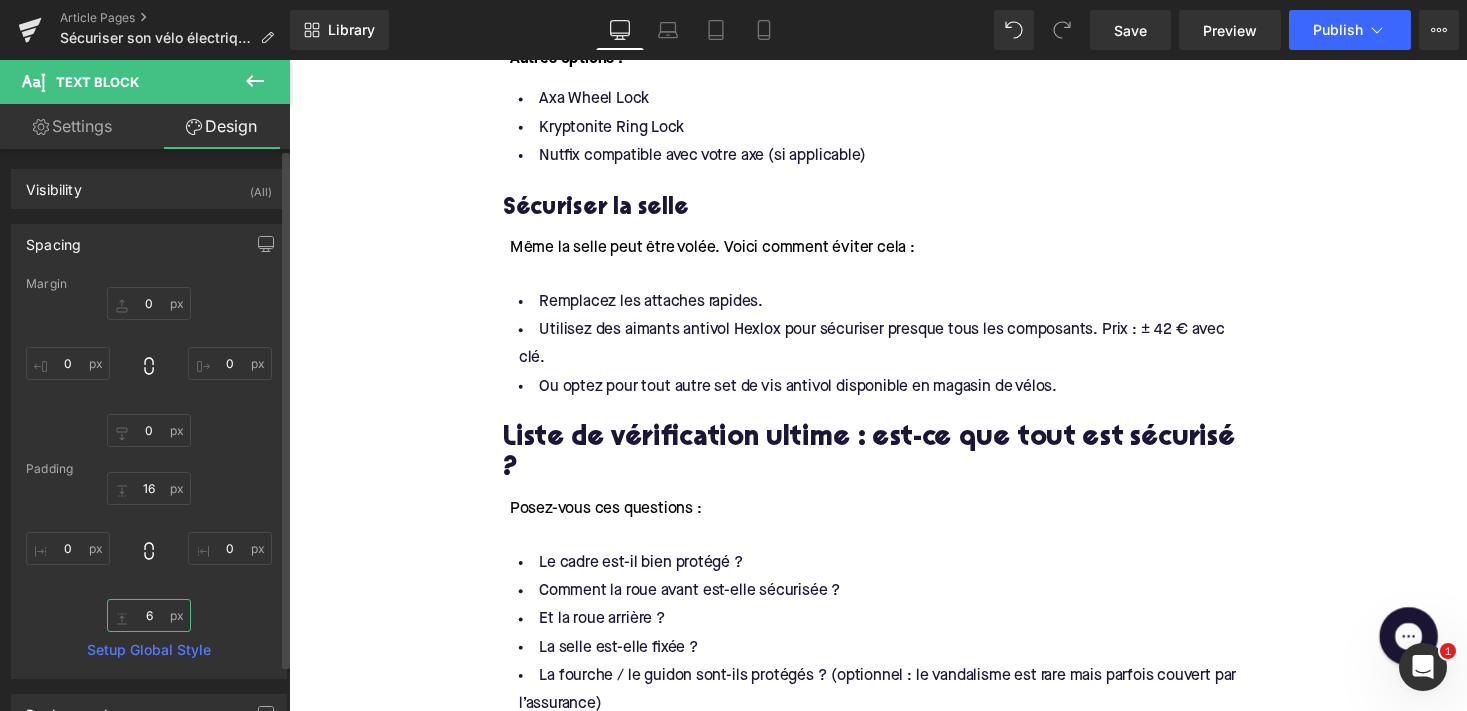 type 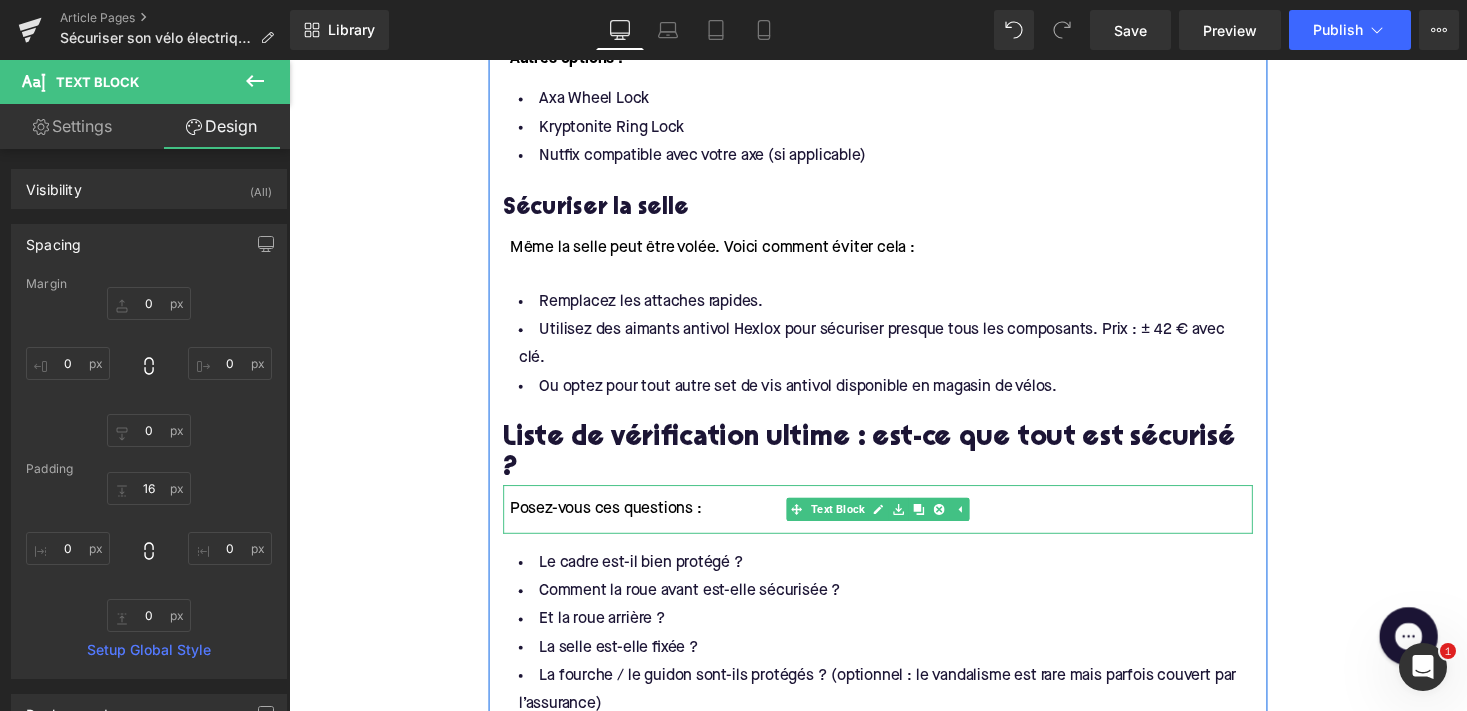 click on "Posez-vous ces questions :" at bounding box center (614, 522) 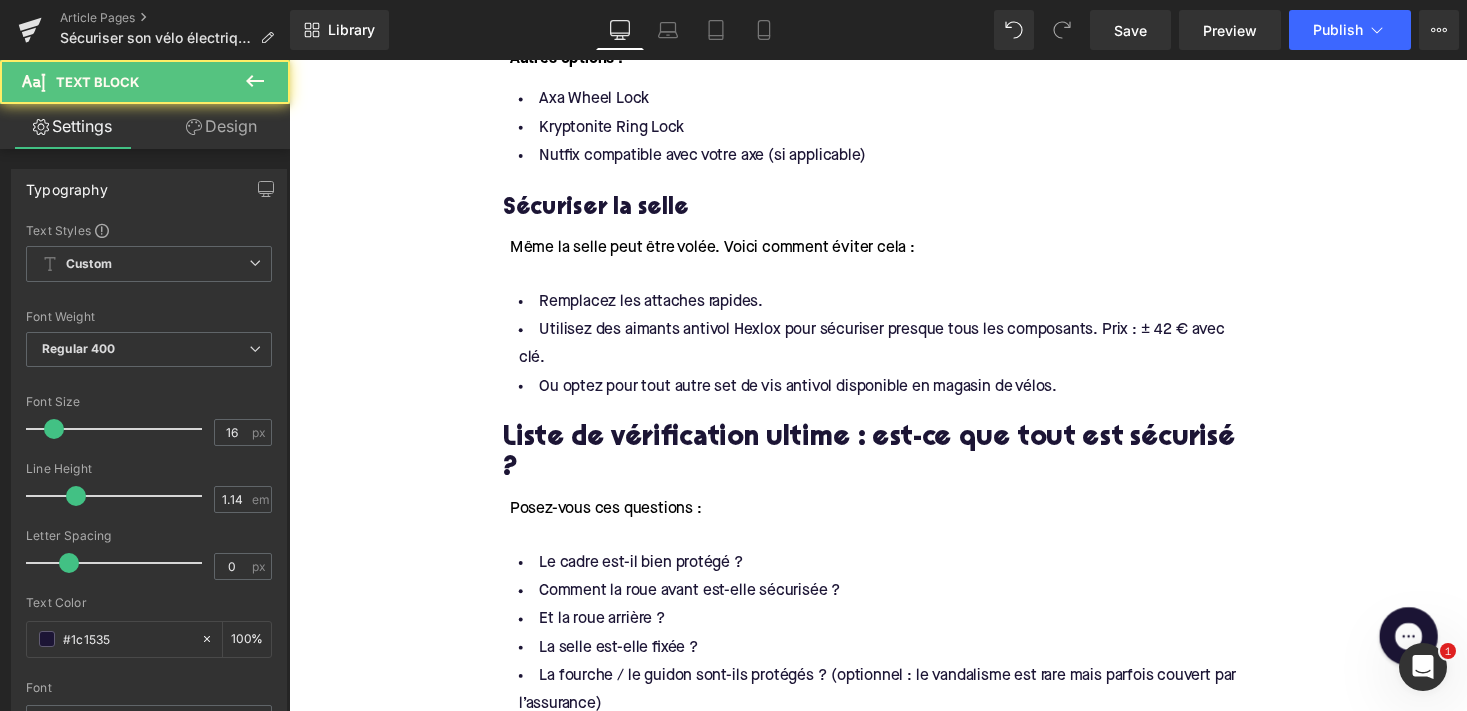 click on "Design" at bounding box center [221, 126] 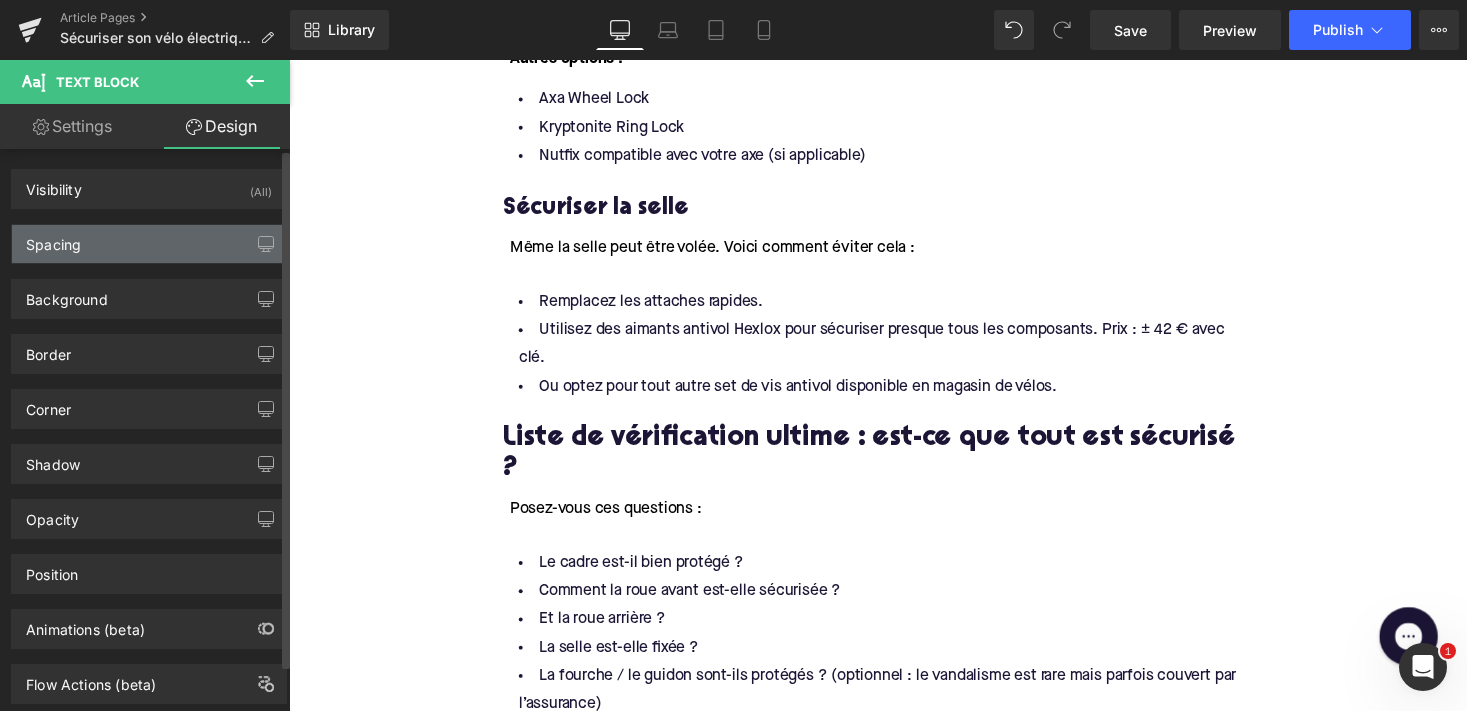 click on "Spacing" at bounding box center [149, 244] 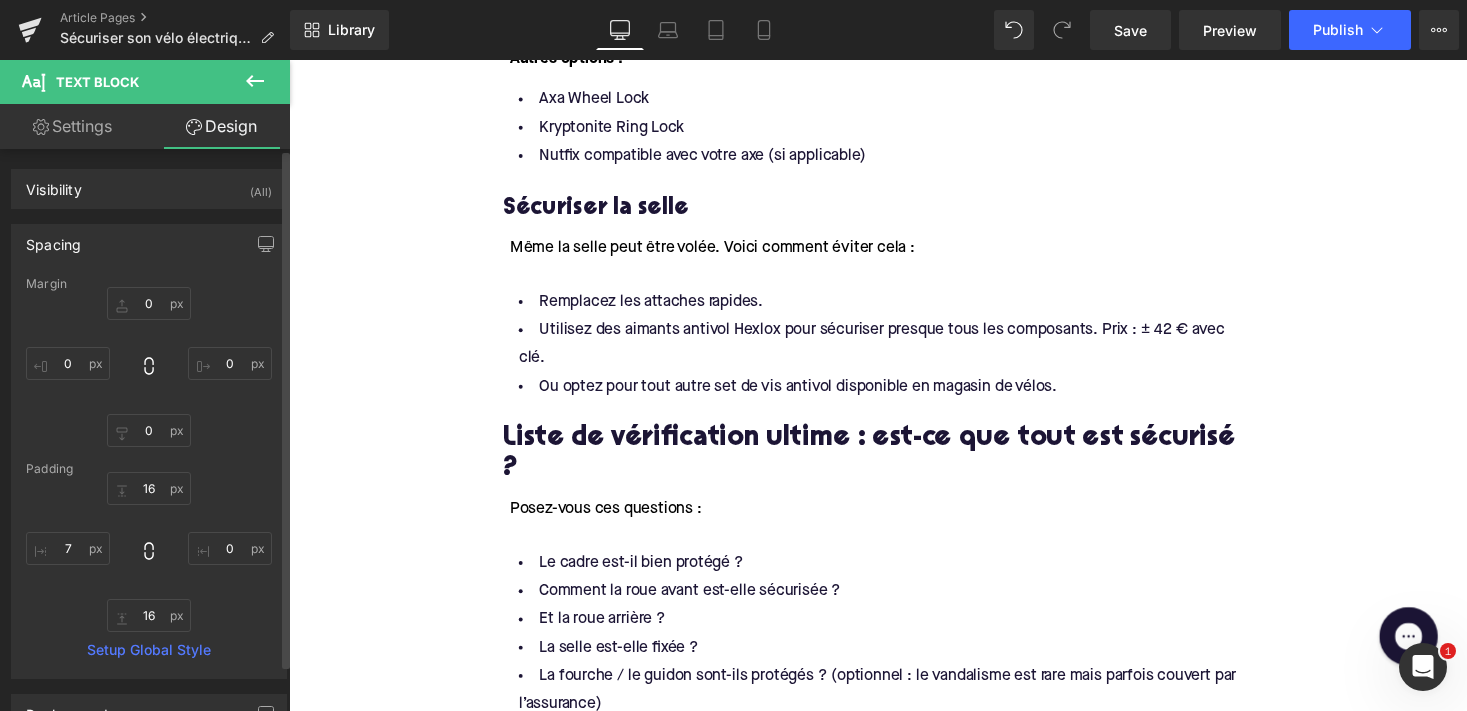 click on "Setup Global Style" at bounding box center (149, 650) 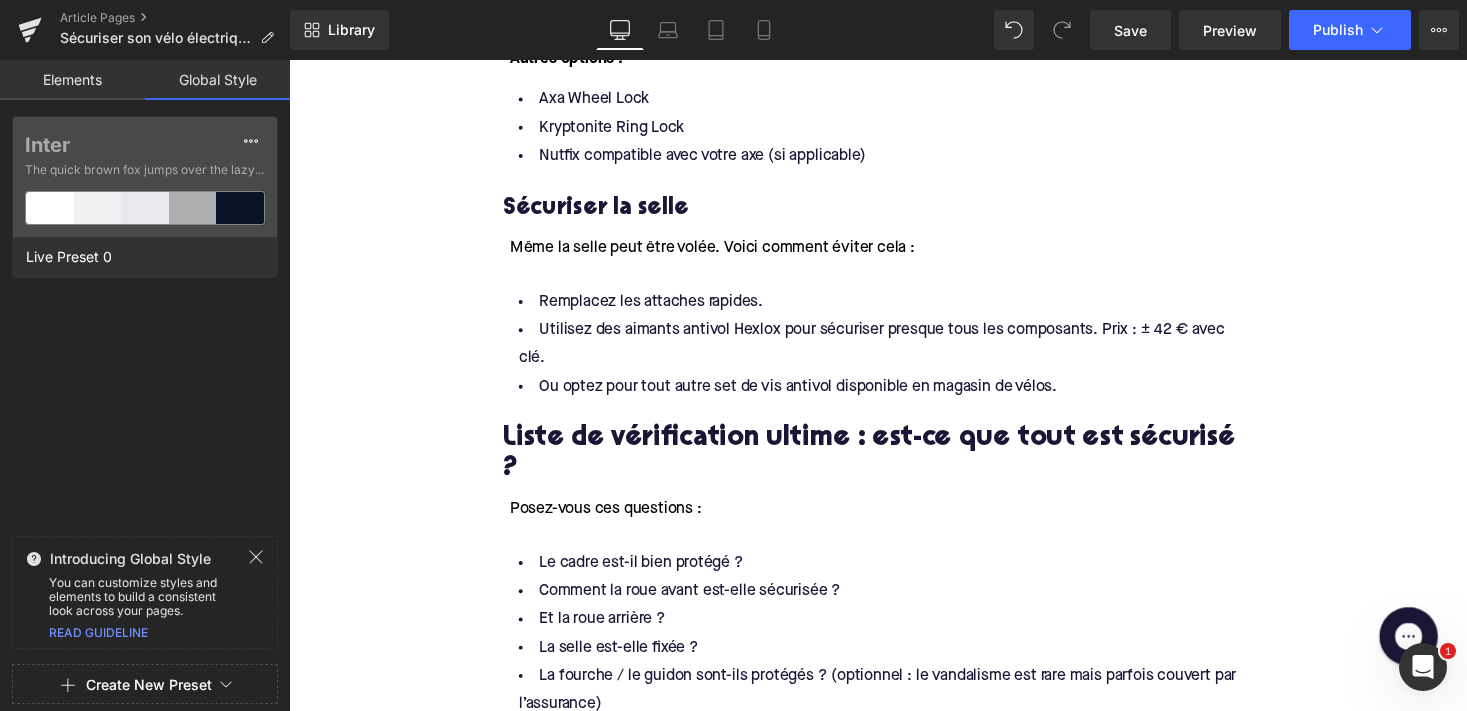 click on "You can customize styles and elements to build a consistent look across your pages." at bounding box center (145, 597) 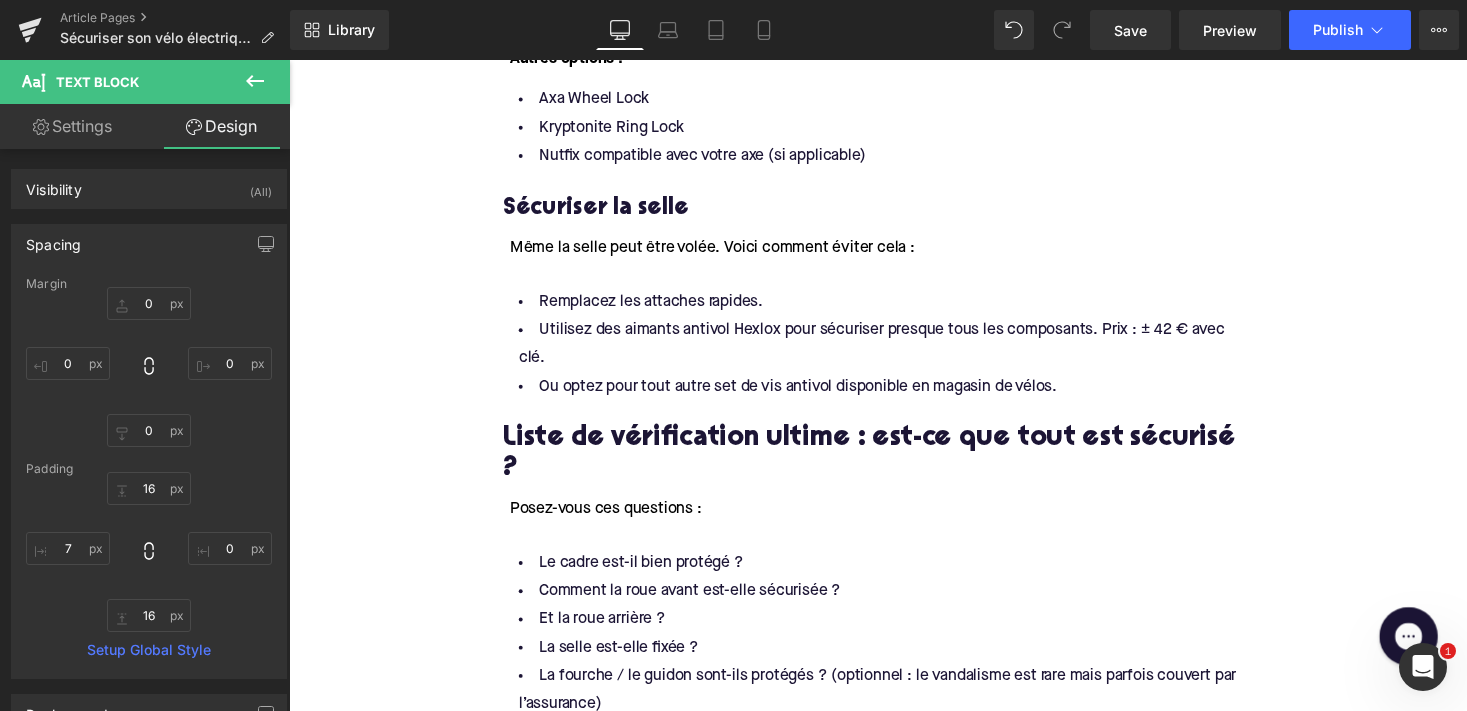 click on "Comment la roue avant est-elle sécurisée ?" at bounding box center (894, 606) 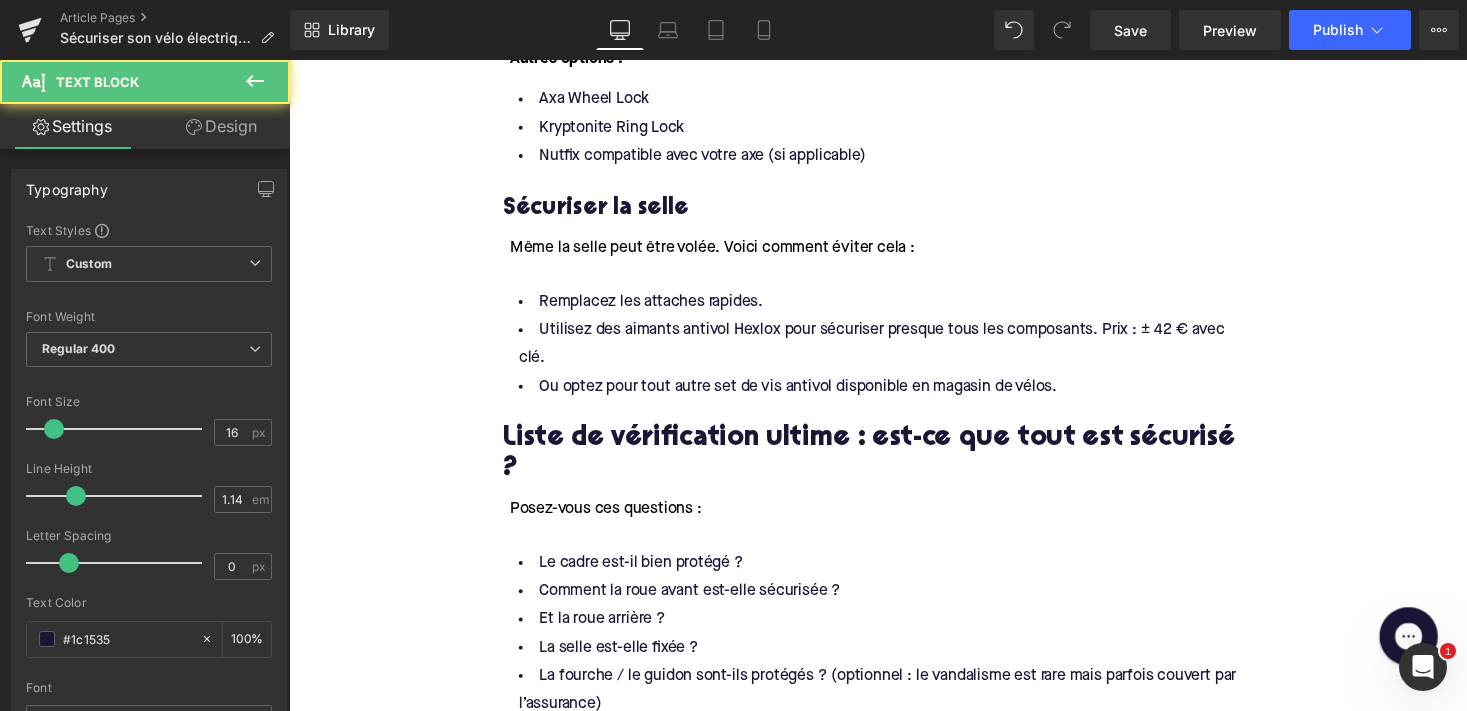click 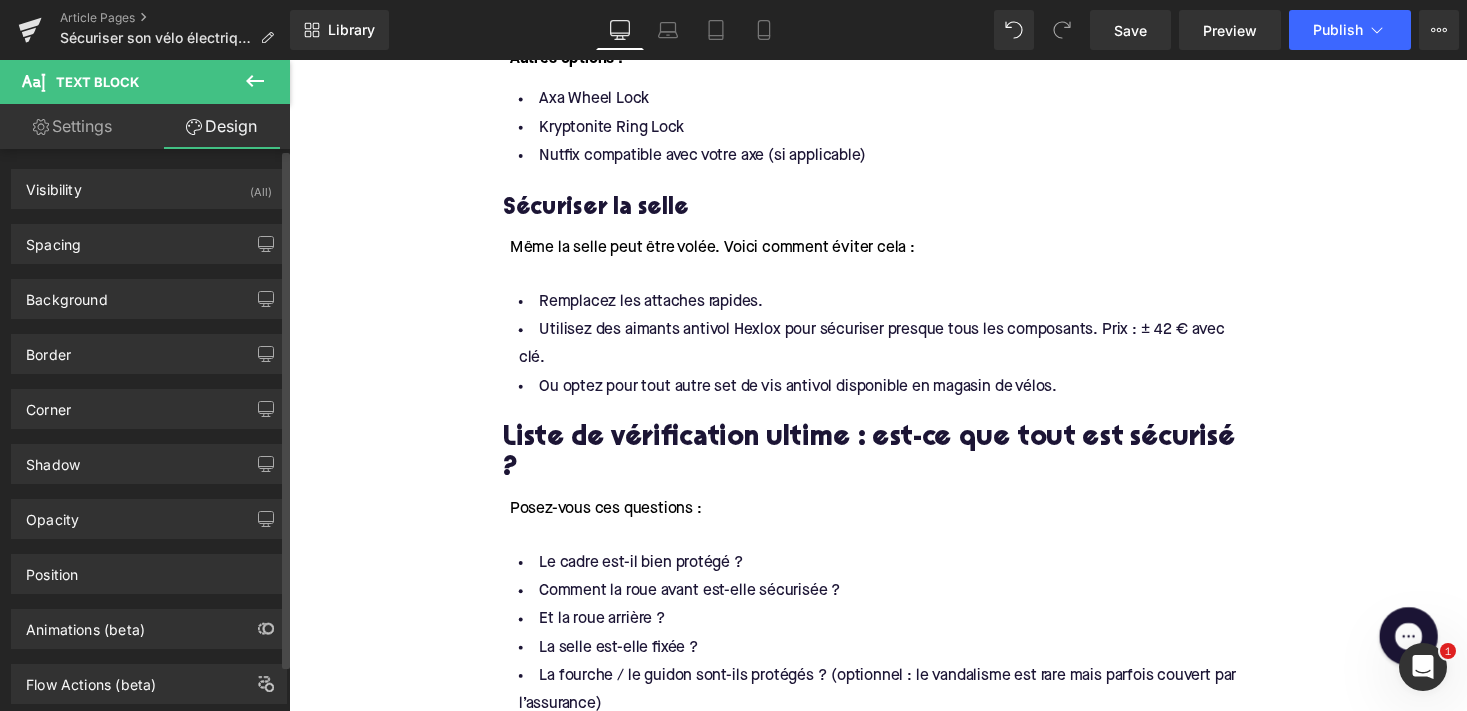 click on "Spacing
[GEOGRAPHIC_DATA]
0px 0
0px 0
0px 0
0px 0
[GEOGRAPHIC_DATA]
16px 16
0px 0
0px 0
0px 0
Setup Global Style" at bounding box center [149, 244] 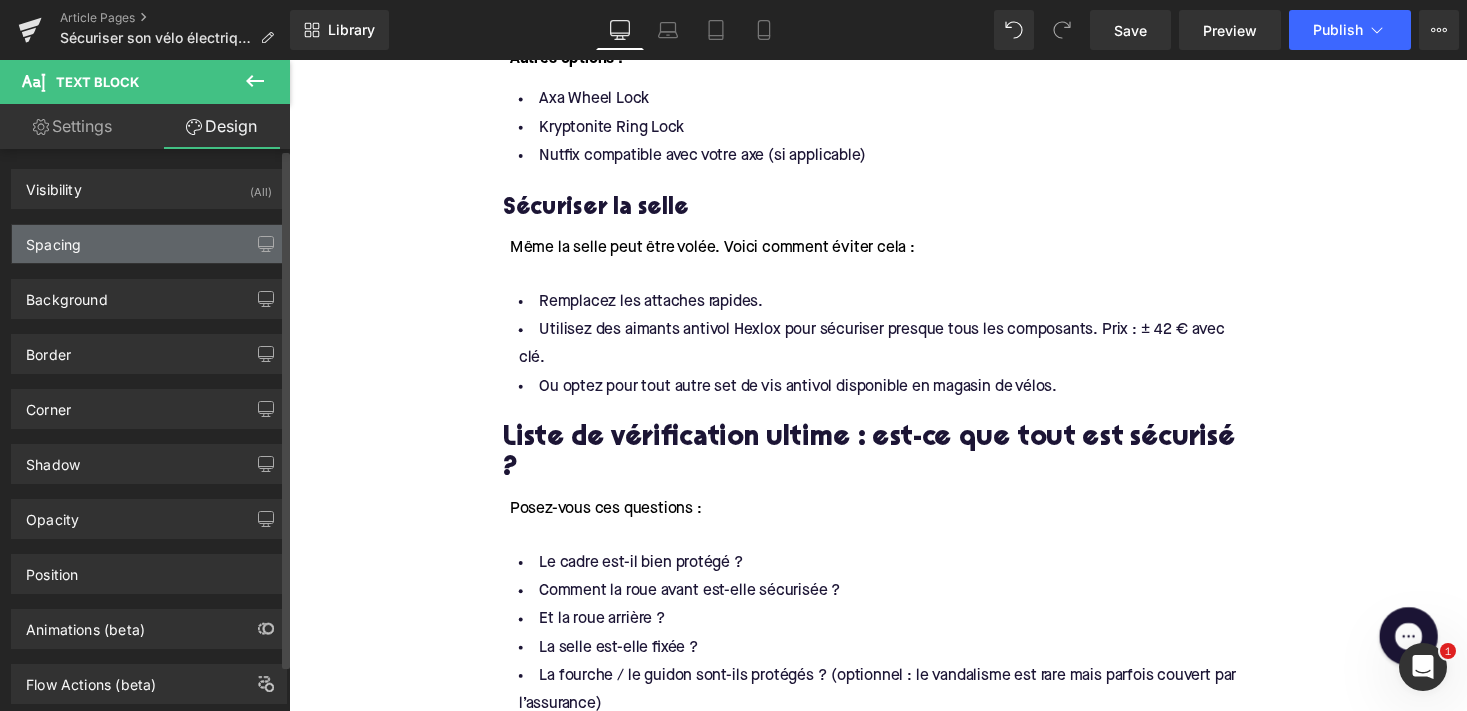 click on "Spacing" at bounding box center (149, 244) 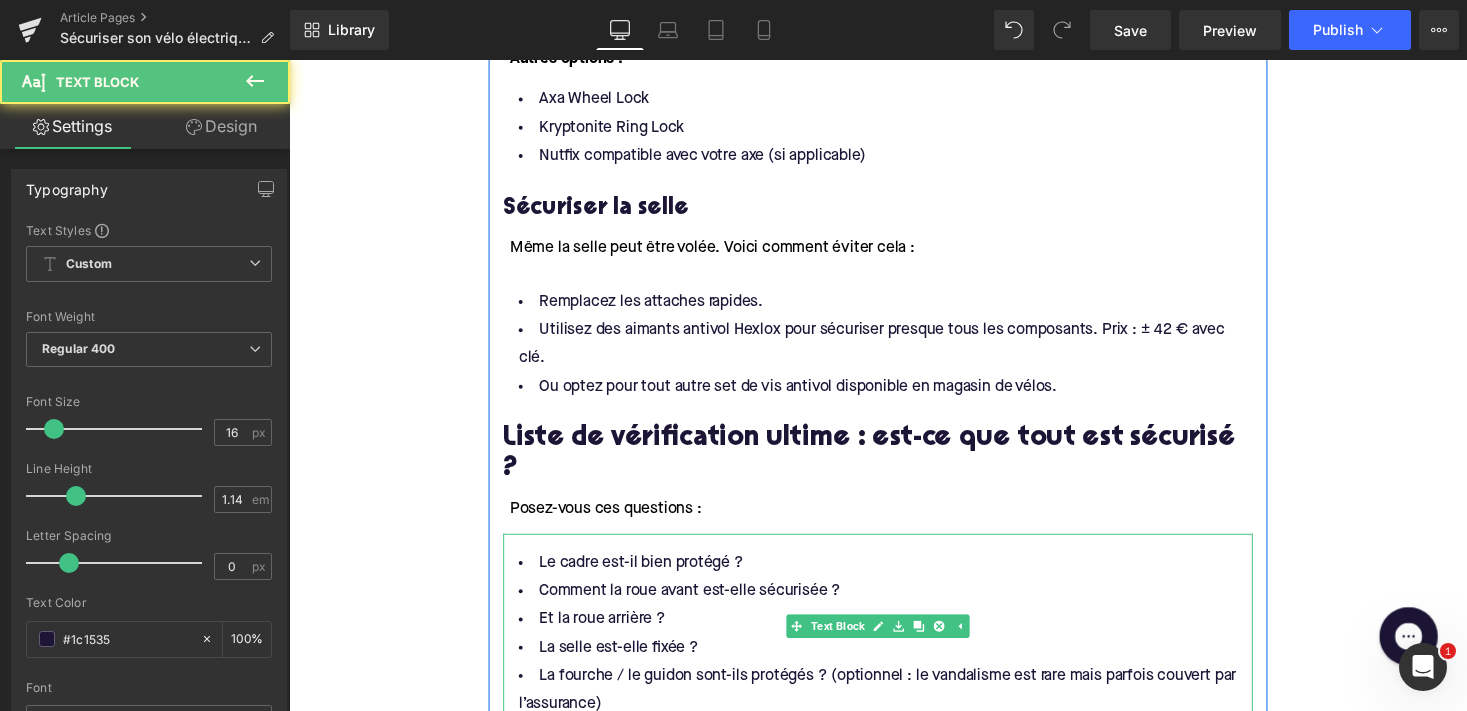 click on "Le cadre est-il bien protégé ? Comment la roue avant est-elle sécurisée ? Et la roue arrière ? La selle est-elle fixée ? La fourche / le guidon sont-ils protégés ? (optionnel :  le vandalisme est rare mais parfois couvert par l’assurance)" at bounding box center (894, 642) 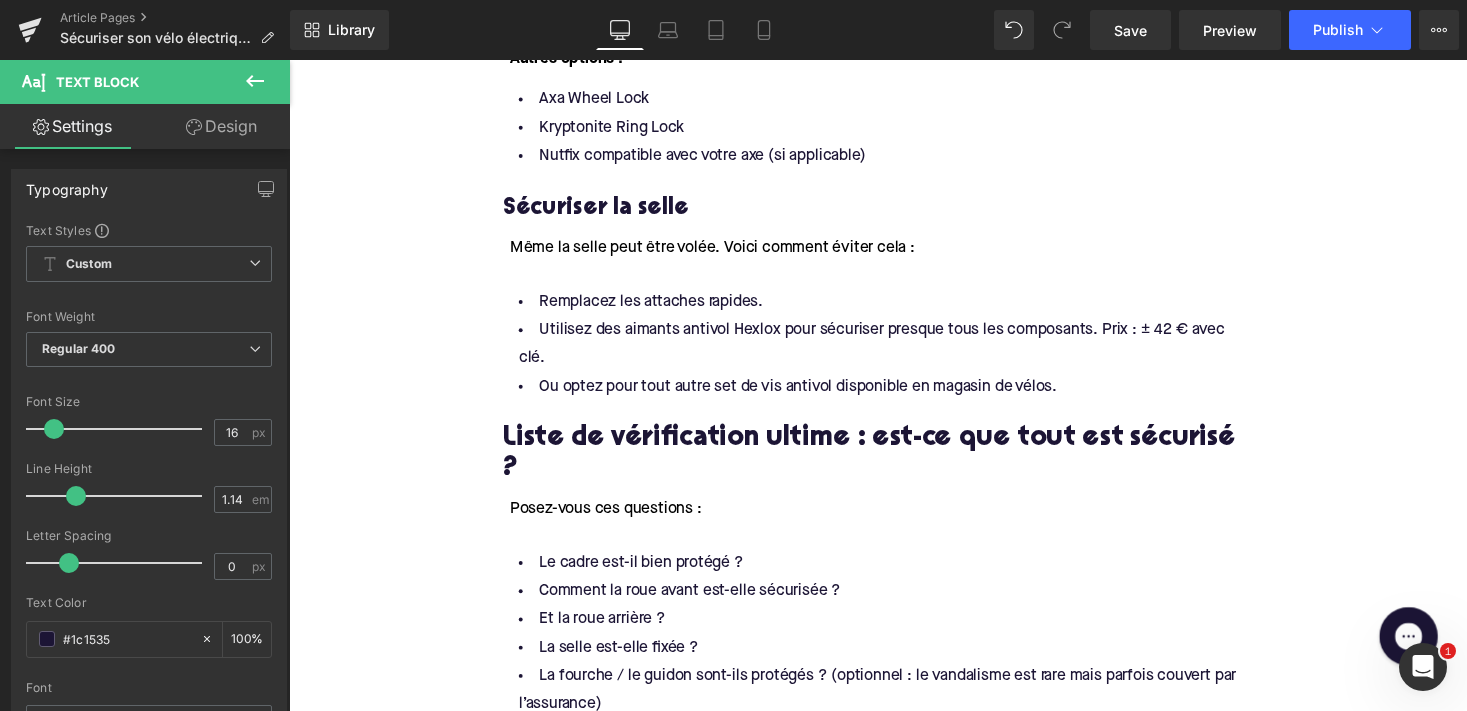 click on "Design" at bounding box center [221, 126] 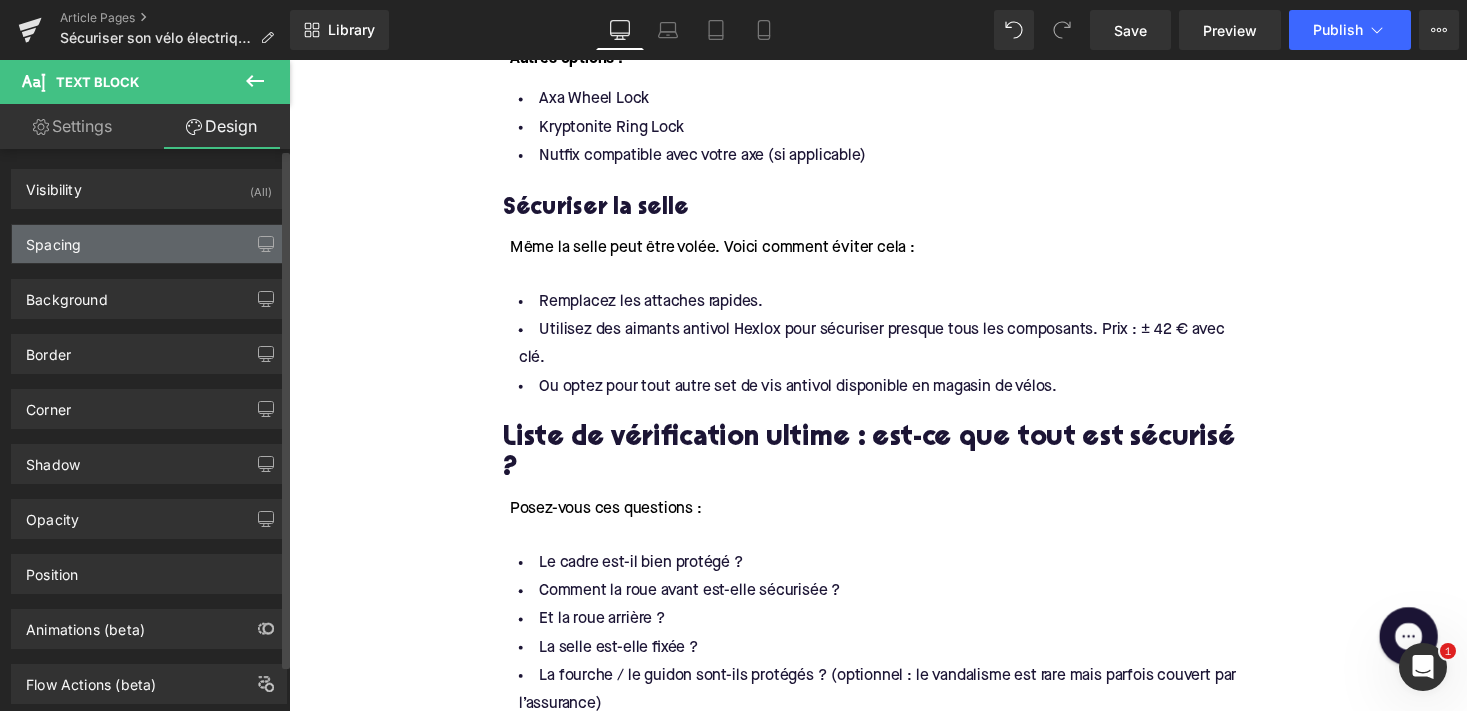 click on "Spacing" at bounding box center (149, 244) 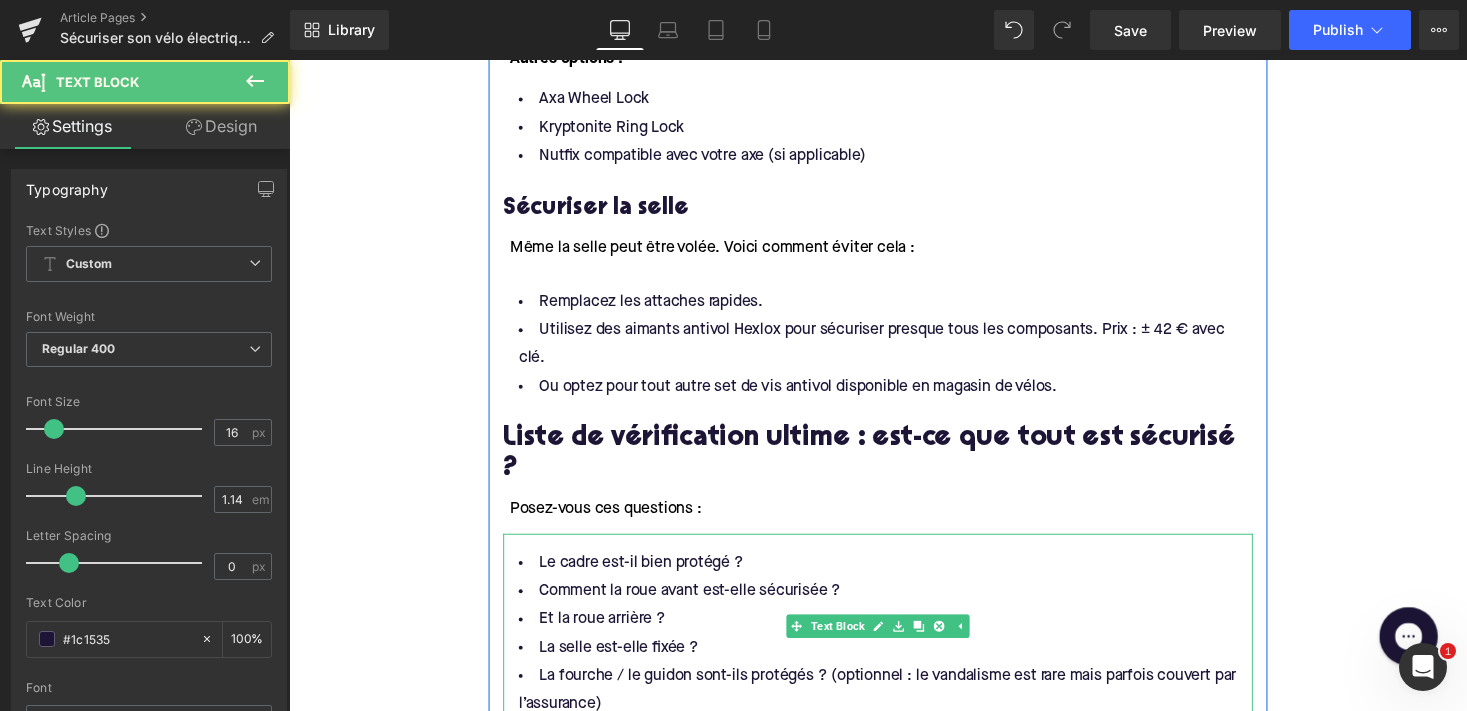 click on "Comment la roue avant est-elle sécurisée ?" at bounding box center (894, 606) 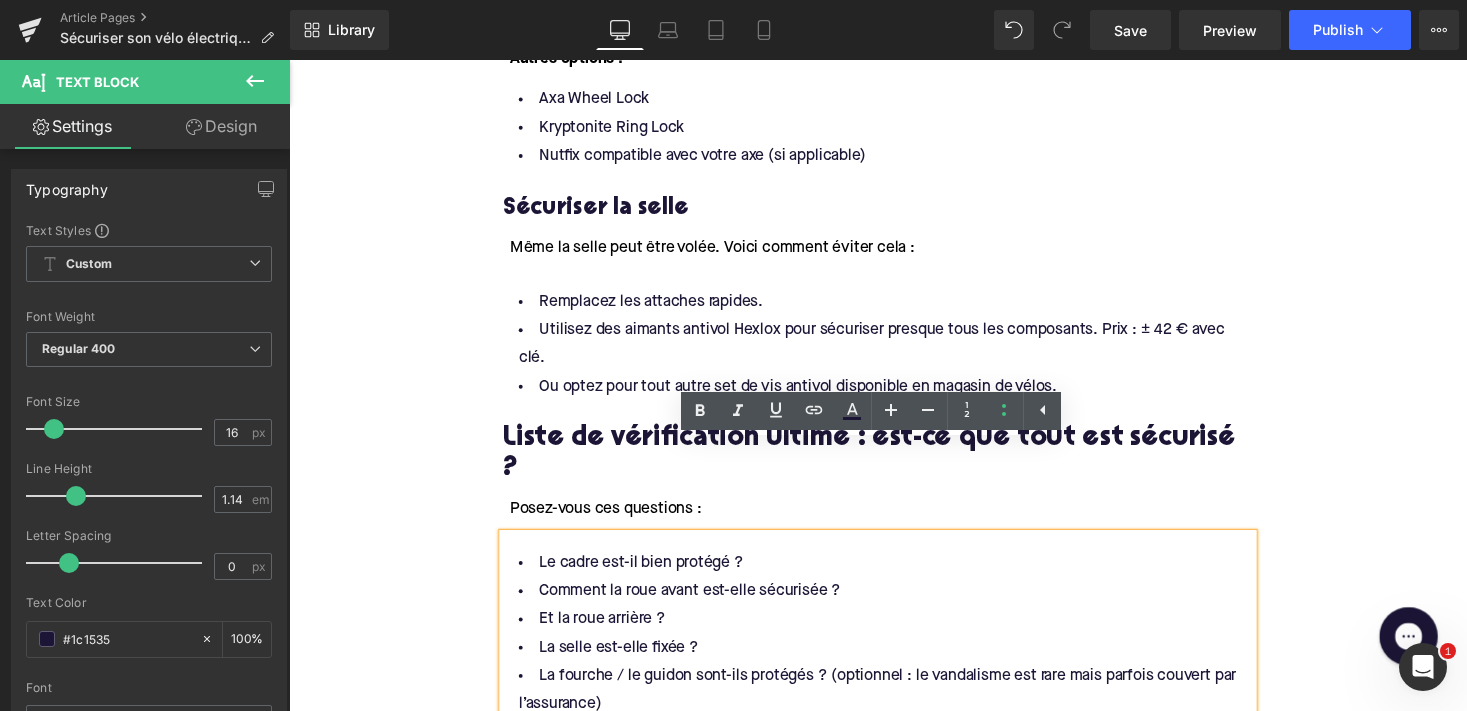 click on "Le cadre est-il bien protégé ?" at bounding box center (894, 577) 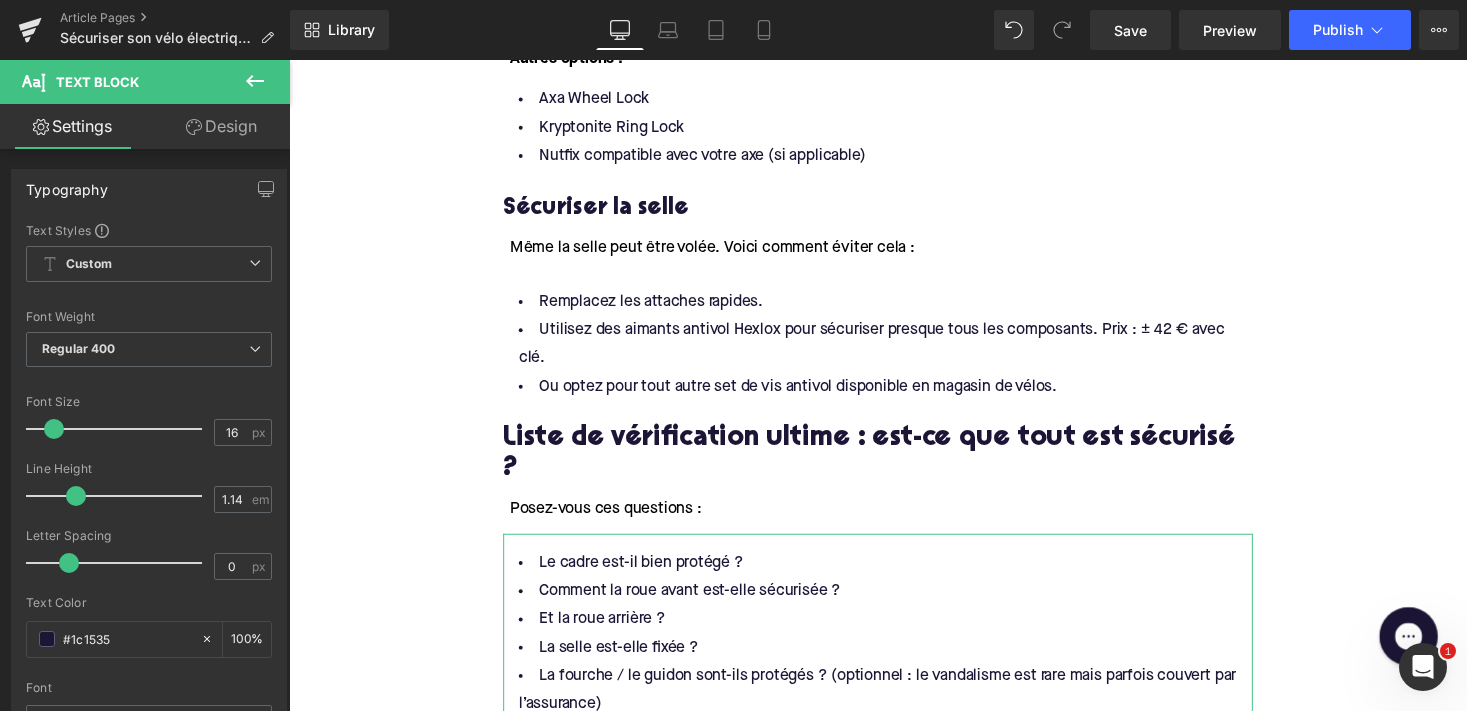 click on "Design" at bounding box center [221, 126] 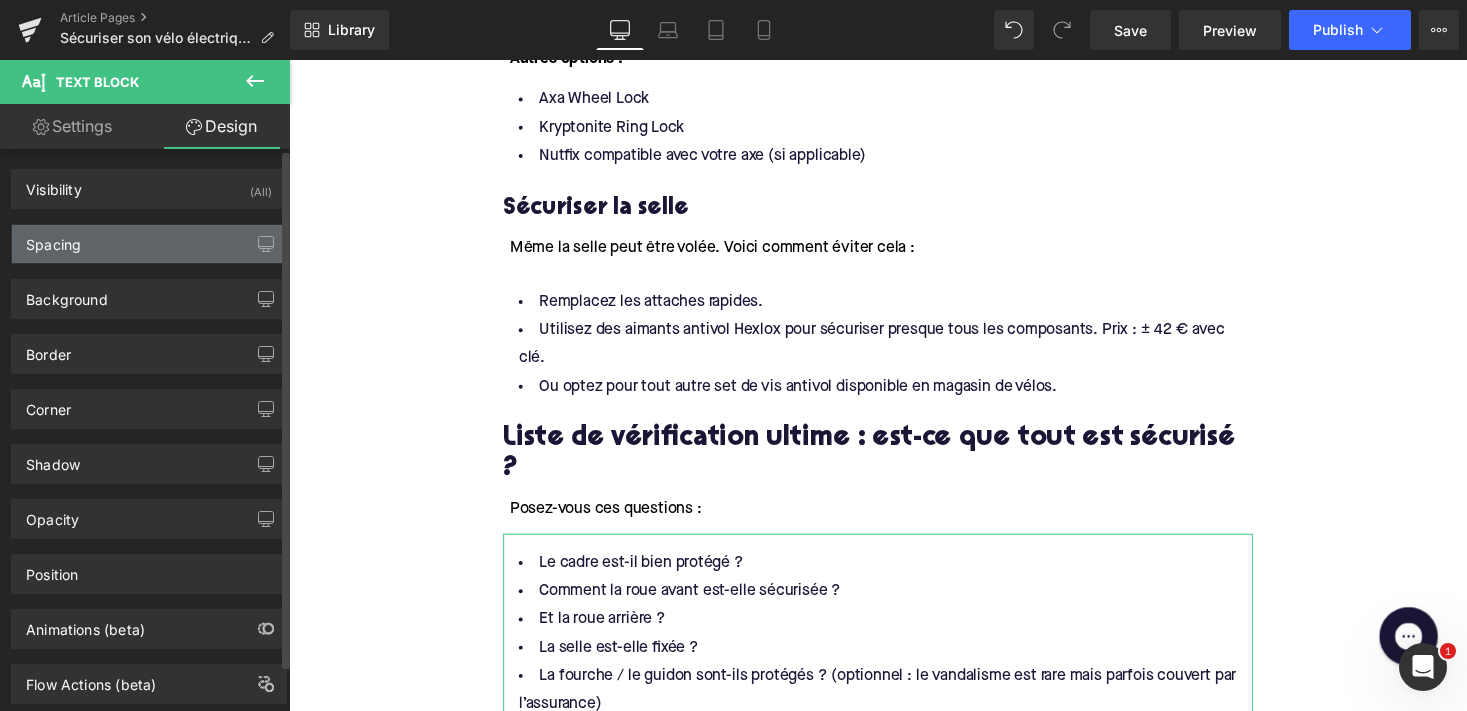 click on "Spacing" at bounding box center [149, 244] 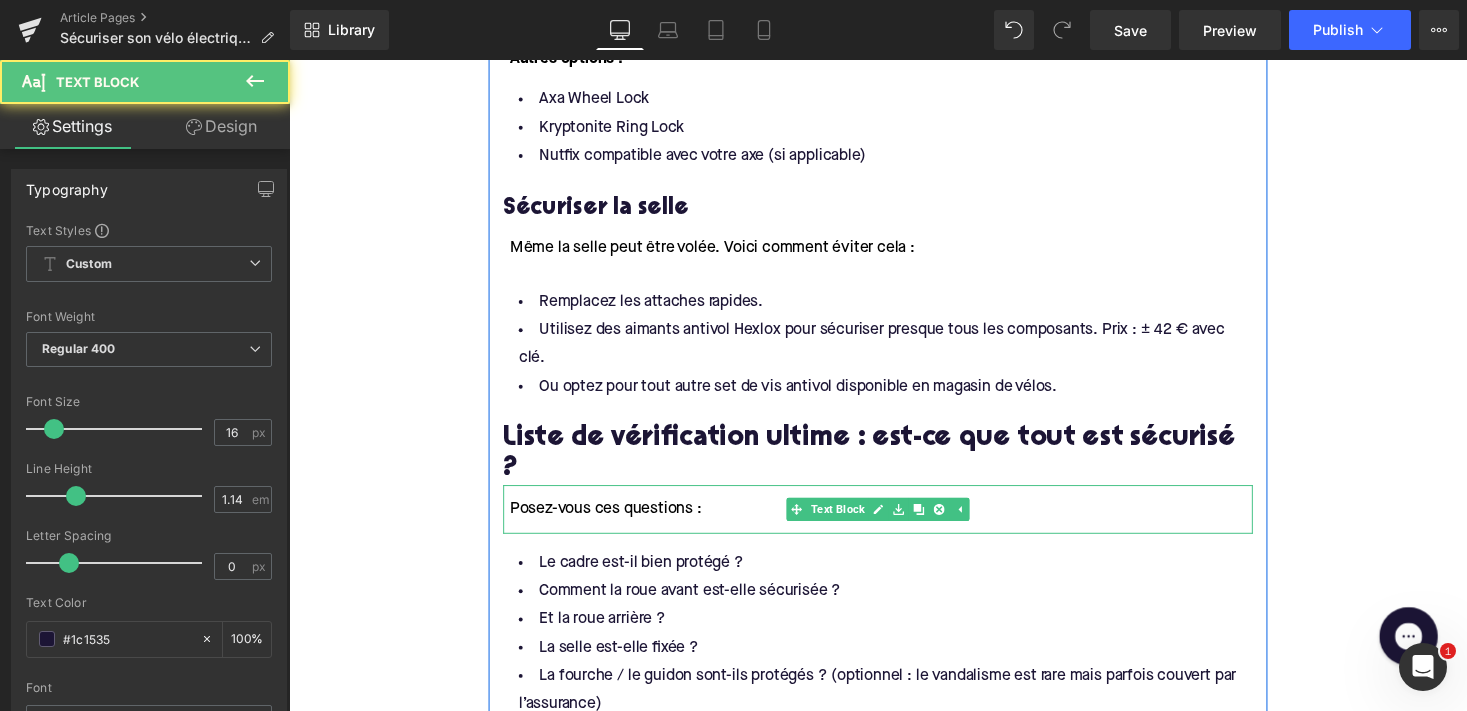 click on "Posez-vous ces questions :" at bounding box center (614, 522) 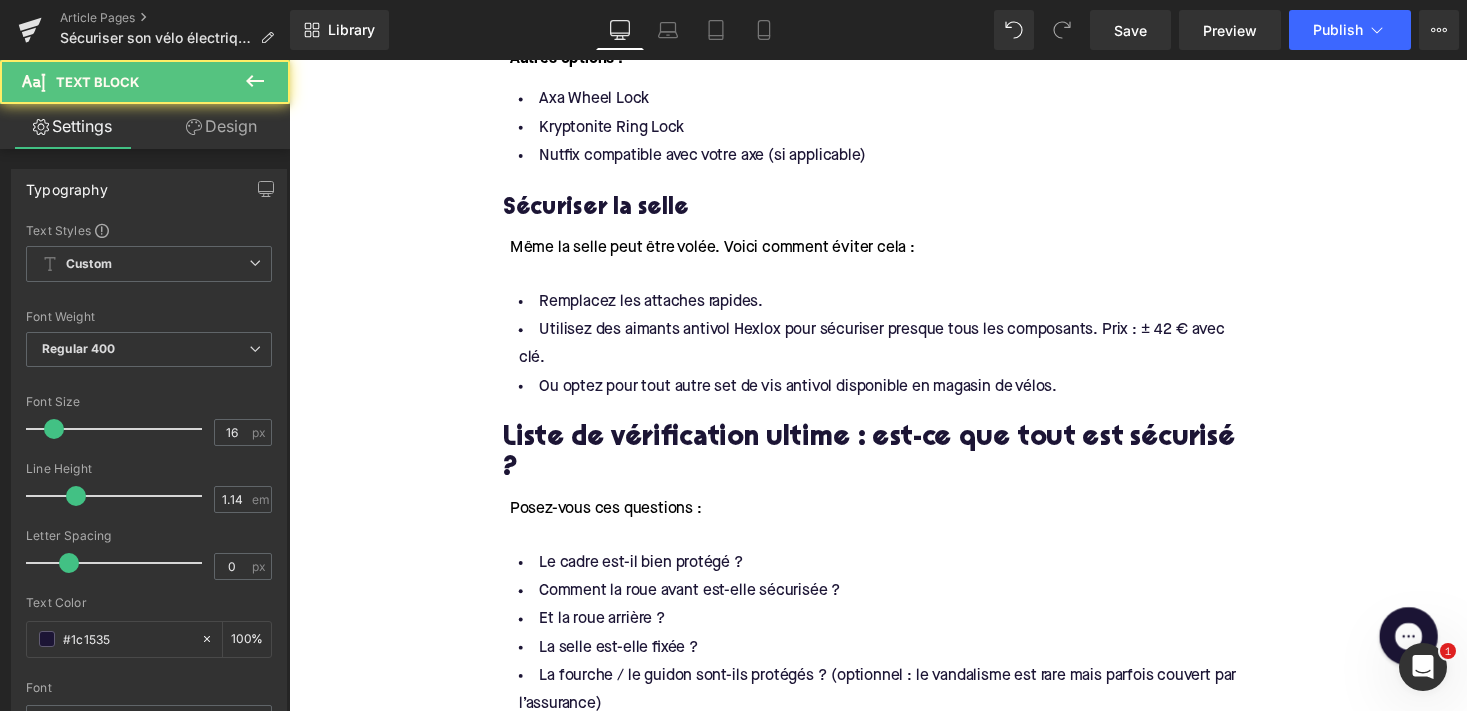 click on "Design" at bounding box center [221, 126] 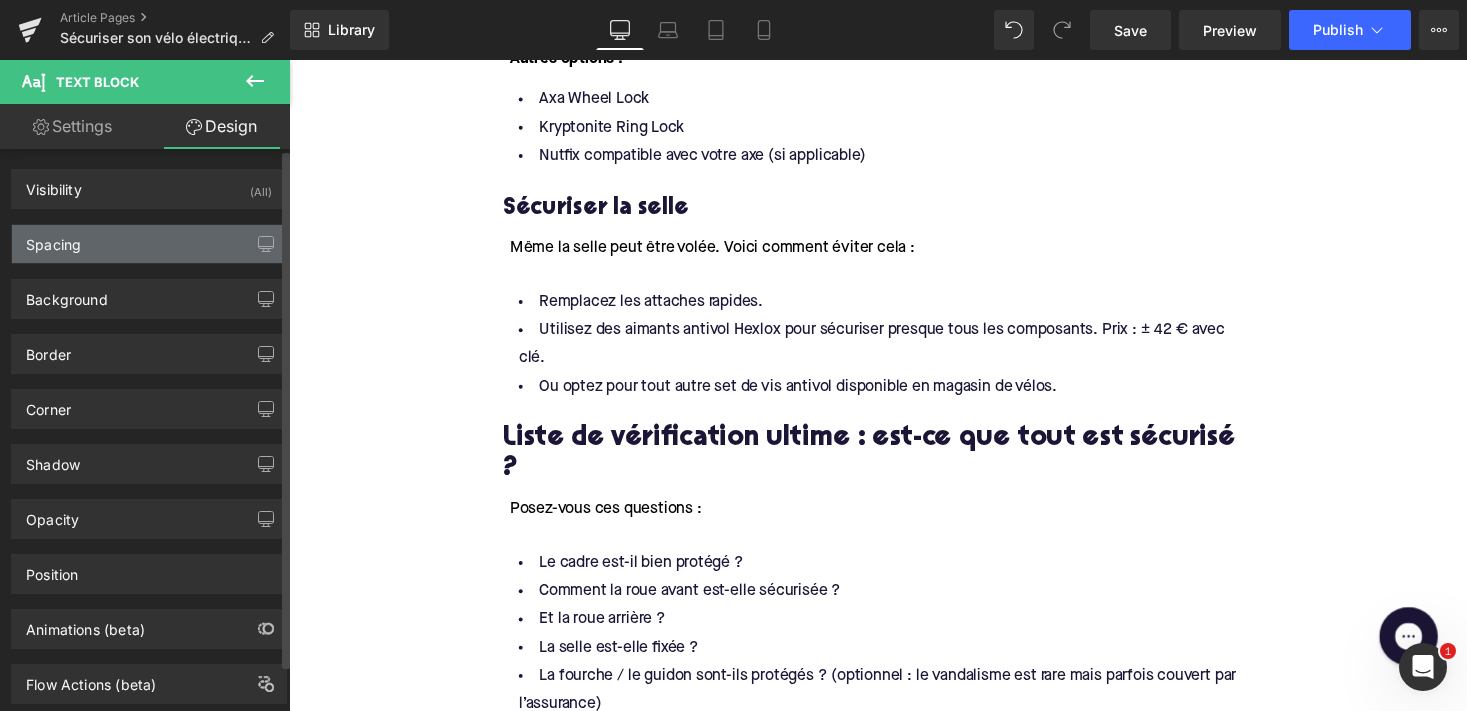 click on "Spacing" at bounding box center [149, 244] 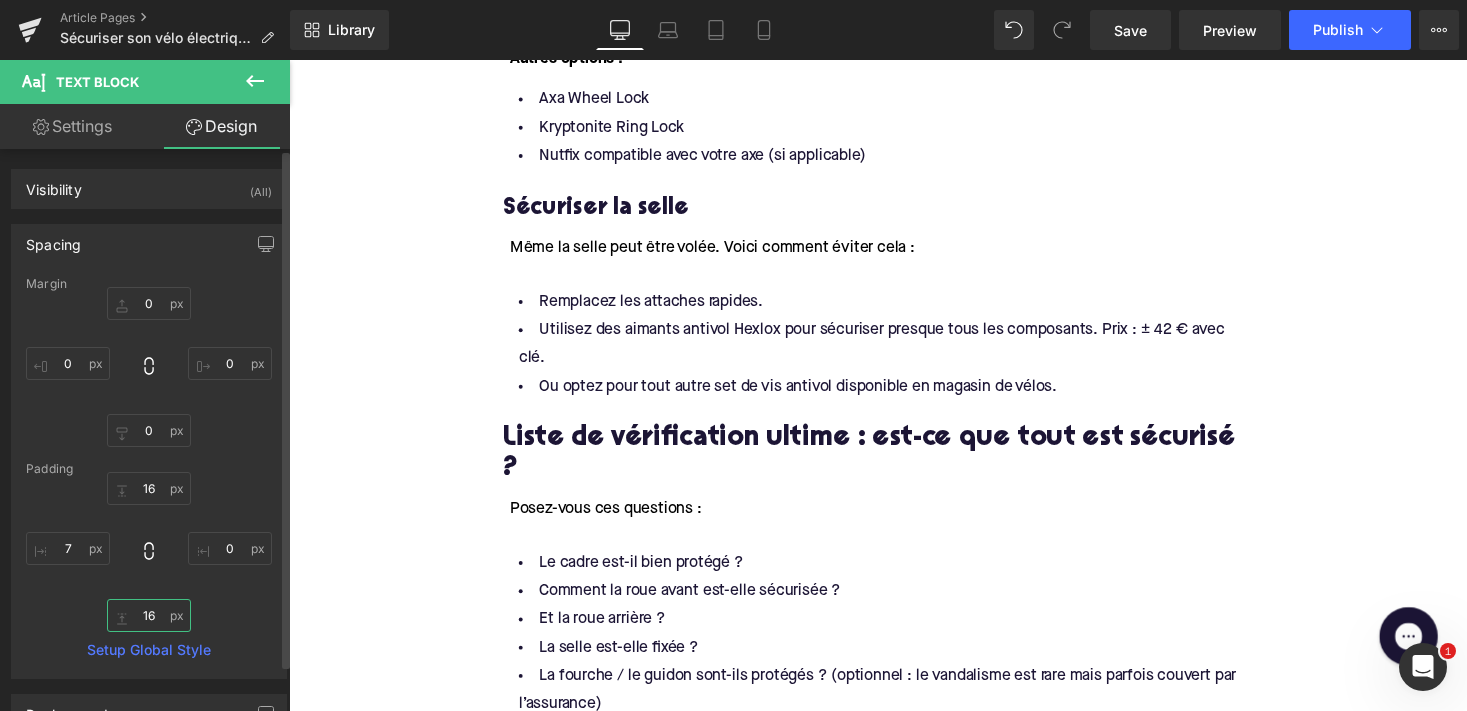 click on "16" at bounding box center (149, 615) 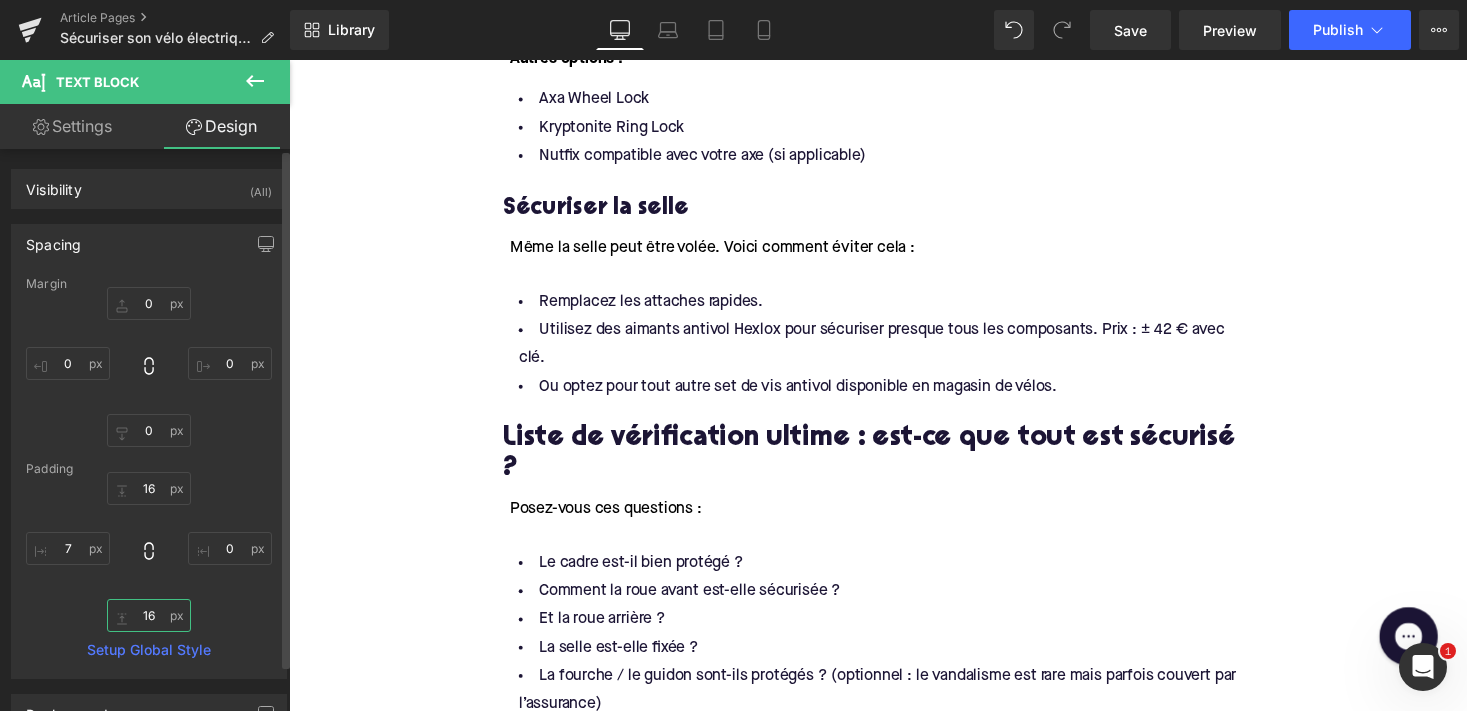 type on "1" 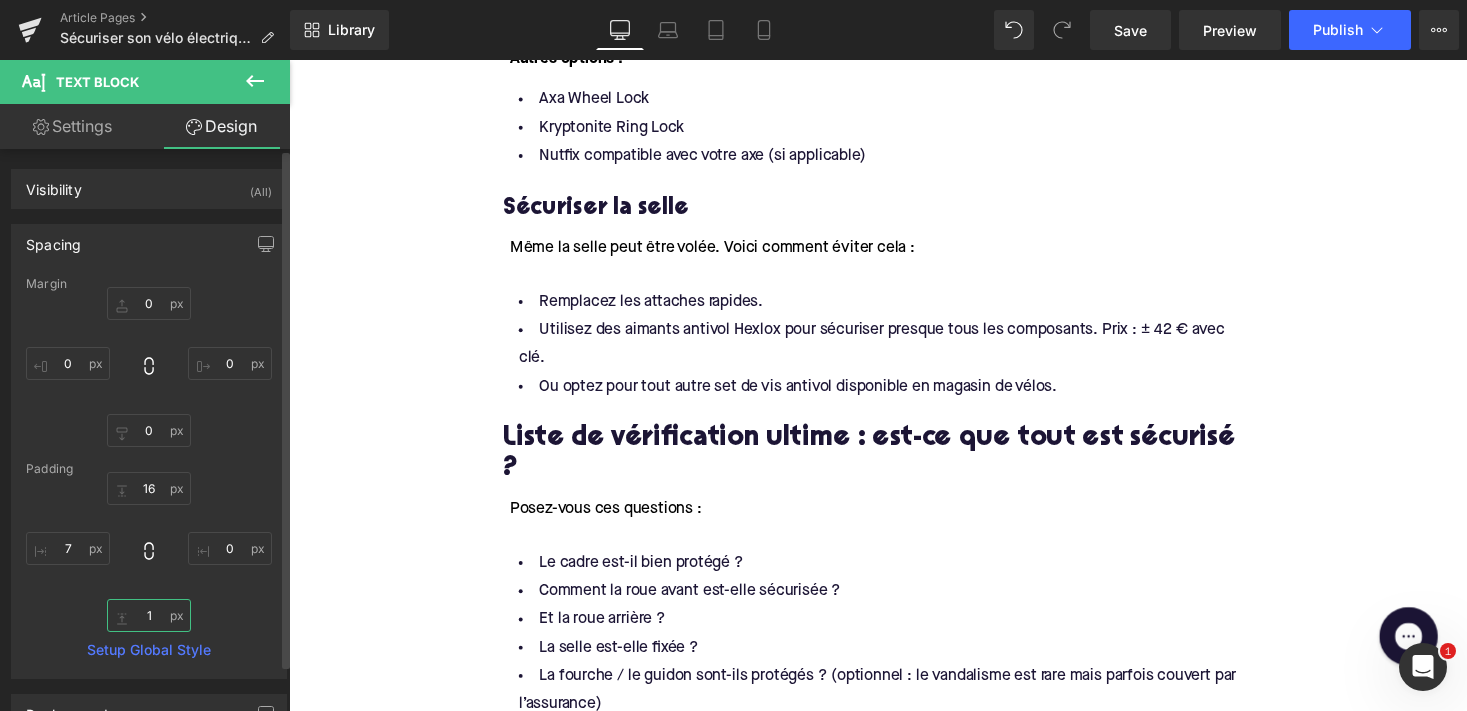 type 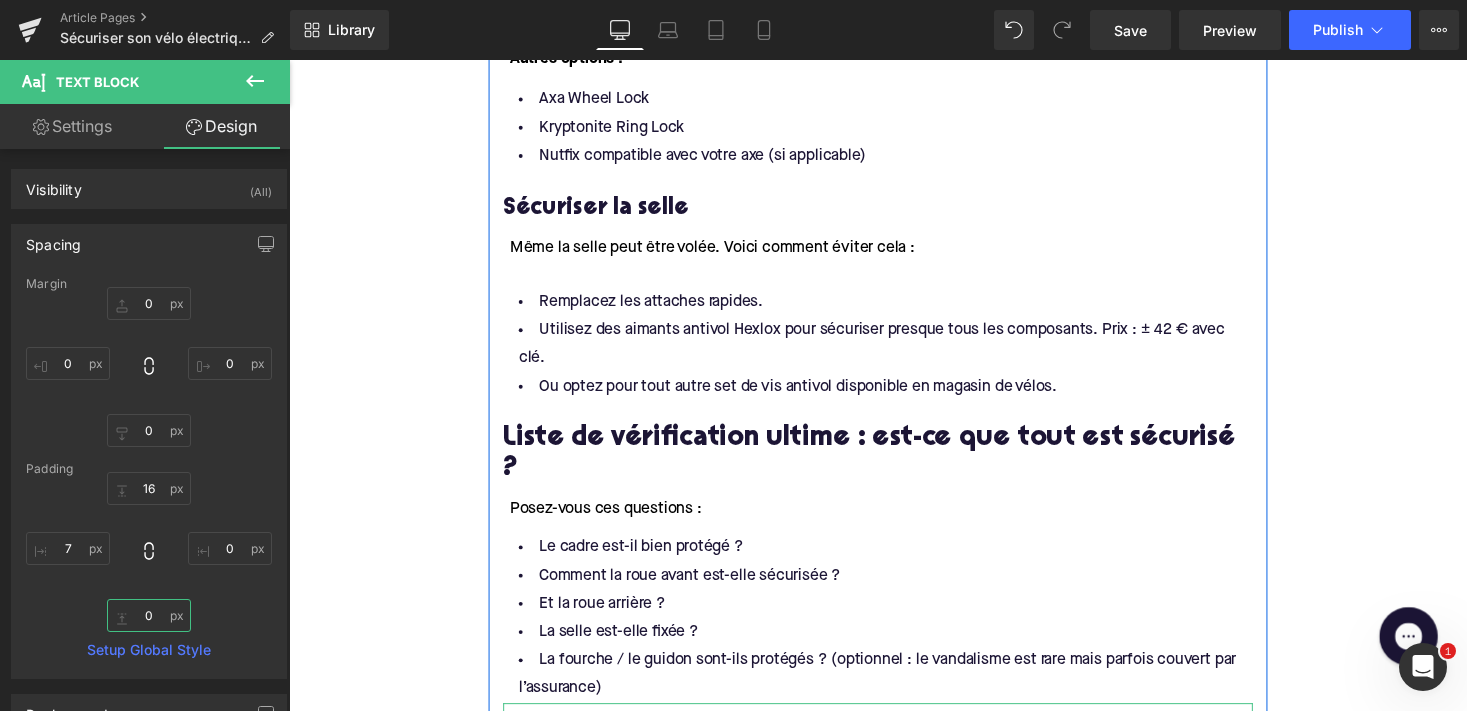 scroll, scrollTop: 2506, scrollLeft: 0, axis: vertical 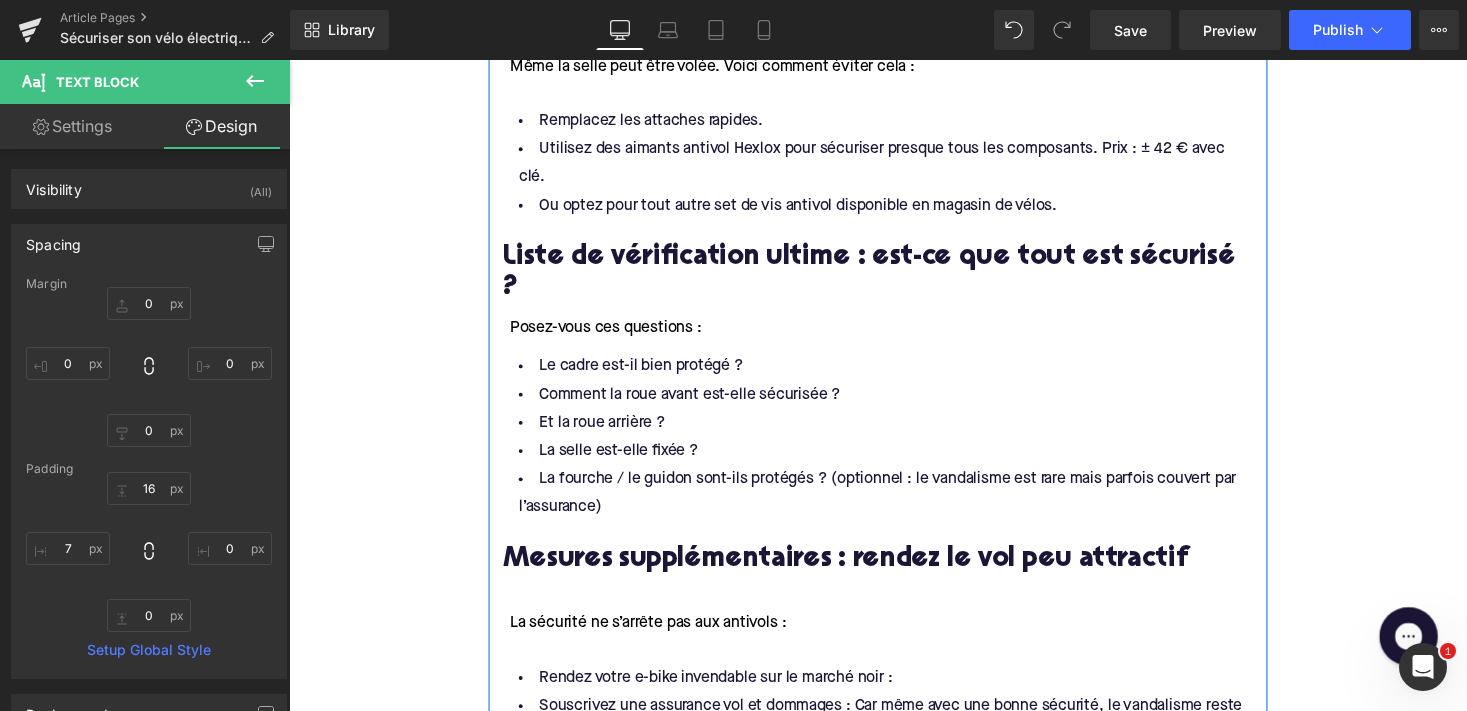 click on "Mesures supplémentaires : rendez le vol peu attractif Heading" at bounding box center [894, 574] 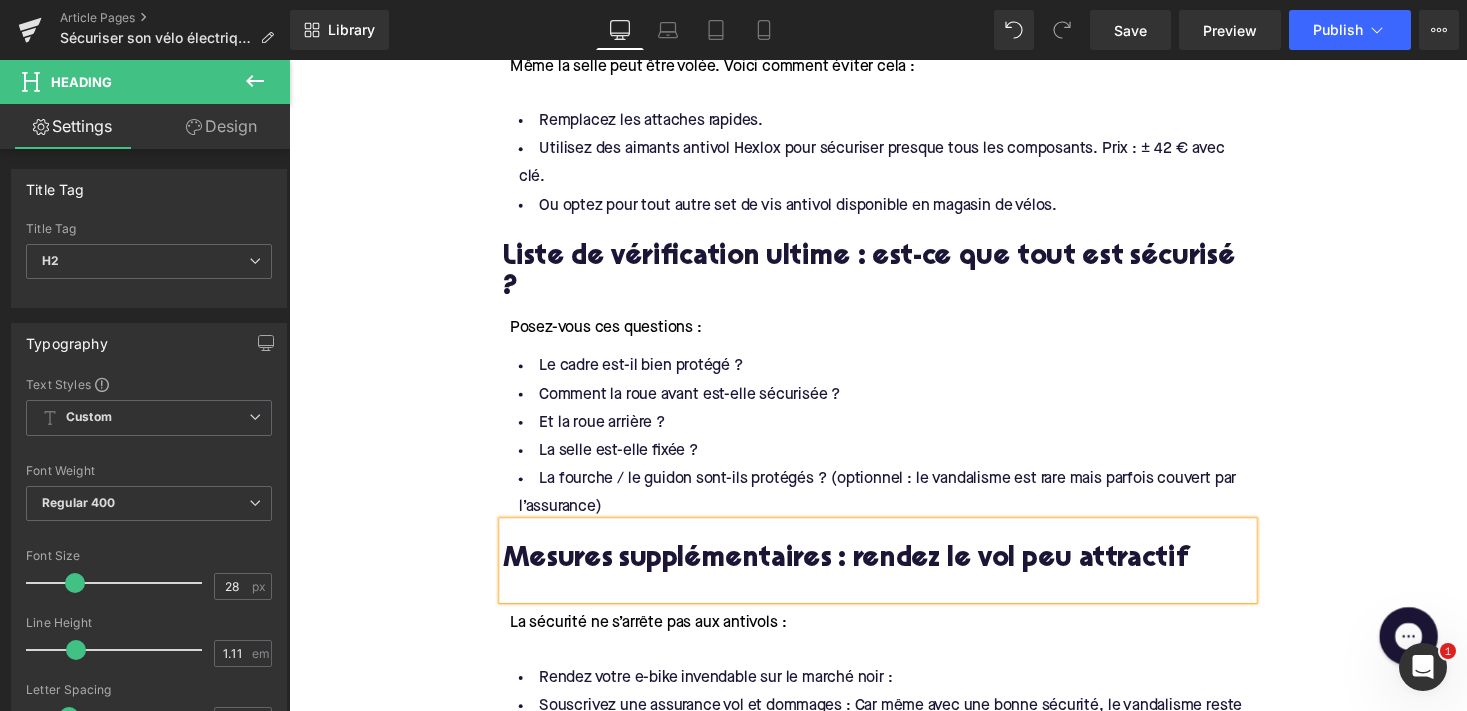 click on "Design" at bounding box center (221, 126) 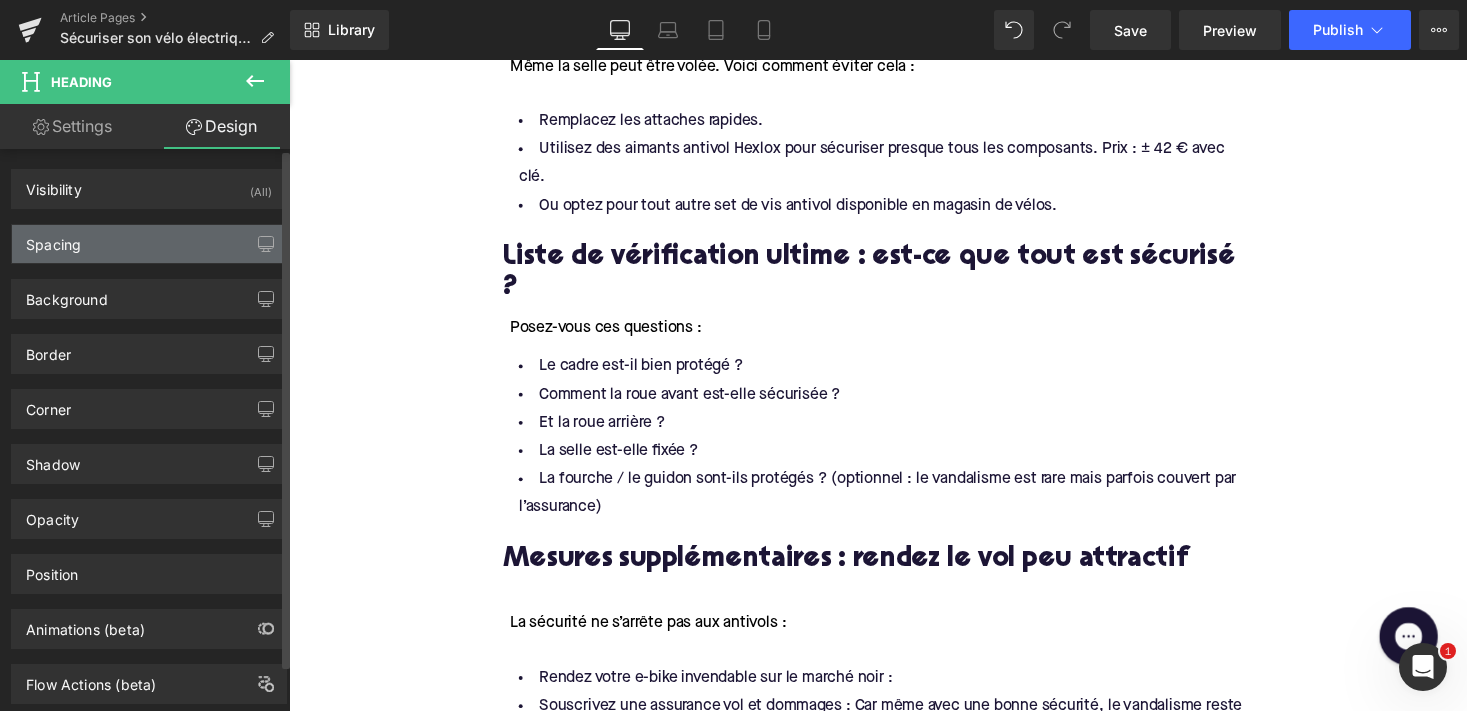 click on "Spacing" at bounding box center (149, 244) 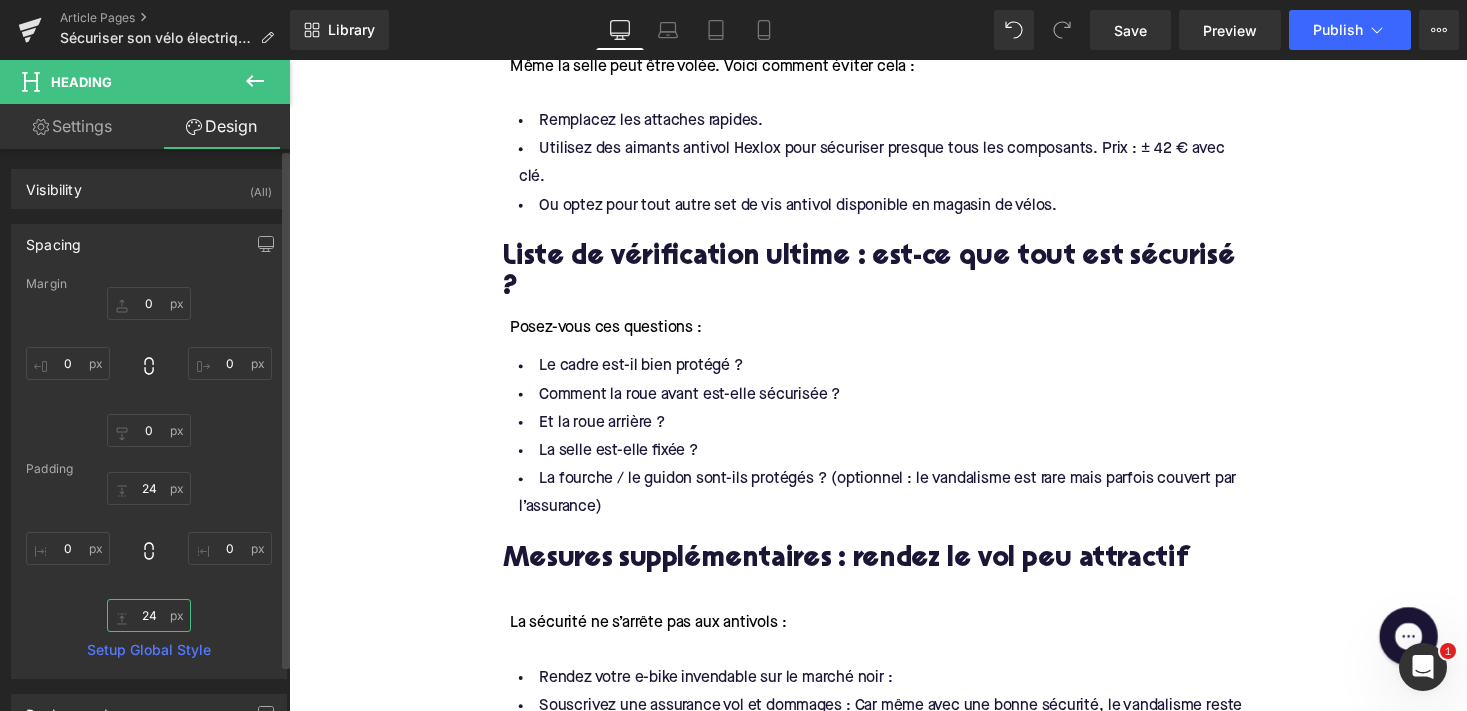click on "24" at bounding box center [149, 615] 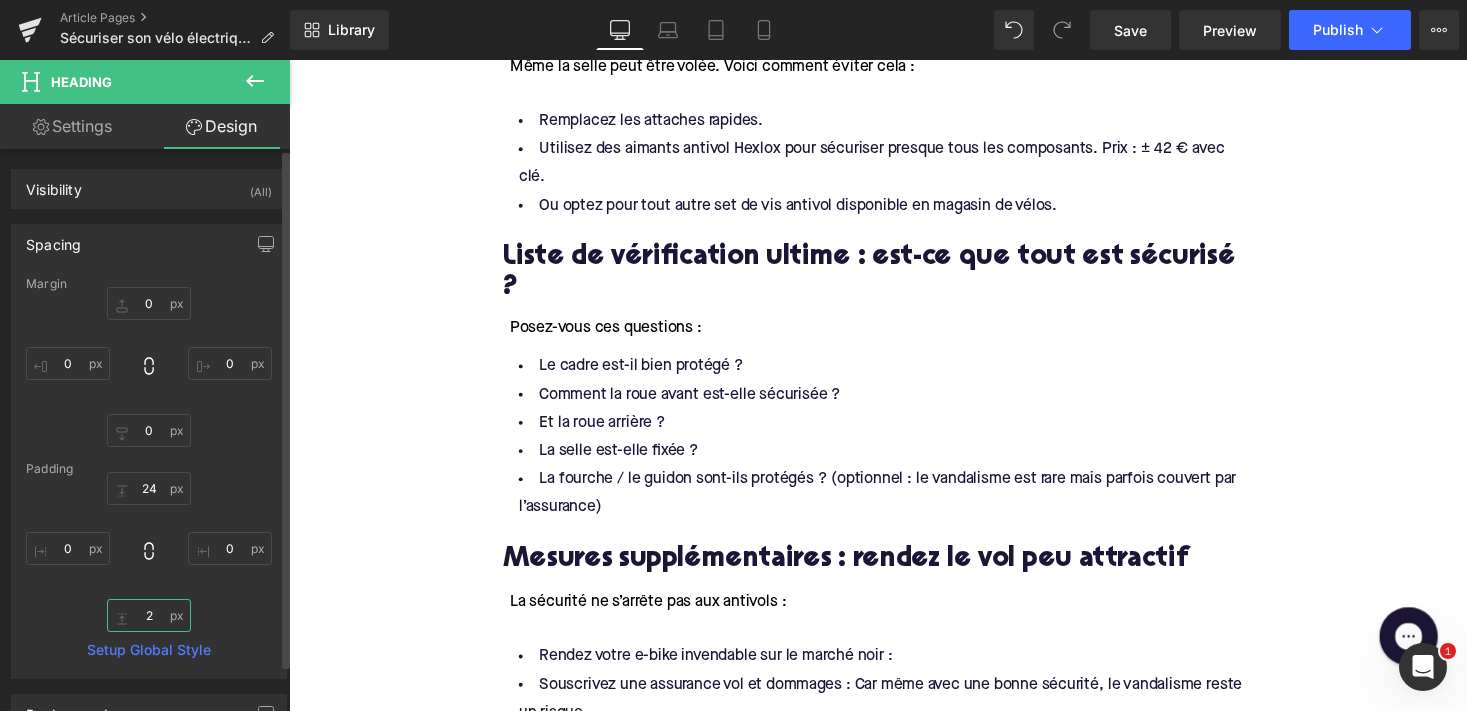 type 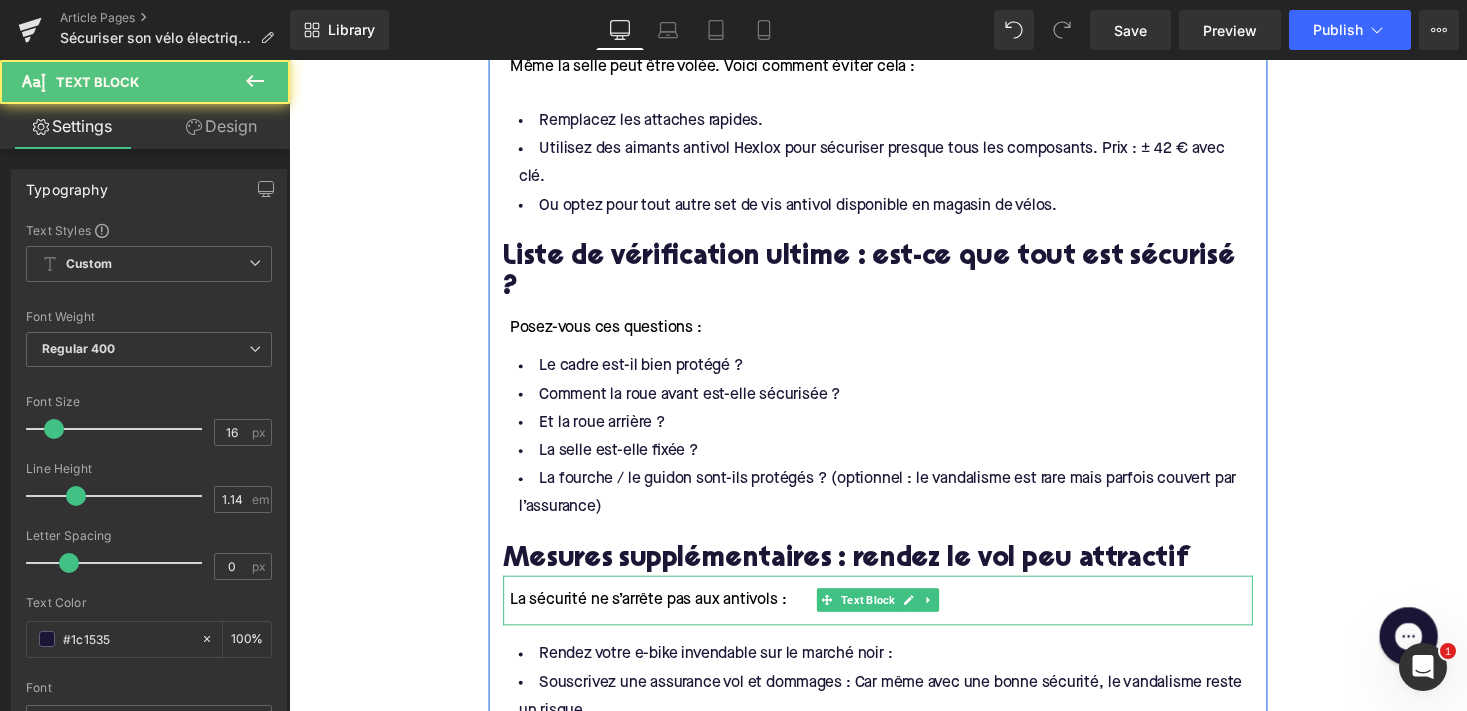 click on "La sécurité ne s’arrête pas aux antivols :" at bounding box center (658, 615) 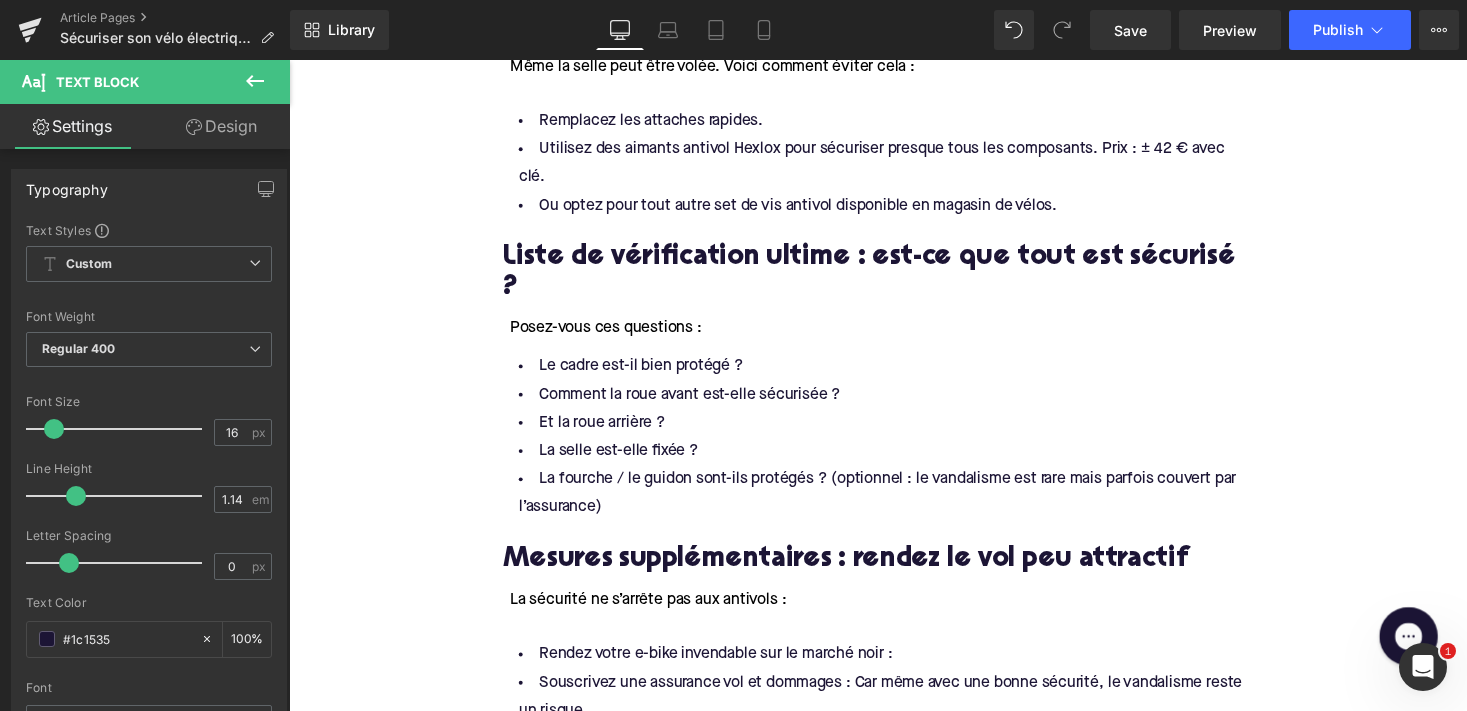 click on "Design" at bounding box center (221, 126) 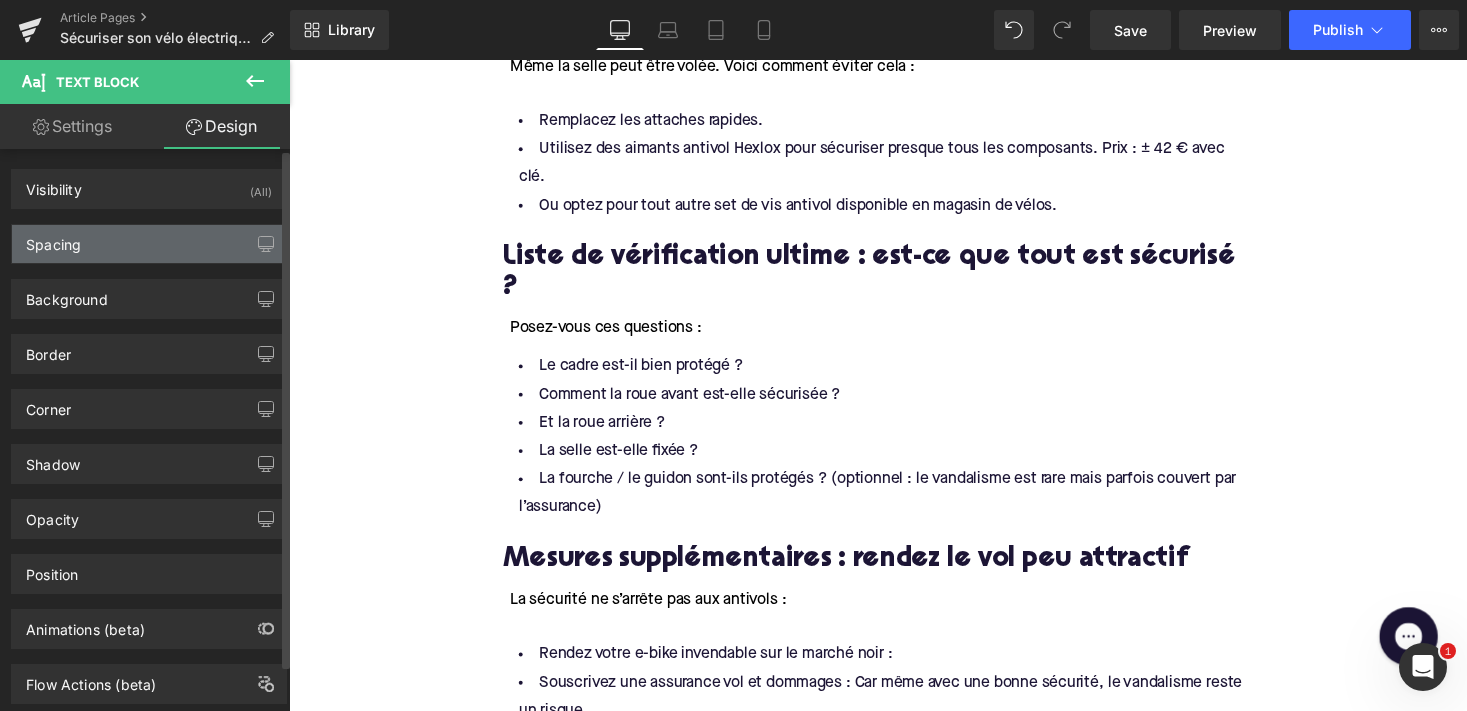 click on "Spacing" at bounding box center (149, 244) 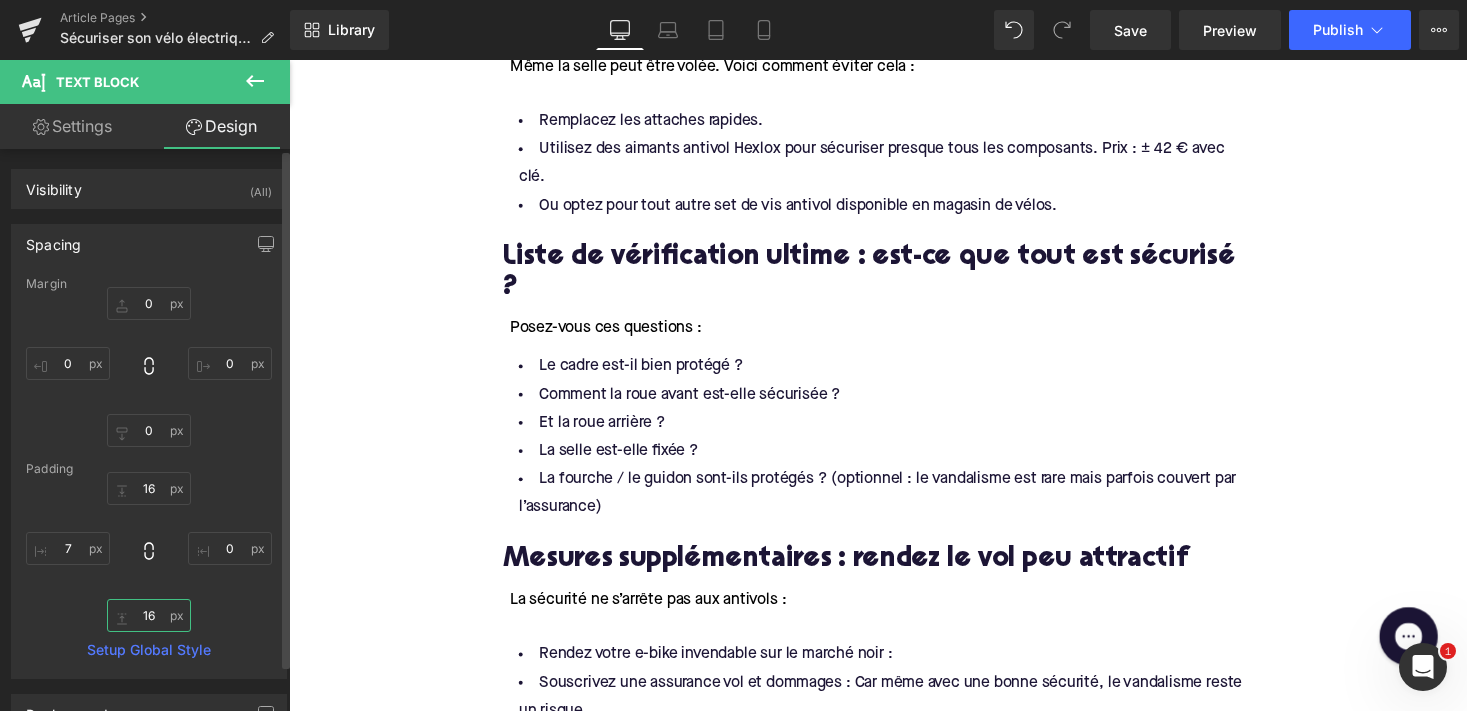 click on "16" at bounding box center (149, 615) 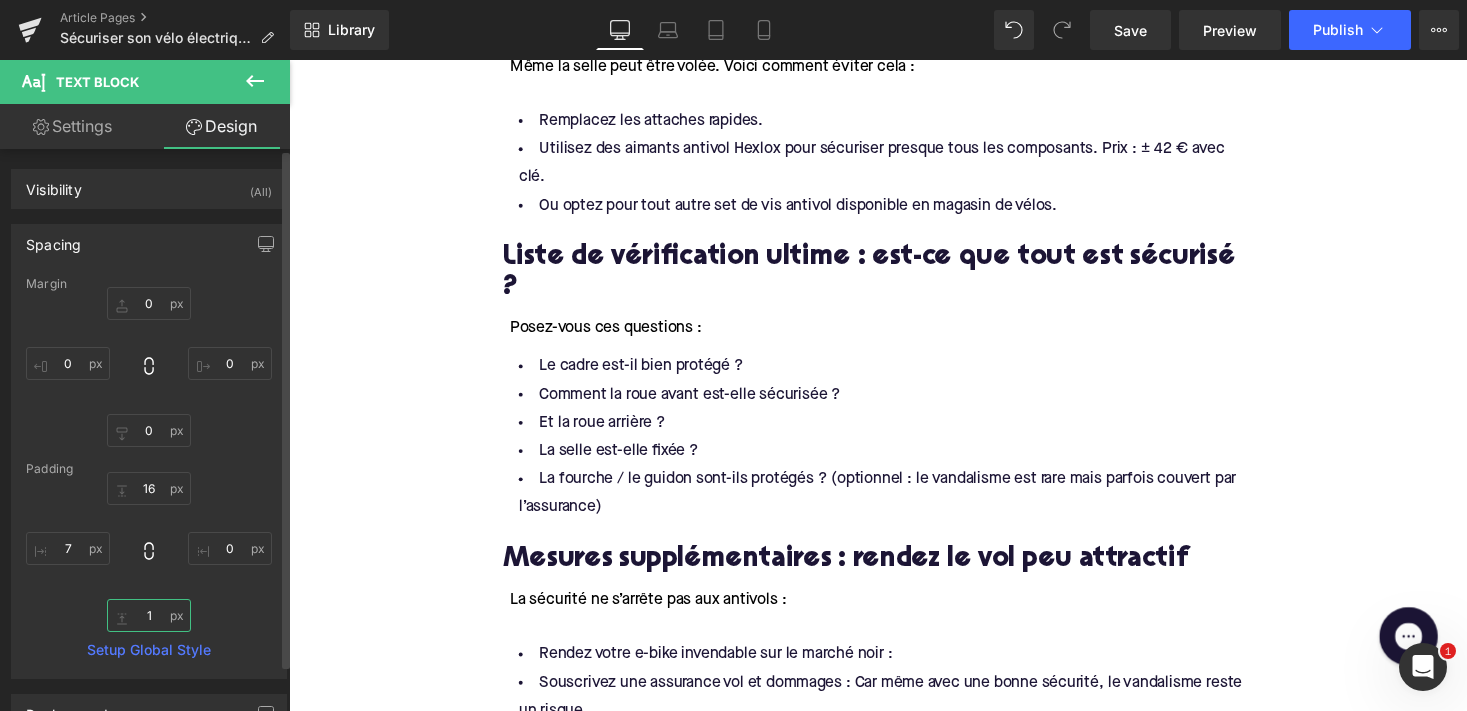 type 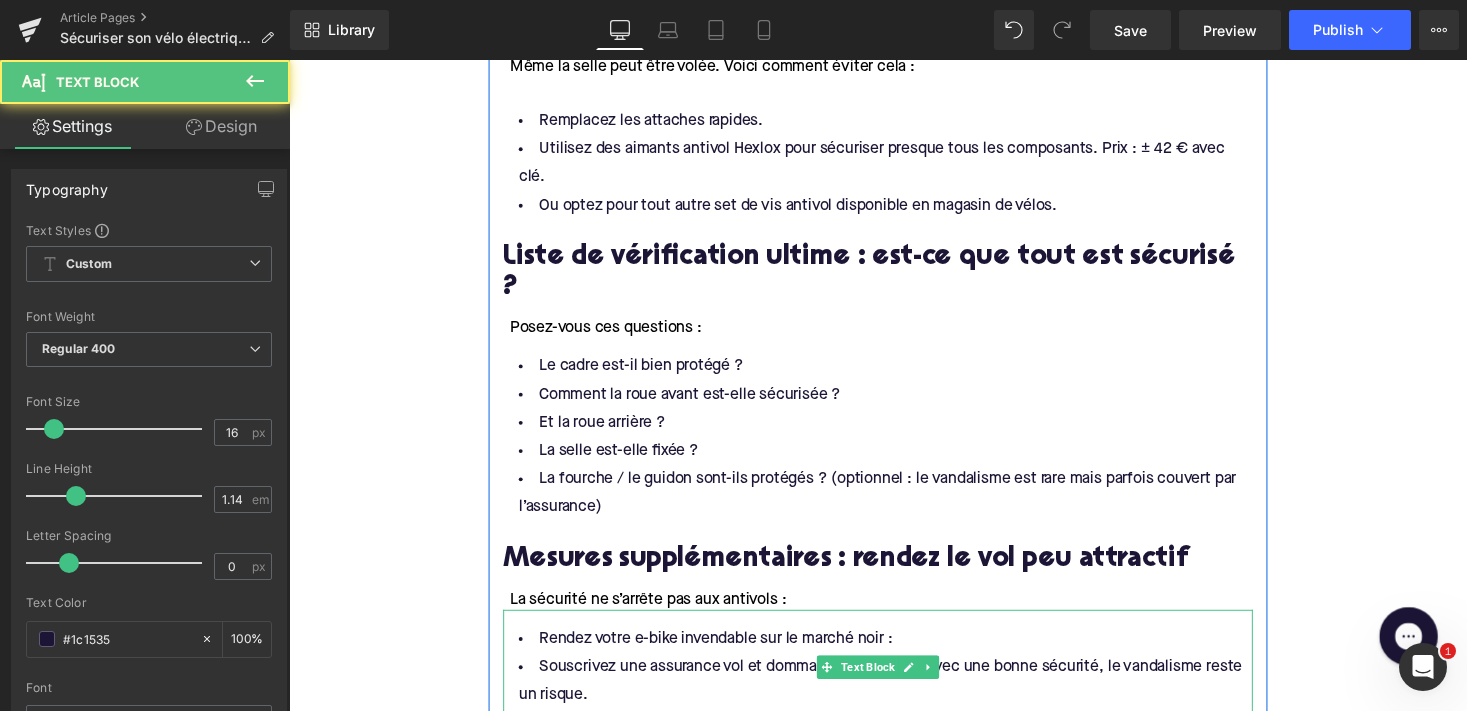 click on "Souscrivez une assurance vol et dommages : Car même avec une bonne sécurité, le vandalisme reste un risque." at bounding box center [894, 699] 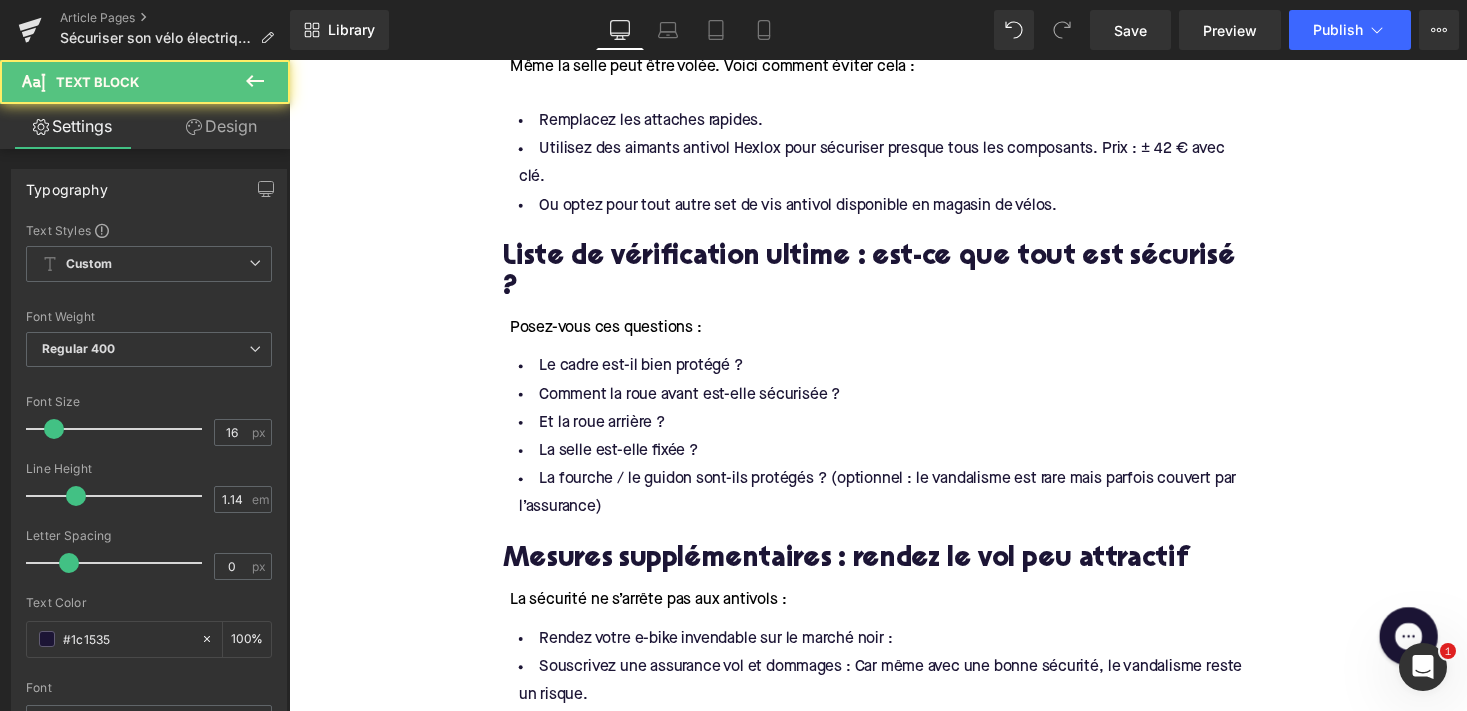 click on "Design" at bounding box center [221, 126] 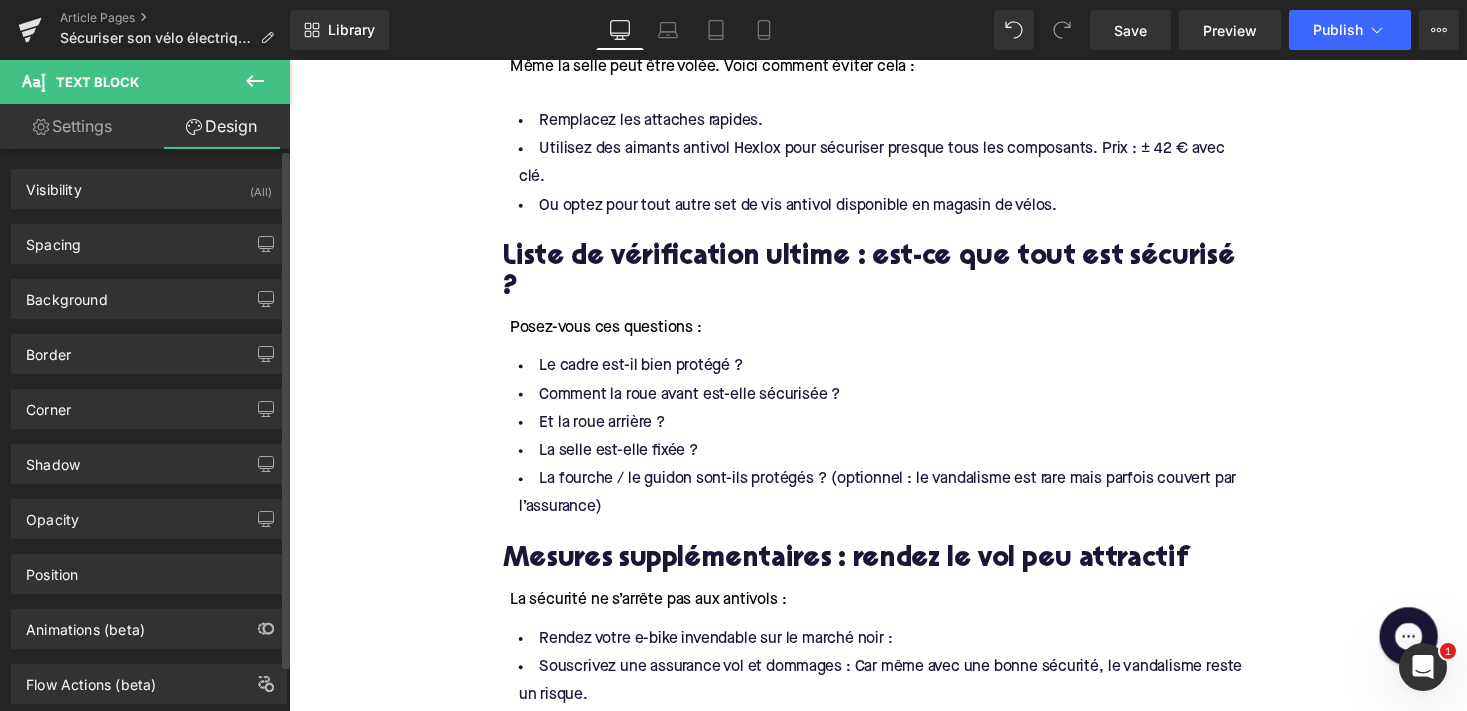 click on "Spacing
[GEOGRAPHIC_DATA]
0px 0
0px 0
0px 0
0px 0
[GEOGRAPHIC_DATA]
16px 16
0px 0
16px 16
0px 0
Setup Global Style" at bounding box center (149, 244) 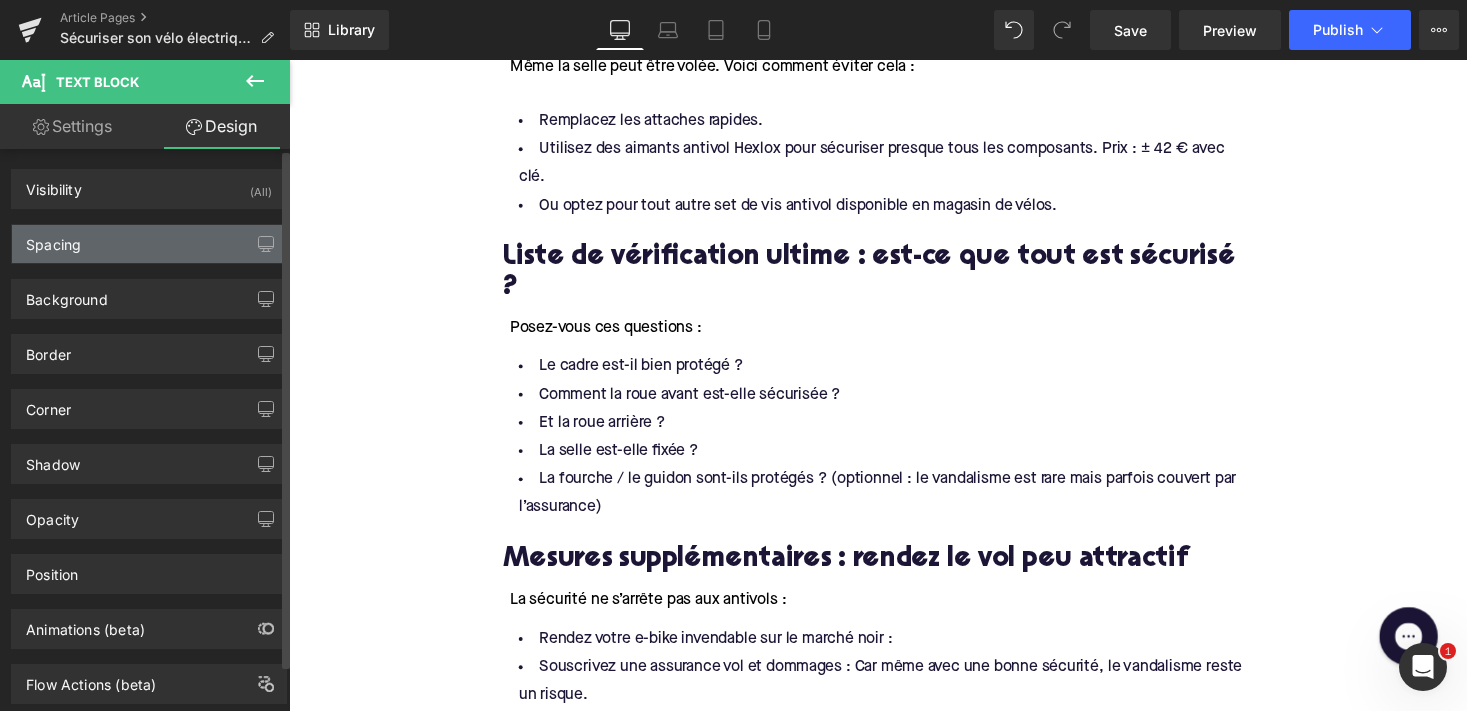 click on "Spacing" at bounding box center [149, 244] 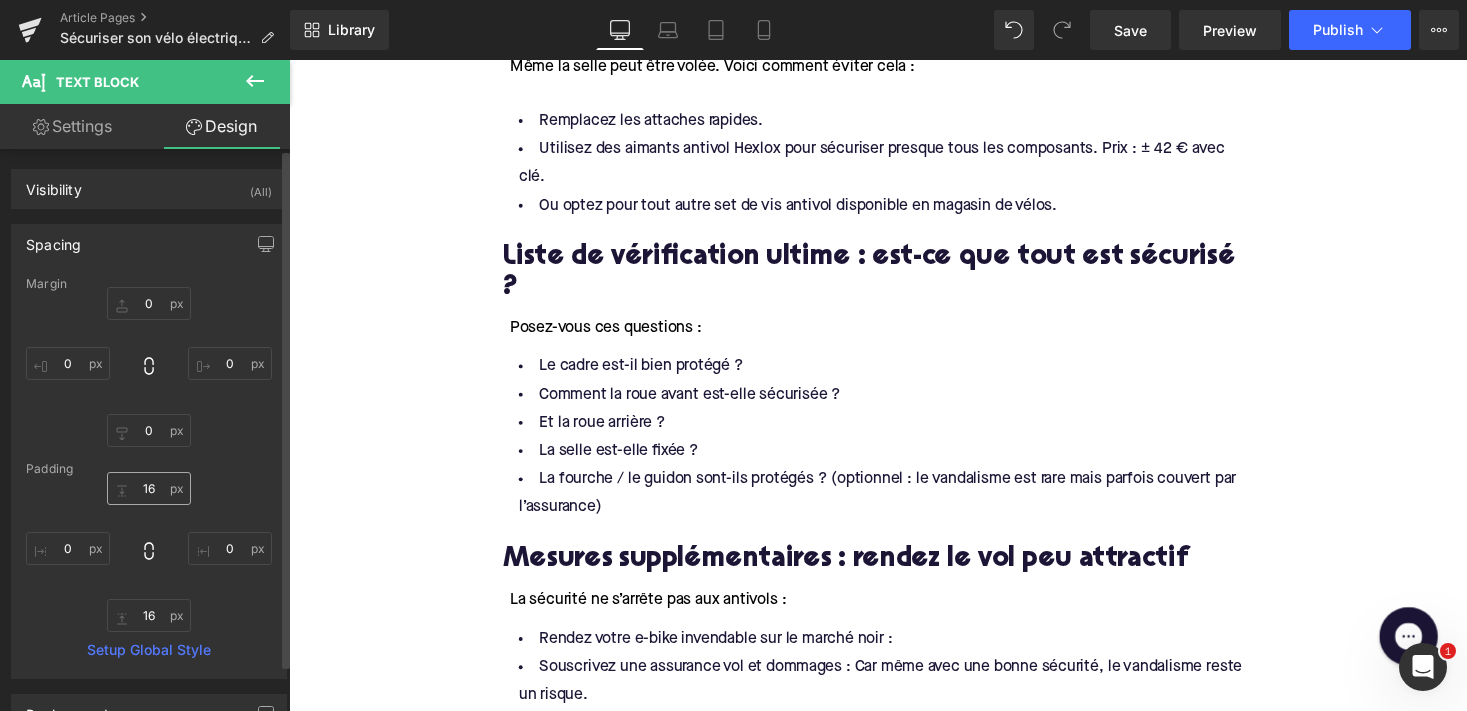 scroll, scrollTop: 17, scrollLeft: 0, axis: vertical 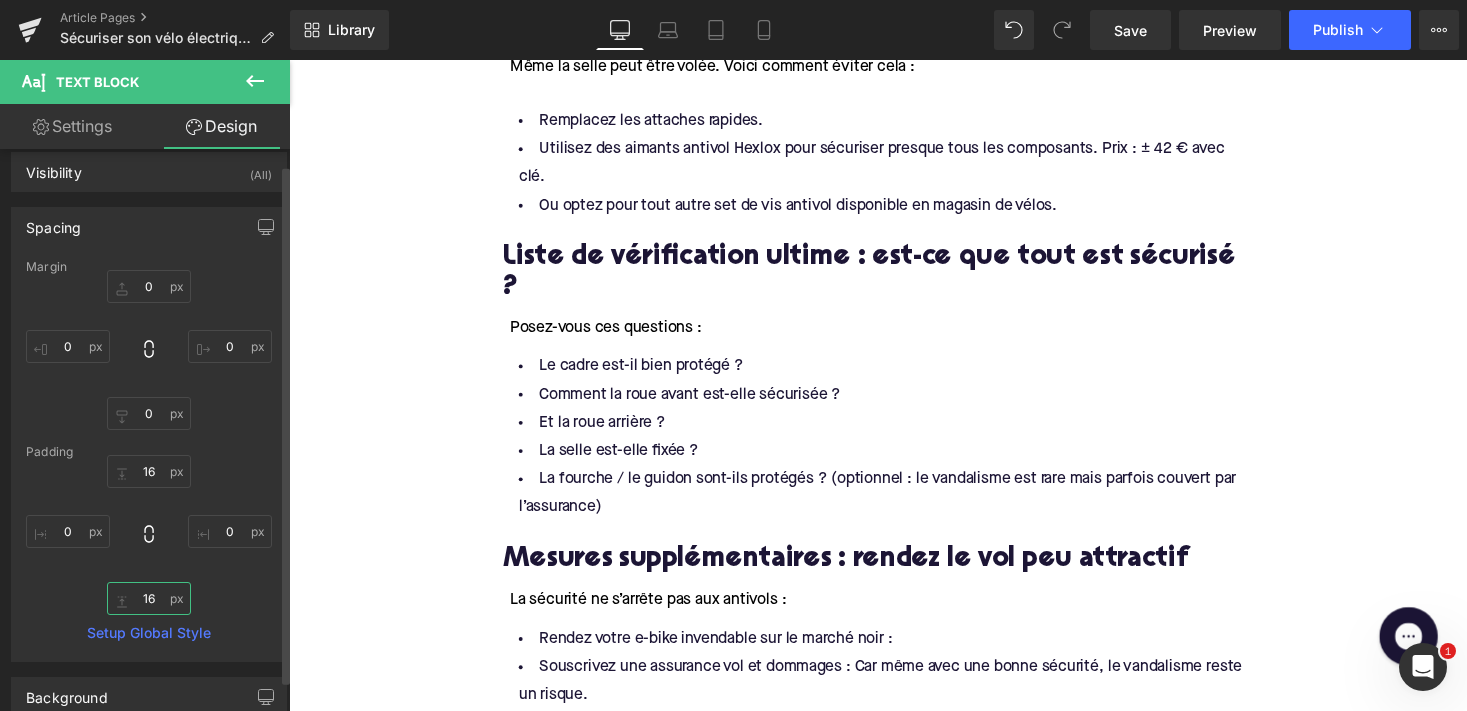 click on "16" at bounding box center (149, 598) 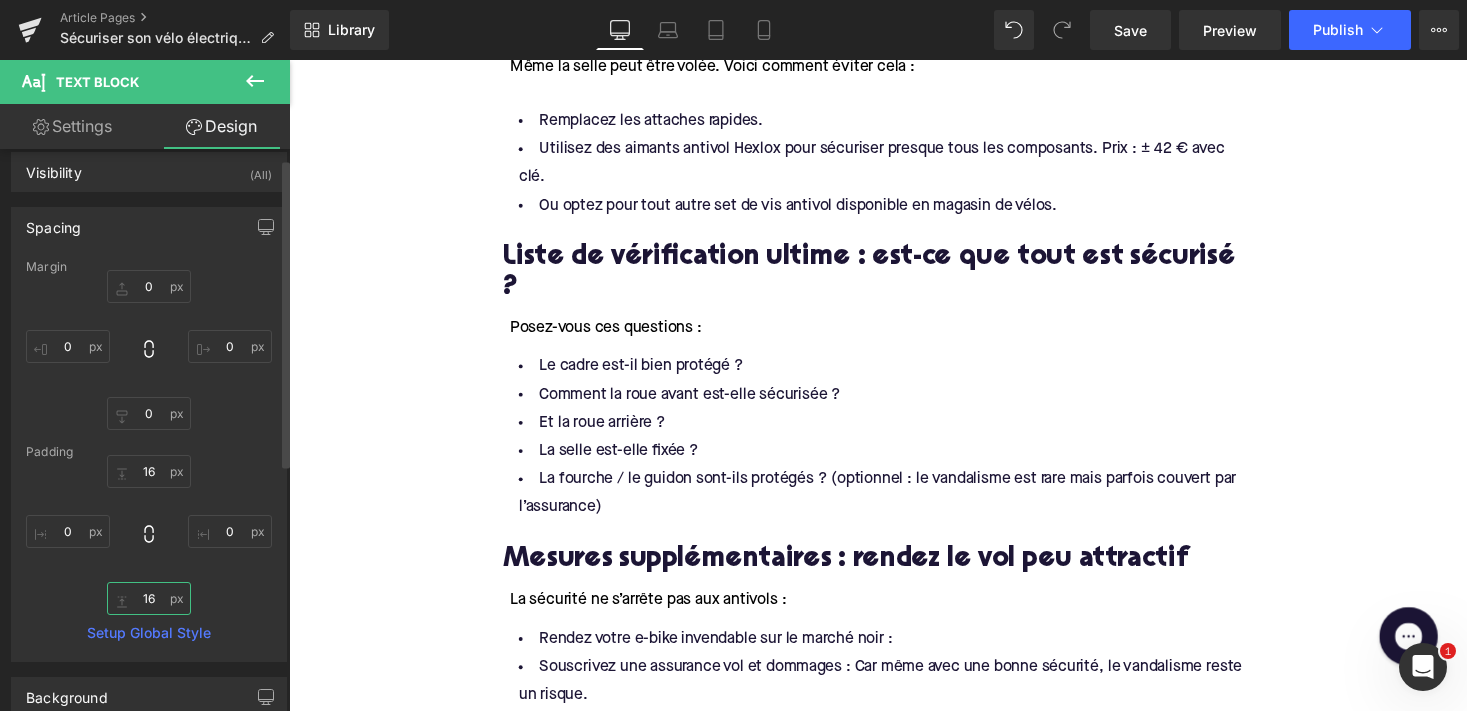 type on "1" 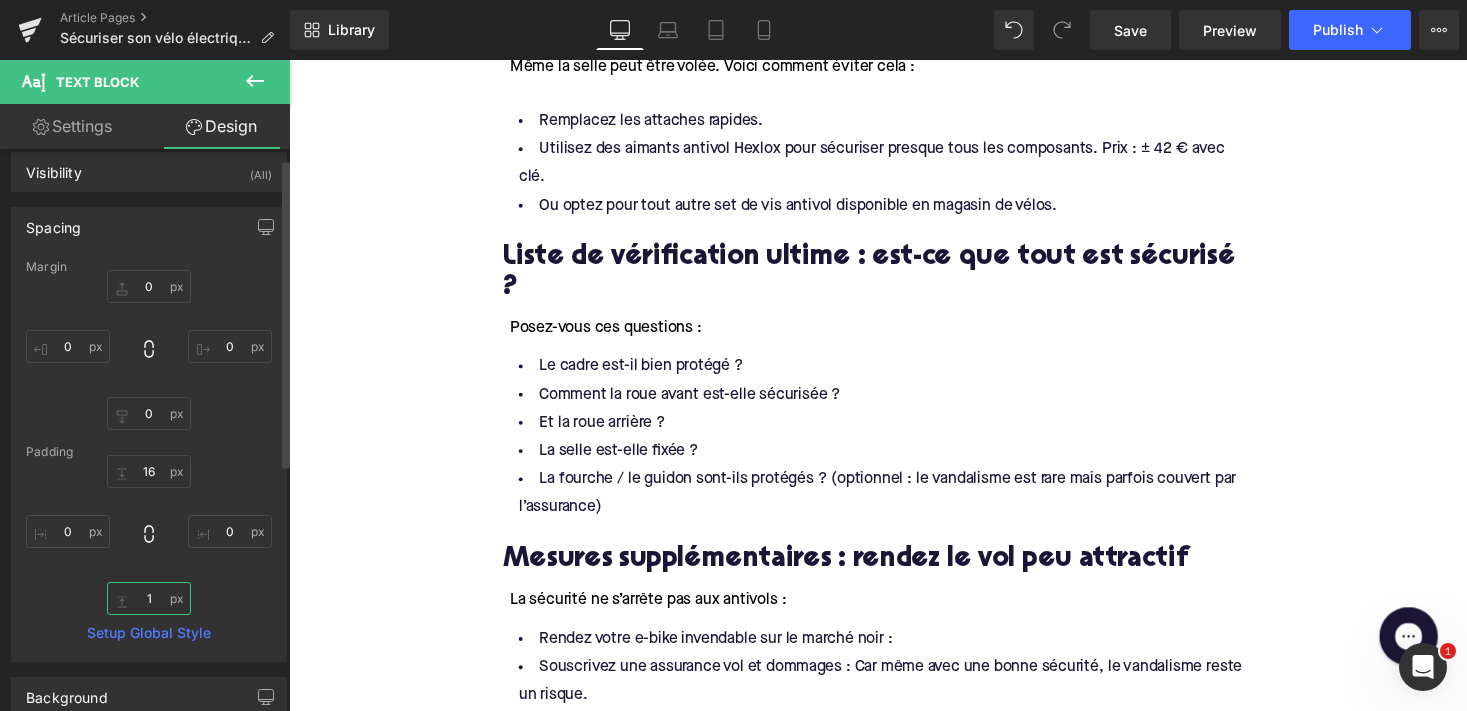 type 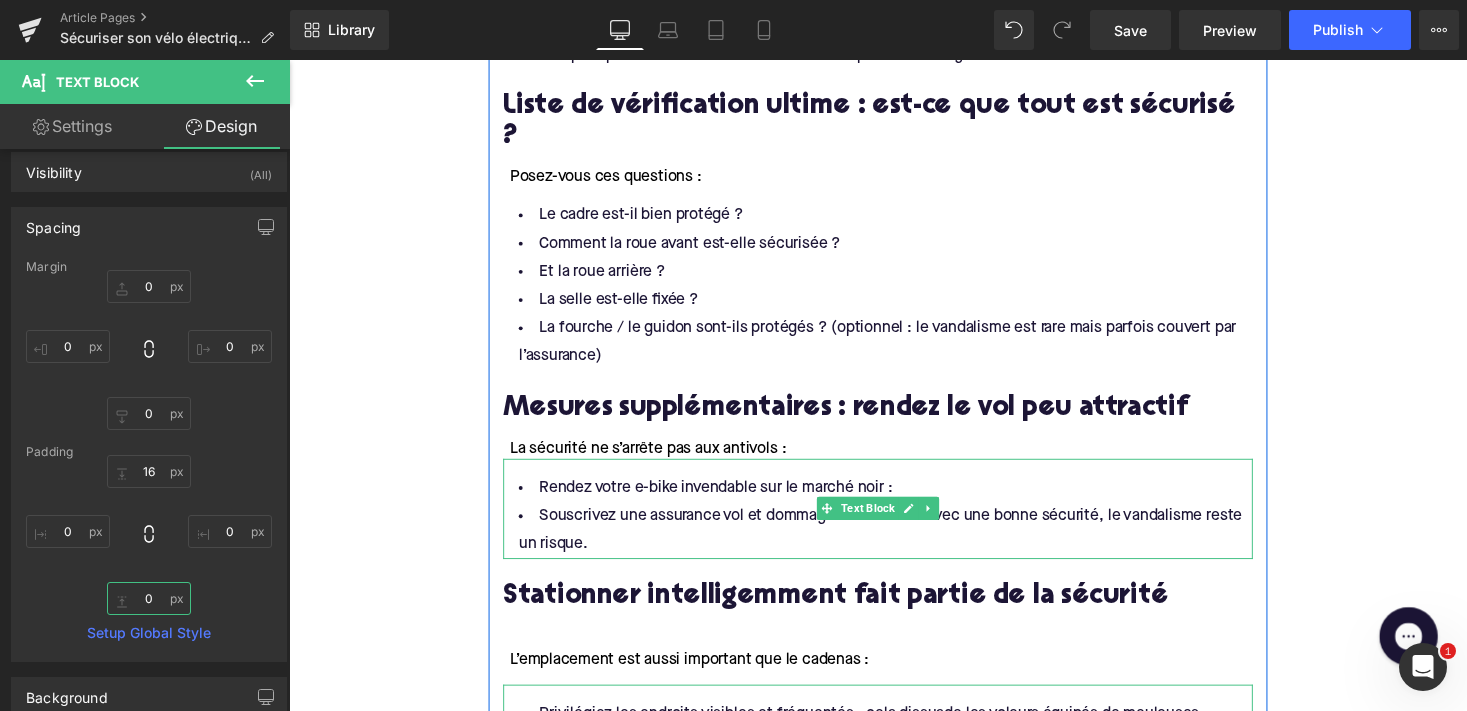 scroll, scrollTop: 2803, scrollLeft: 0, axis: vertical 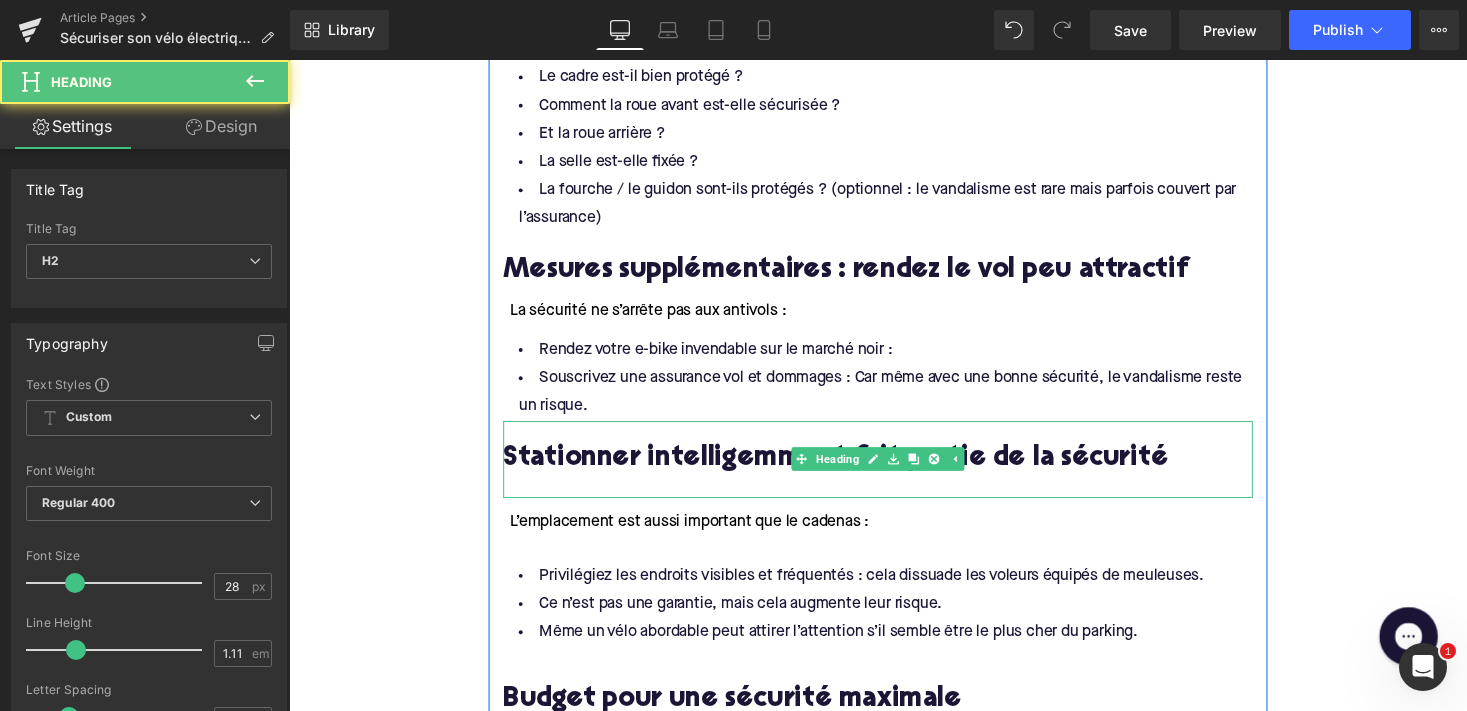 click on "Stationner intelligemment fait partie de la sécurité" at bounding box center (894, 470) 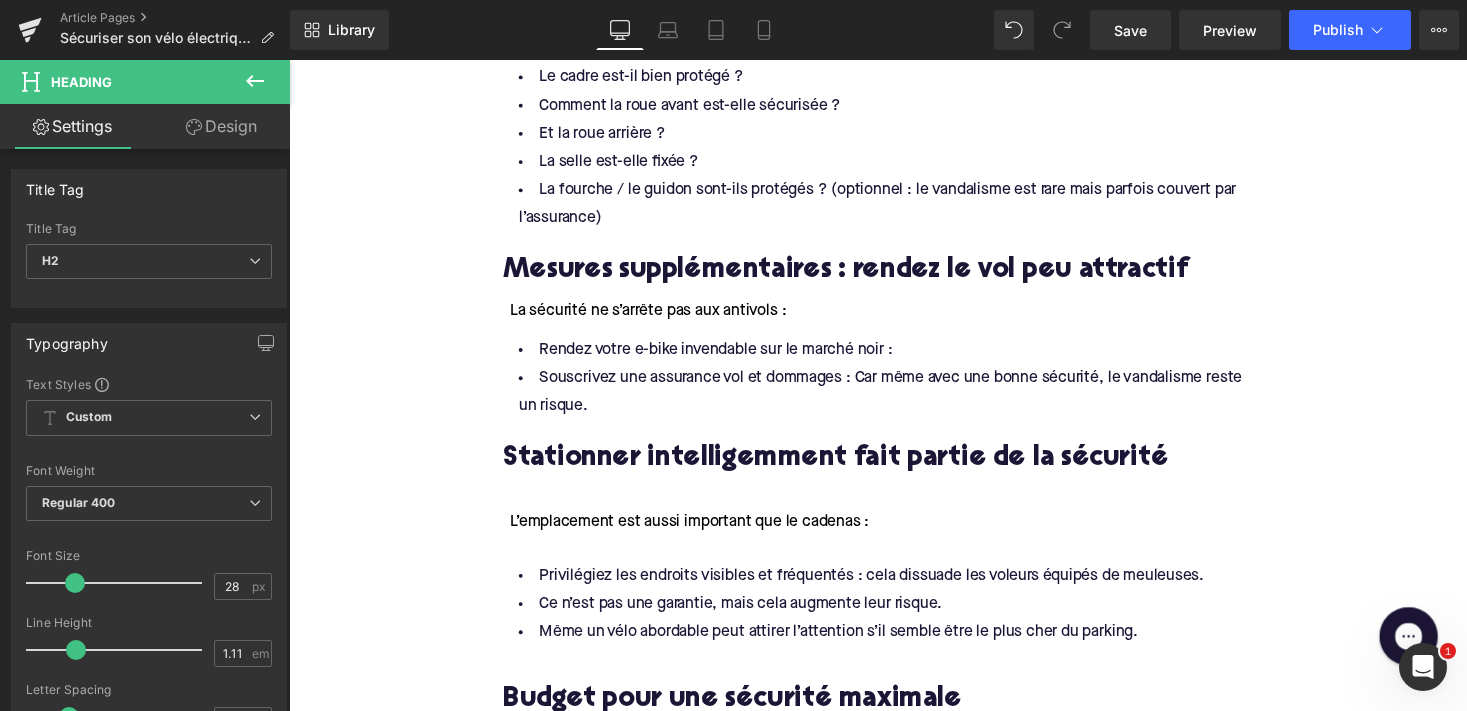 click on "Design" at bounding box center [221, 126] 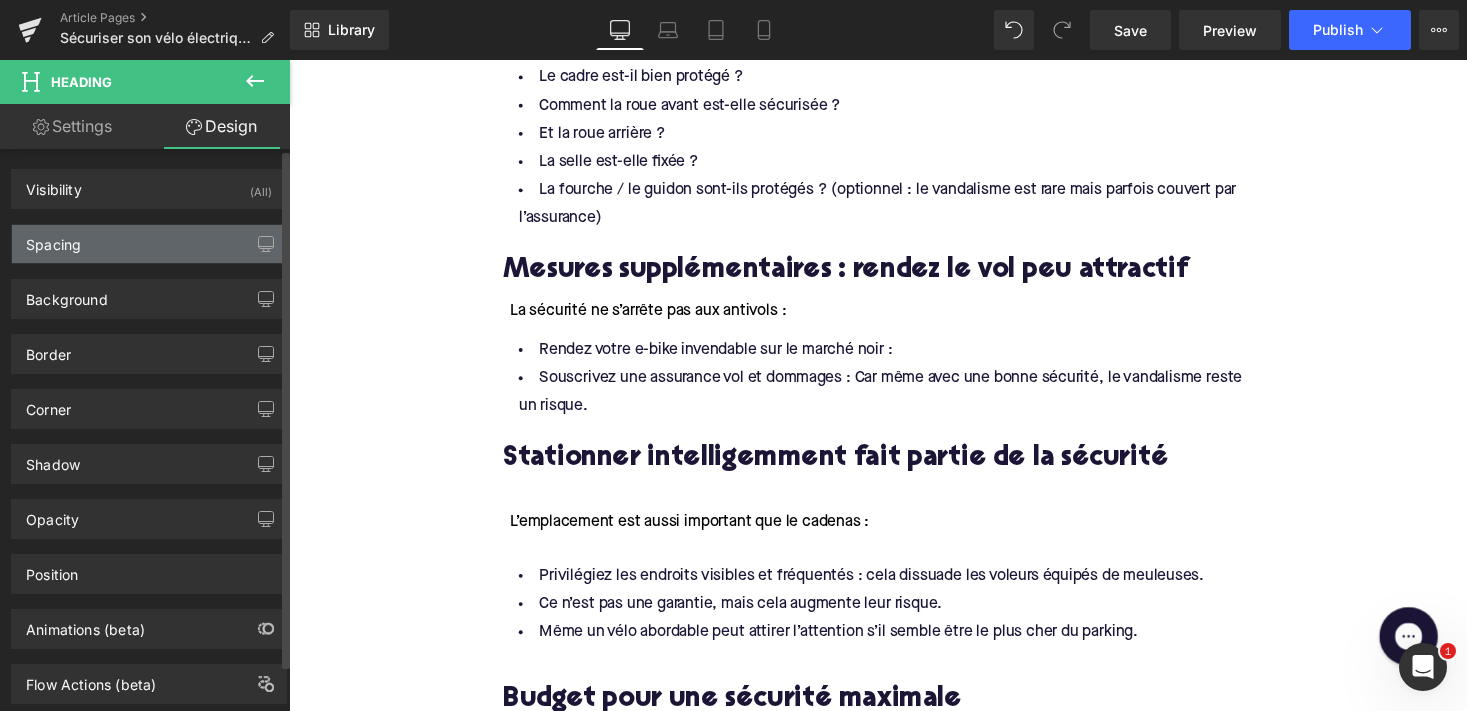 click on "Spacing" at bounding box center [149, 244] 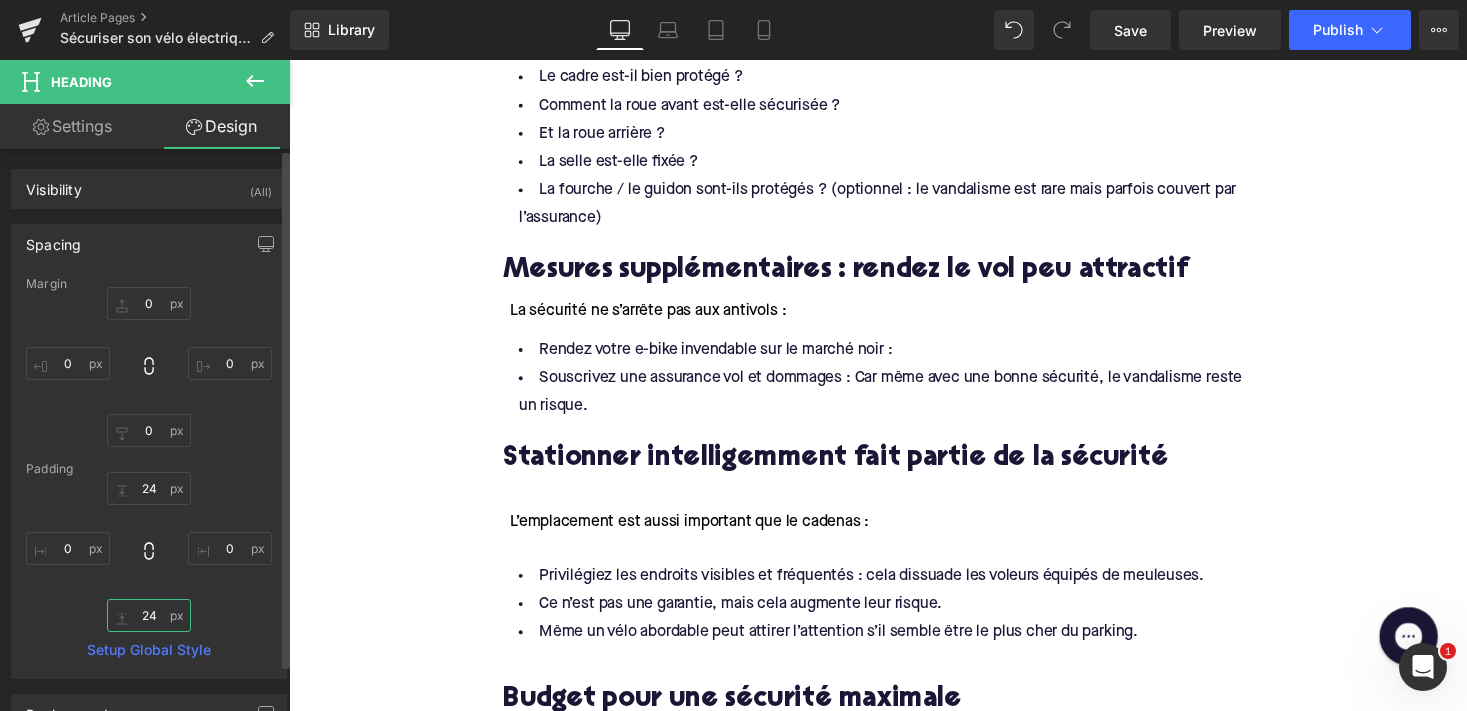 click on "24" at bounding box center [149, 615] 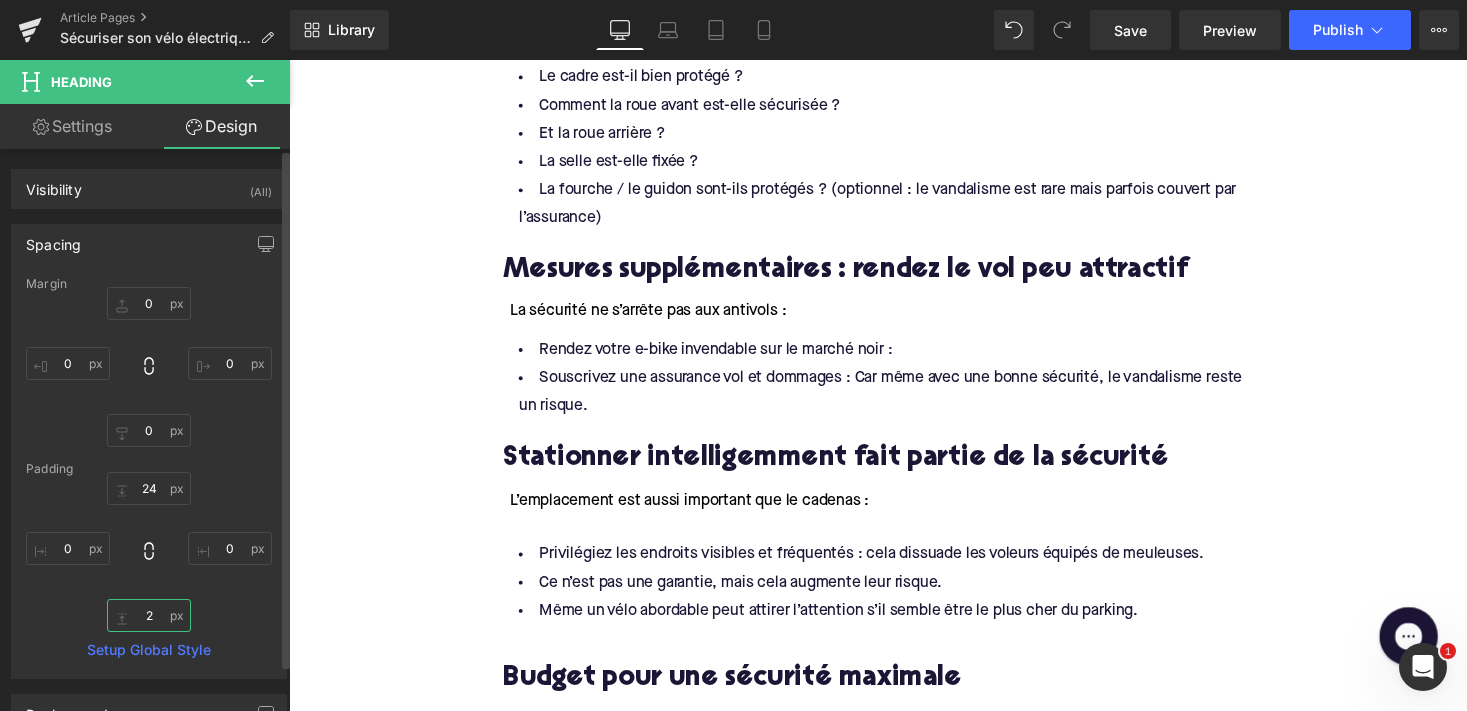 type 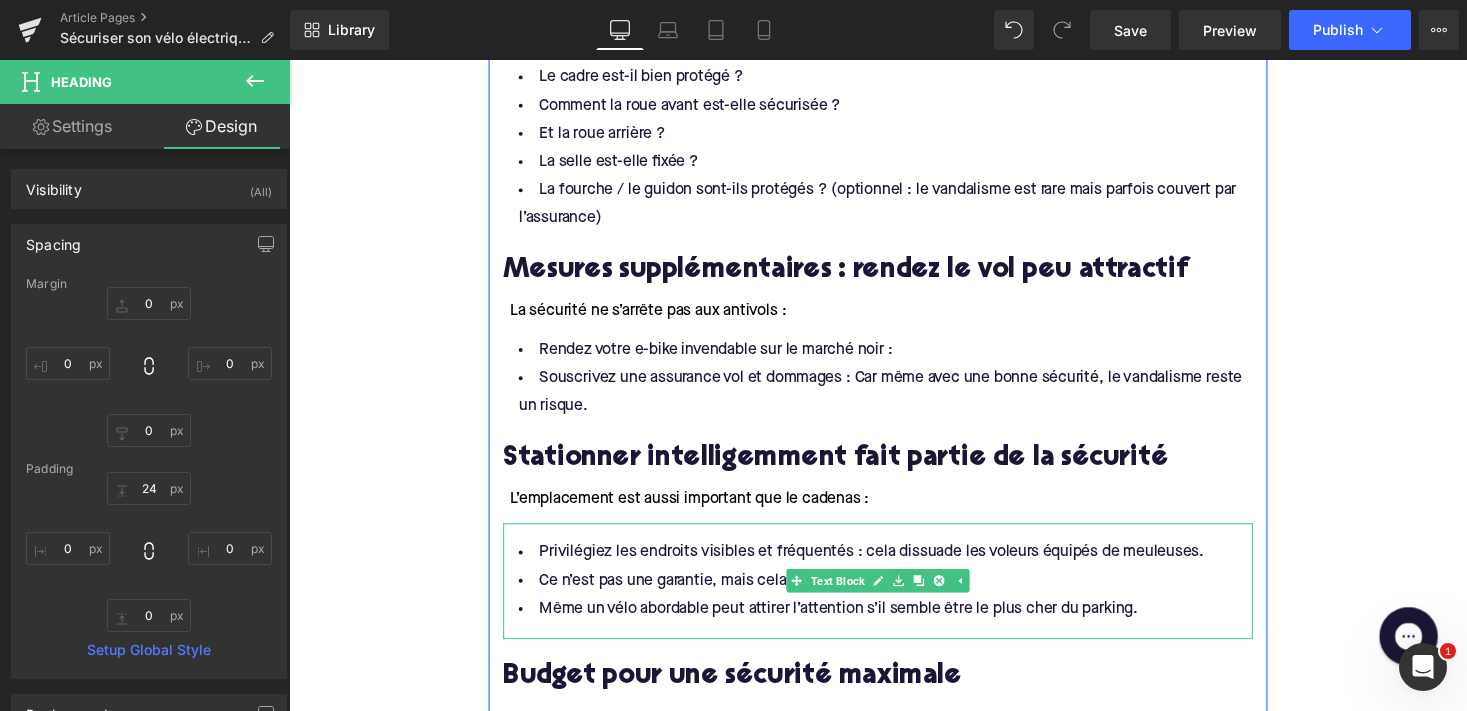 click on "Ce n’est pas une garantie, mais cela augmente leur risque." at bounding box center (894, 595) 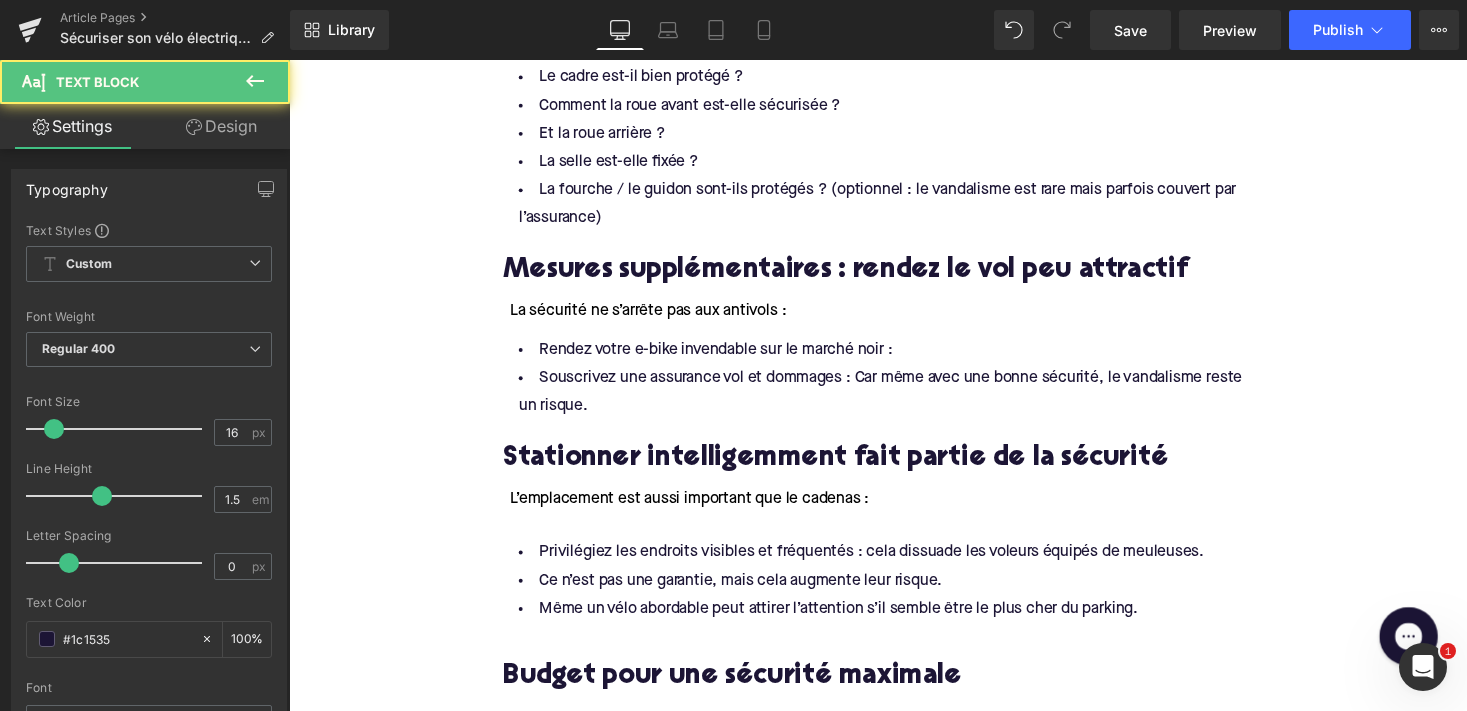 click on "Design" at bounding box center [221, 126] 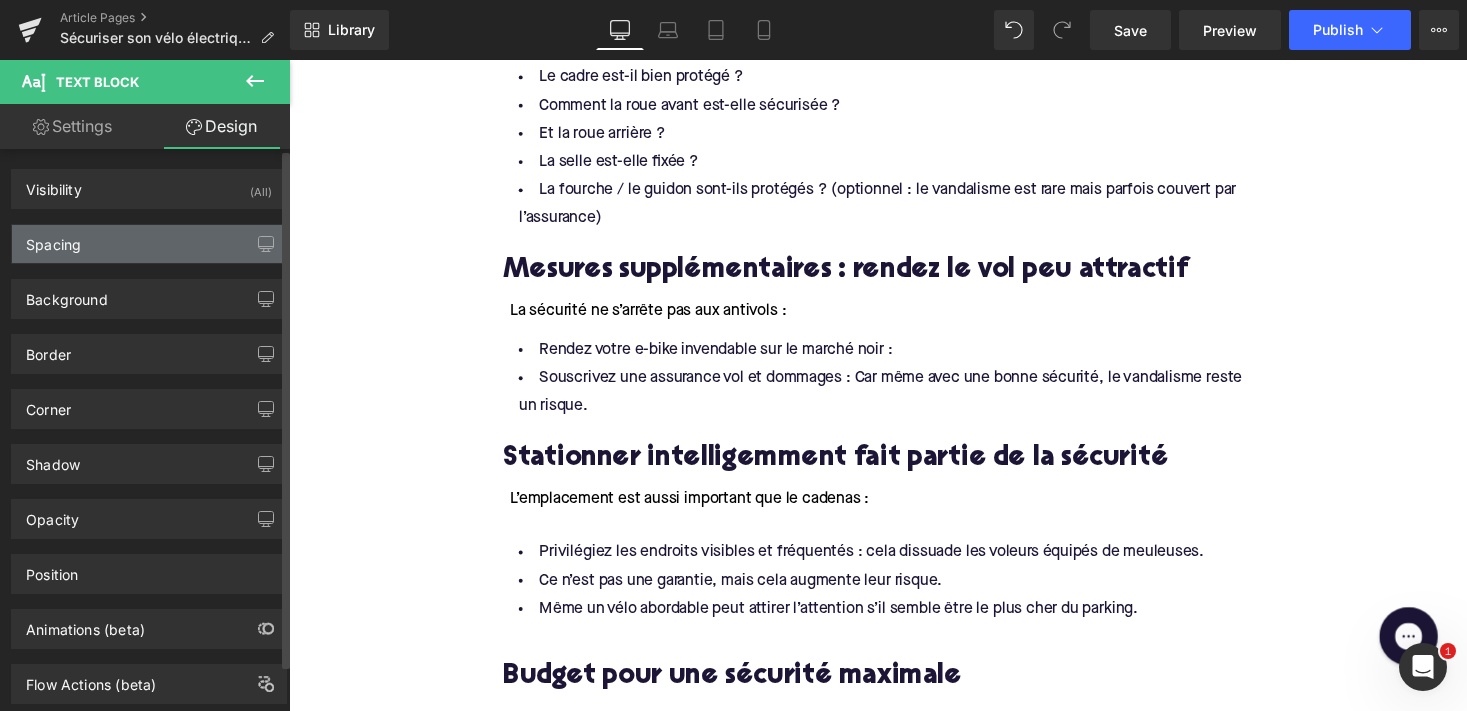 click on "Spacing" at bounding box center [149, 244] 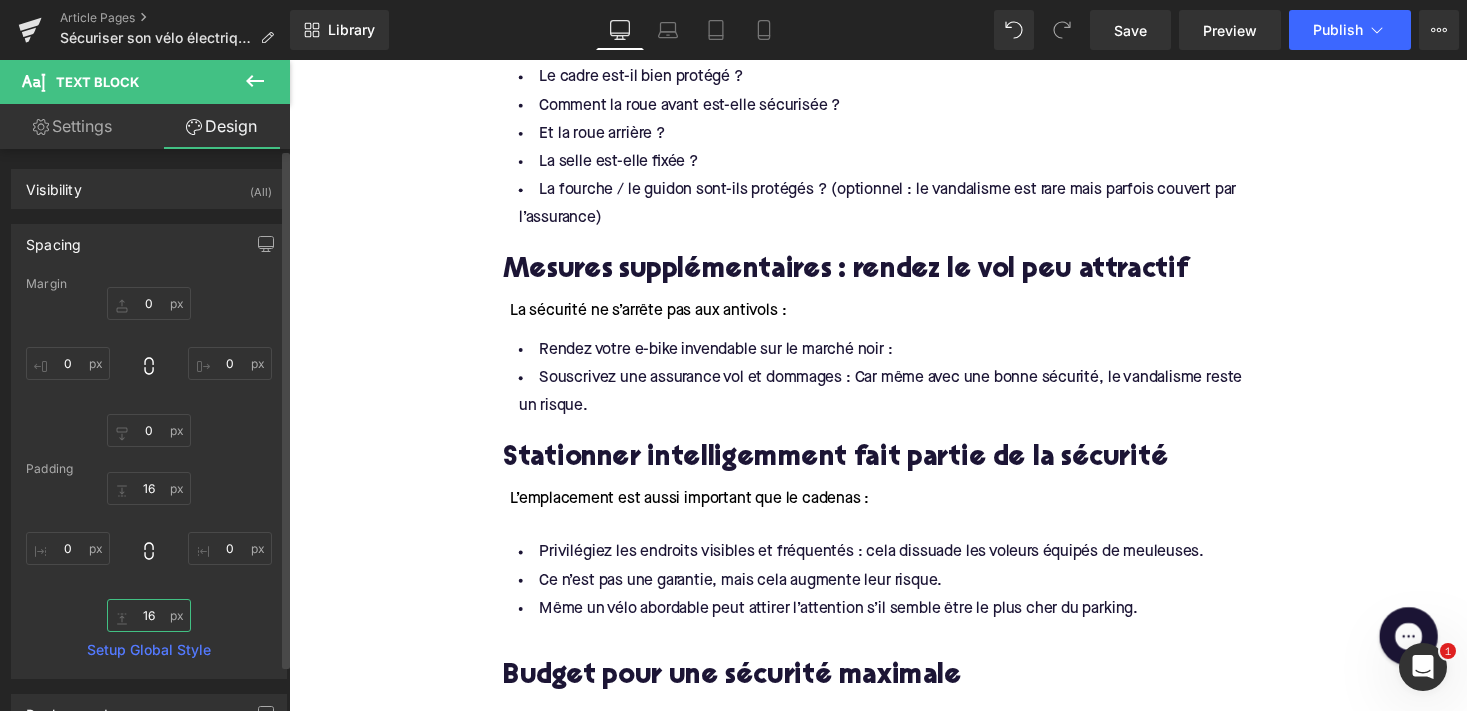 click on "16" at bounding box center (149, 615) 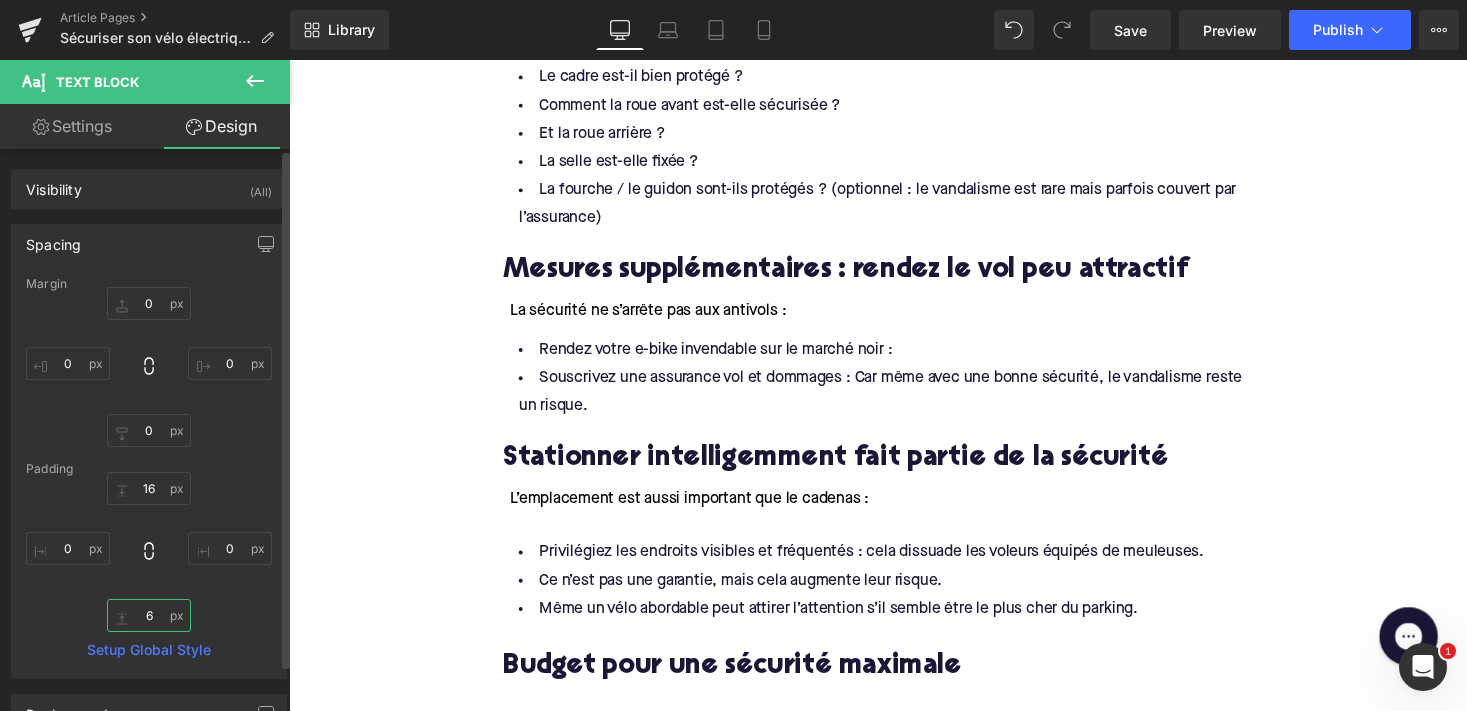 click on "6" at bounding box center [149, 615] 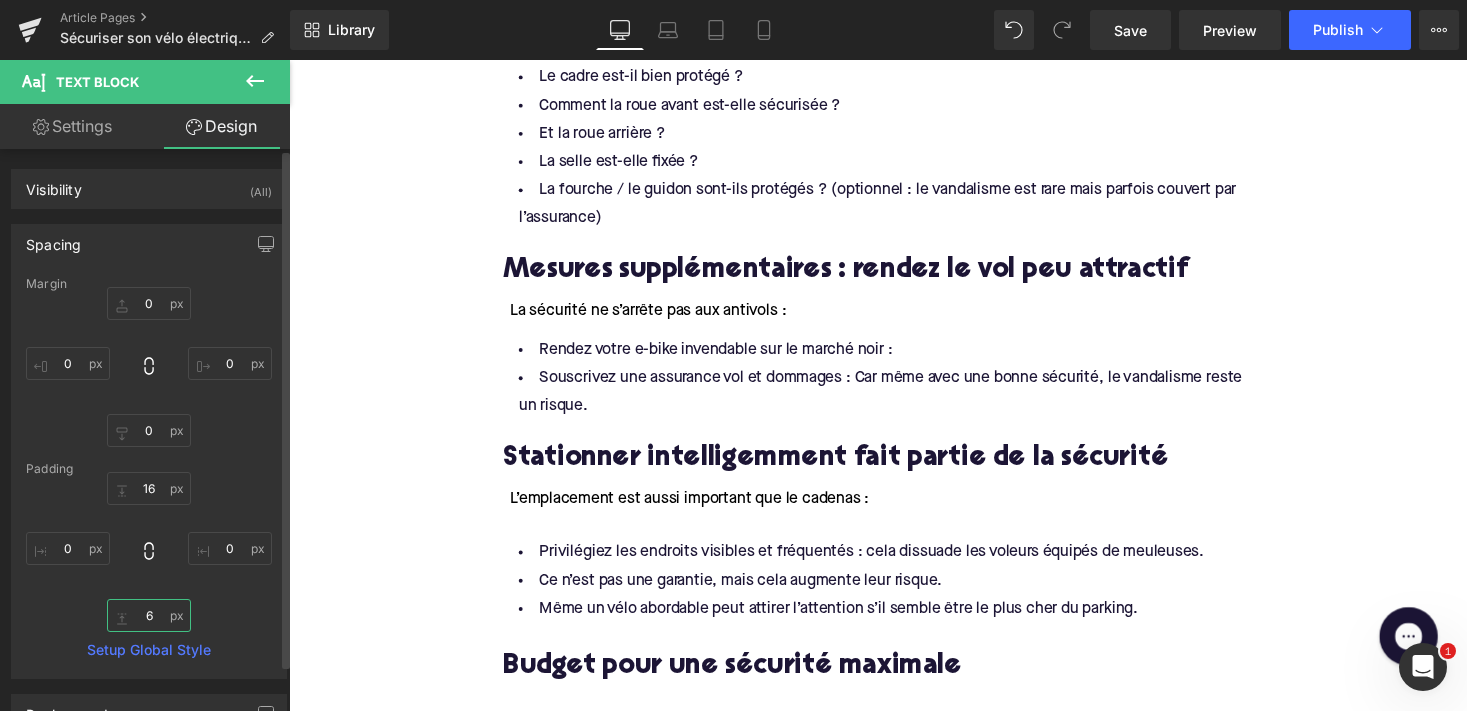type 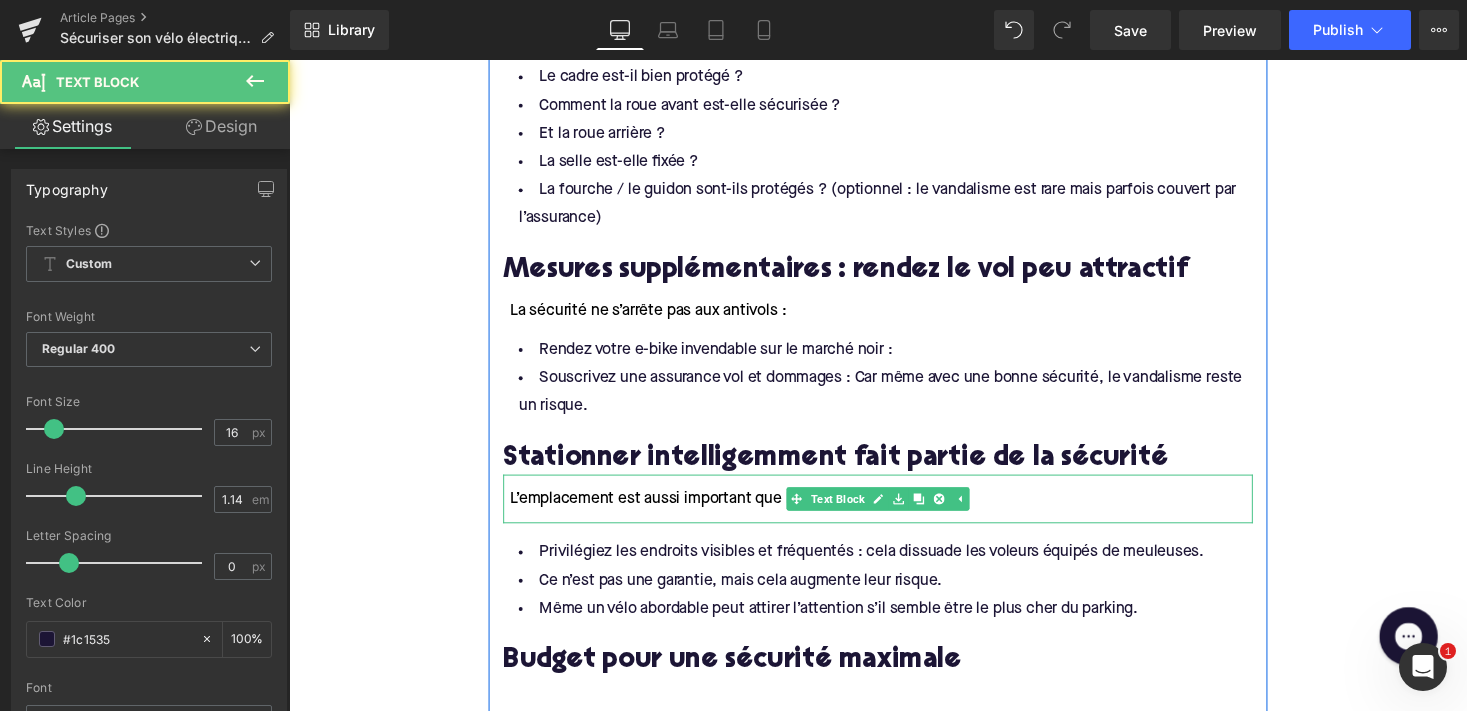 click on "L’emplacement est aussi important que le cadenas :" at bounding box center (894, 511) 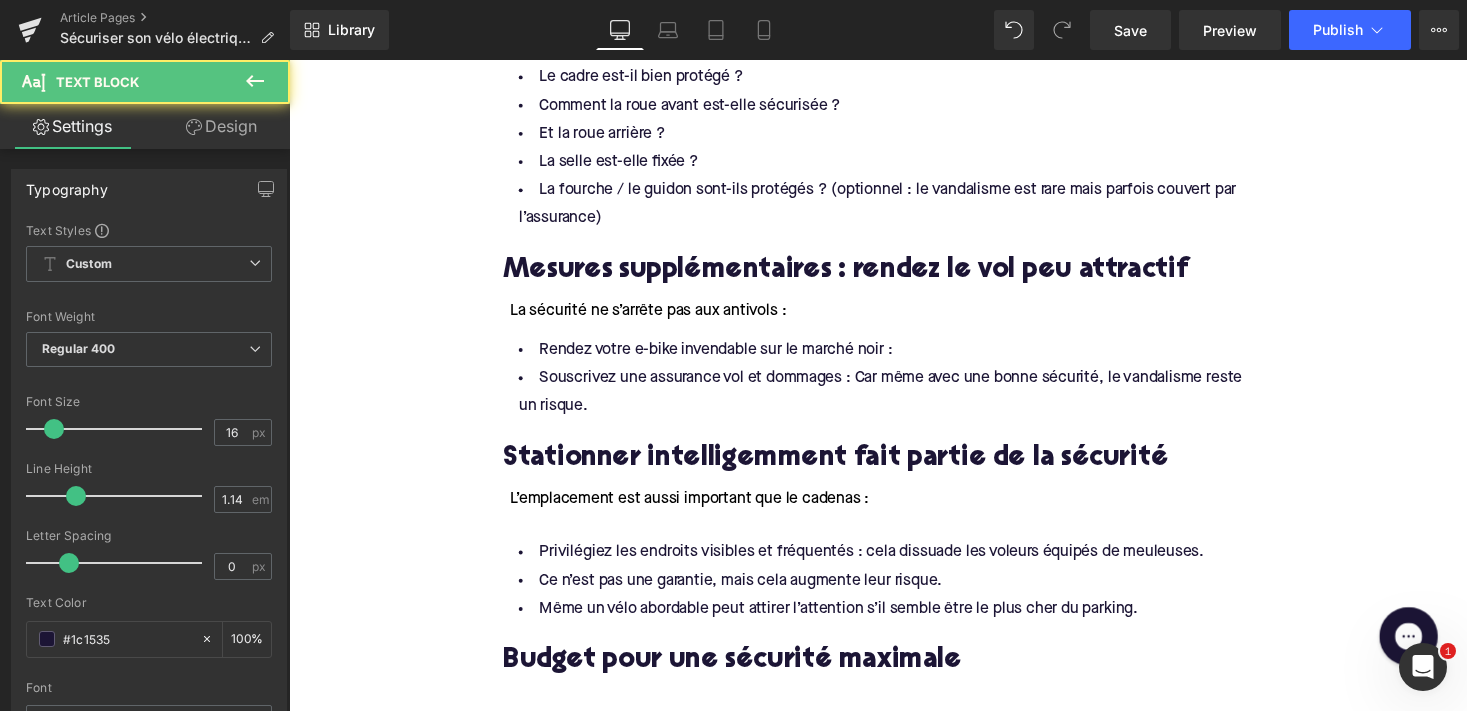 click on "Design" at bounding box center [221, 126] 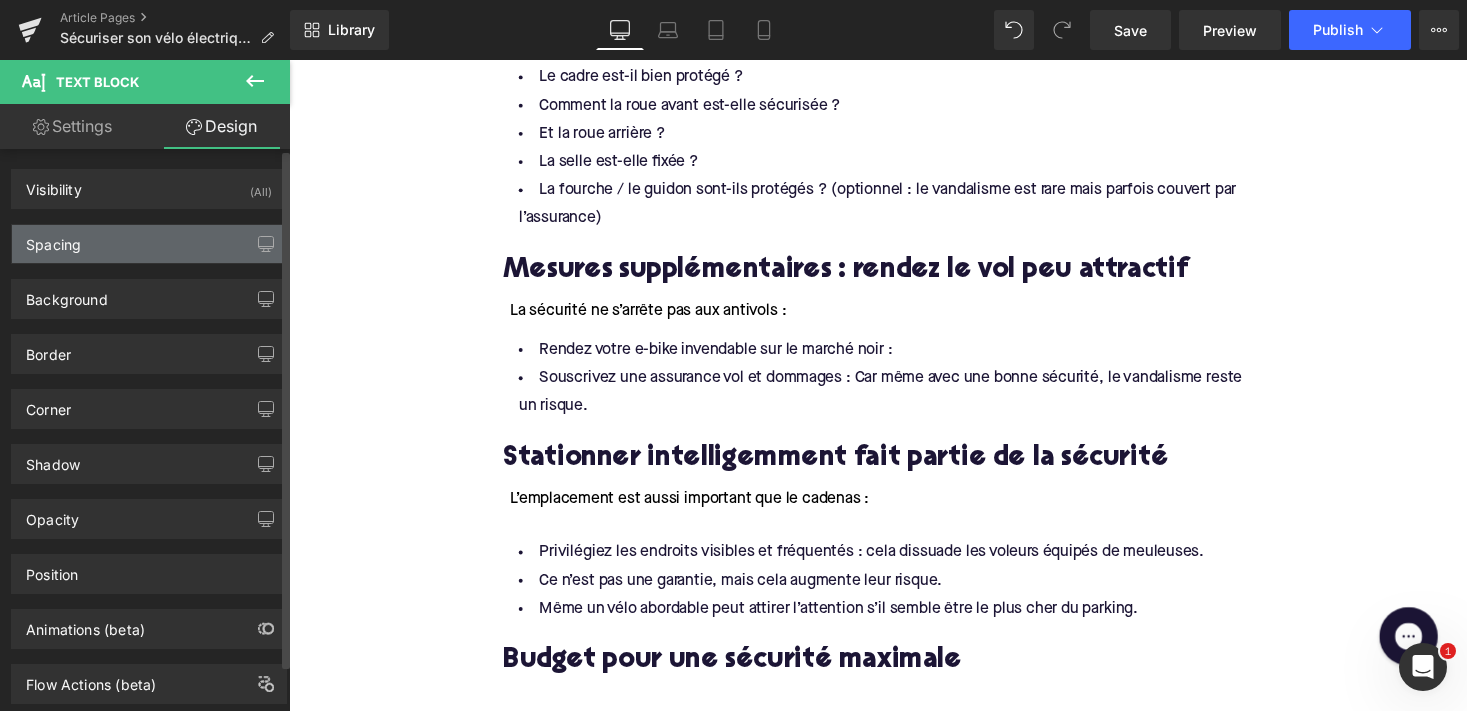 click on "Spacing" at bounding box center (149, 244) 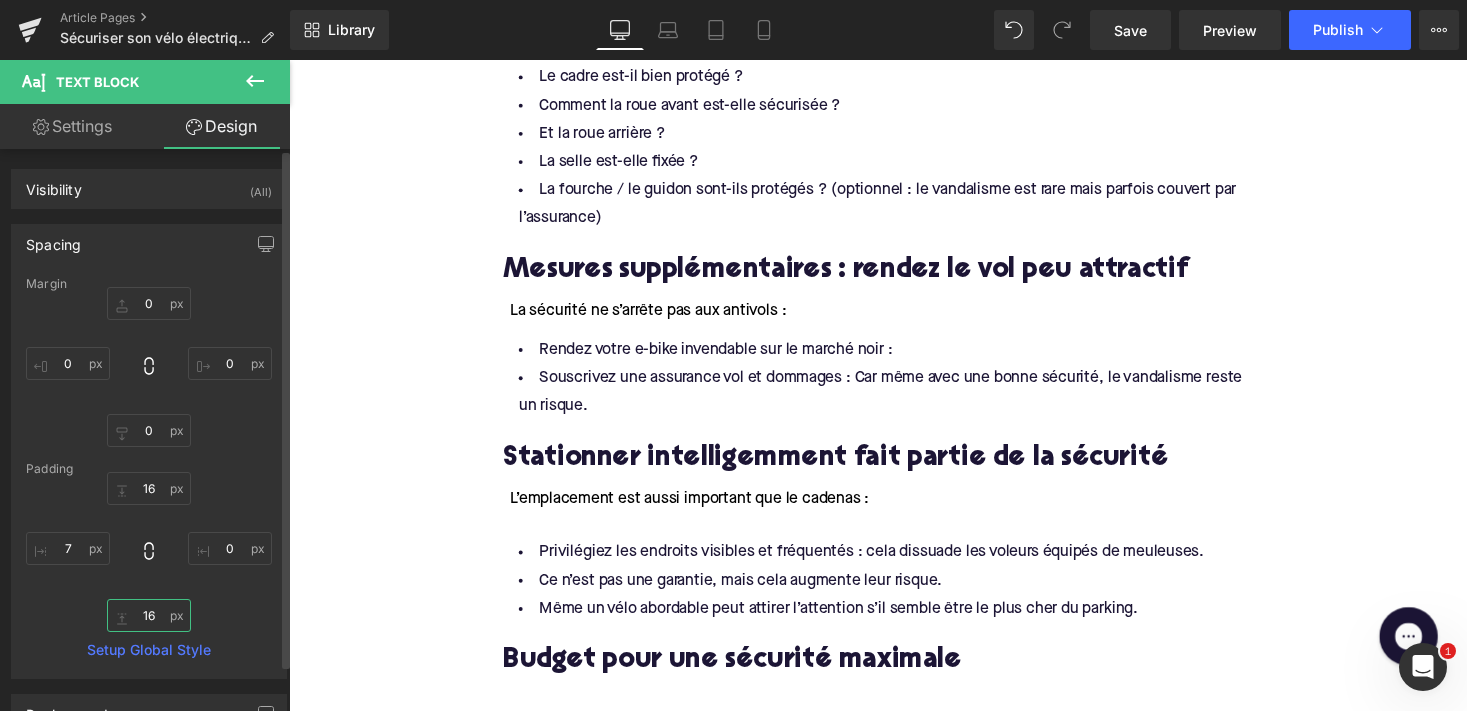 click on "16" at bounding box center [149, 615] 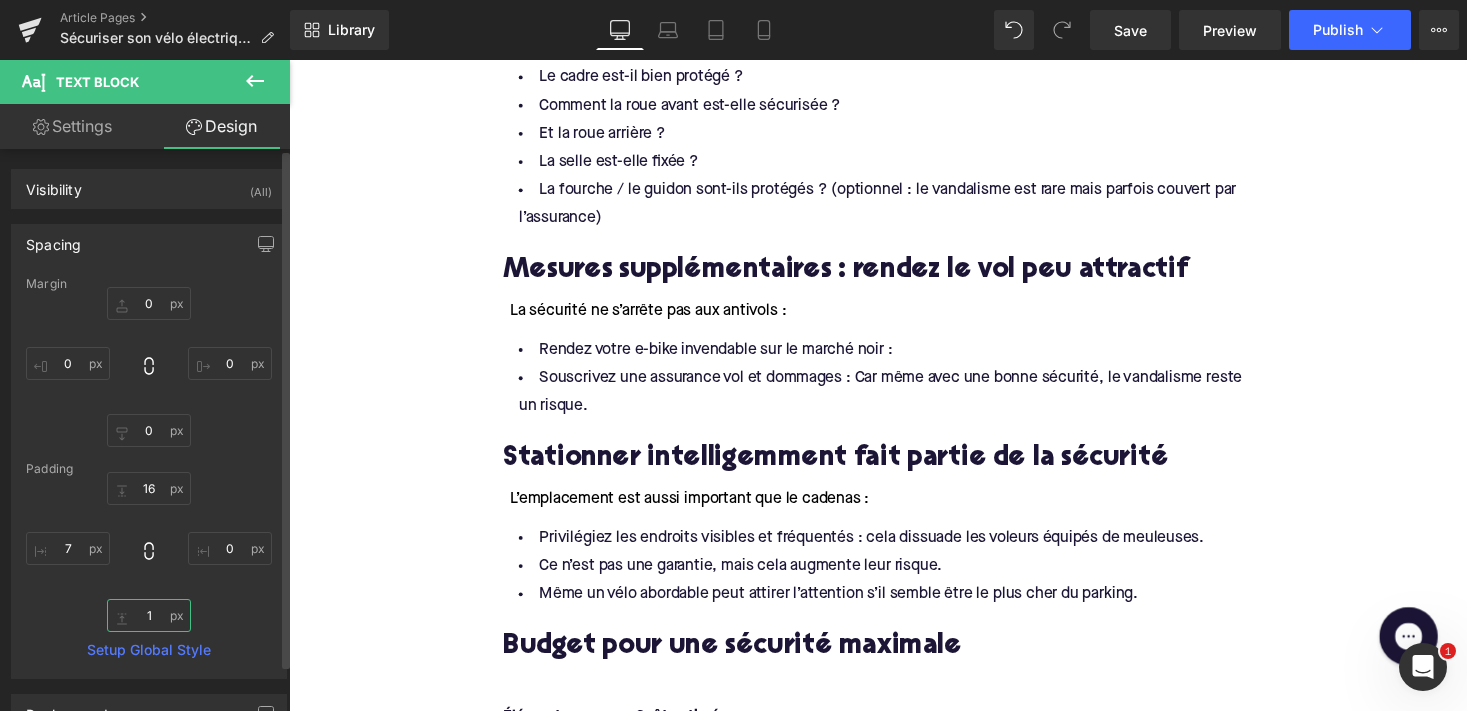 type 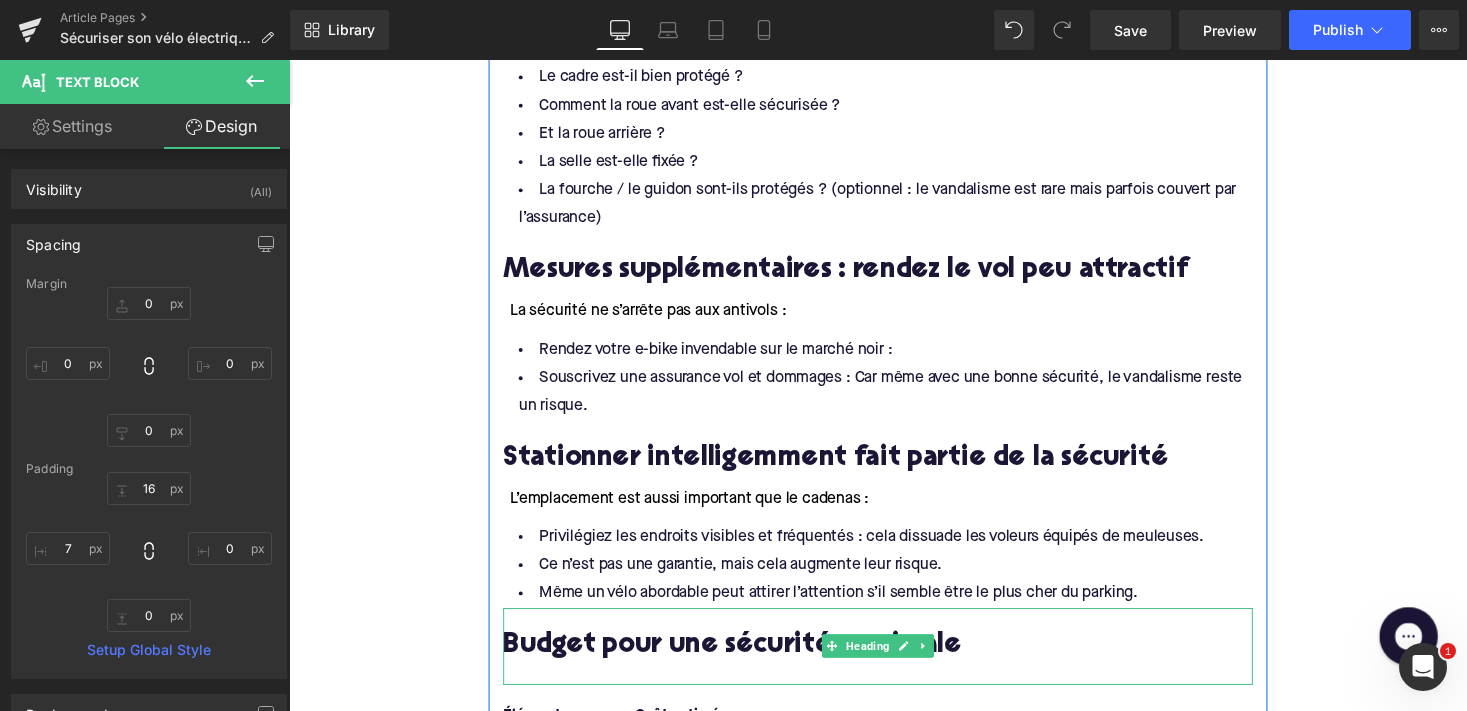 click on "Budget pour une sécurité maximale" at bounding box center (894, 662) 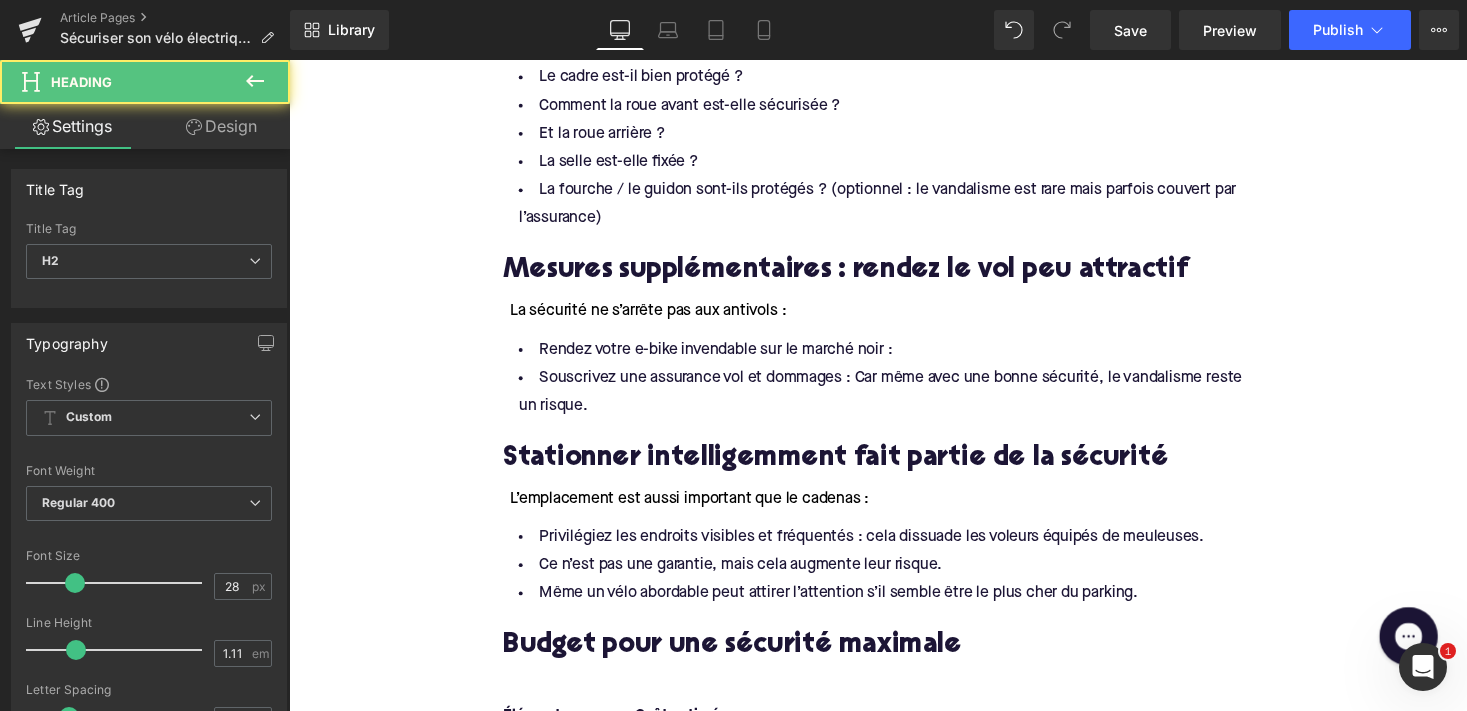click on "Design" at bounding box center (221, 126) 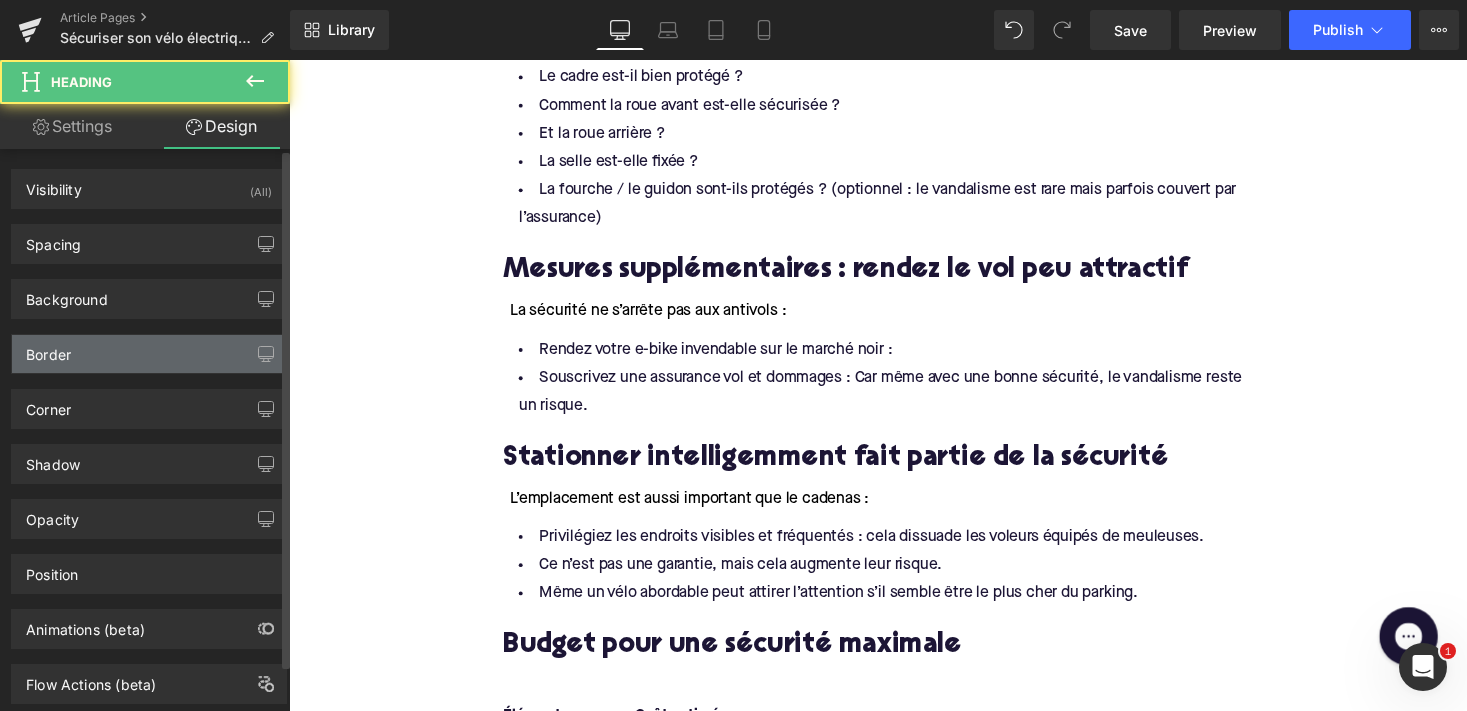 type on "0" 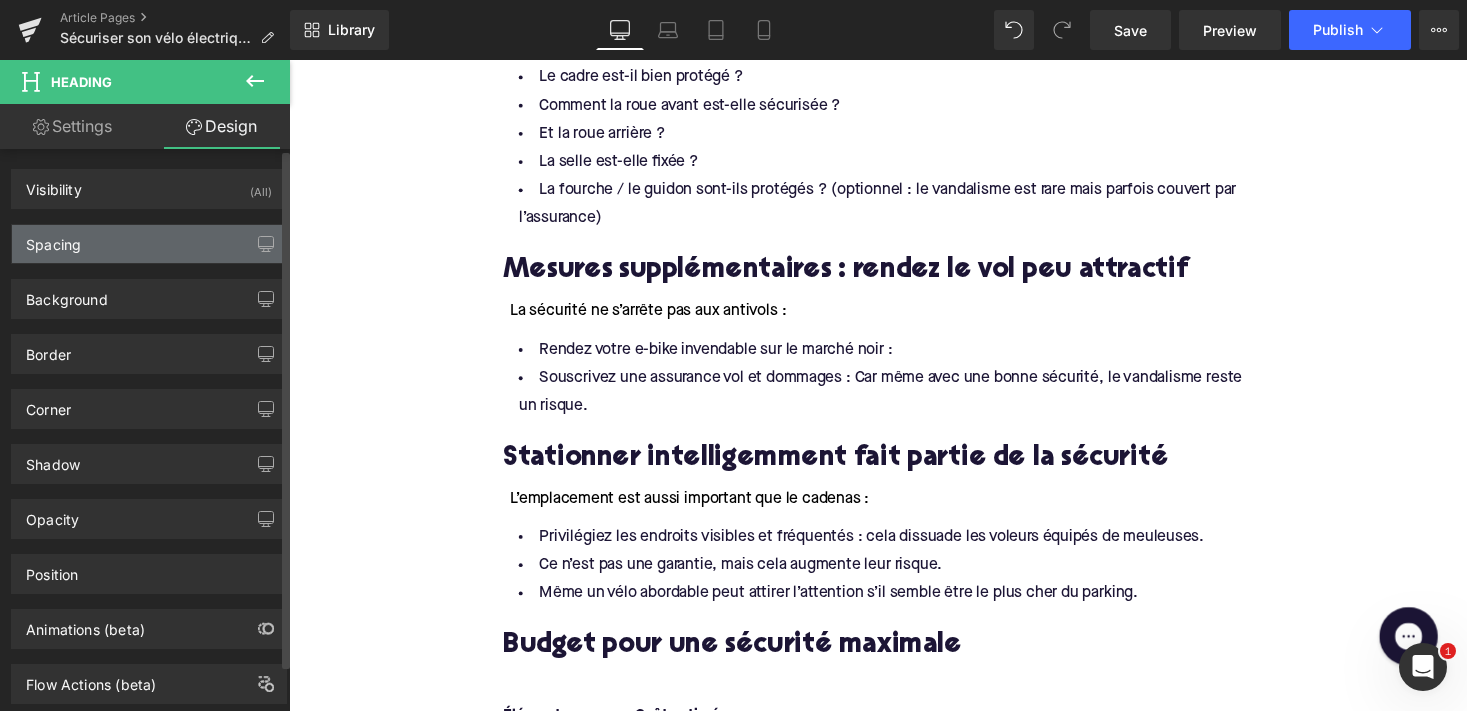 click on "Spacing" at bounding box center [149, 244] 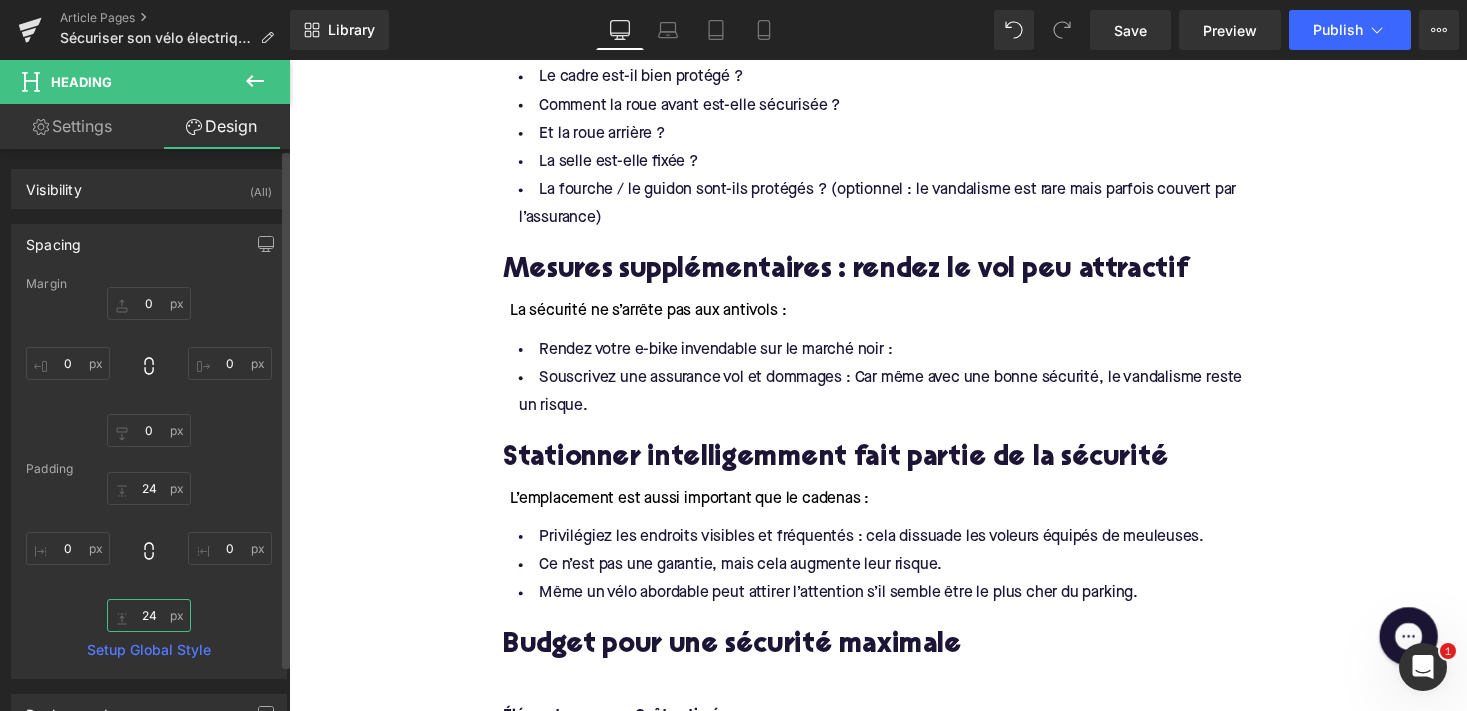click on "24" at bounding box center (149, 615) 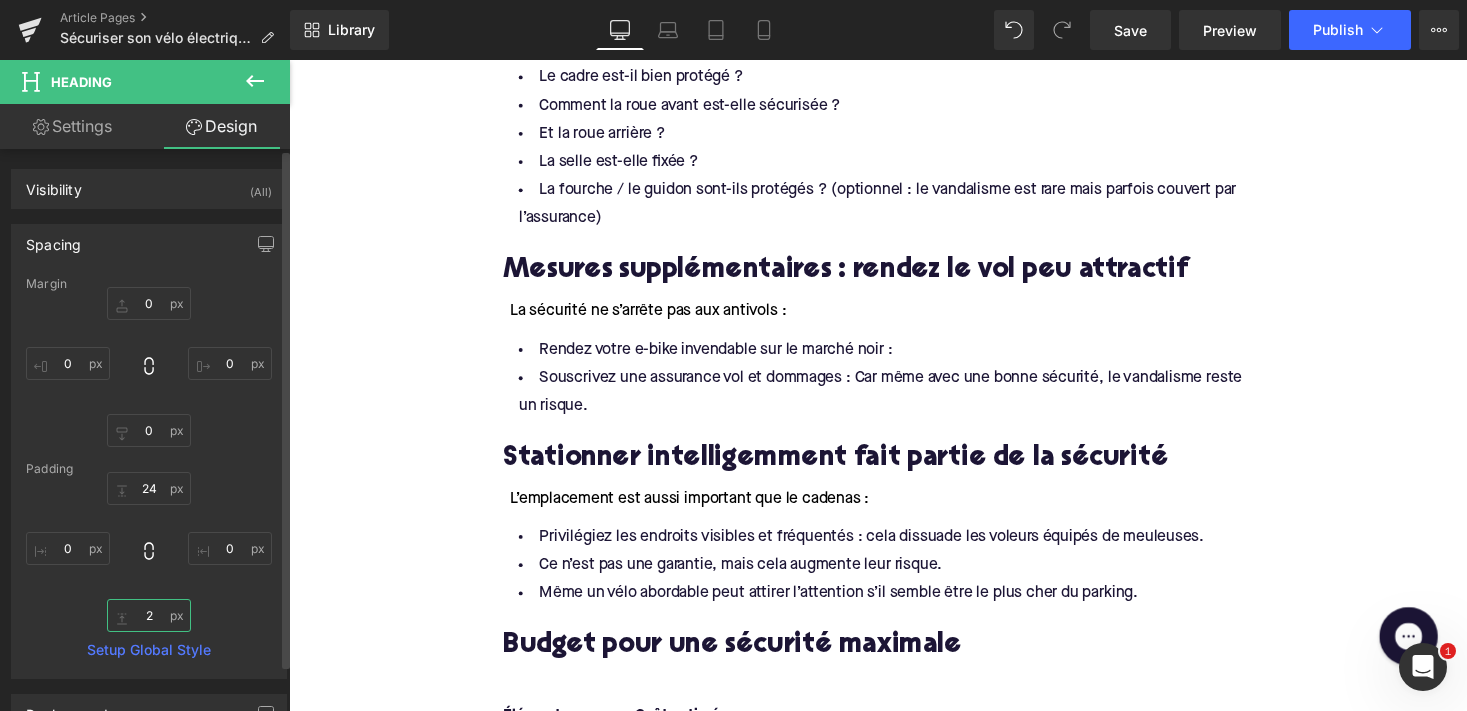 type 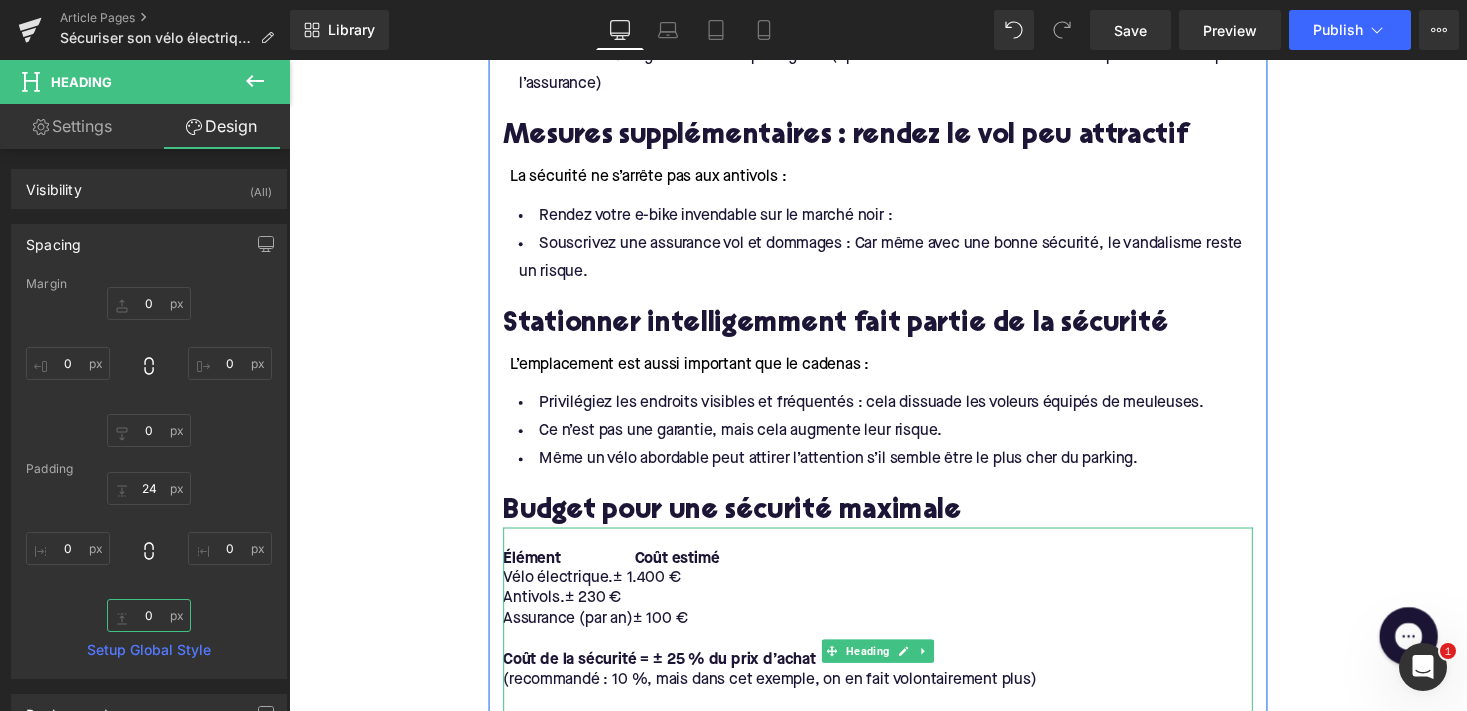 scroll, scrollTop: 3071, scrollLeft: 0, axis: vertical 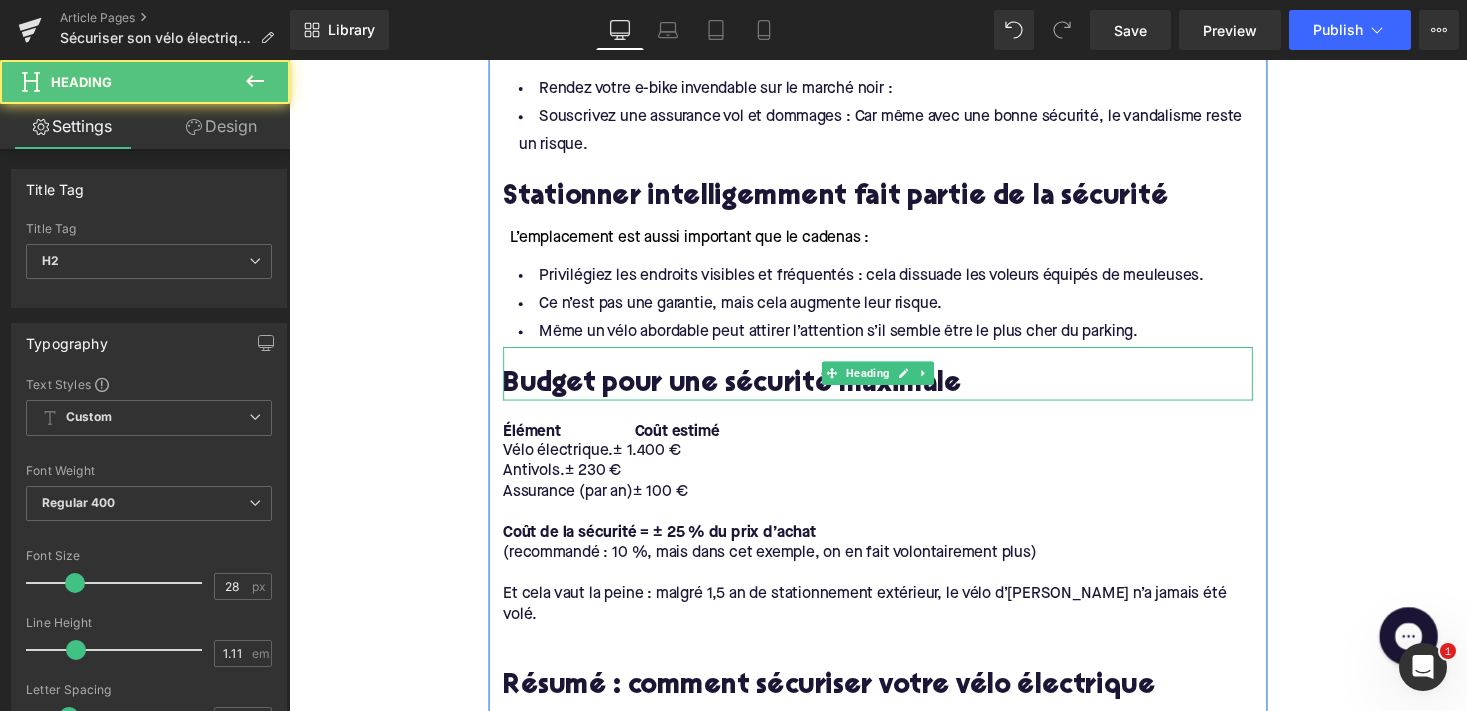 click on "Budget pour une sécurité maximale" at bounding box center [894, 382] 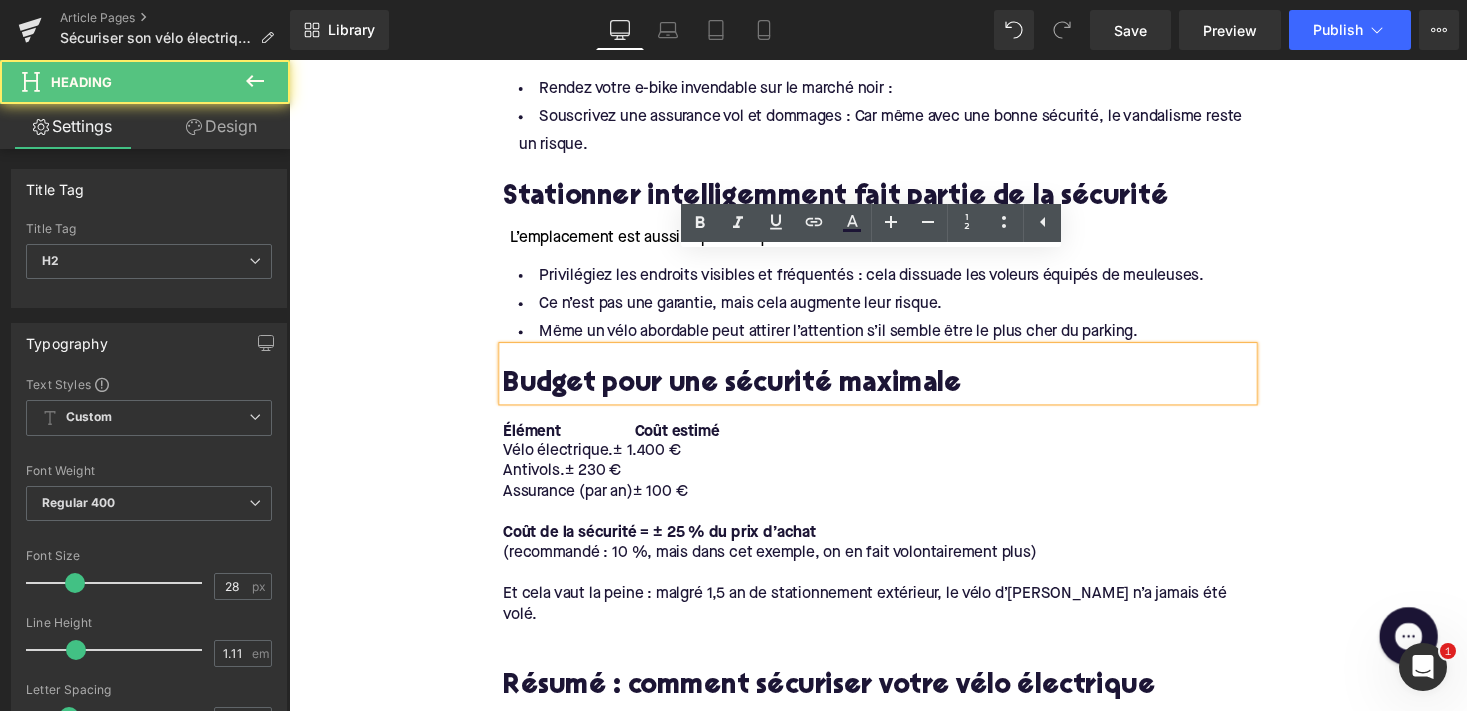 click on "Design" at bounding box center [221, 126] 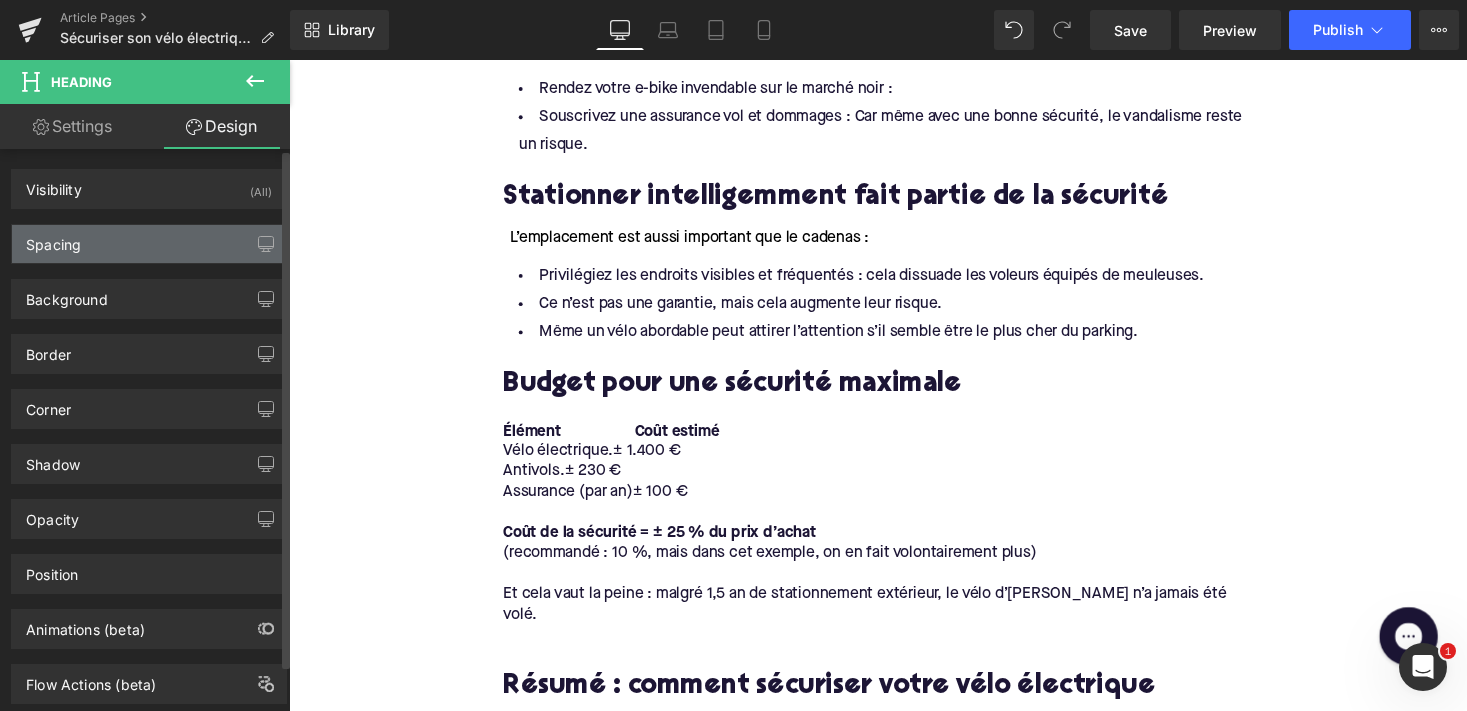 click on "Spacing" at bounding box center [149, 244] 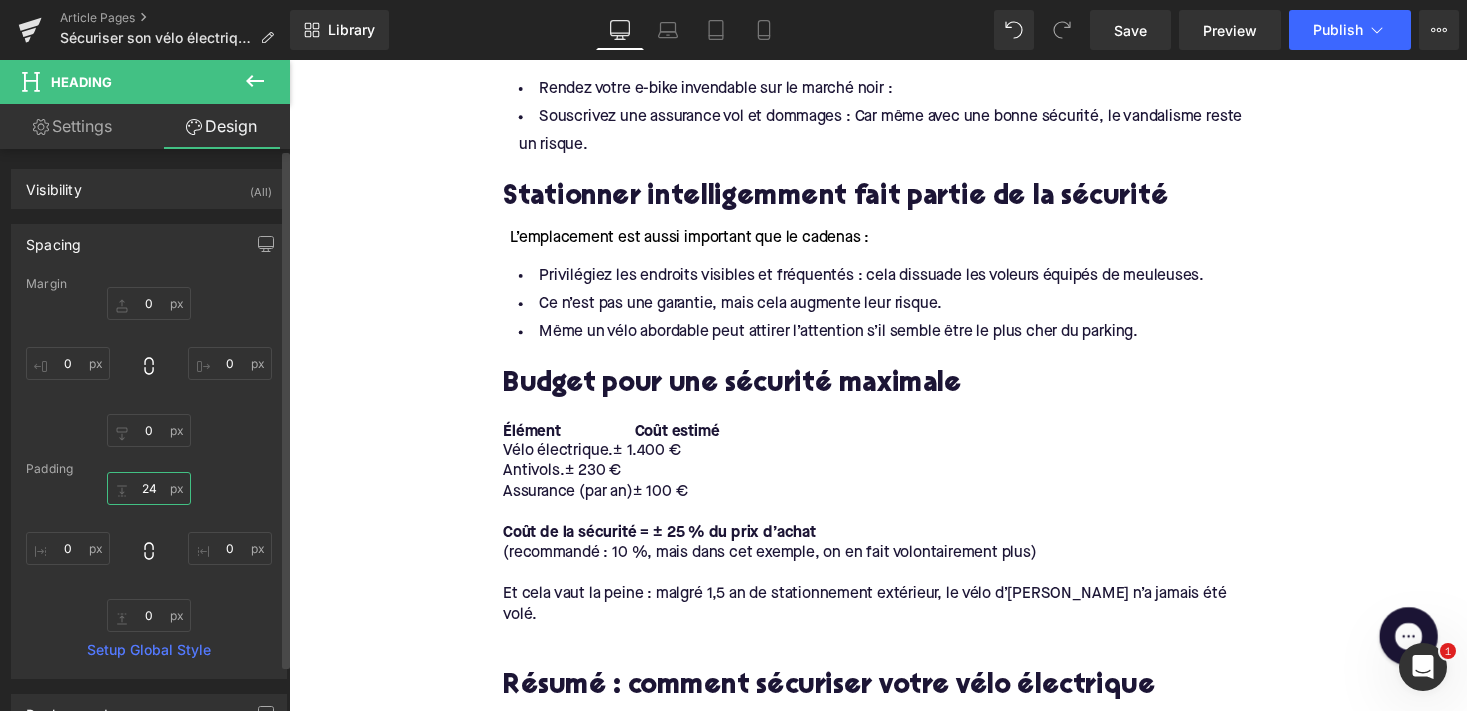 click on "24" at bounding box center [149, 488] 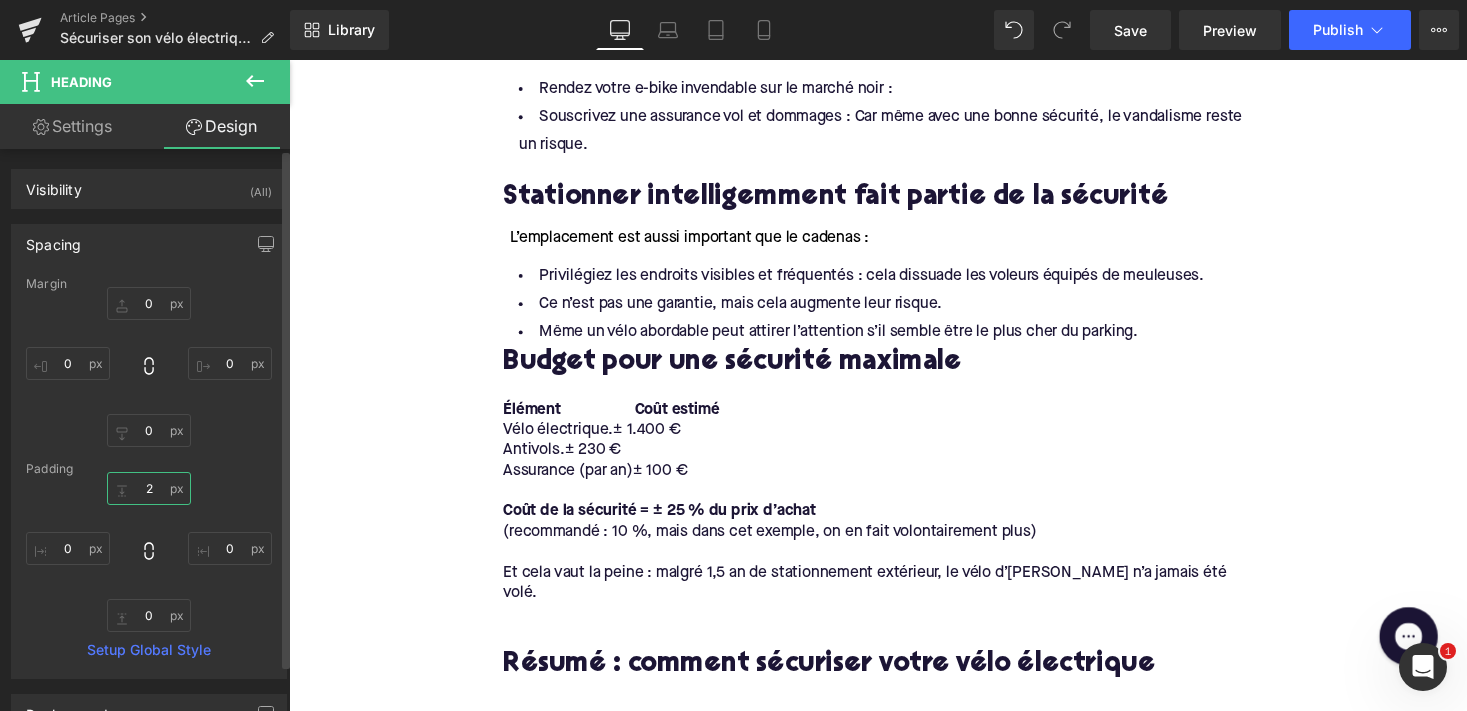 type 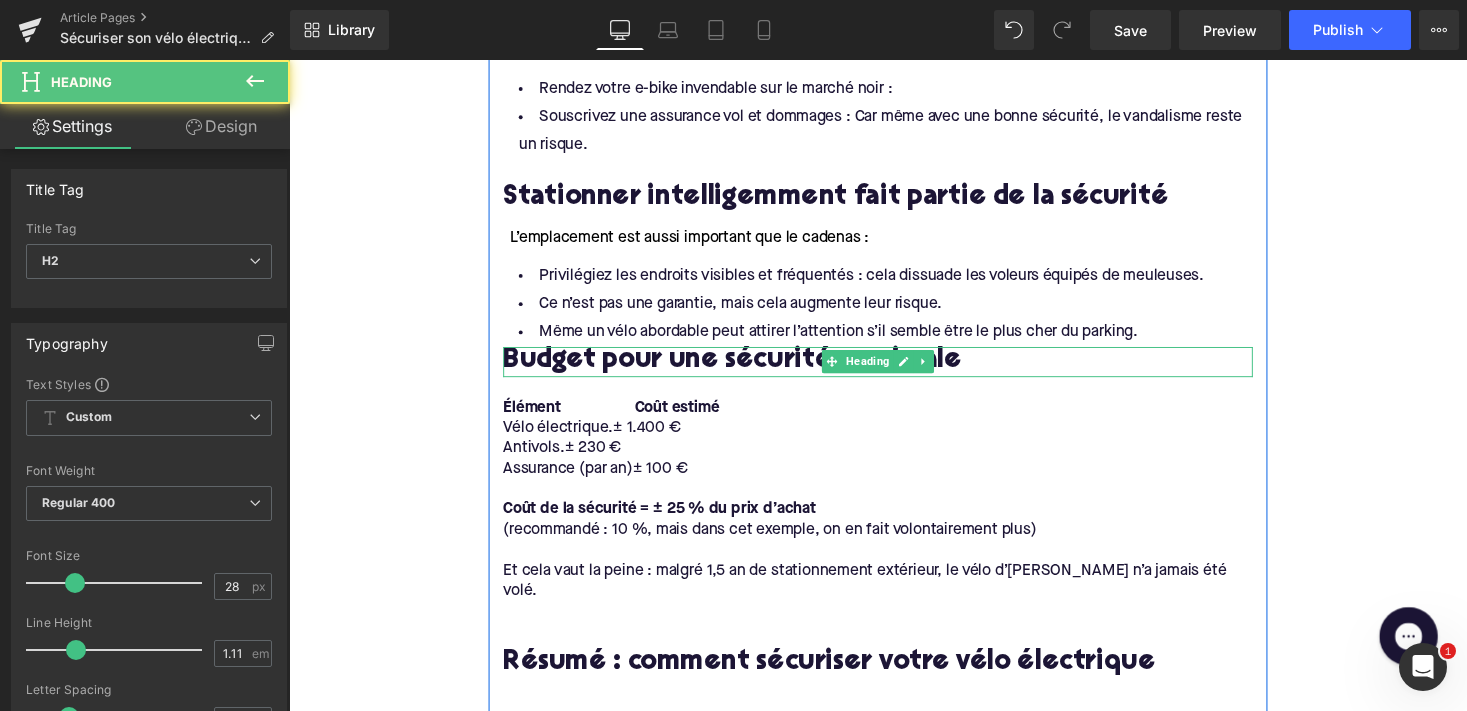 click on "Budget pour une sécurité maximale" at bounding box center (894, 370) 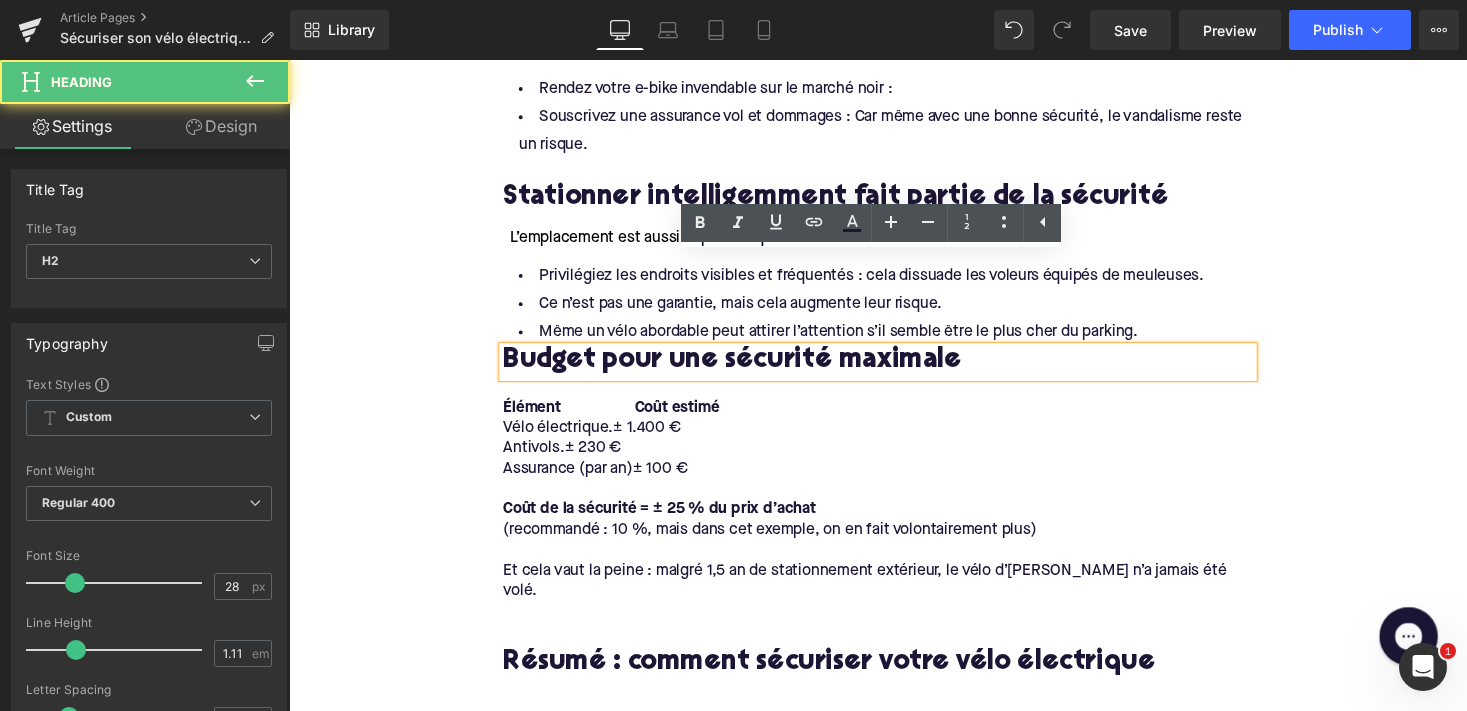 type 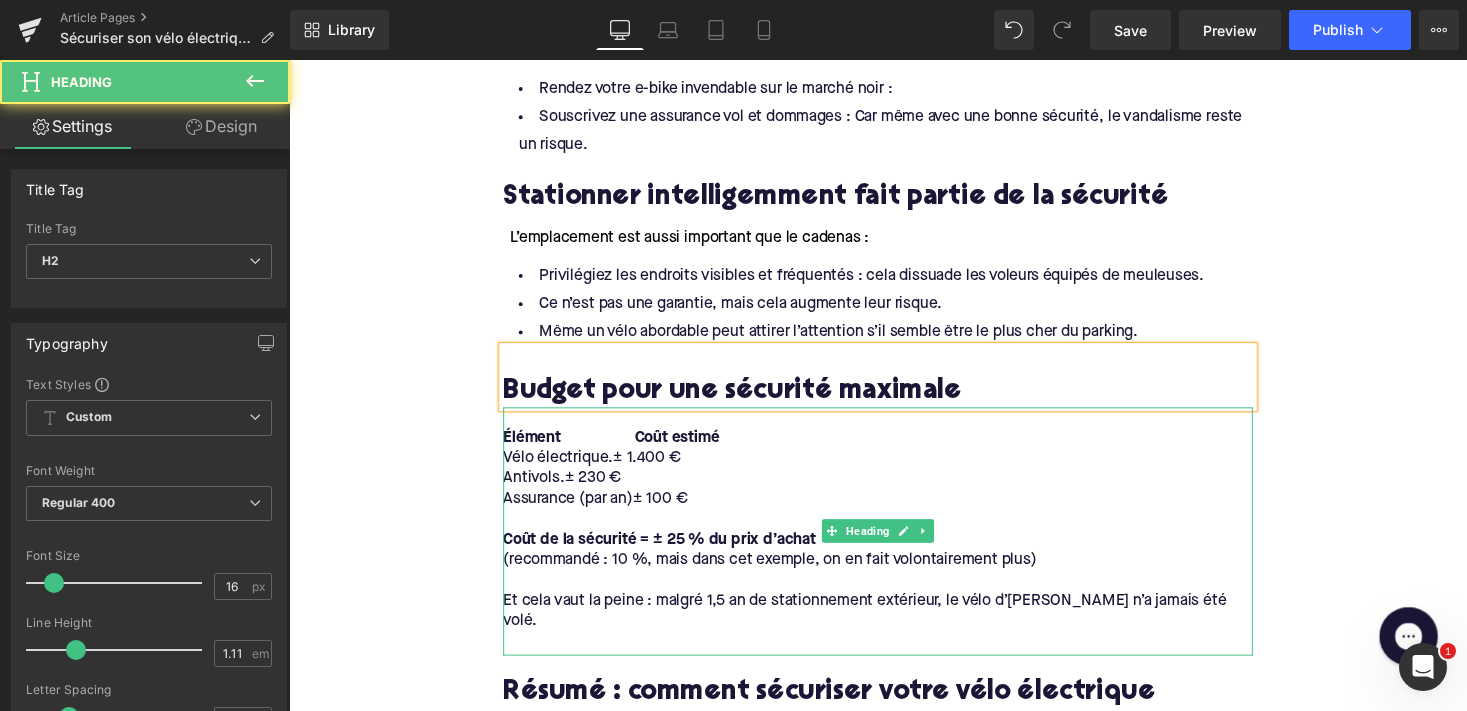 click on "Antivols.                      ± 230 €" at bounding box center (894, 490) 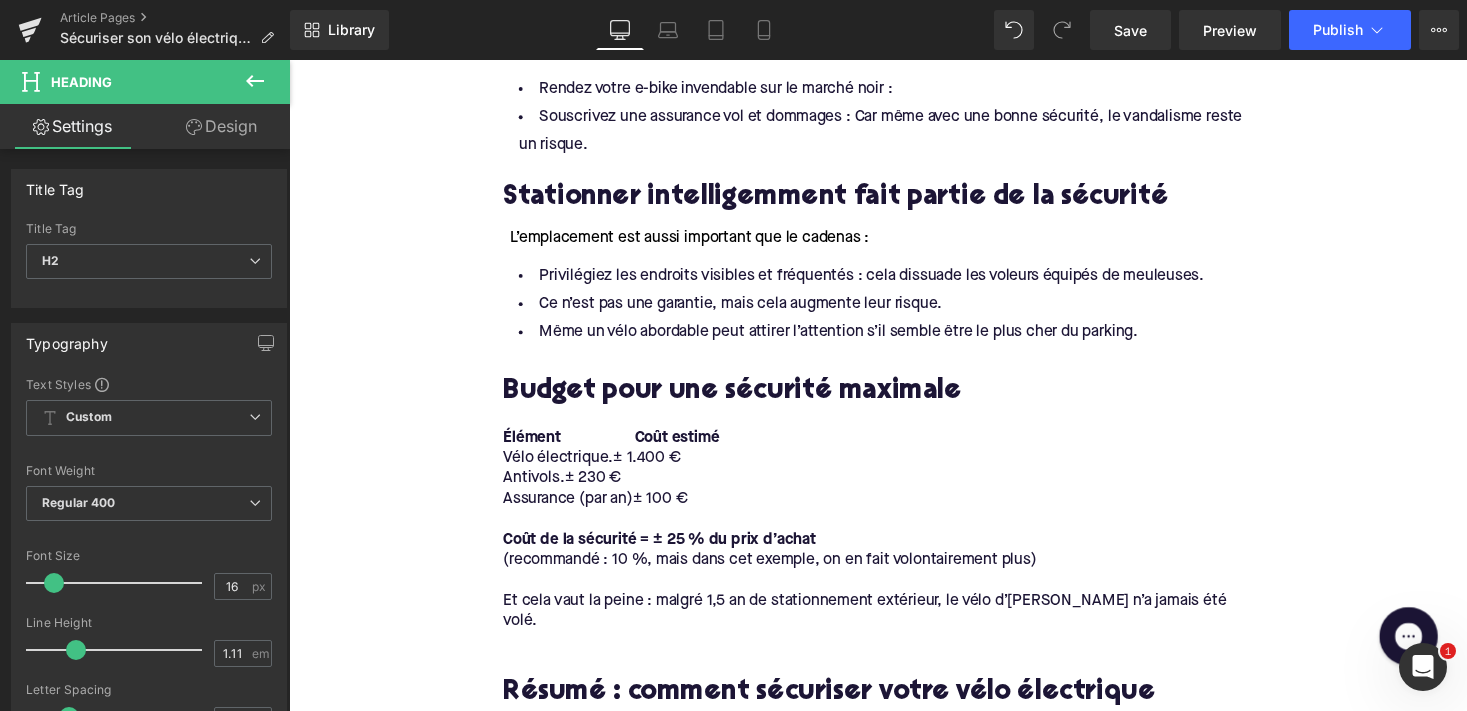 click on "Design" at bounding box center (221, 126) 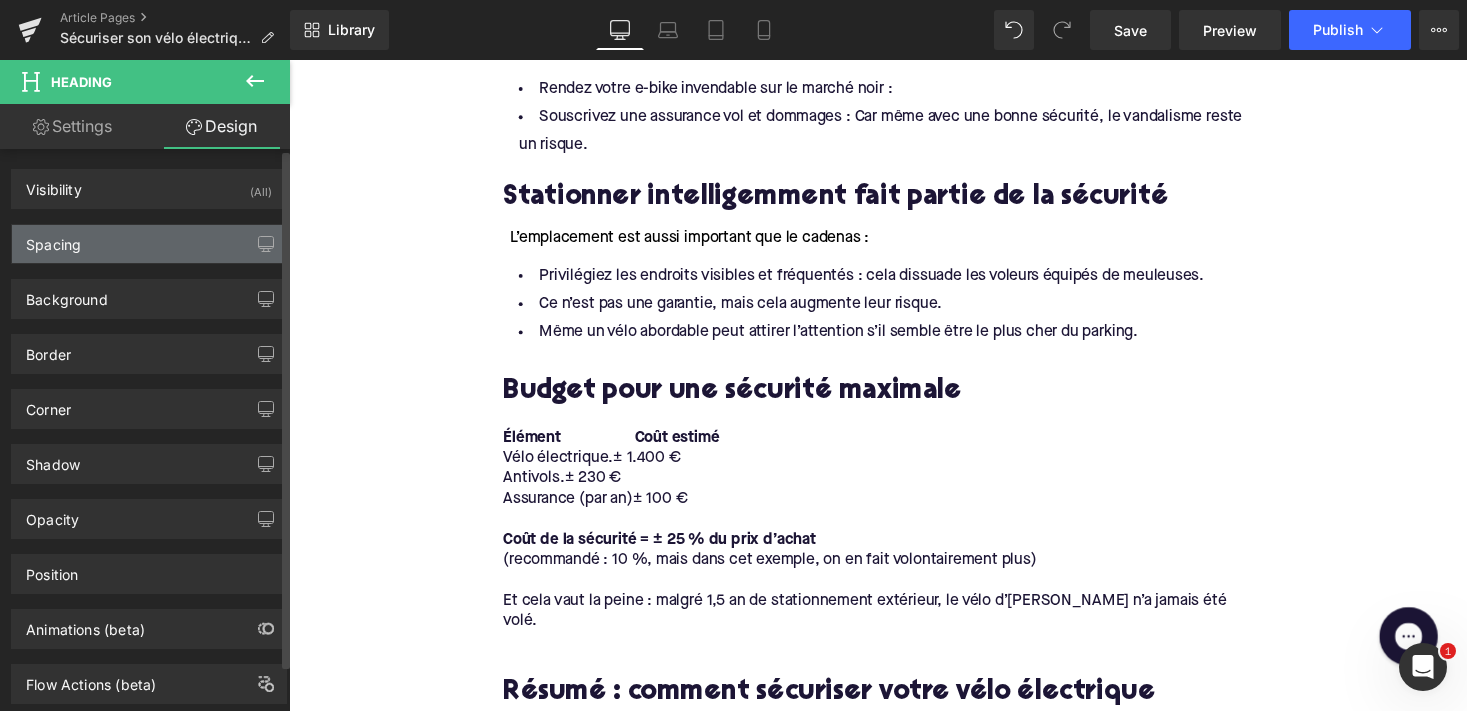 click on "Spacing" at bounding box center [149, 244] 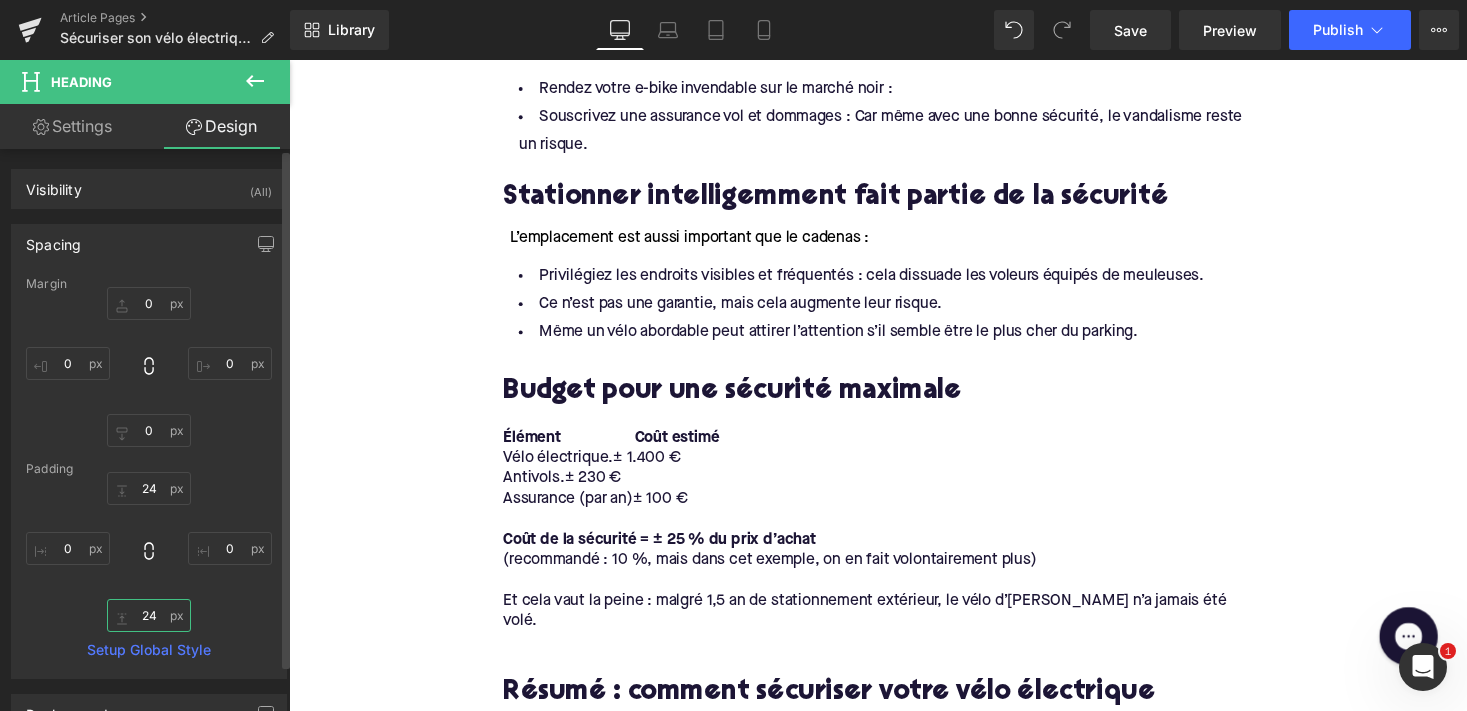 click on "24" at bounding box center (149, 615) 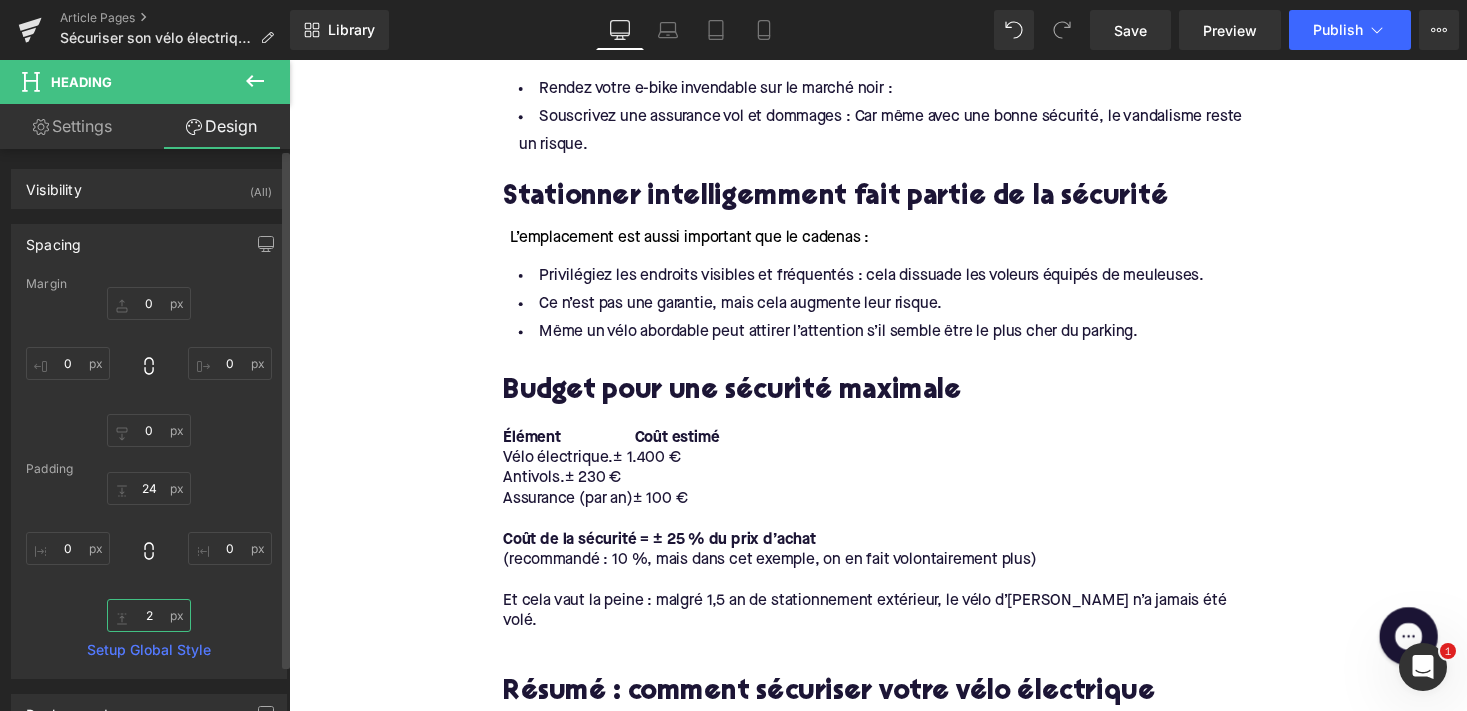 type 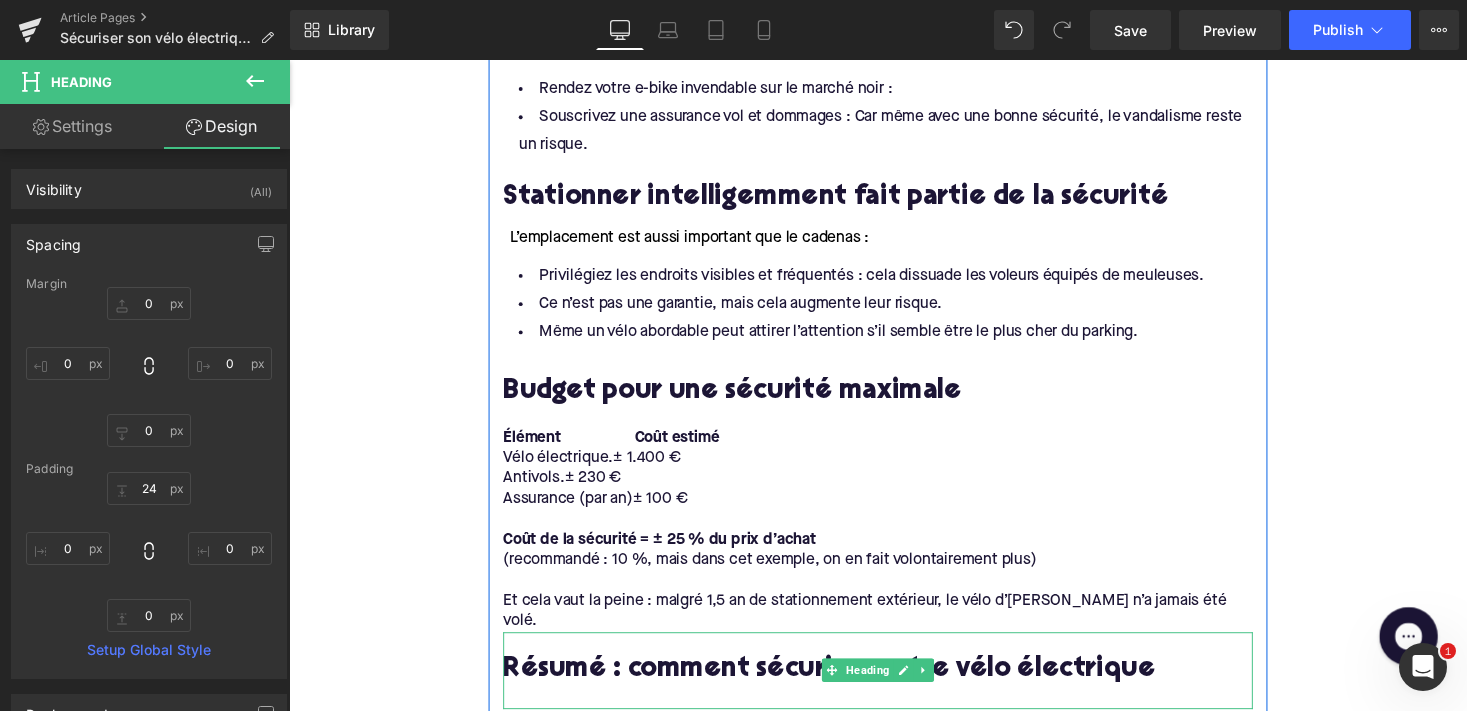 click on "Résumé : comment sécuriser votre vélo électrique" at bounding box center [894, 687] 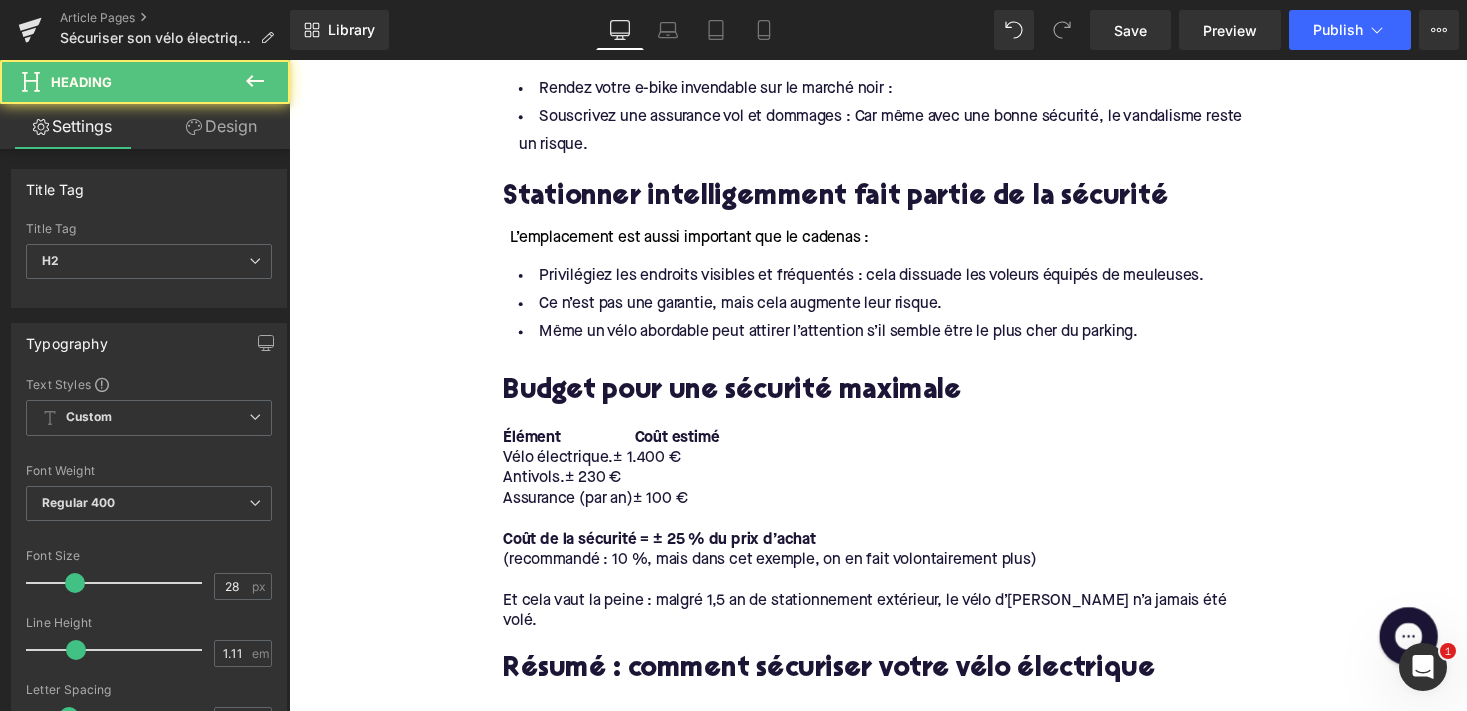 click on "Design" at bounding box center [221, 126] 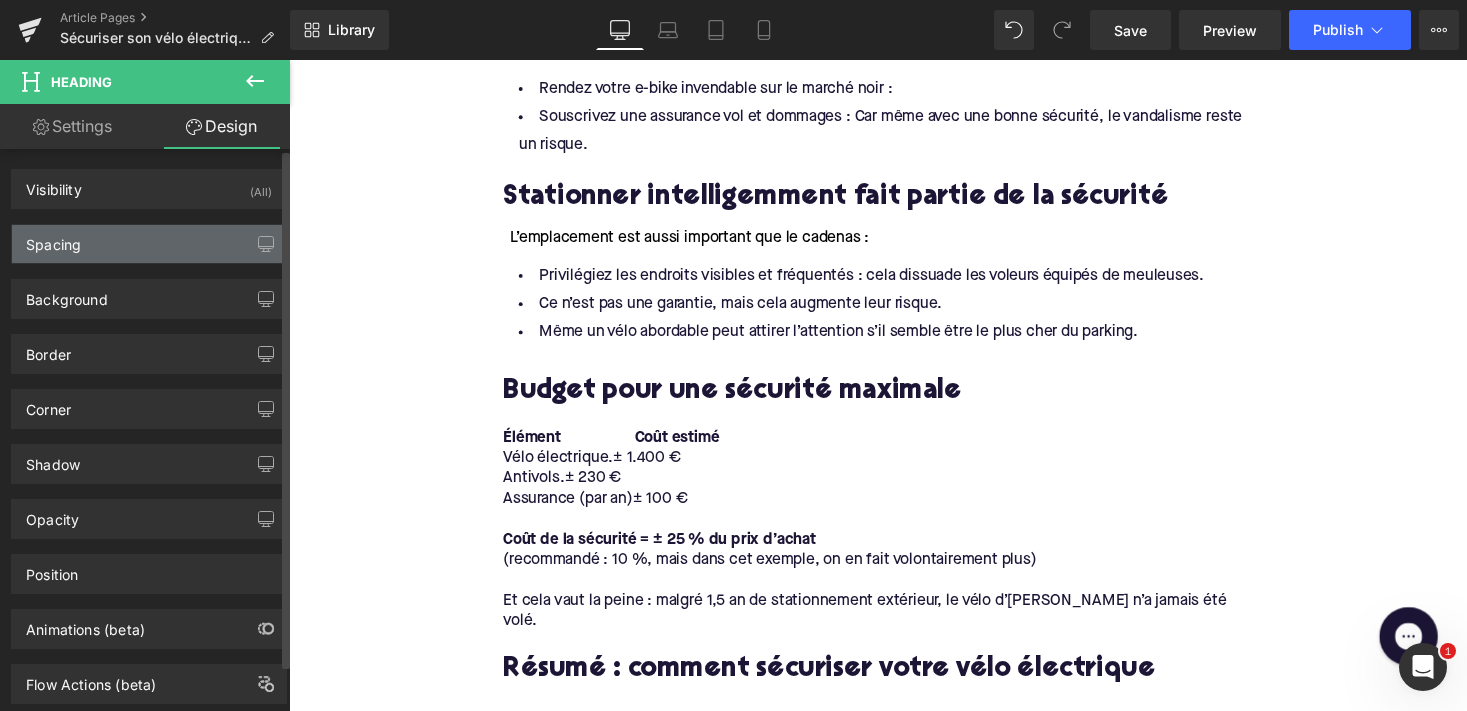 click on "Spacing" at bounding box center (149, 244) 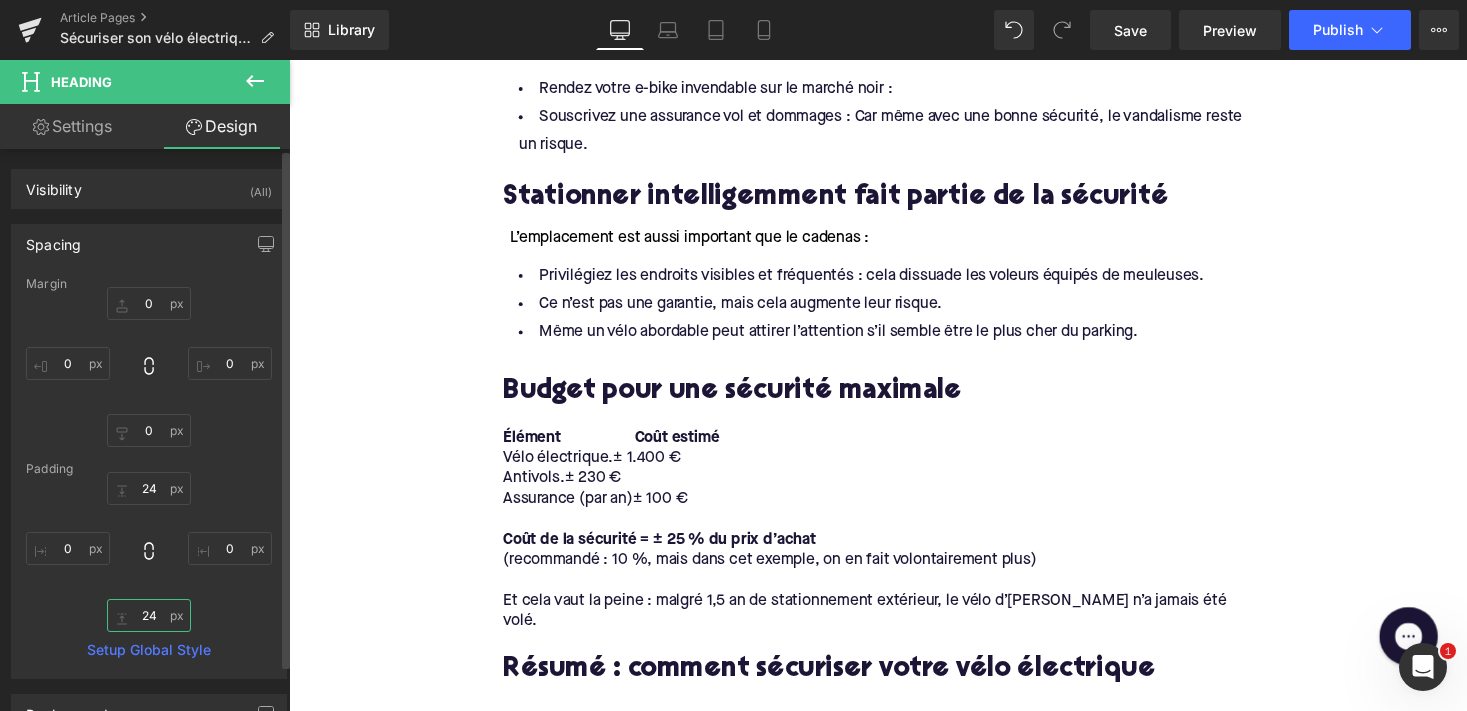 click on "24" at bounding box center (149, 615) 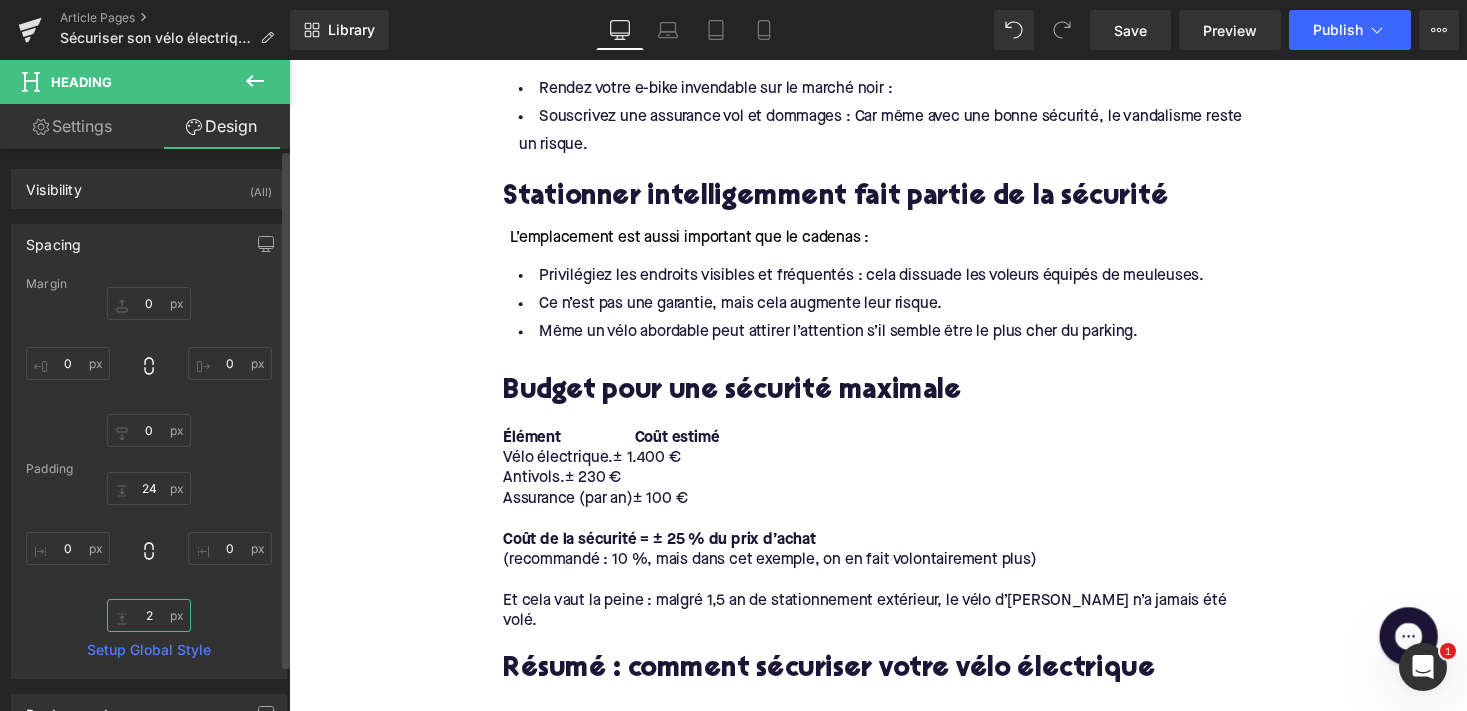 type 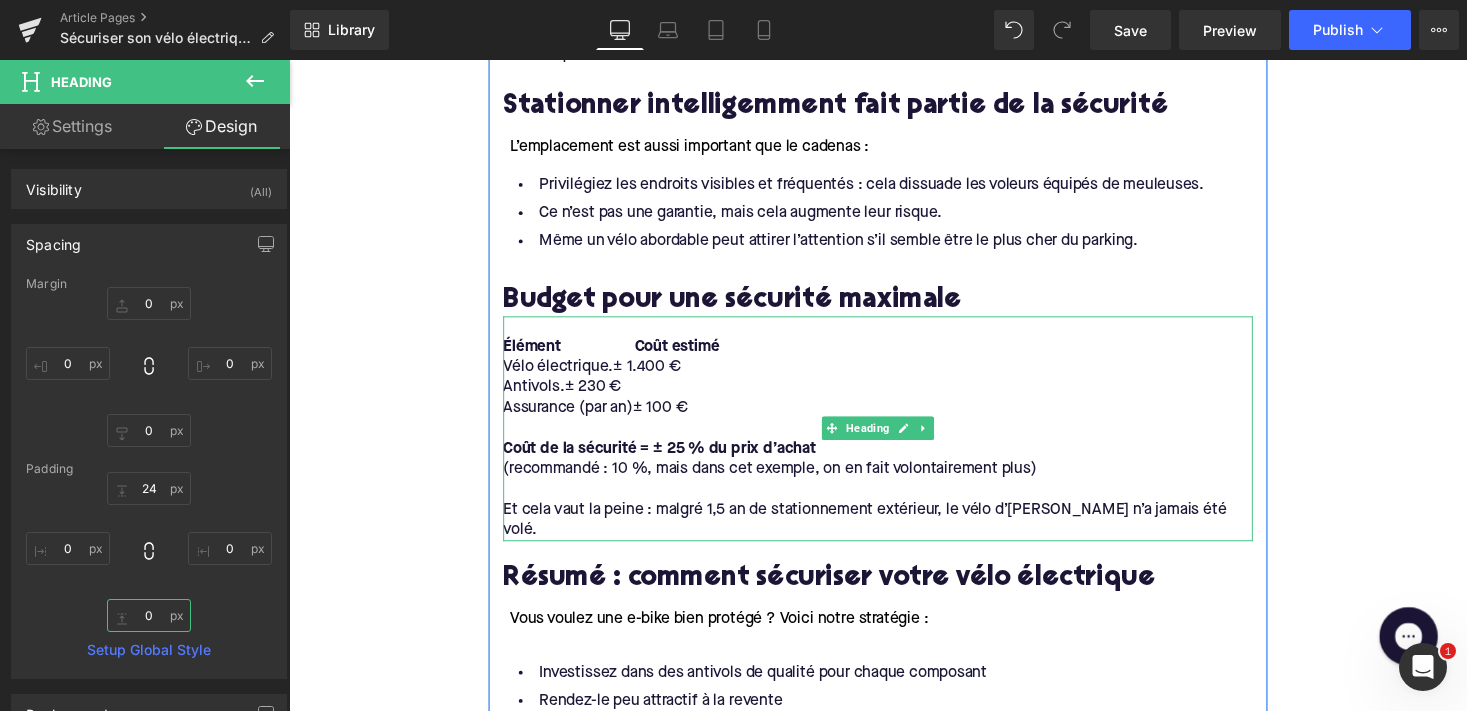 scroll, scrollTop: 3228, scrollLeft: 0, axis: vertical 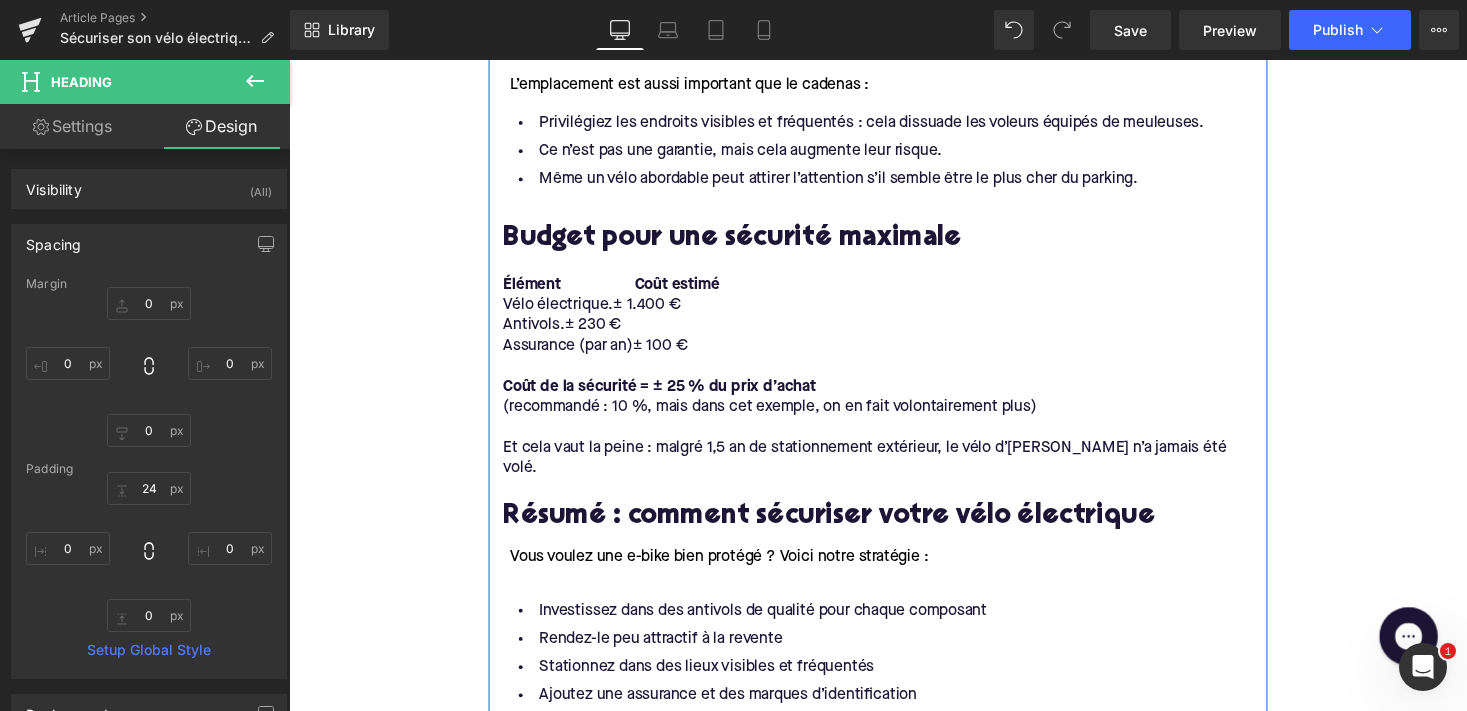 click on "Résumé : comment sécuriser votre vélo électrique" at bounding box center (894, 530) 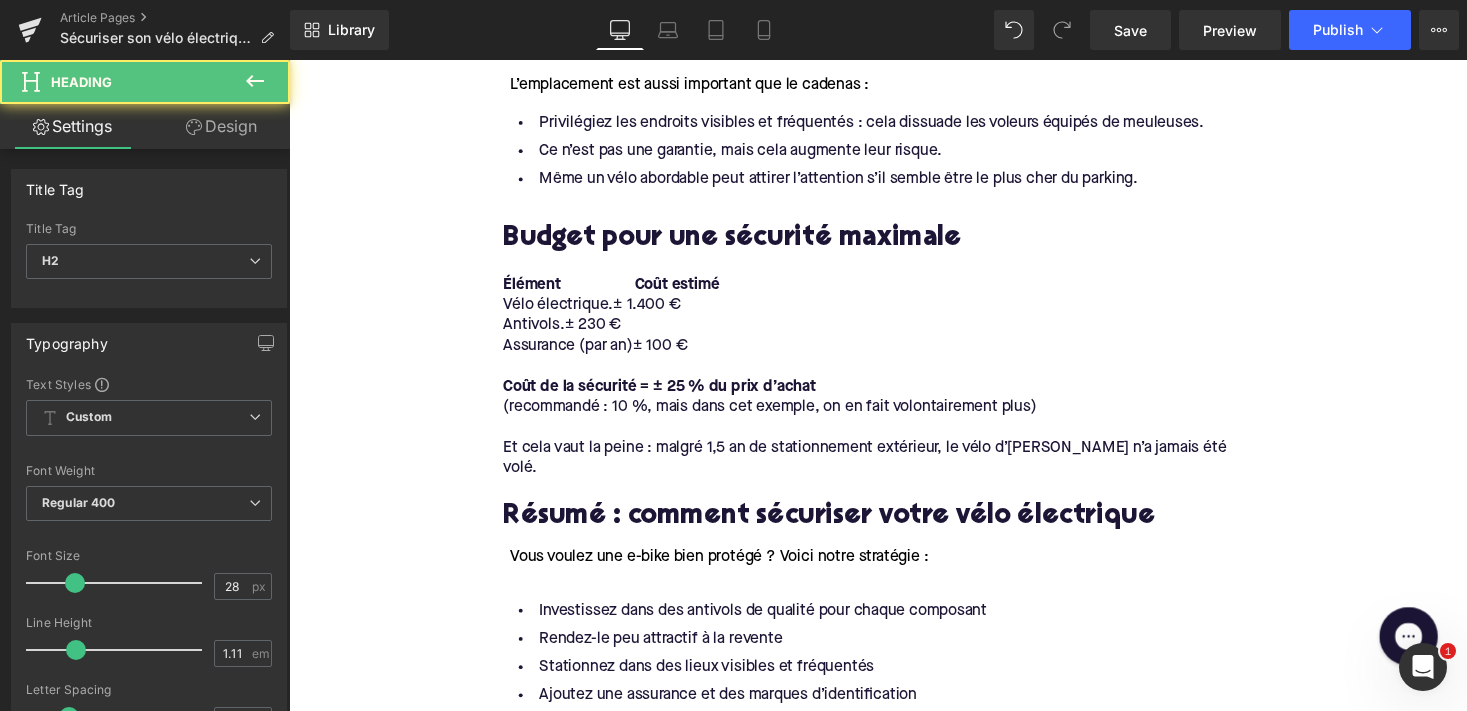 click on "Design" at bounding box center [221, 126] 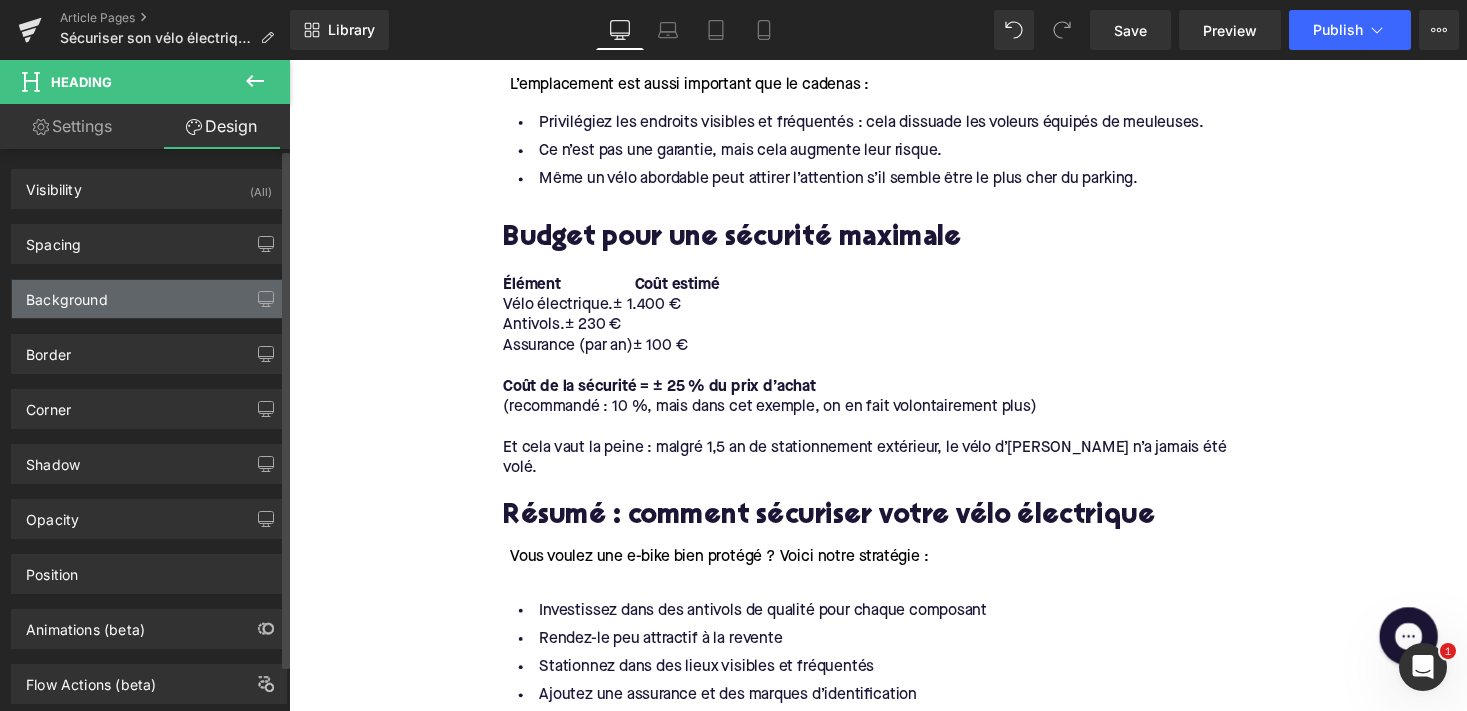 click on "Background" at bounding box center [149, 299] 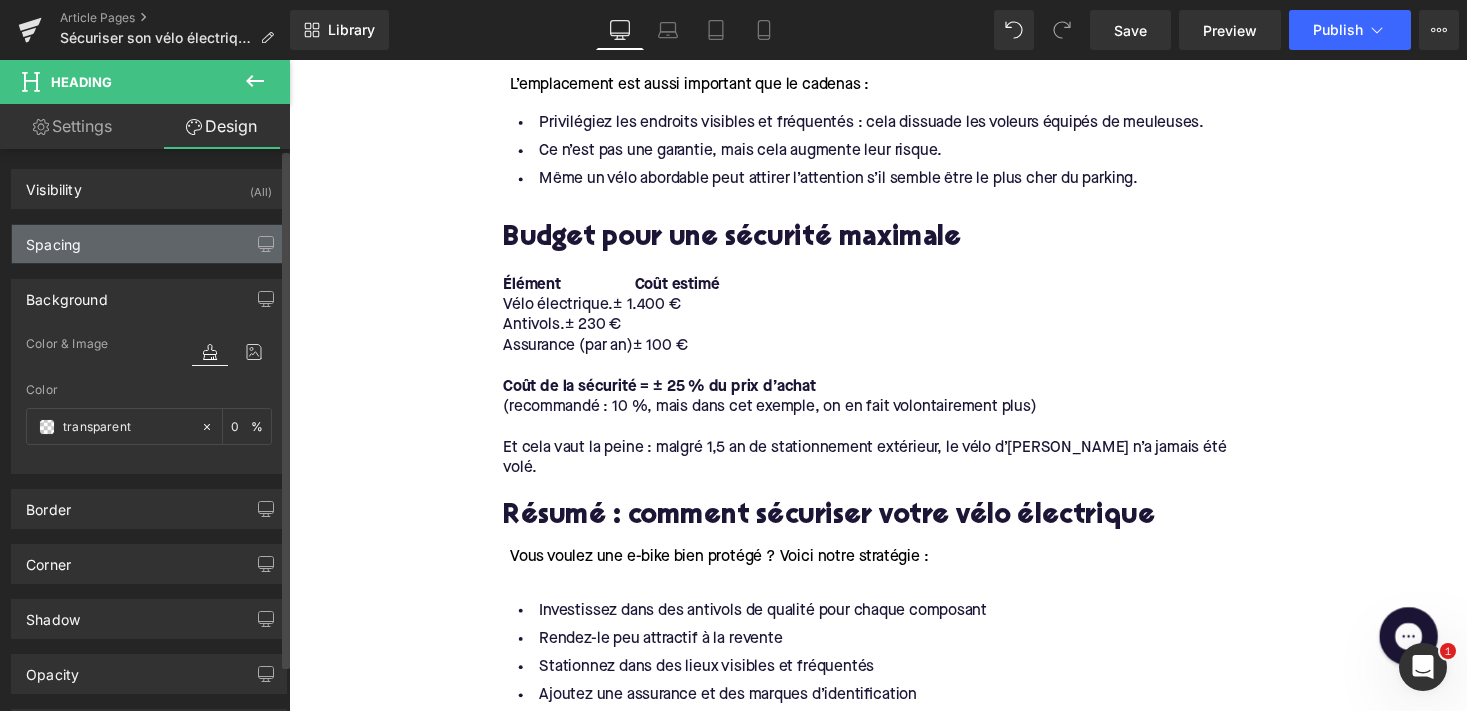 click on "Spacing" at bounding box center (149, 244) 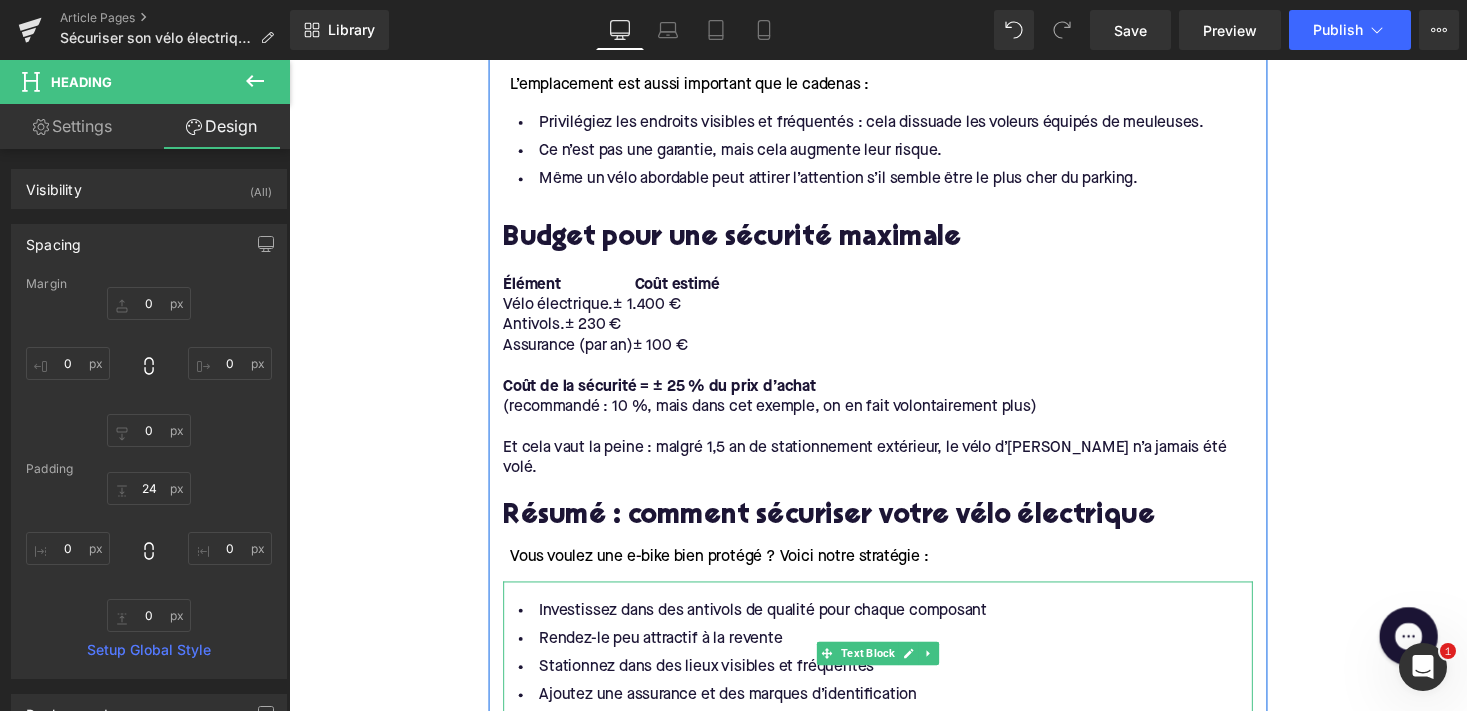 scroll, scrollTop: 3372, scrollLeft: 0, axis: vertical 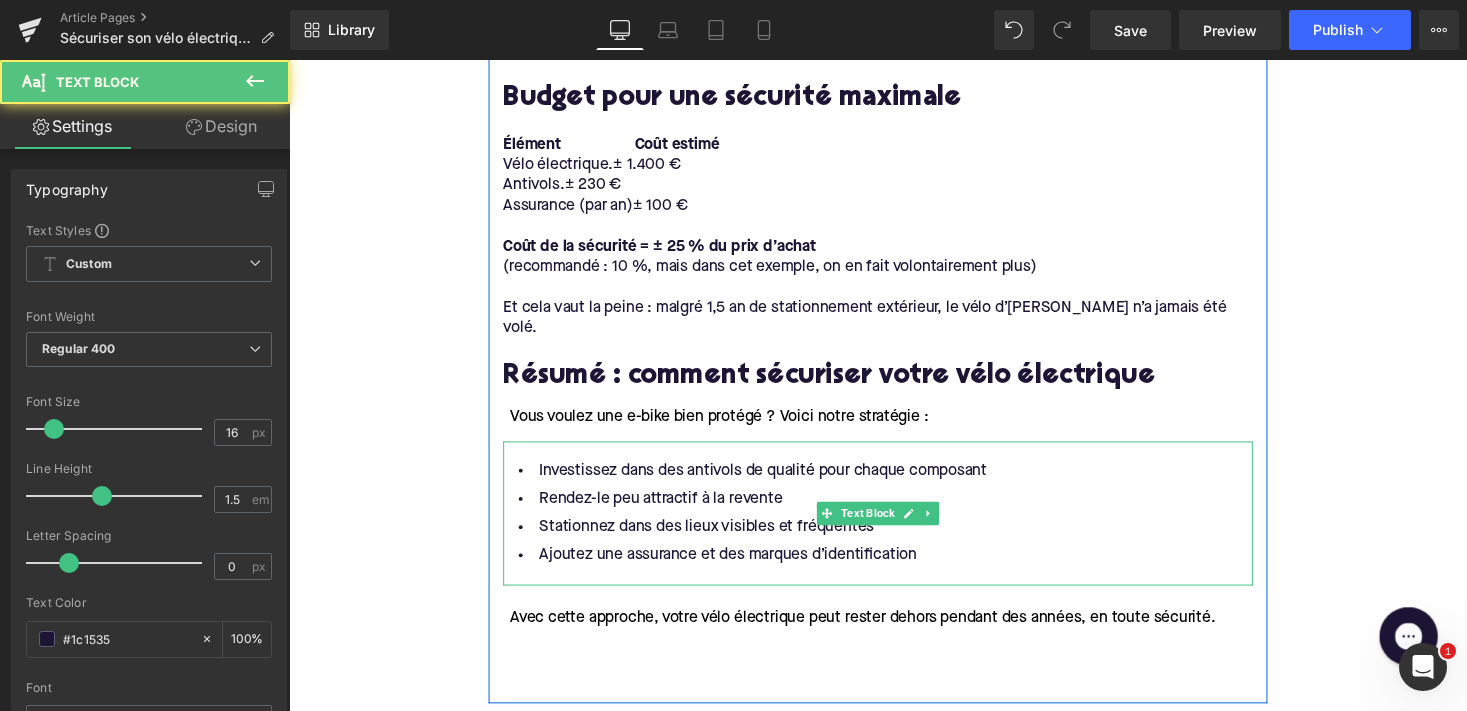 click on "Stationnez dans des lieux visibles et fréquentés" at bounding box center (894, 540) 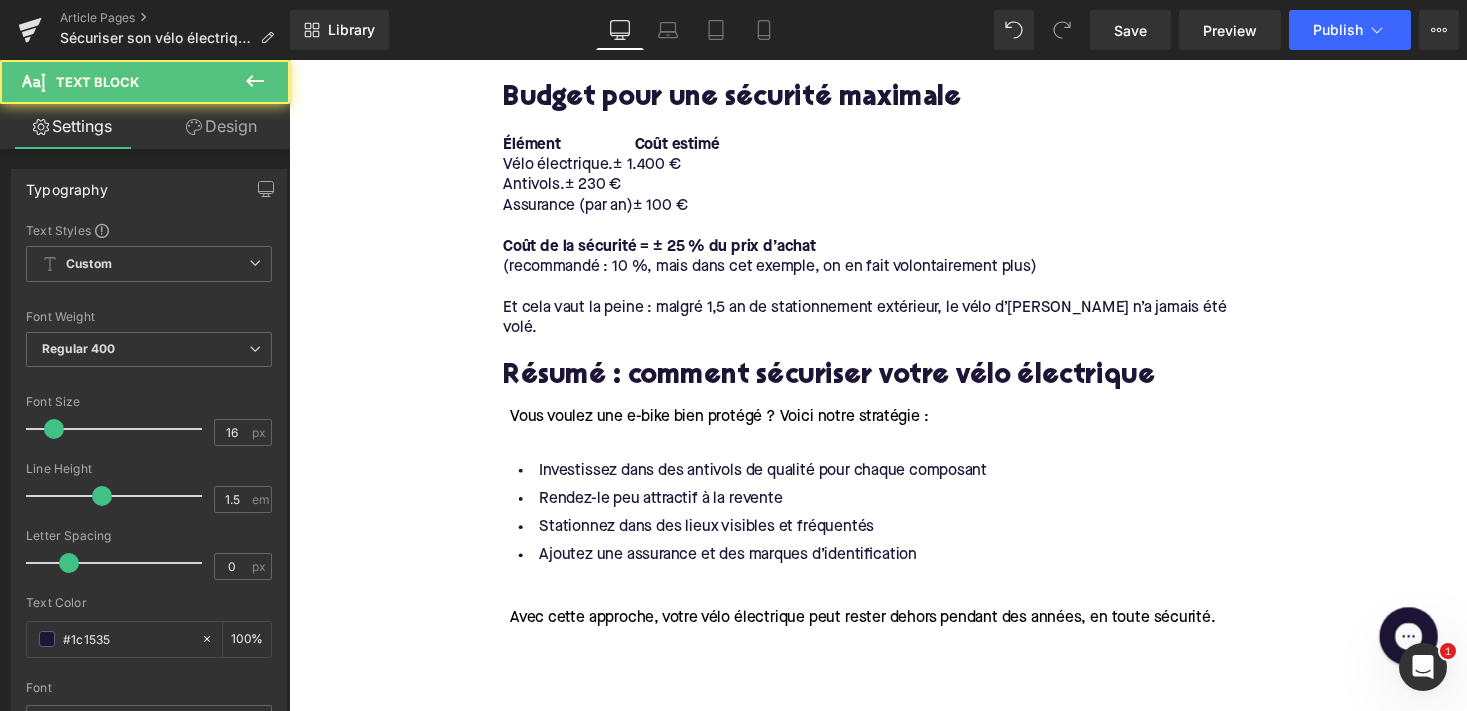 click on "Design" at bounding box center [221, 126] 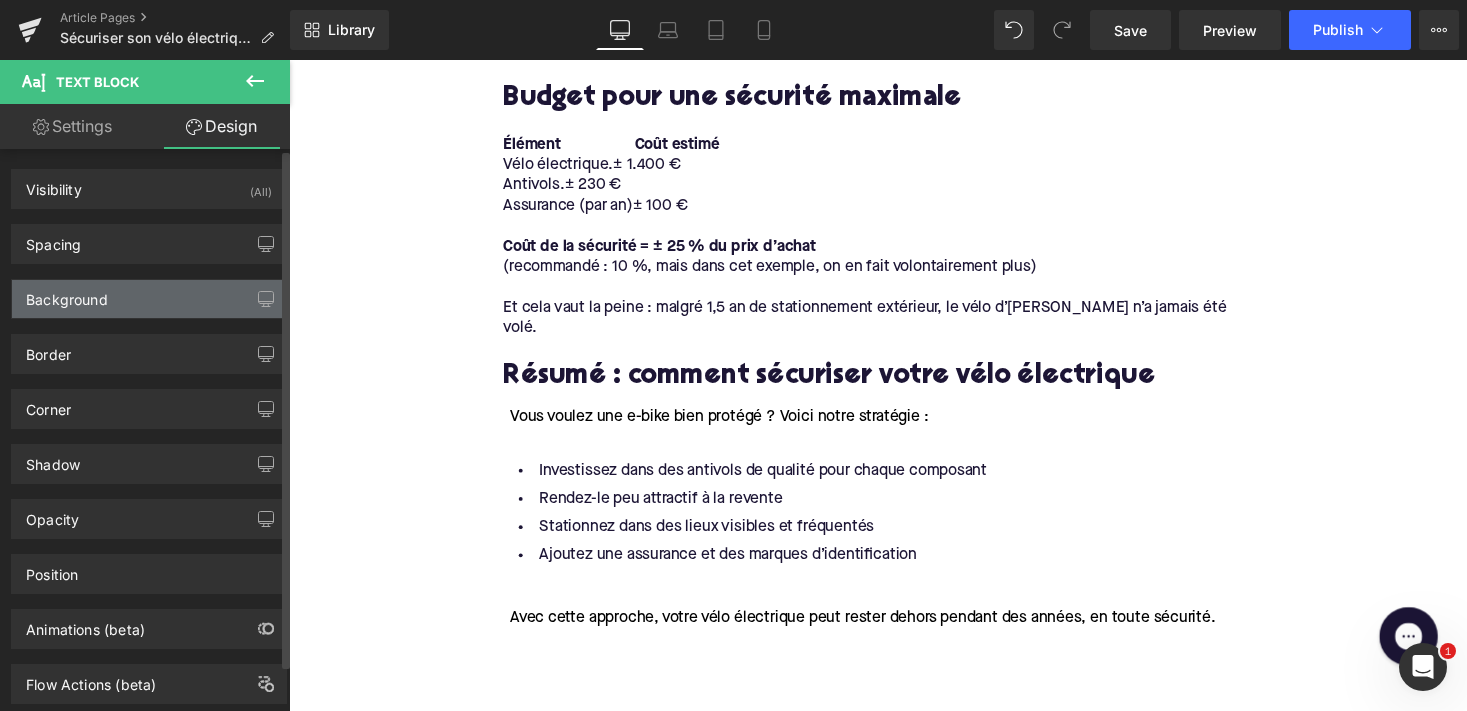 click on "Background" at bounding box center [149, 299] 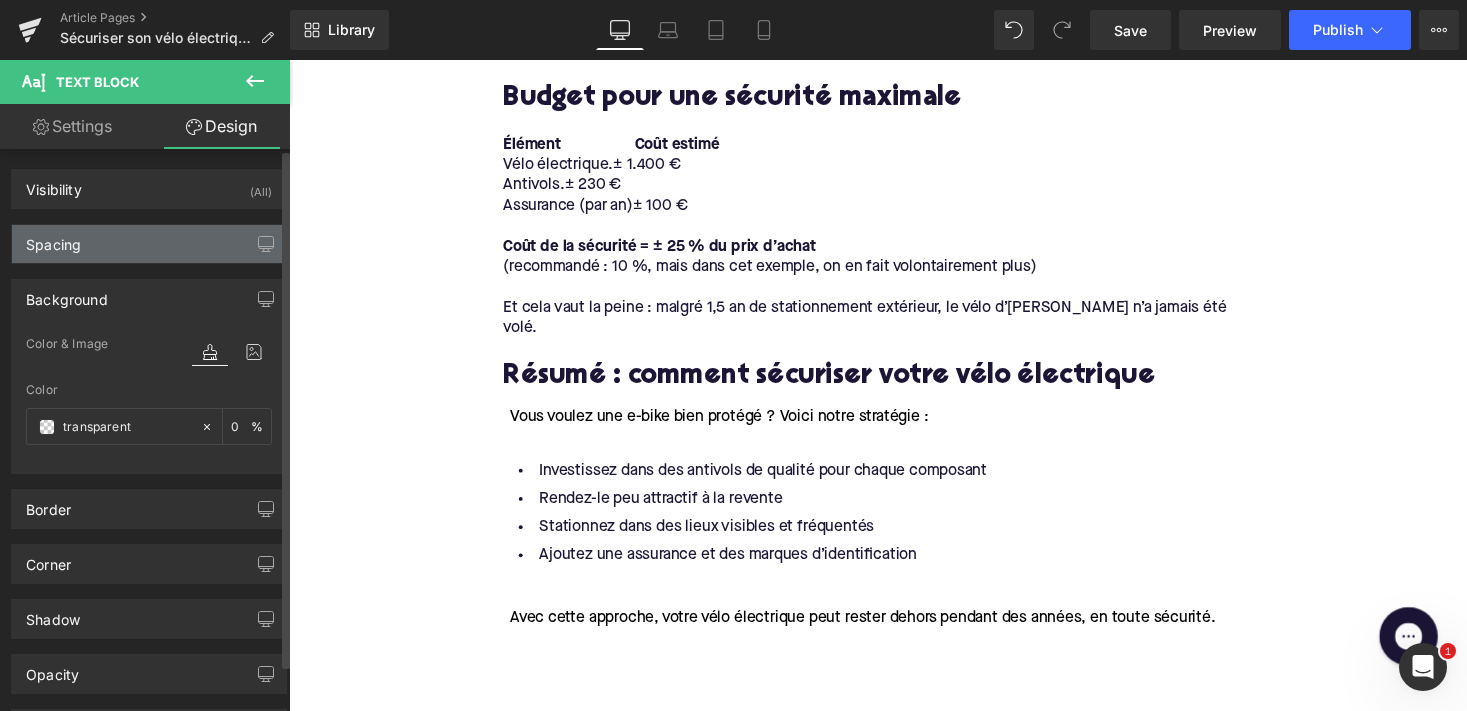 click on "Spacing" at bounding box center [149, 244] 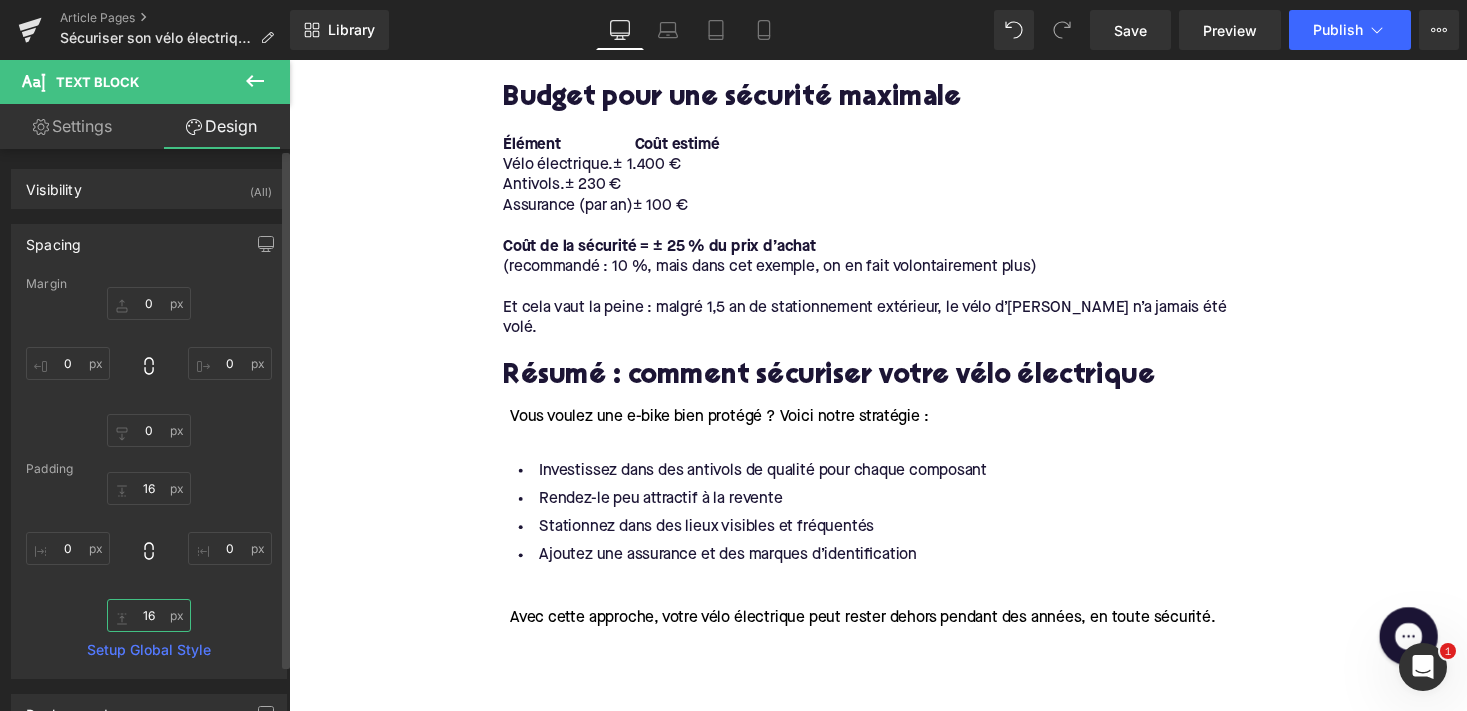 click on "16" at bounding box center (149, 615) 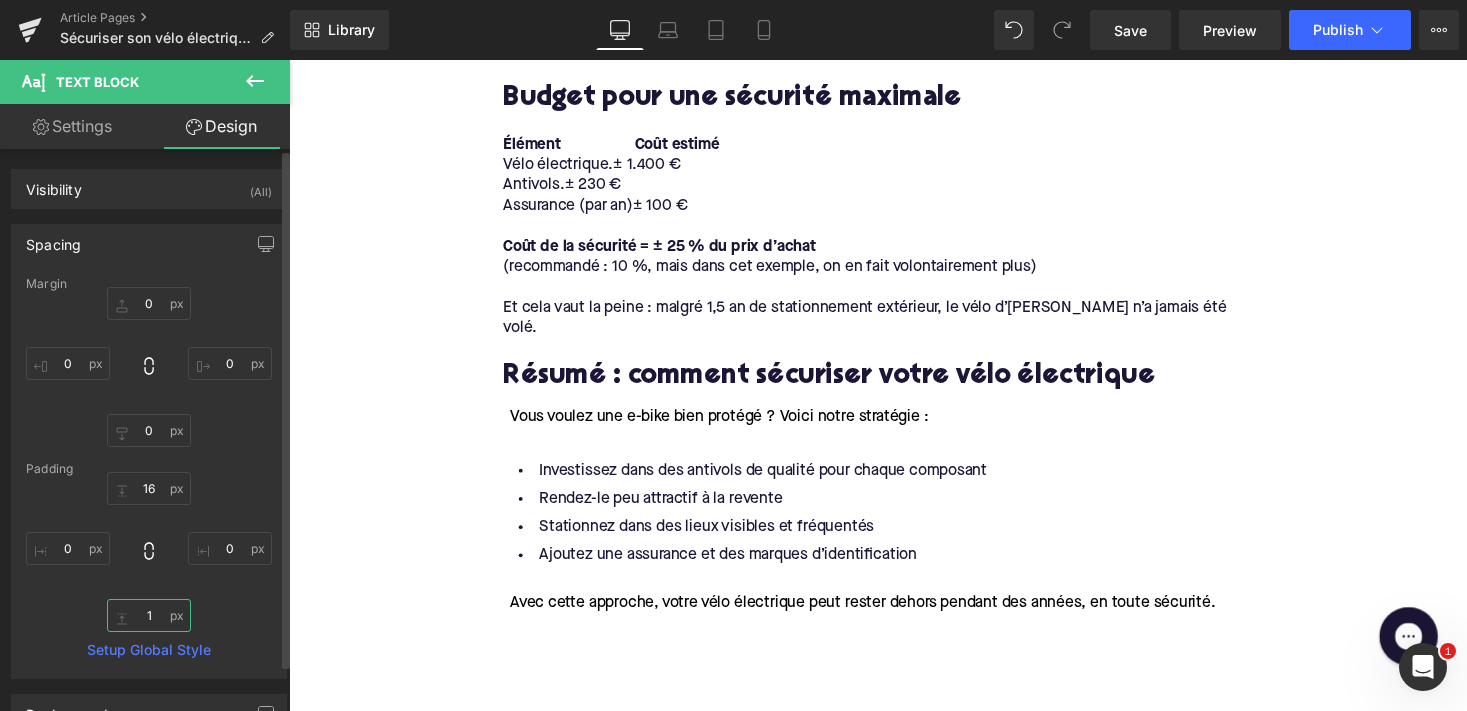 type 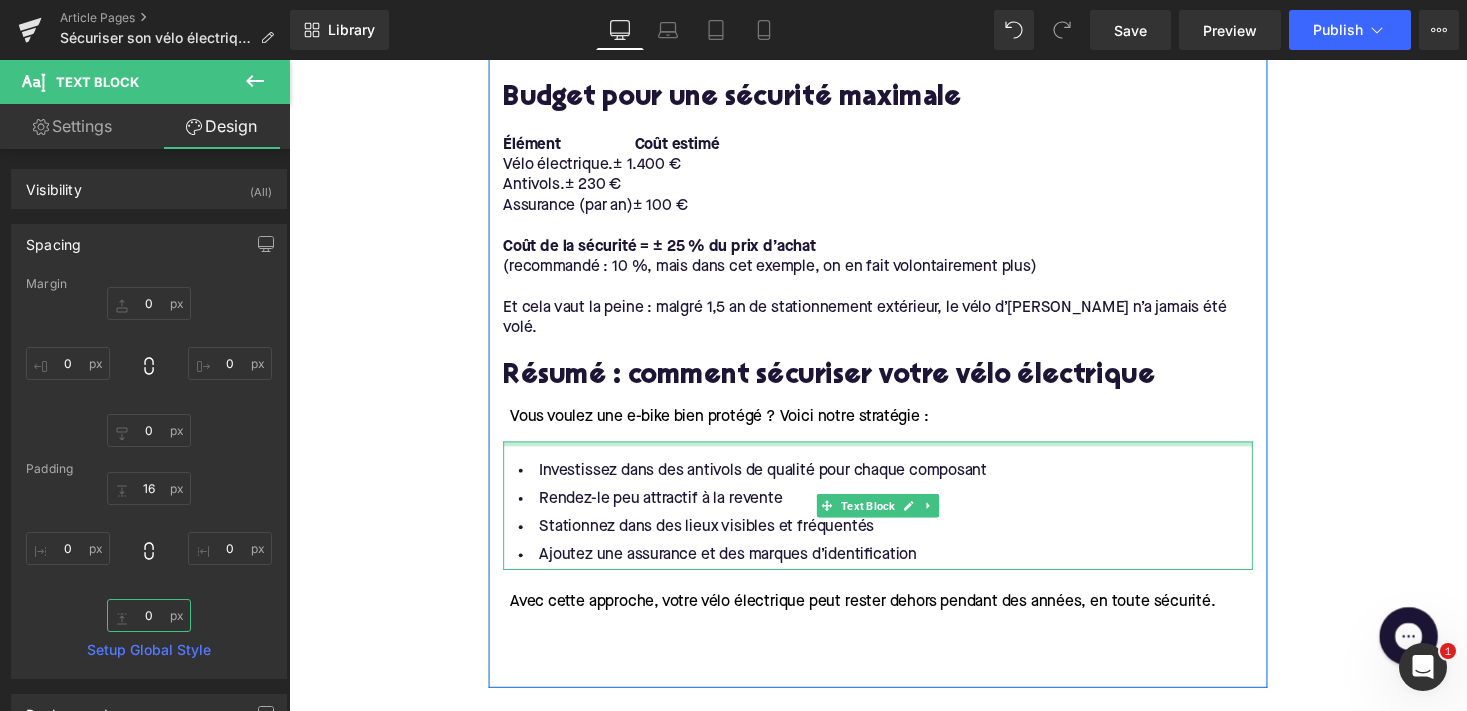 click at bounding box center (894, 454) 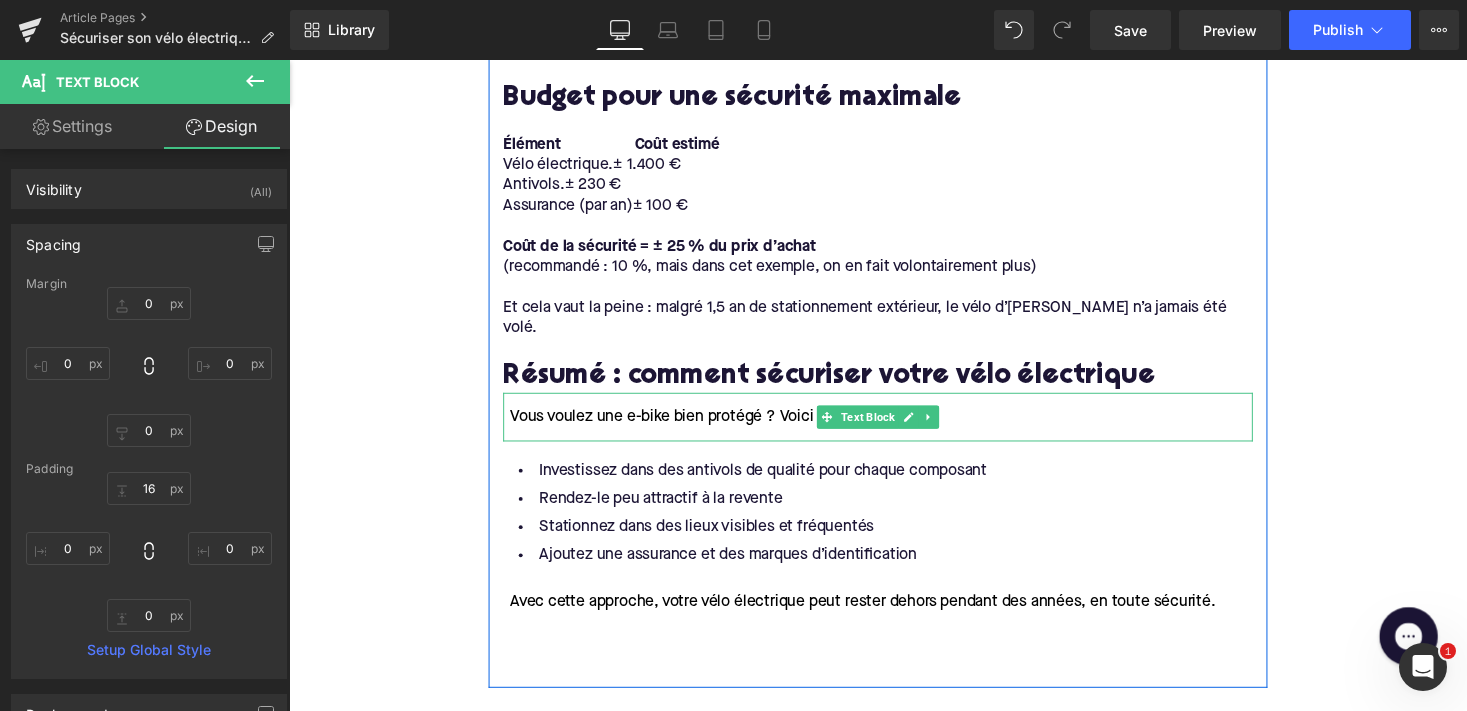 click on "Vous voulez une e-bike bien protégé ? Voici notre stratégie :" at bounding box center [731, 427] 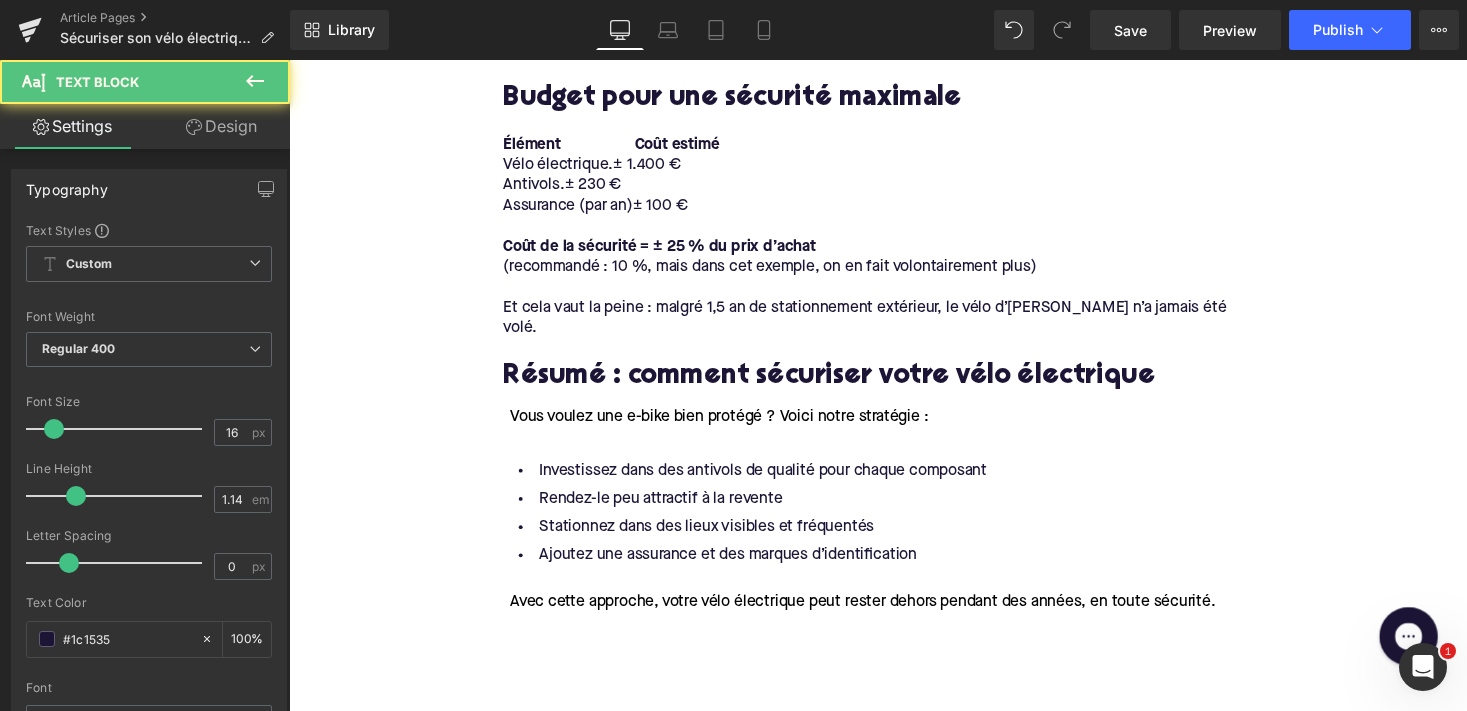 click on "Design" at bounding box center [221, 126] 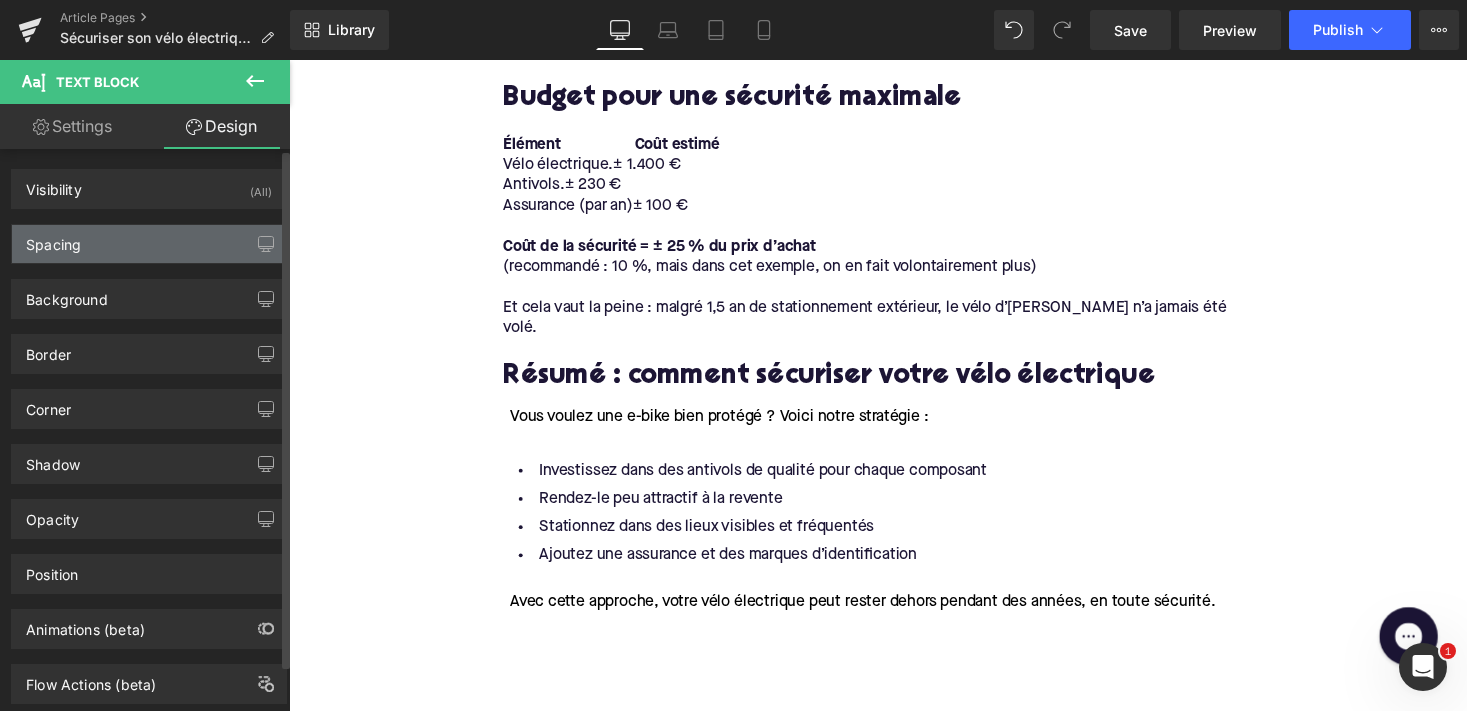 click on "Spacing" at bounding box center (149, 244) 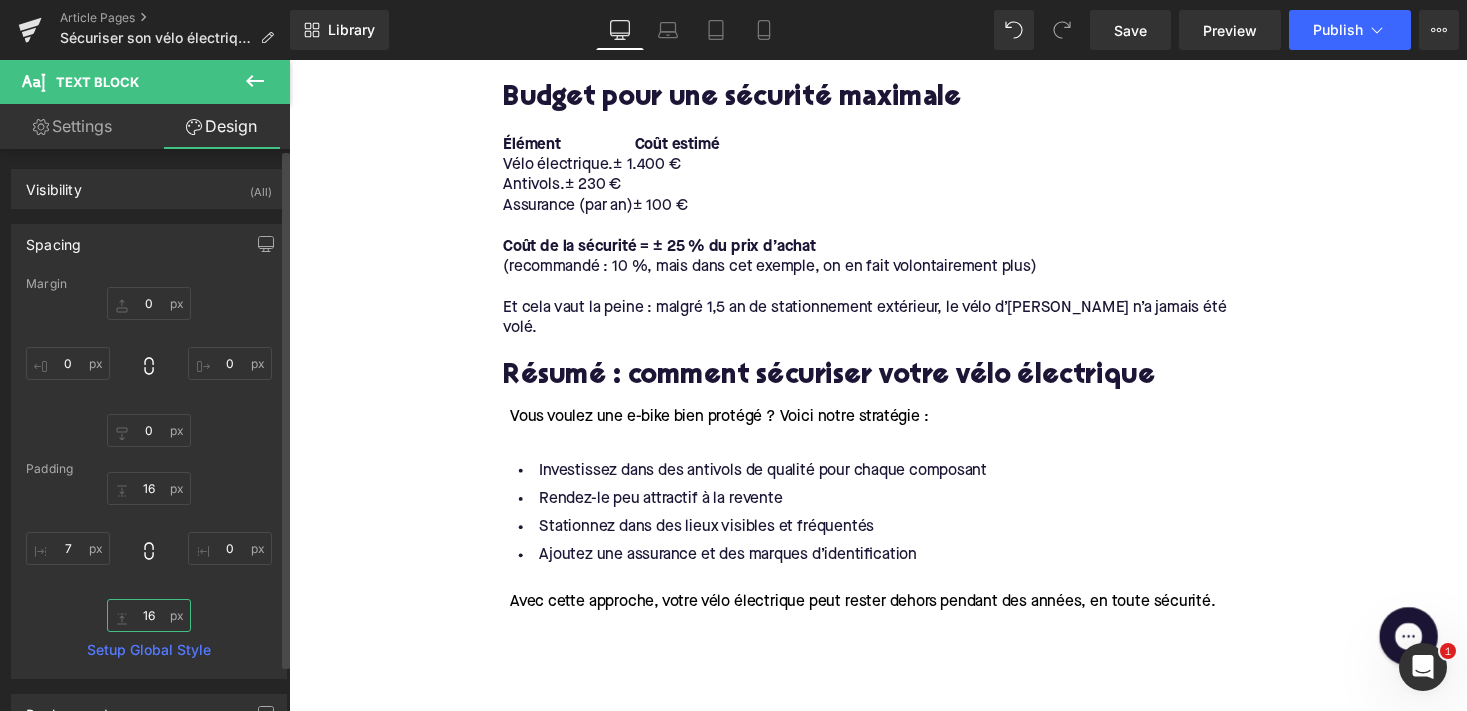 click on "16" at bounding box center [149, 615] 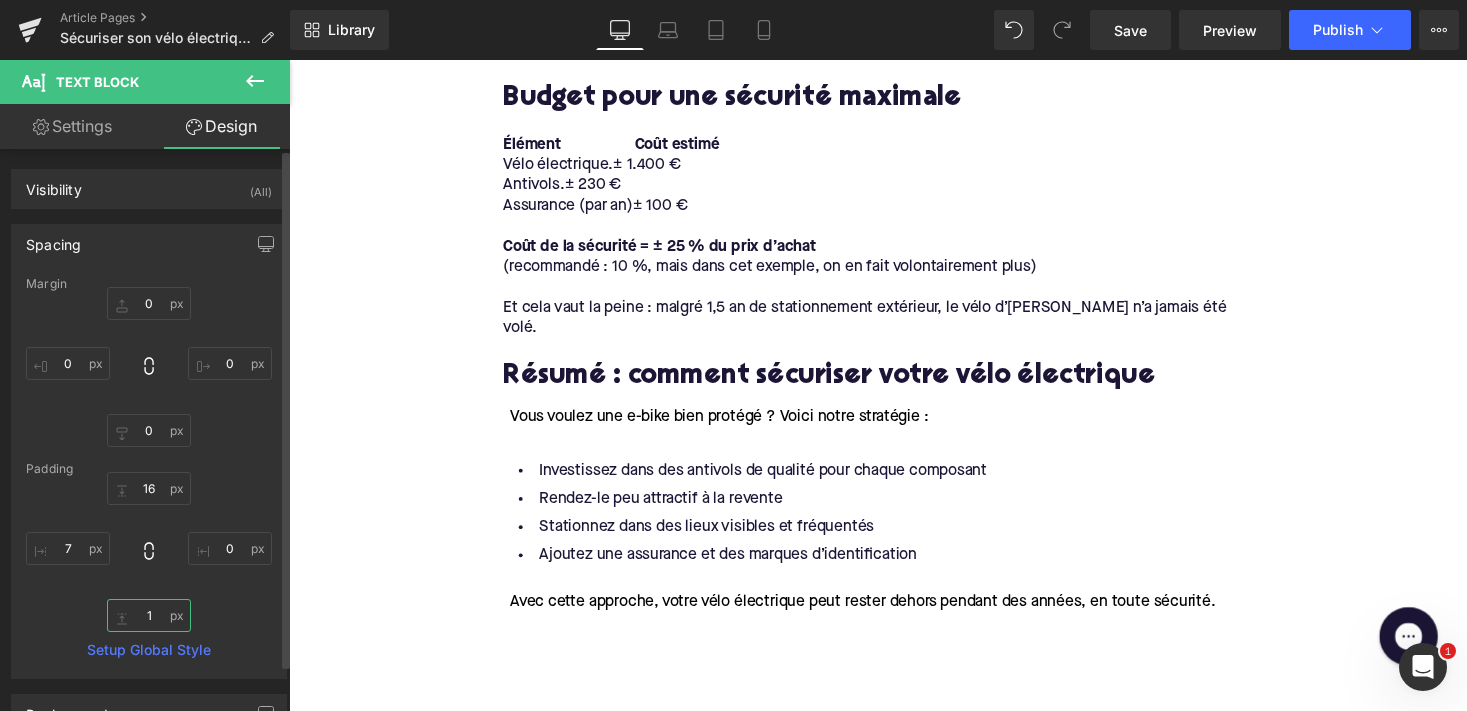 type 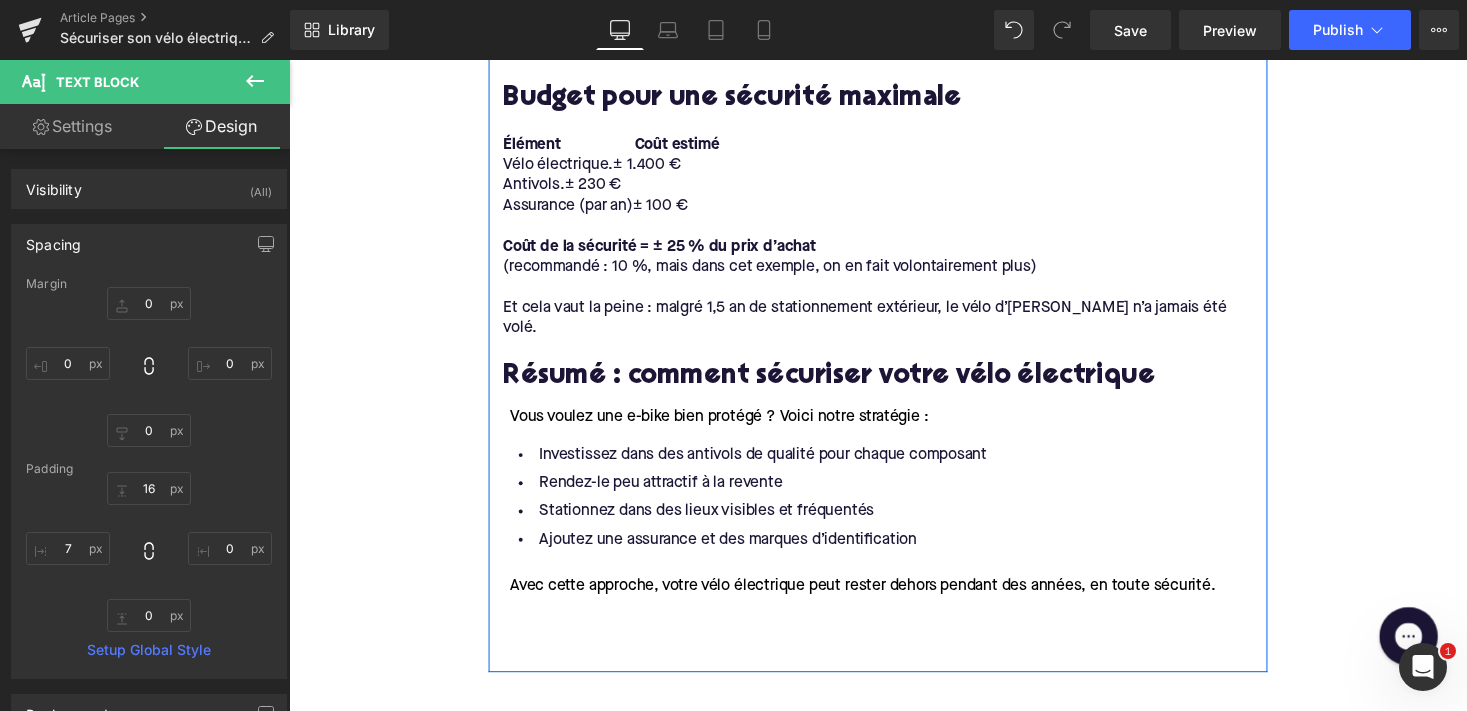 click on "Rendez-le peu attractif à la revente" at bounding box center [894, 495] 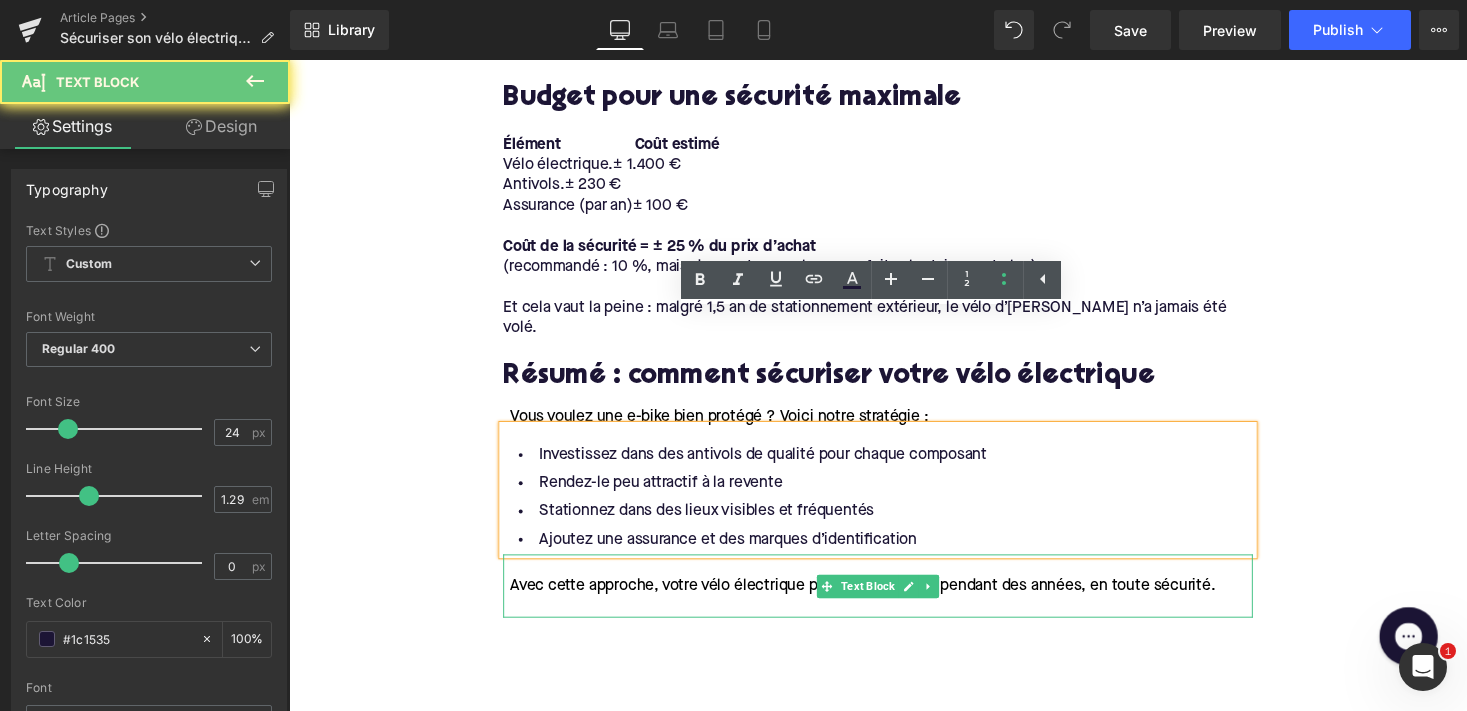 click on "Avec cette approche, votre vélo électrique peut rester dehors pendant des années, en toute sécurité." at bounding box center (878, 601) 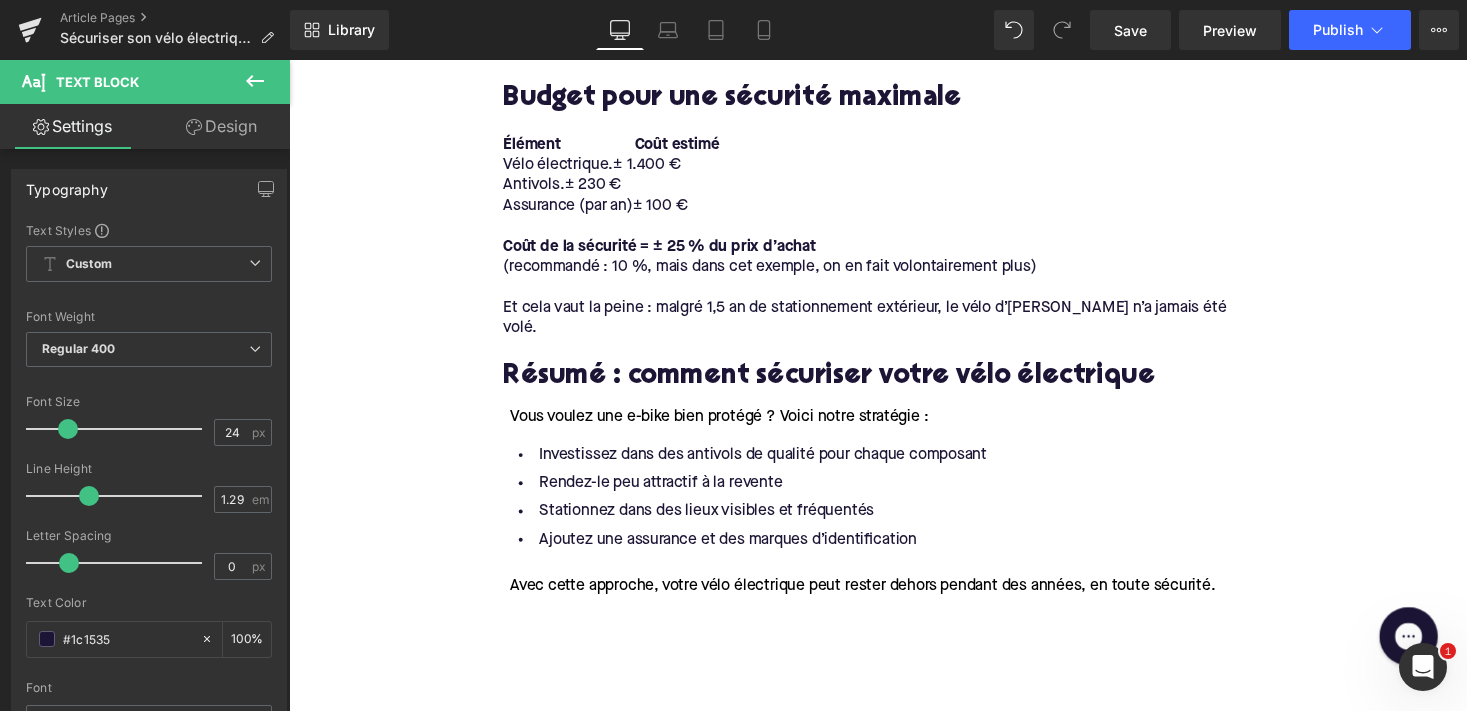 click on "Design" at bounding box center [221, 126] 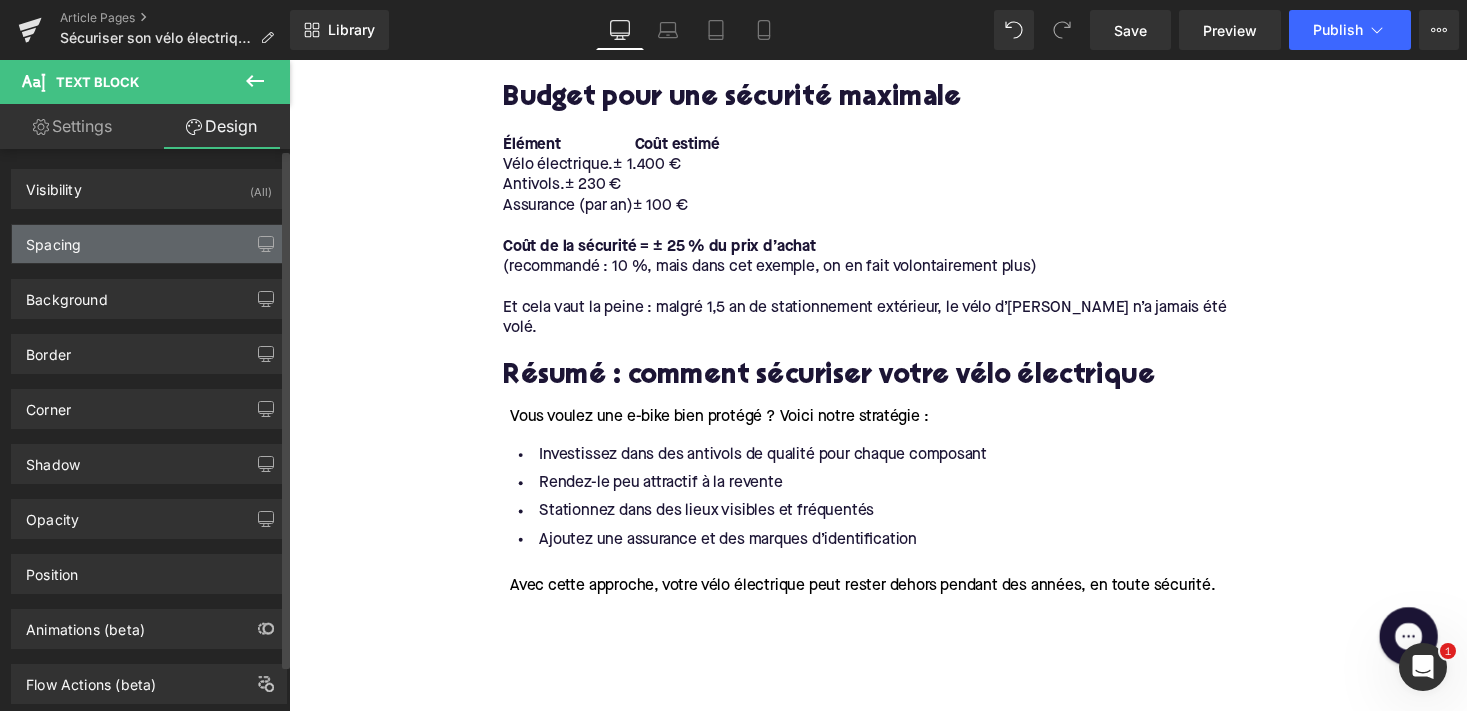 click on "Spacing" at bounding box center [149, 244] 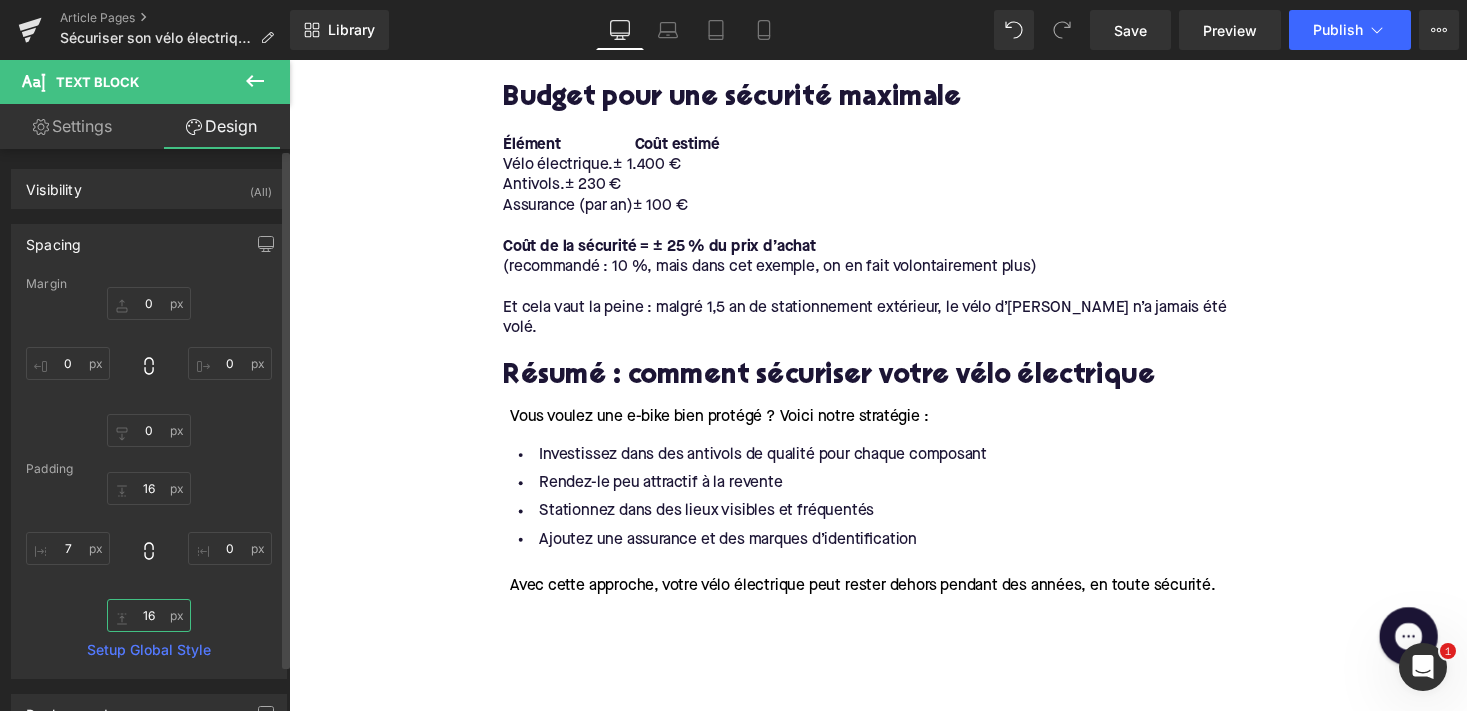 click on "16" at bounding box center (149, 615) 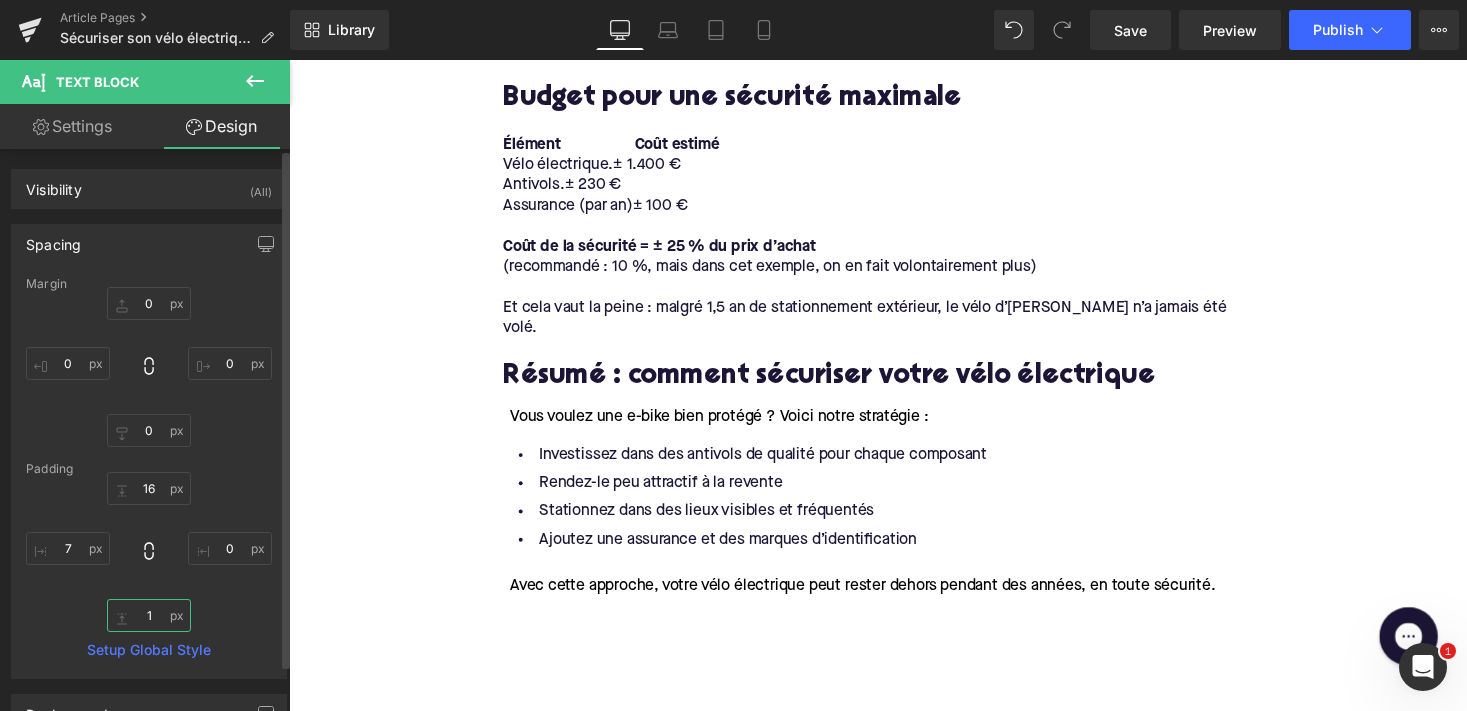 type 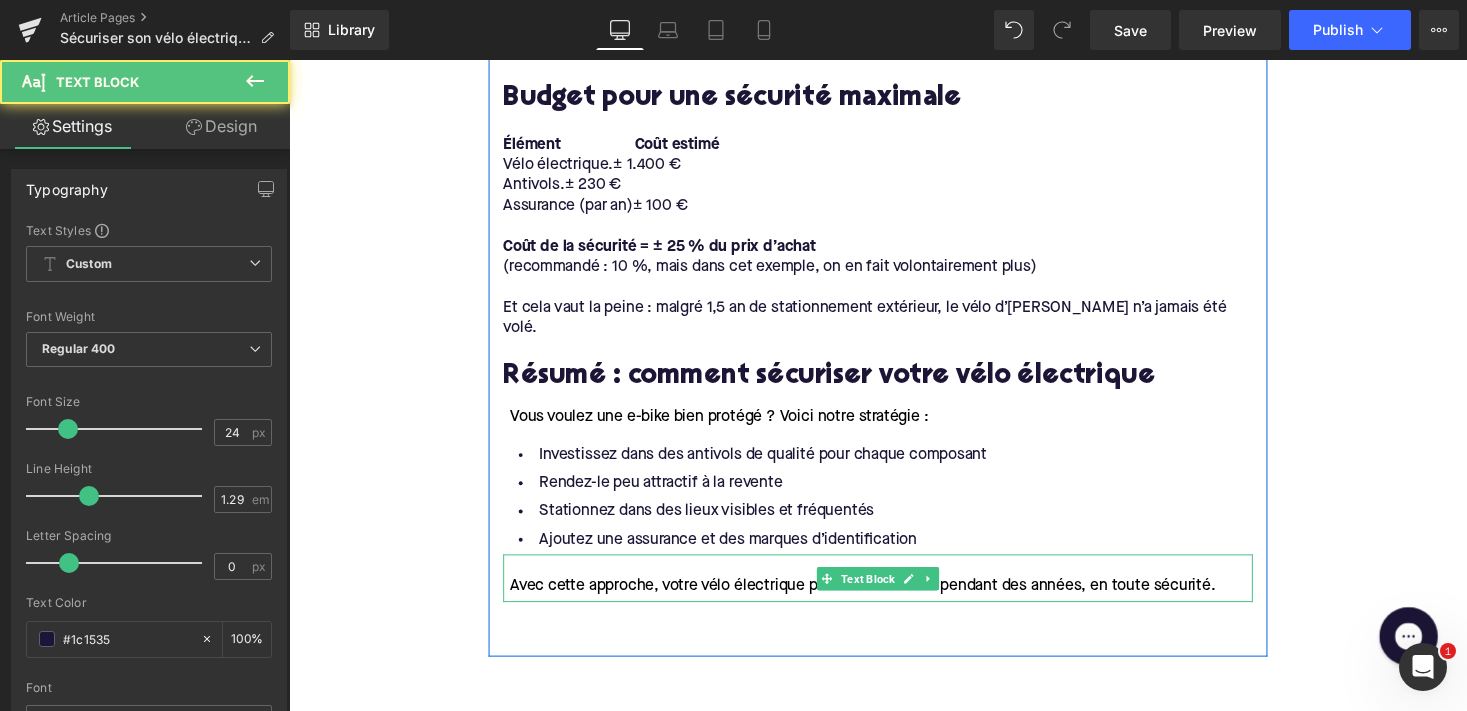click on "Avec cette approche, votre vélo électrique peut rester dehors pendant des années, en toute sécurité." at bounding box center [878, 601] 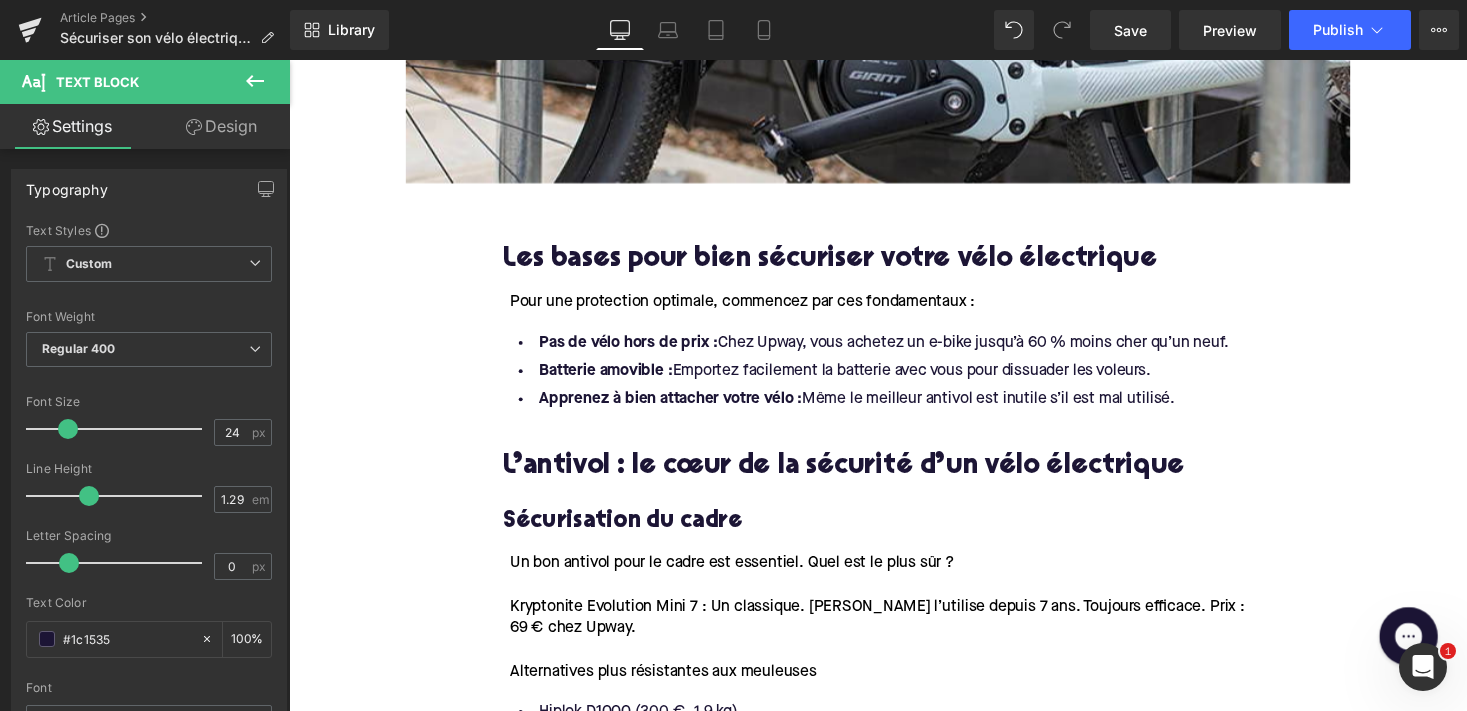 scroll, scrollTop: 1219, scrollLeft: 0, axis: vertical 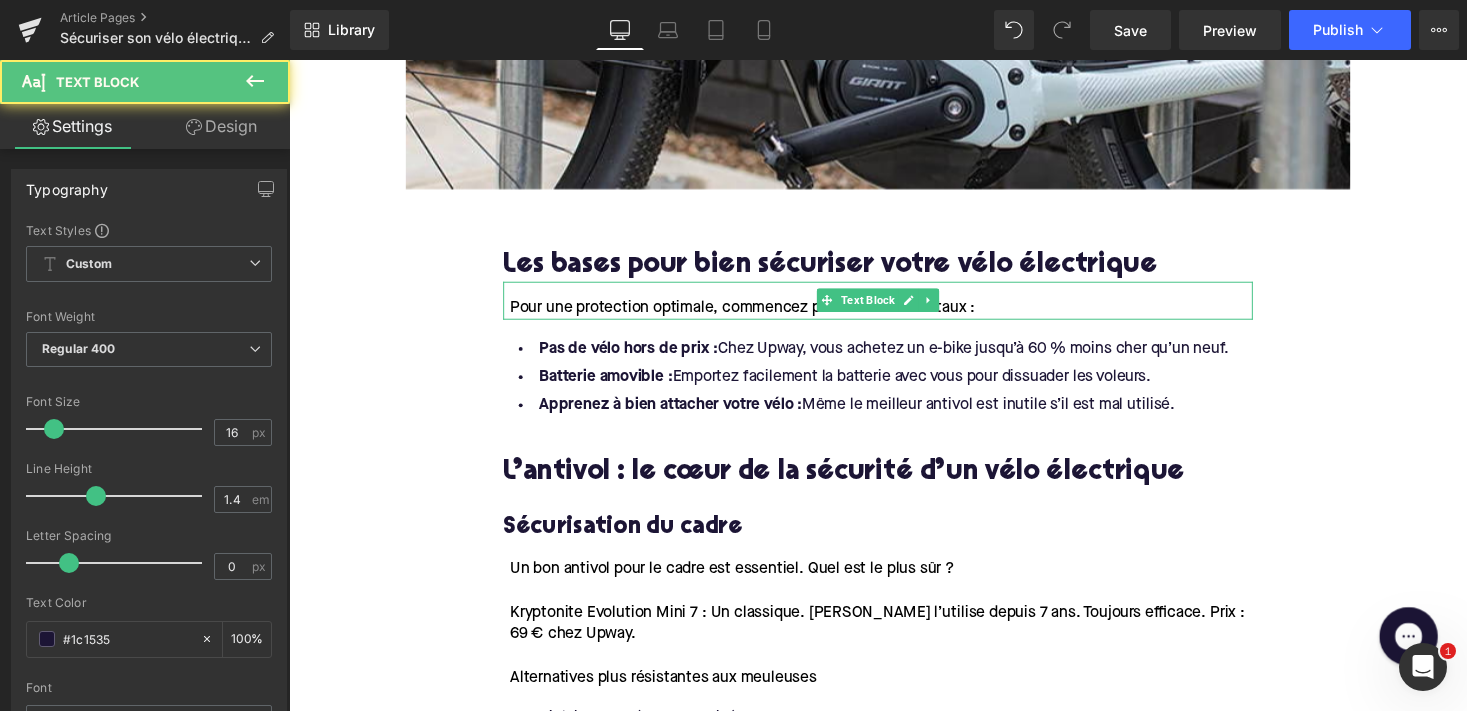 click on "Pour une protection optimale, commencez par ces fondamentaux :" at bounding box center [755, 315] 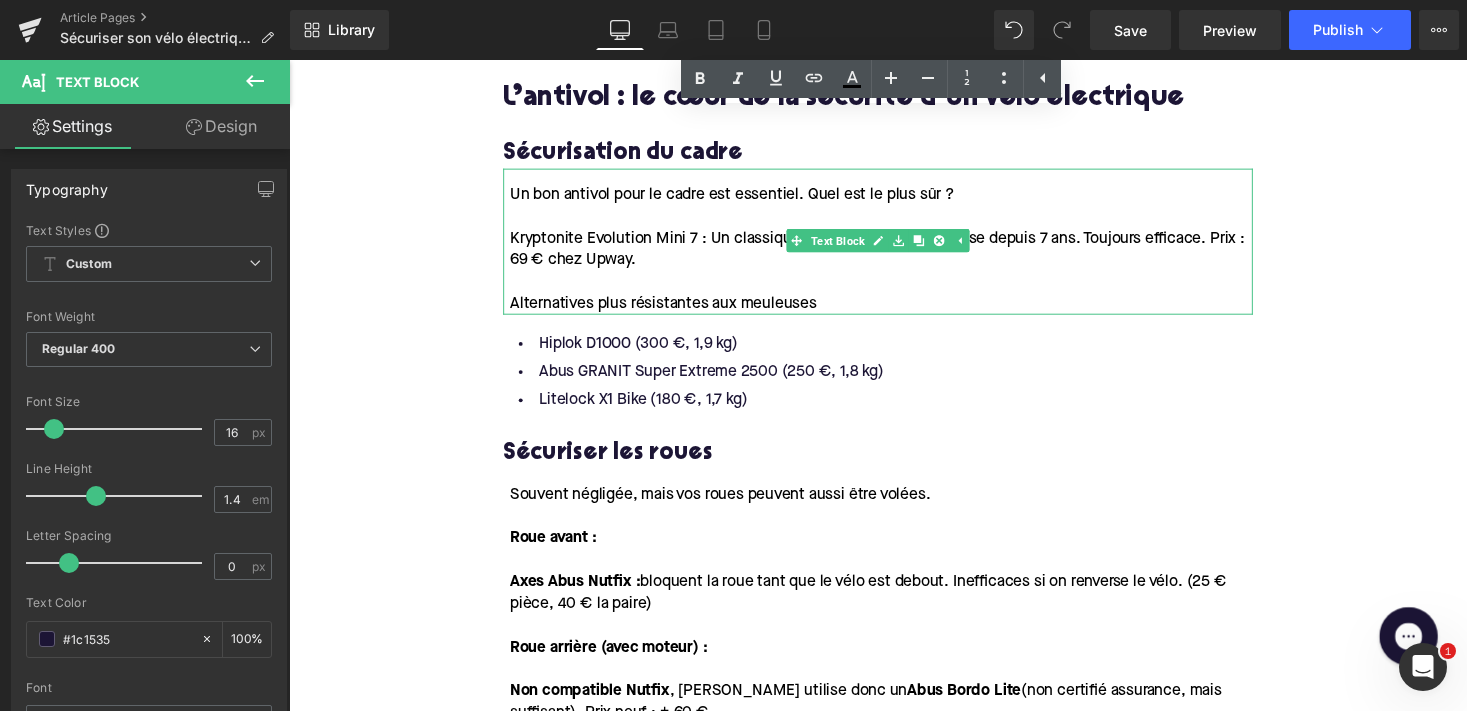 scroll, scrollTop: 1645, scrollLeft: 0, axis: vertical 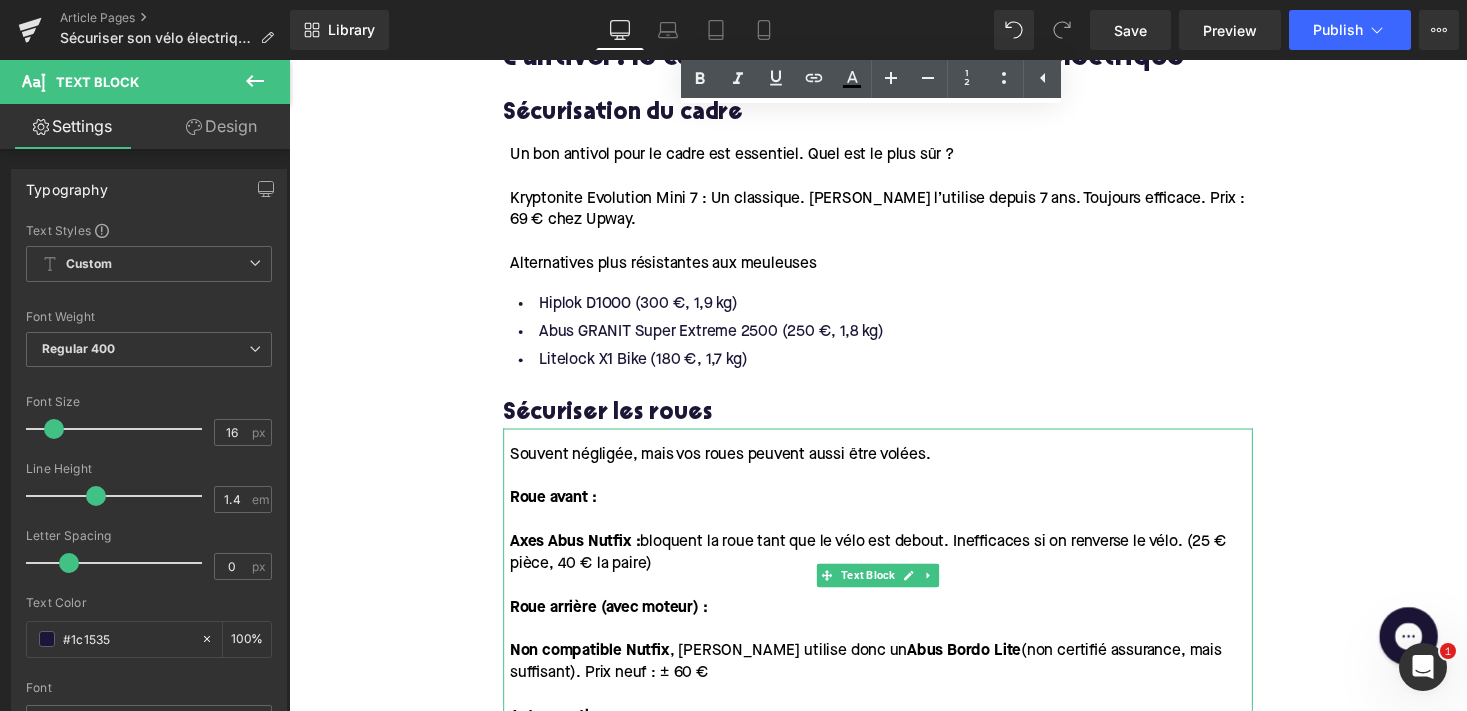 click on "Souvent négligée, mais vos roues peuvent aussi être volées." at bounding box center [732, 465] 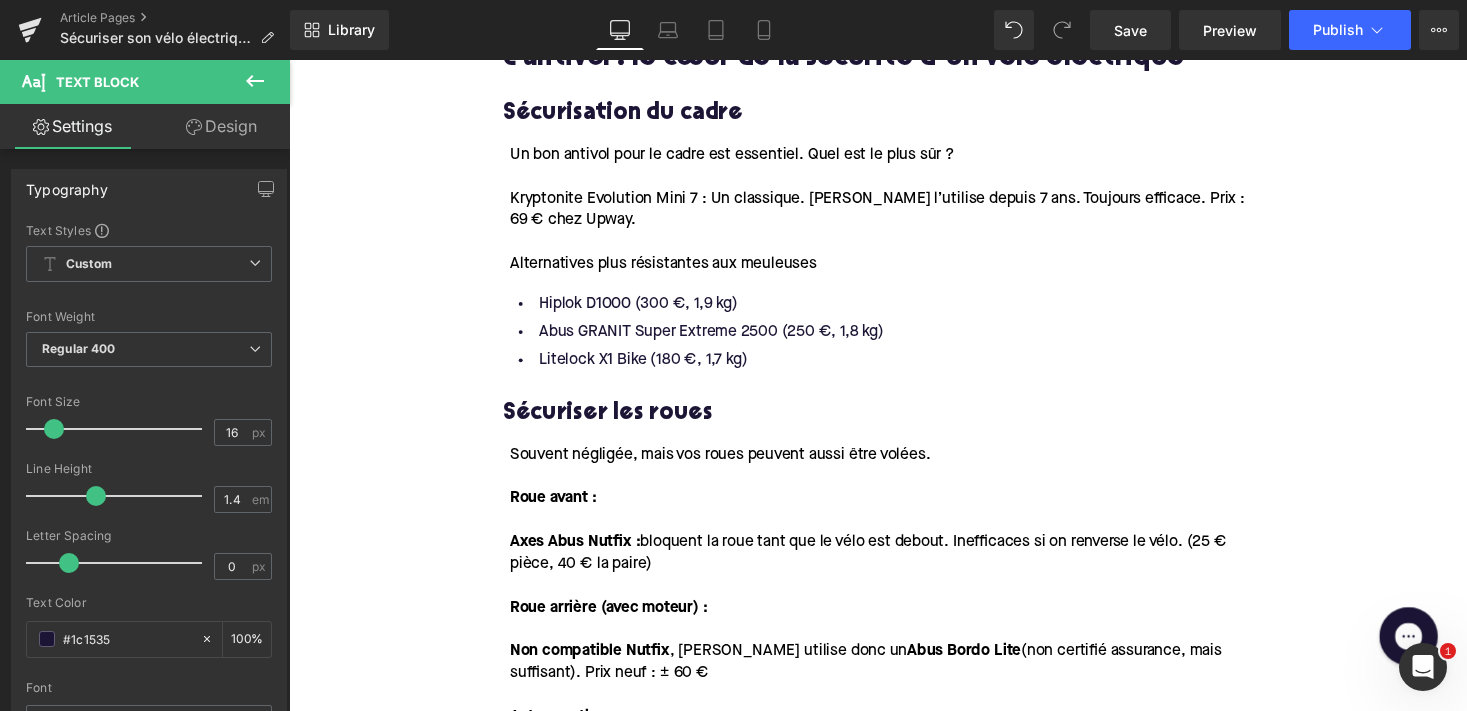click on "Design" at bounding box center [221, 126] 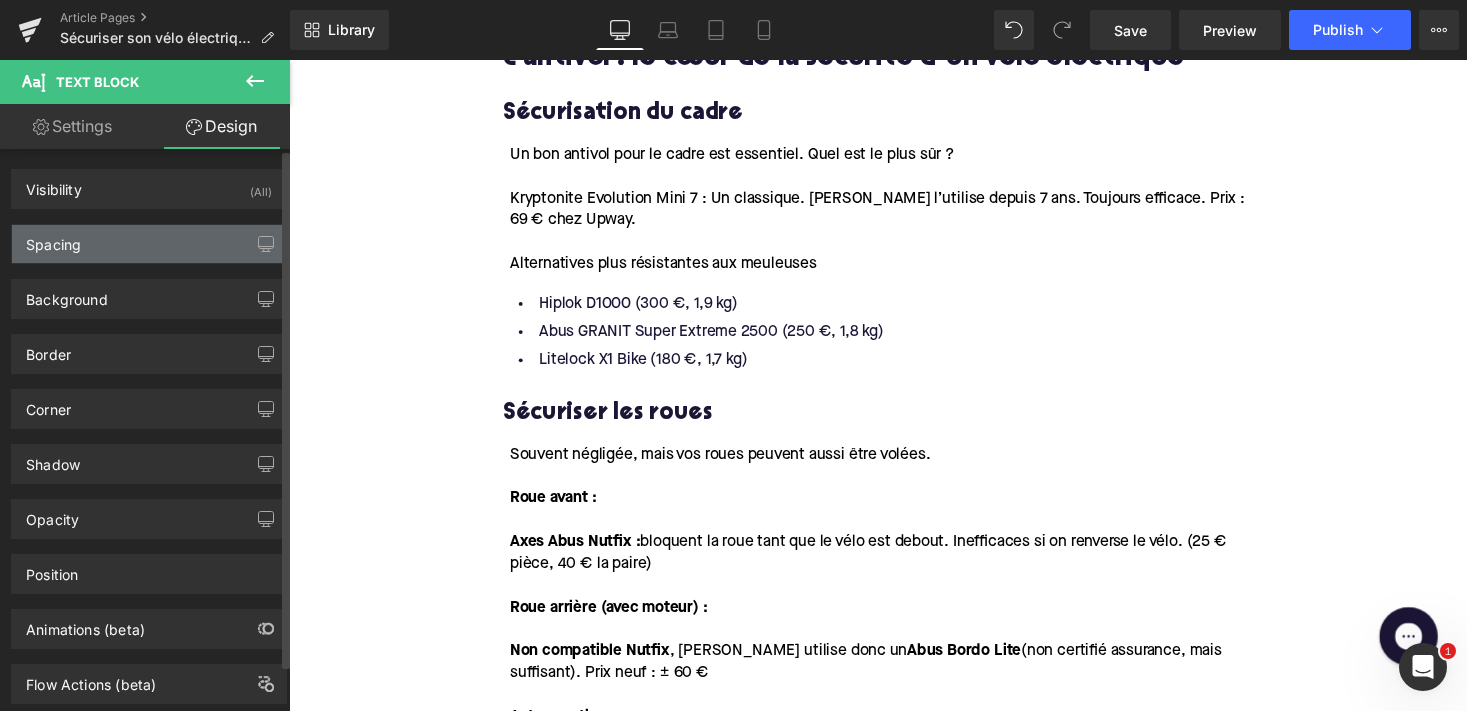 click on "Spacing" at bounding box center [149, 244] 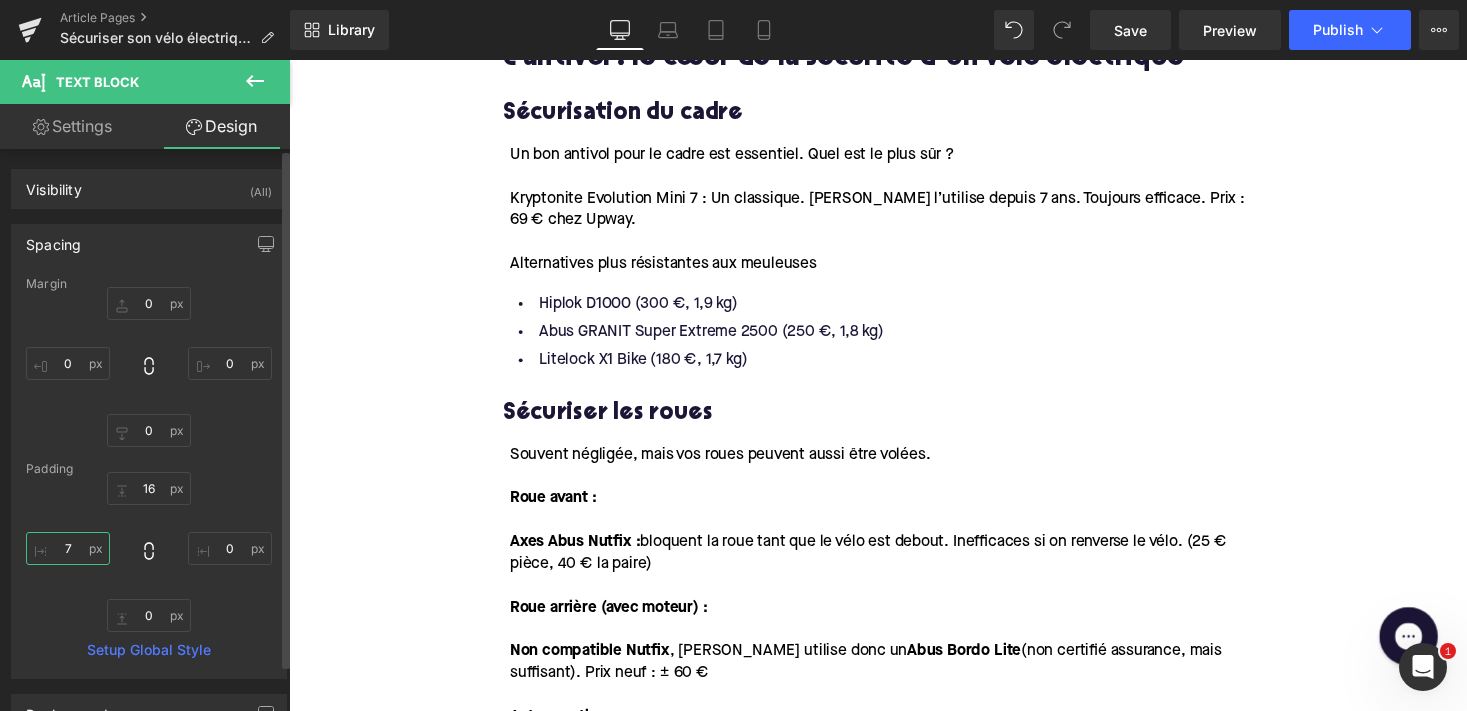click on "7" at bounding box center [68, 548] 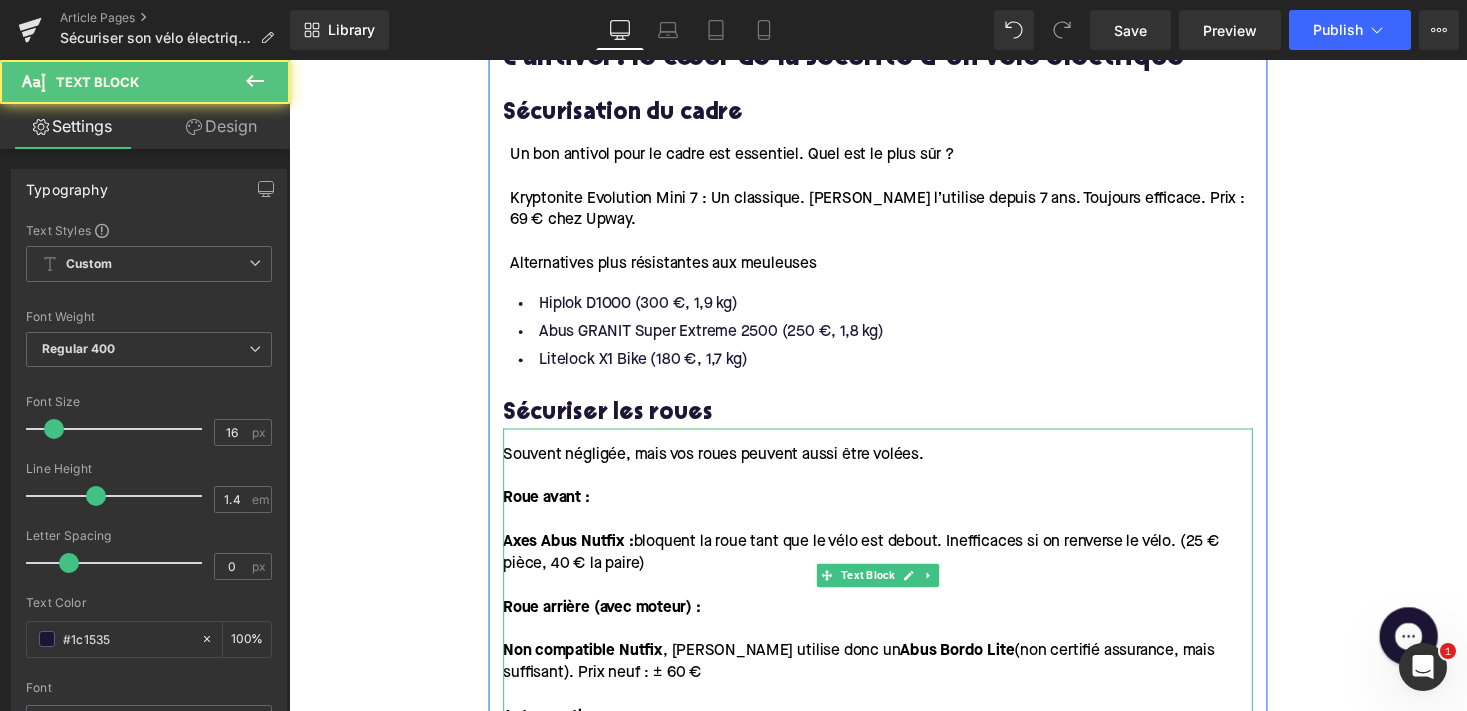 click at bounding box center [894, 533] 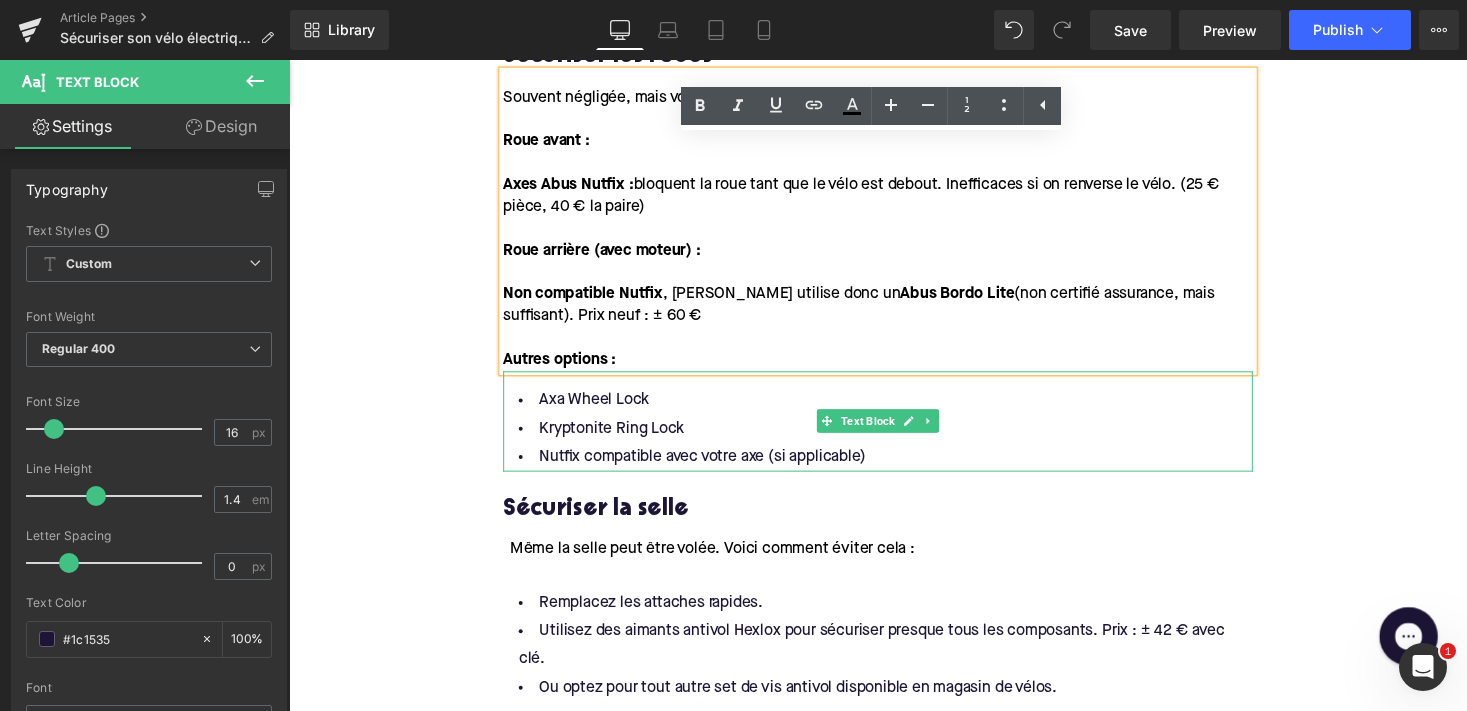 scroll, scrollTop: 2115, scrollLeft: 0, axis: vertical 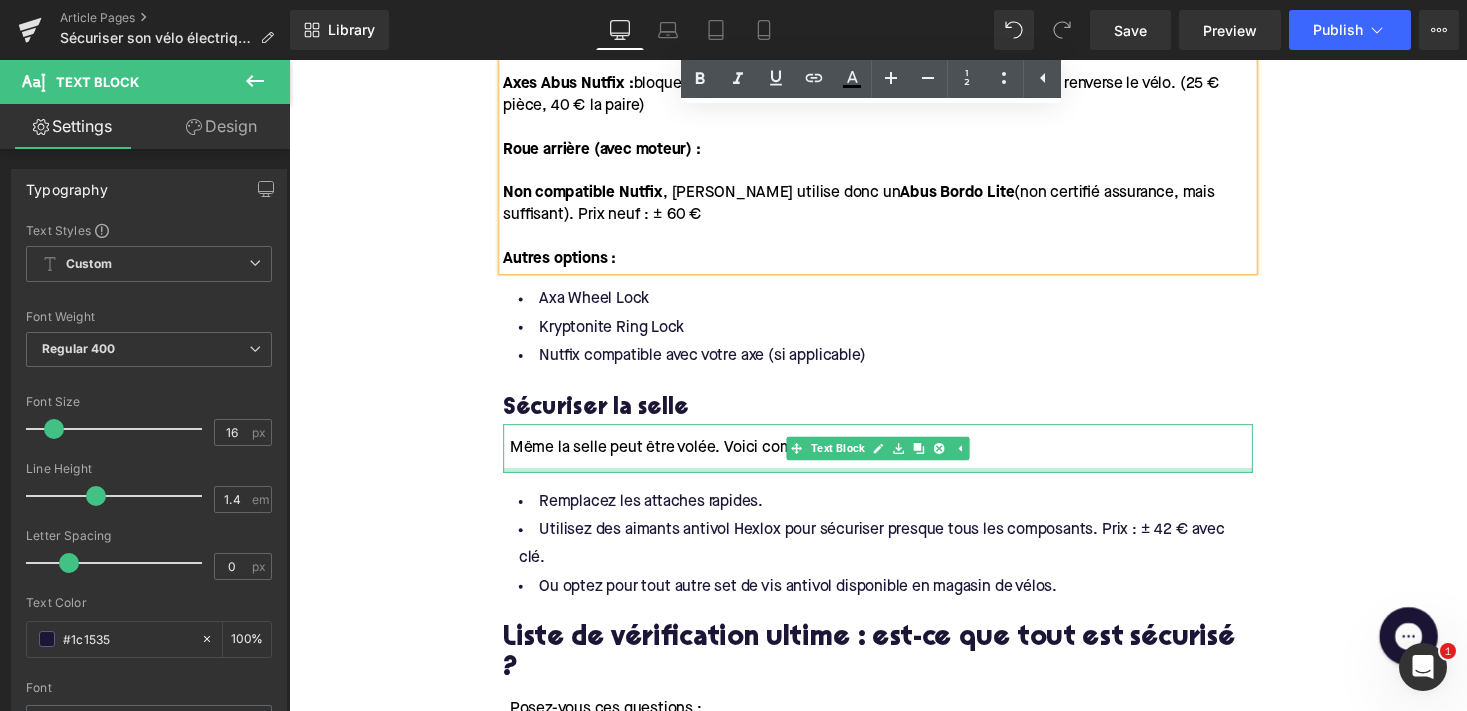 click at bounding box center (894, 481) 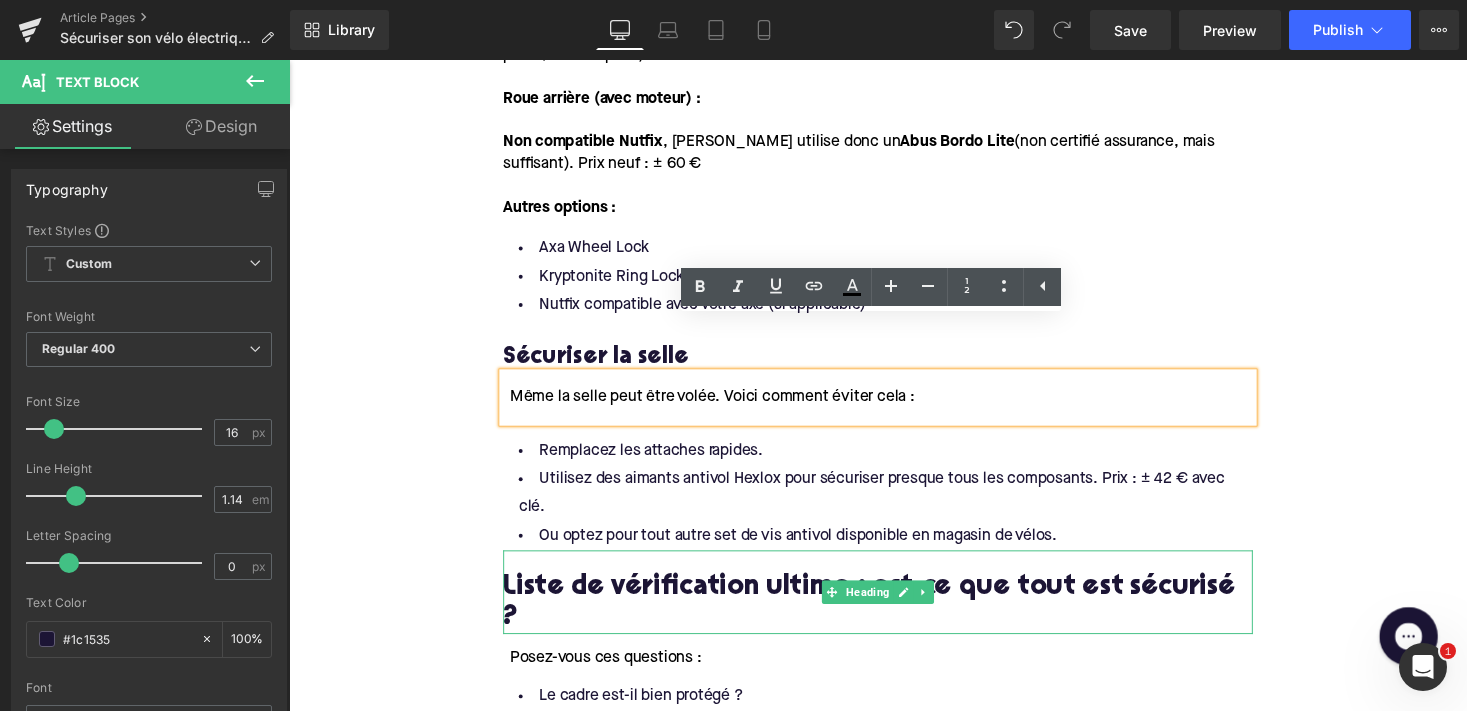 scroll, scrollTop: 2190, scrollLeft: 0, axis: vertical 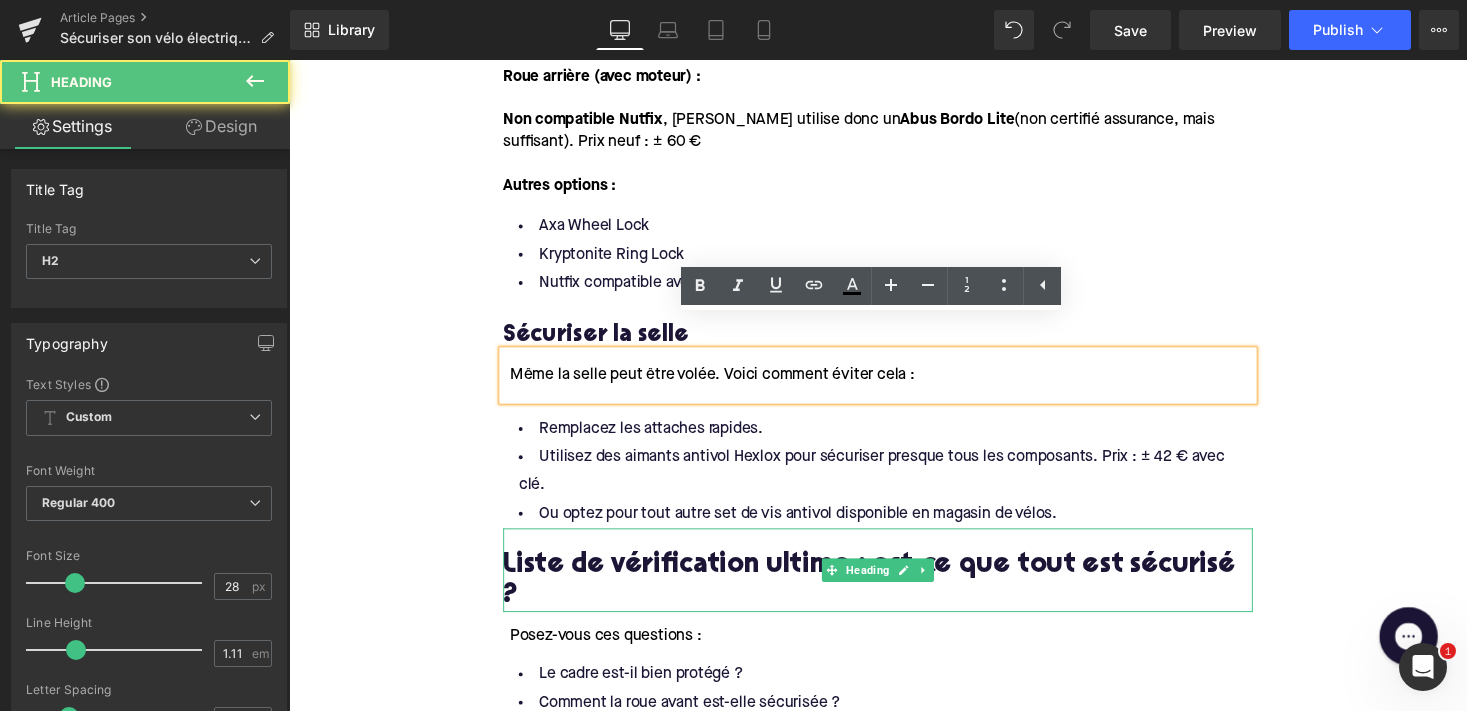 click on "Liste de vérification ultime : est-ce que tout est sécurisé ?" at bounding box center [894, 596] 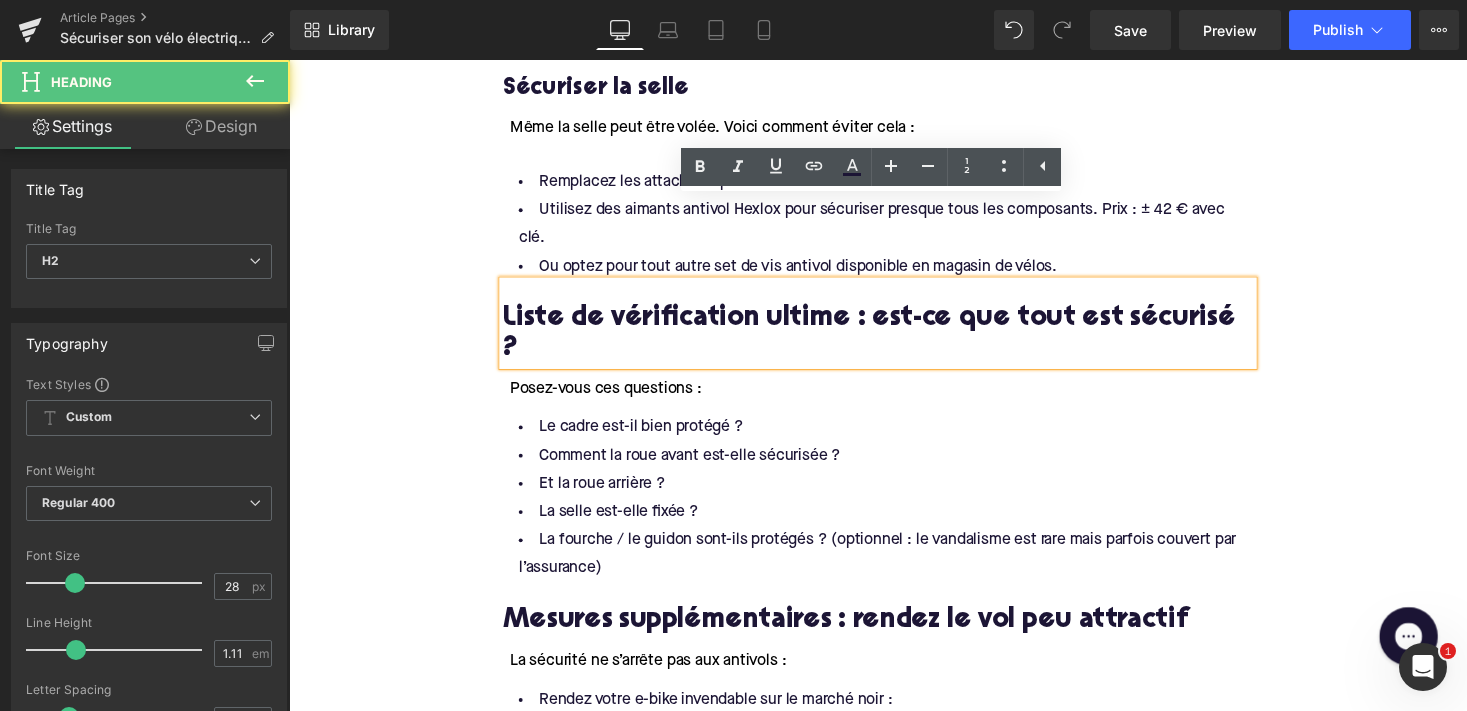 scroll, scrollTop: 2465, scrollLeft: 0, axis: vertical 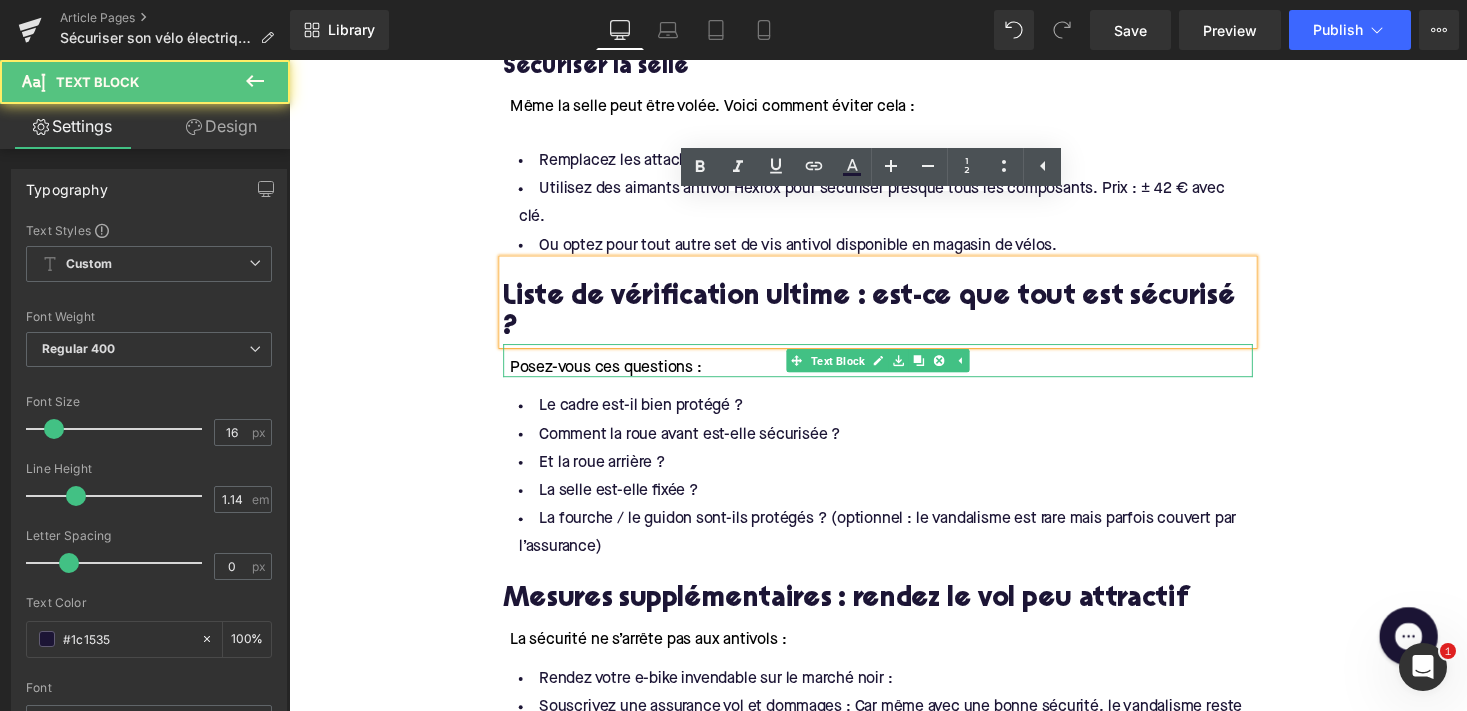 click on "Posez-vous ces questions :" at bounding box center (614, 377) 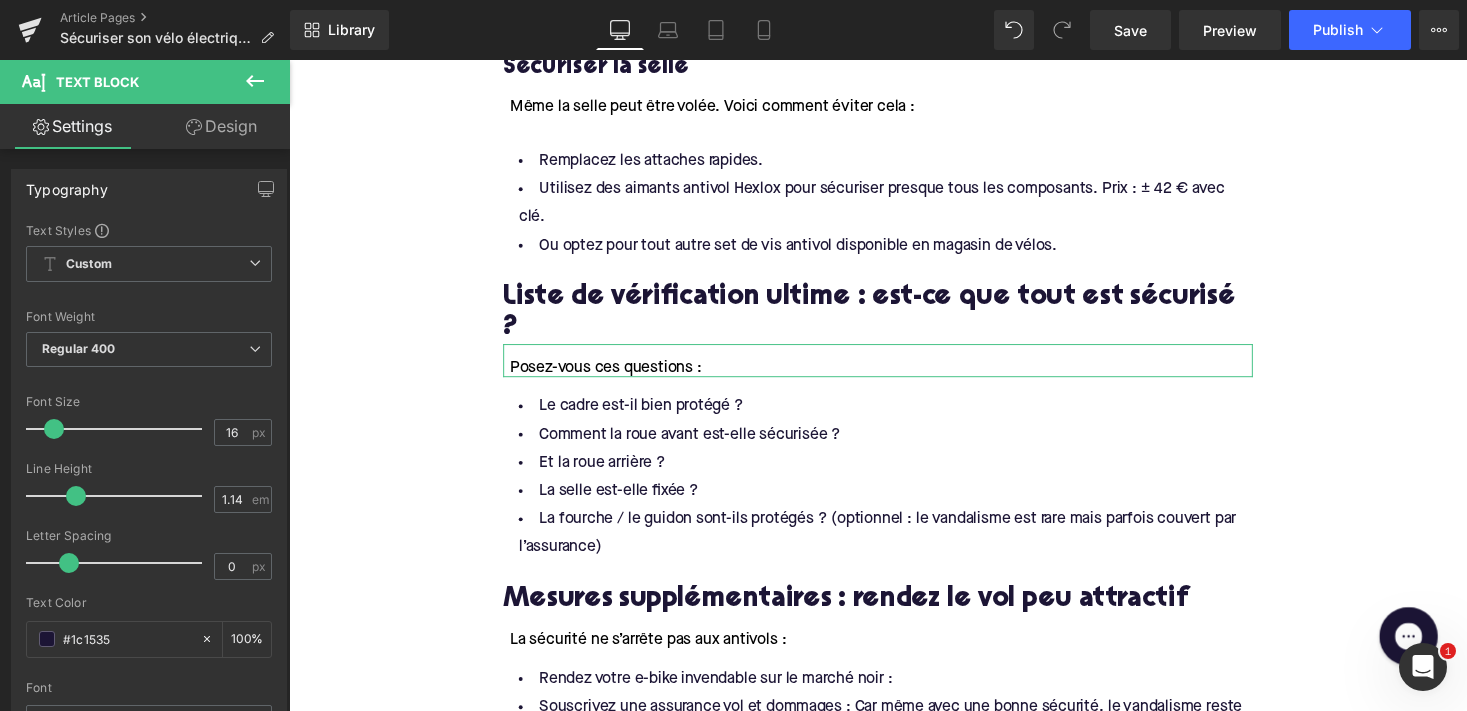 click on "Design" at bounding box center [221, 126] 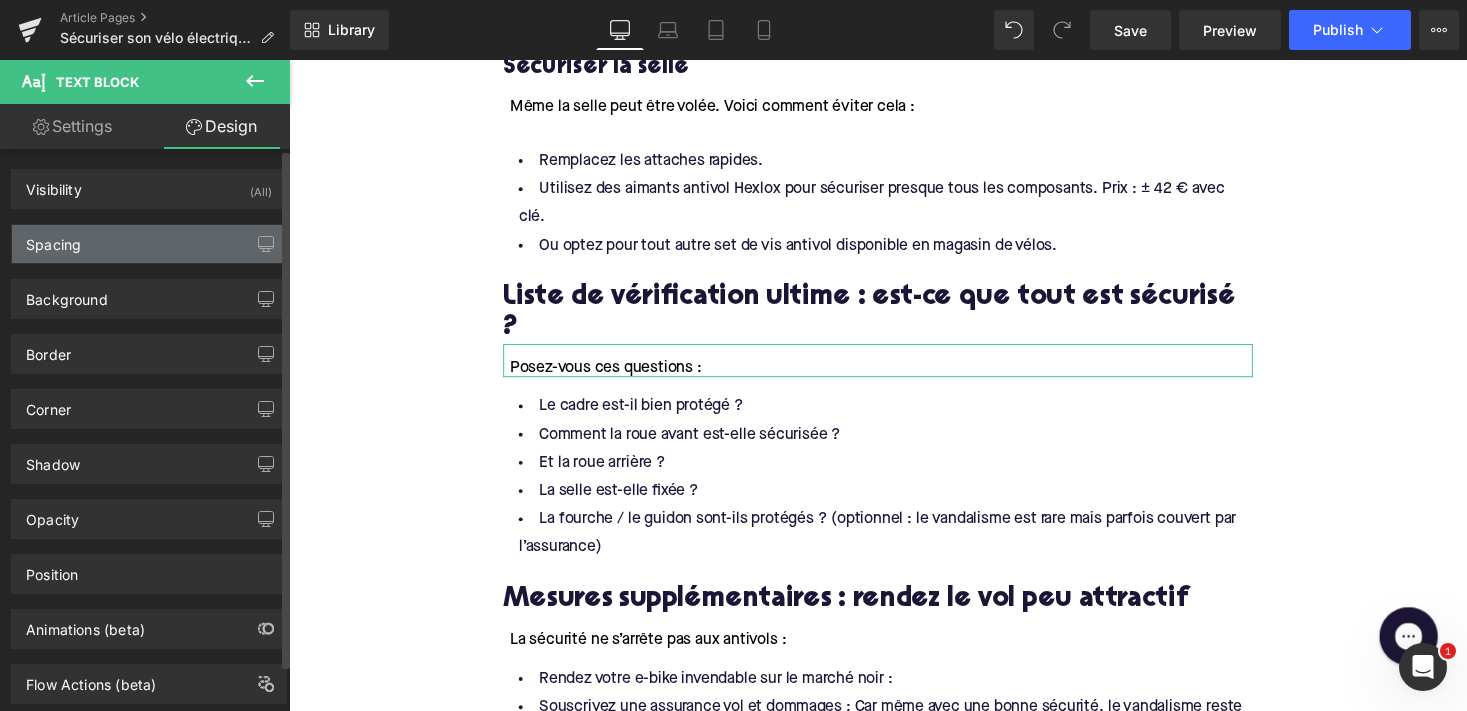 click on "Spacing" at bounding box center (149, 244) 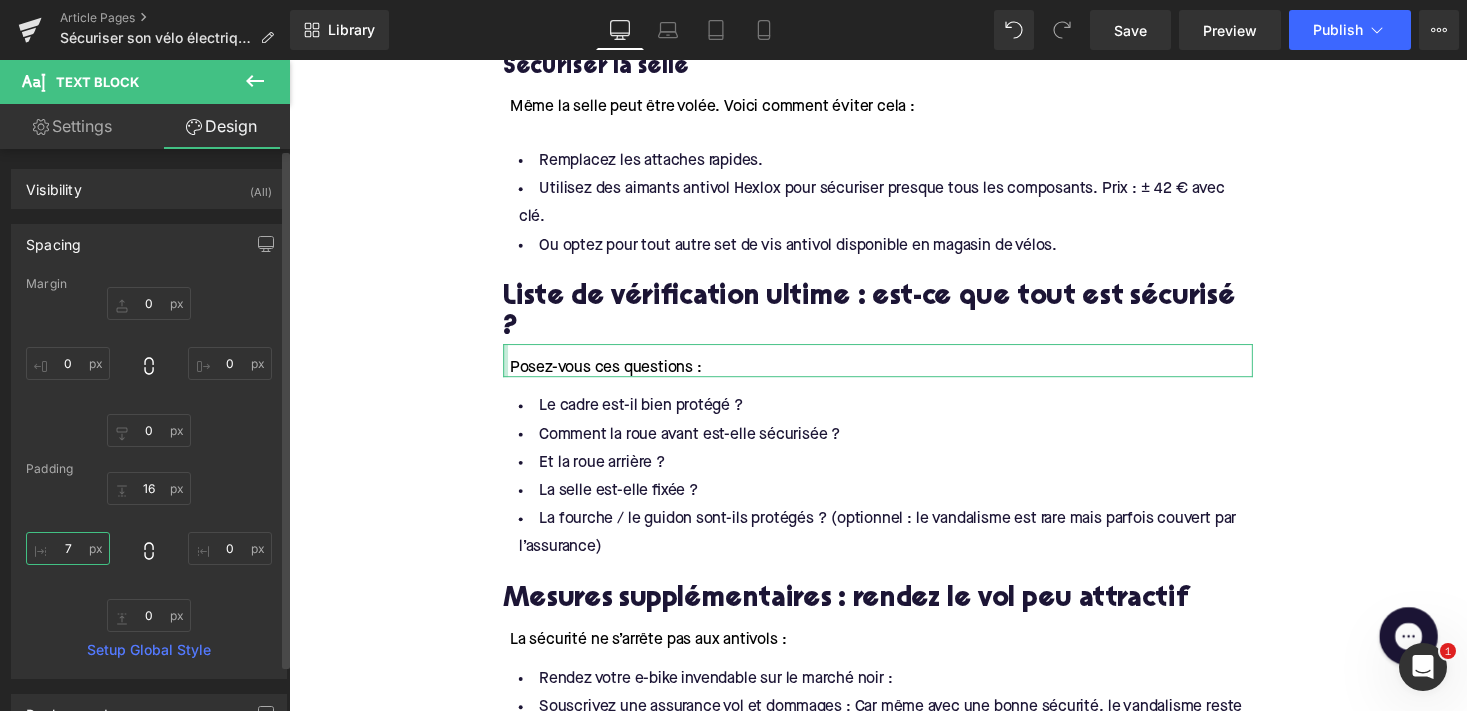 click on "7" at bounding box center (68, 548) 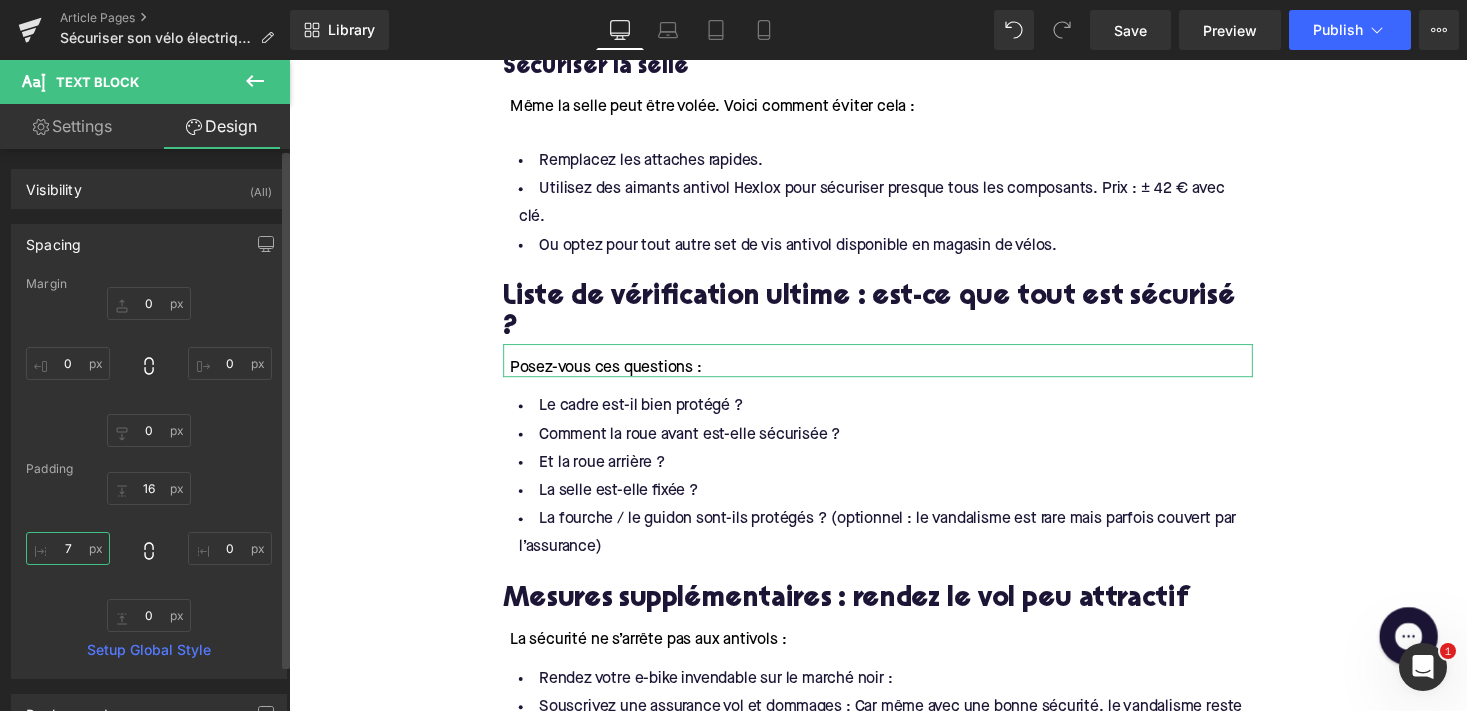 type 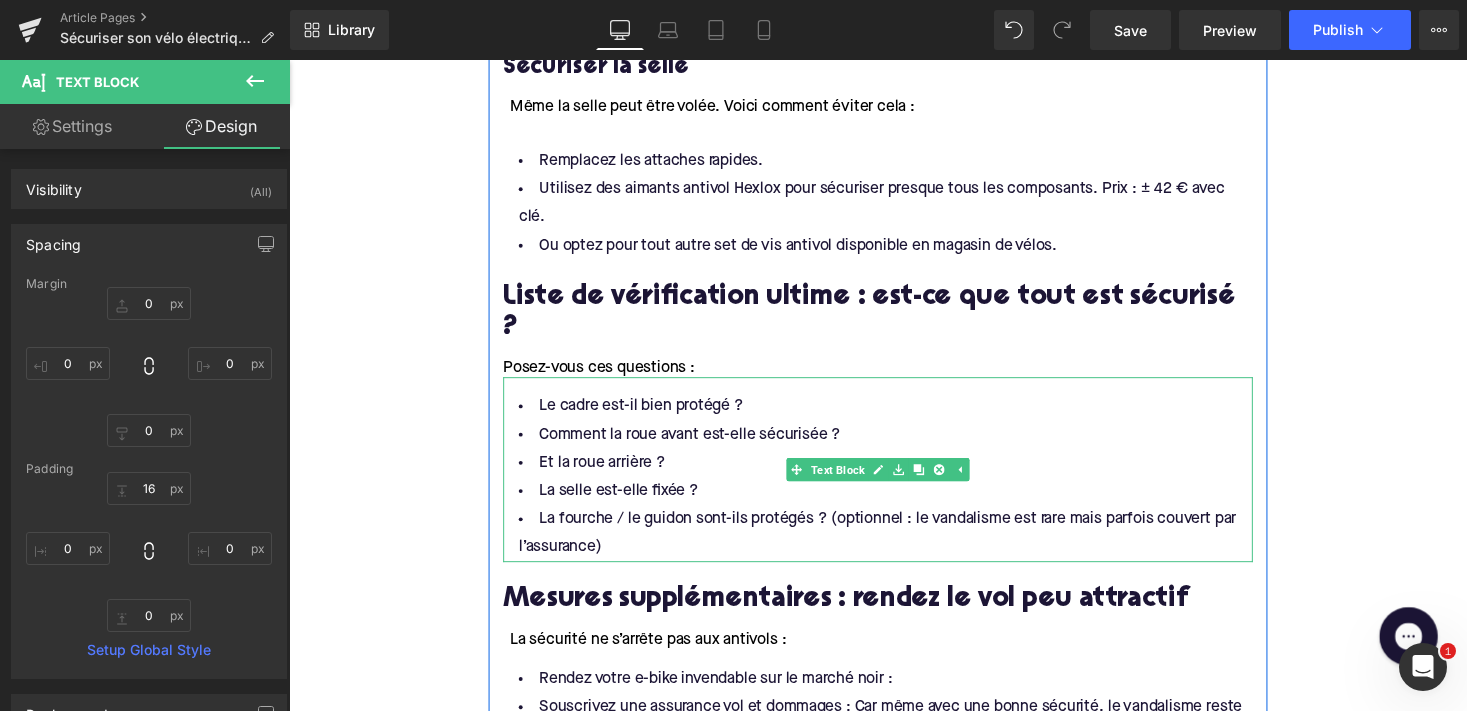 click on "Et la roue arrière ?" at bounding box center [894, 474] 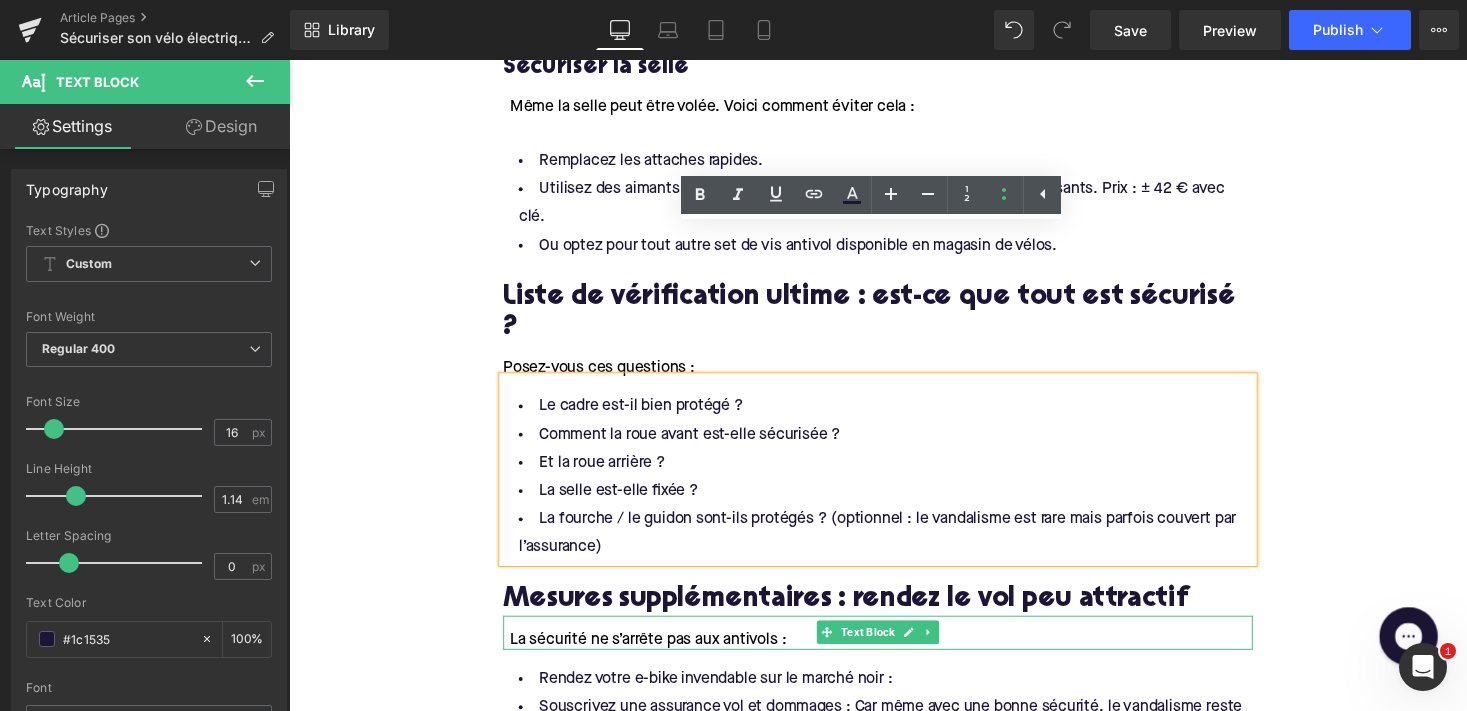 scroll, scrollTop: 2615, scrollLeft: 0, axis: vertical 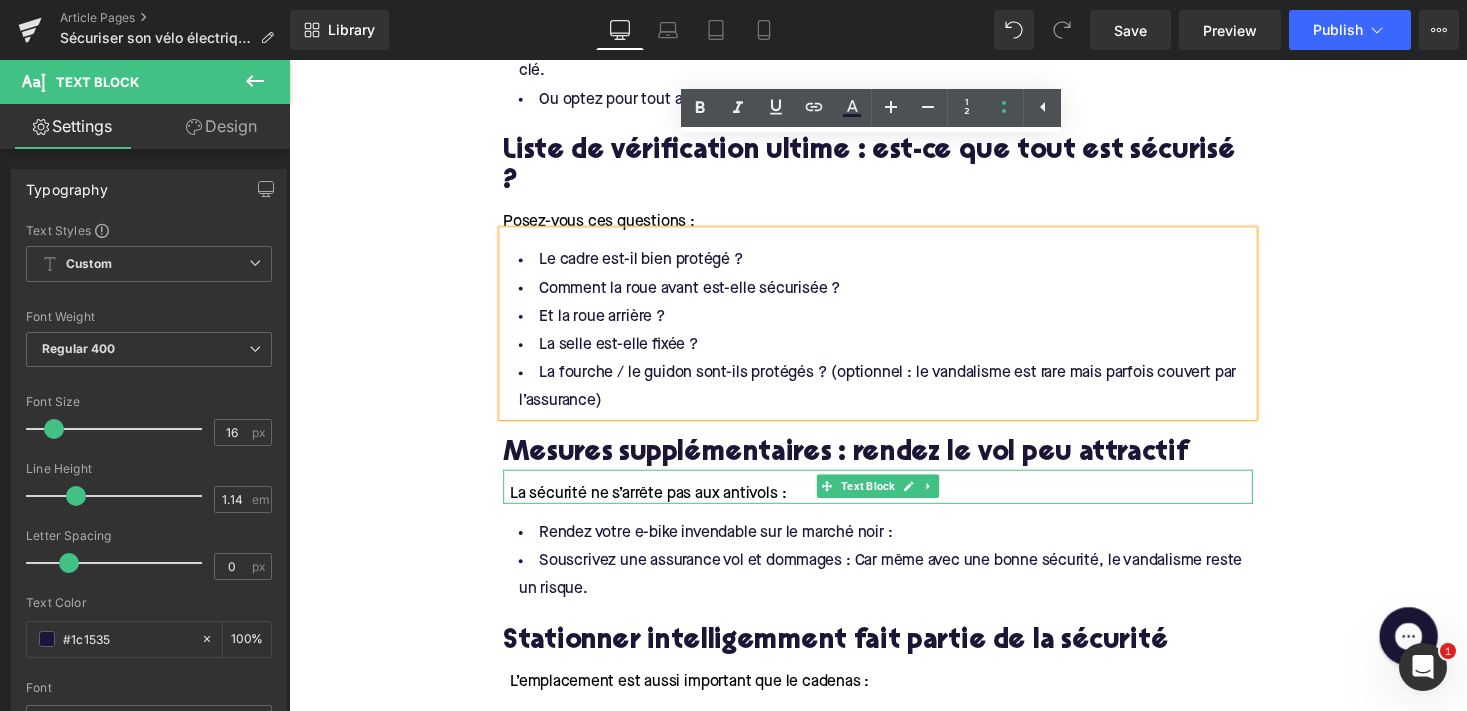 click on "La sécurité ne s’arrête pas aux antivols :" at bounding box center (658, 506) 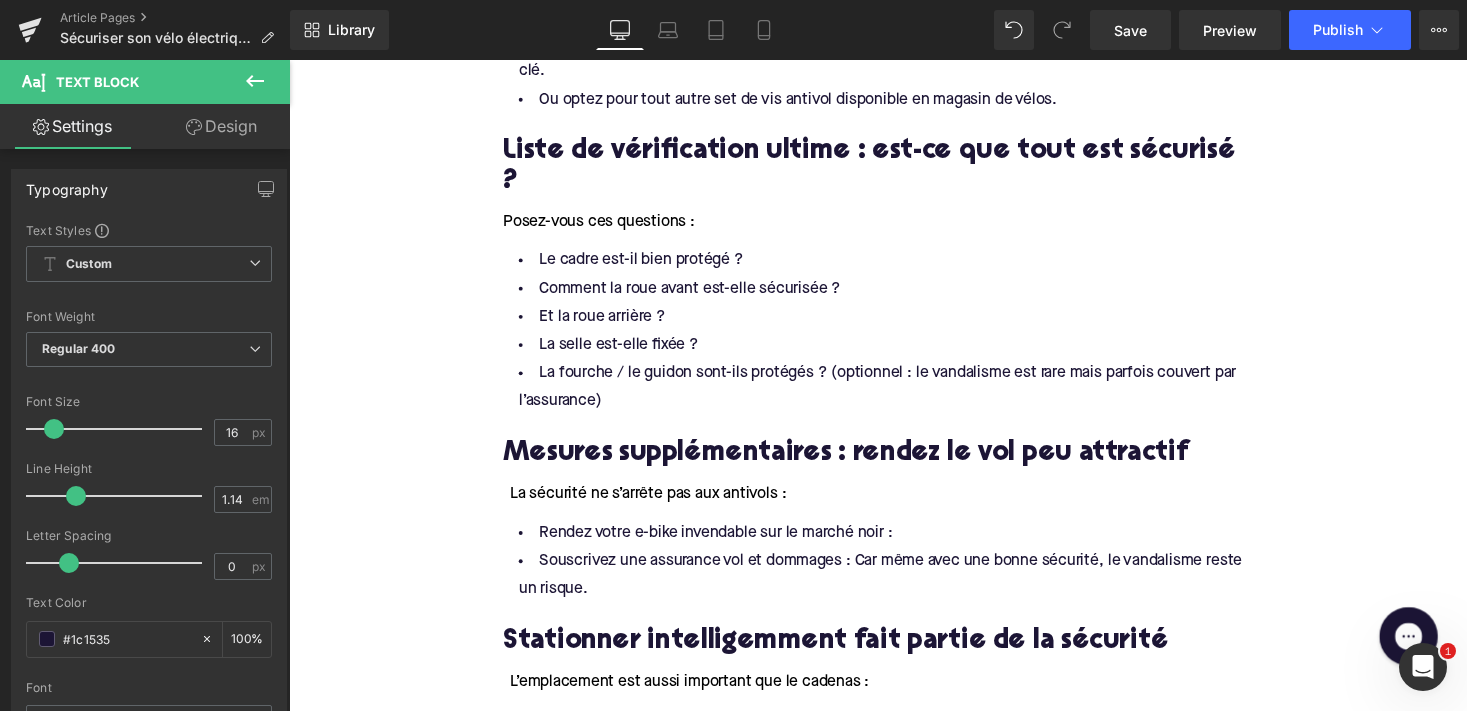 click on "Design" at bounding box center [221, 126] 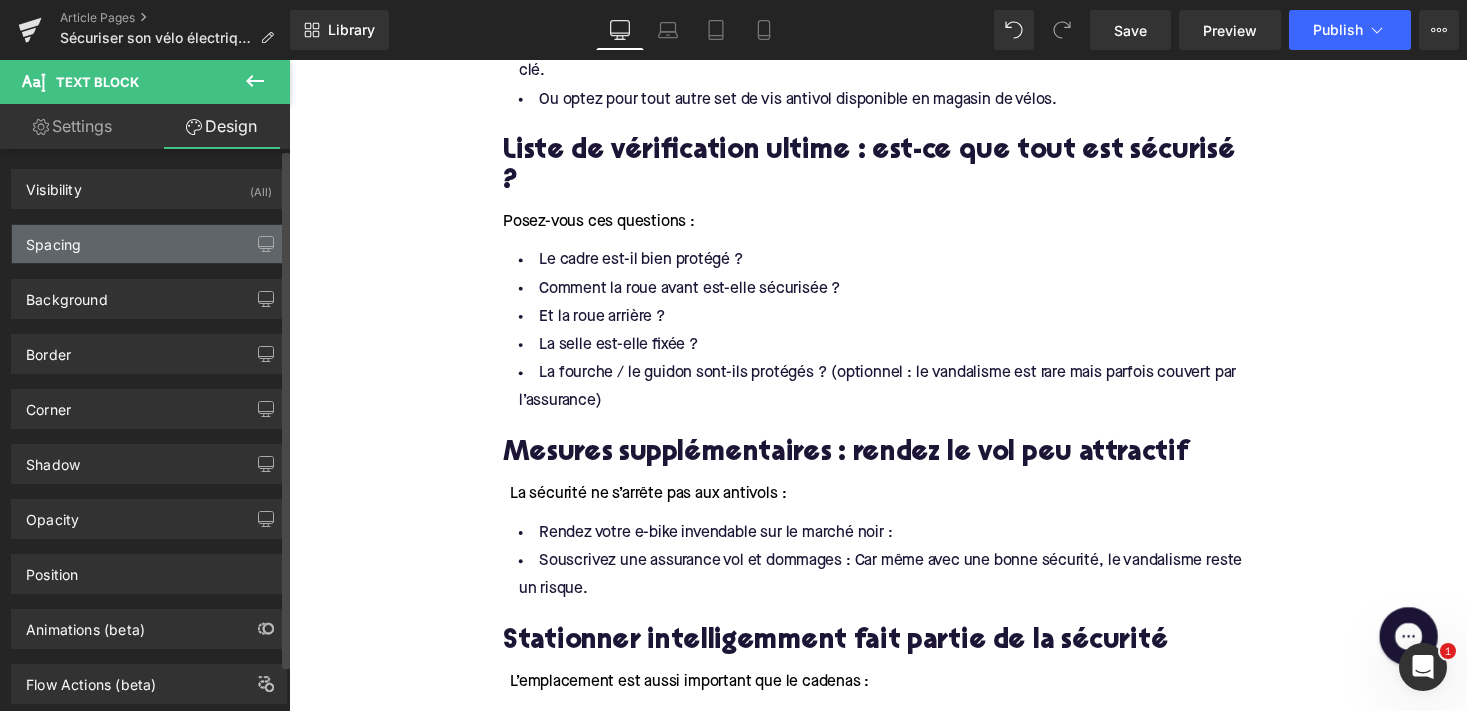 click on "Spacing" at bounding box center [149, 244] 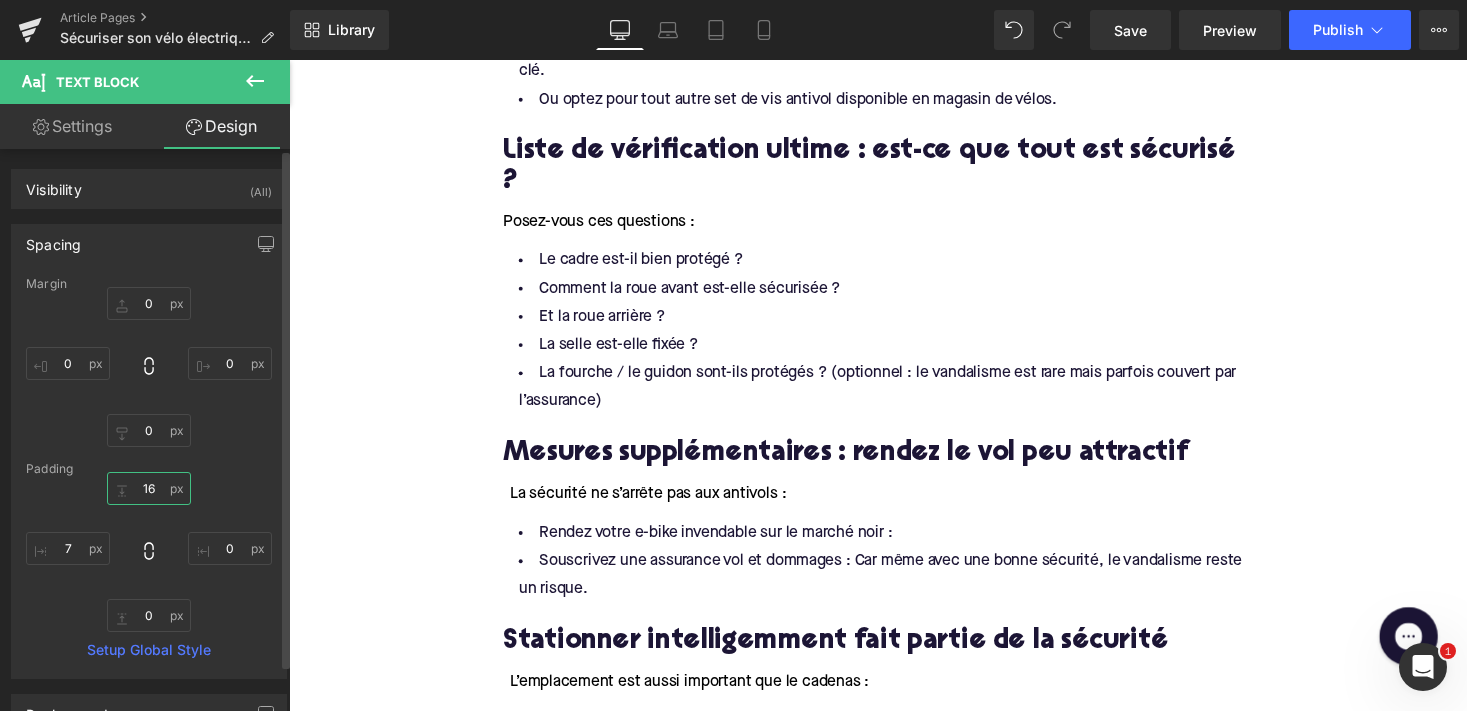 click on "16" at bounding box center [149, 488] 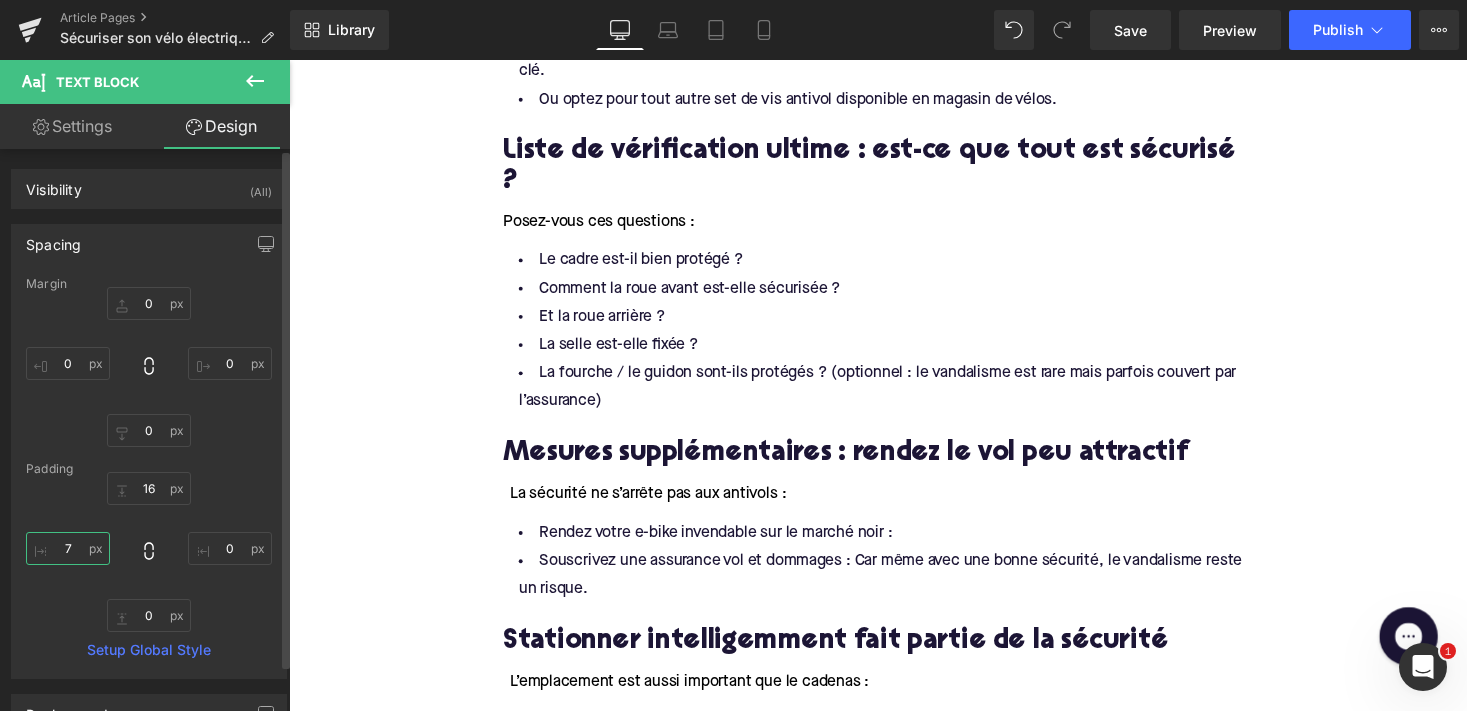 click on "7" at bounding box center (68, 548) 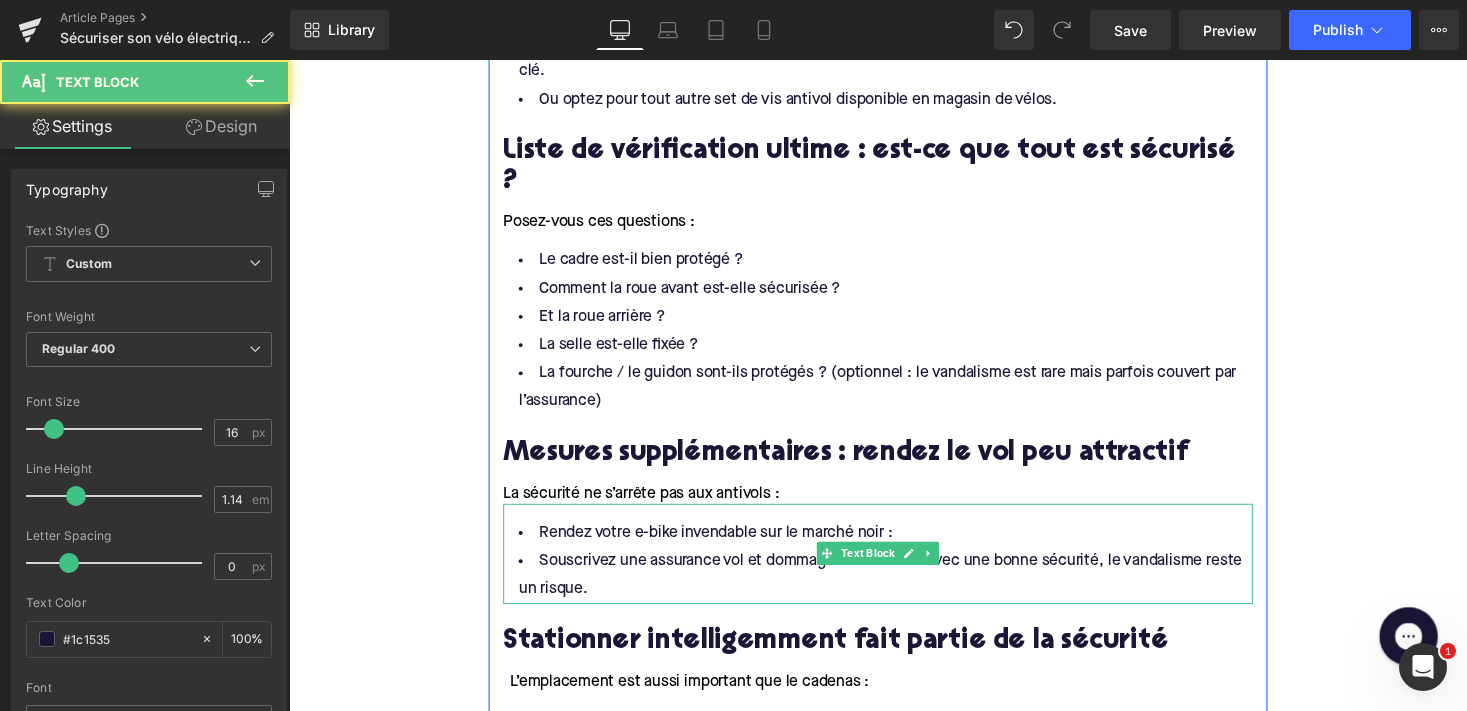 click on "Rendez votre e-bike invendable sur le marché noir :" at bounding box center (894, 546) 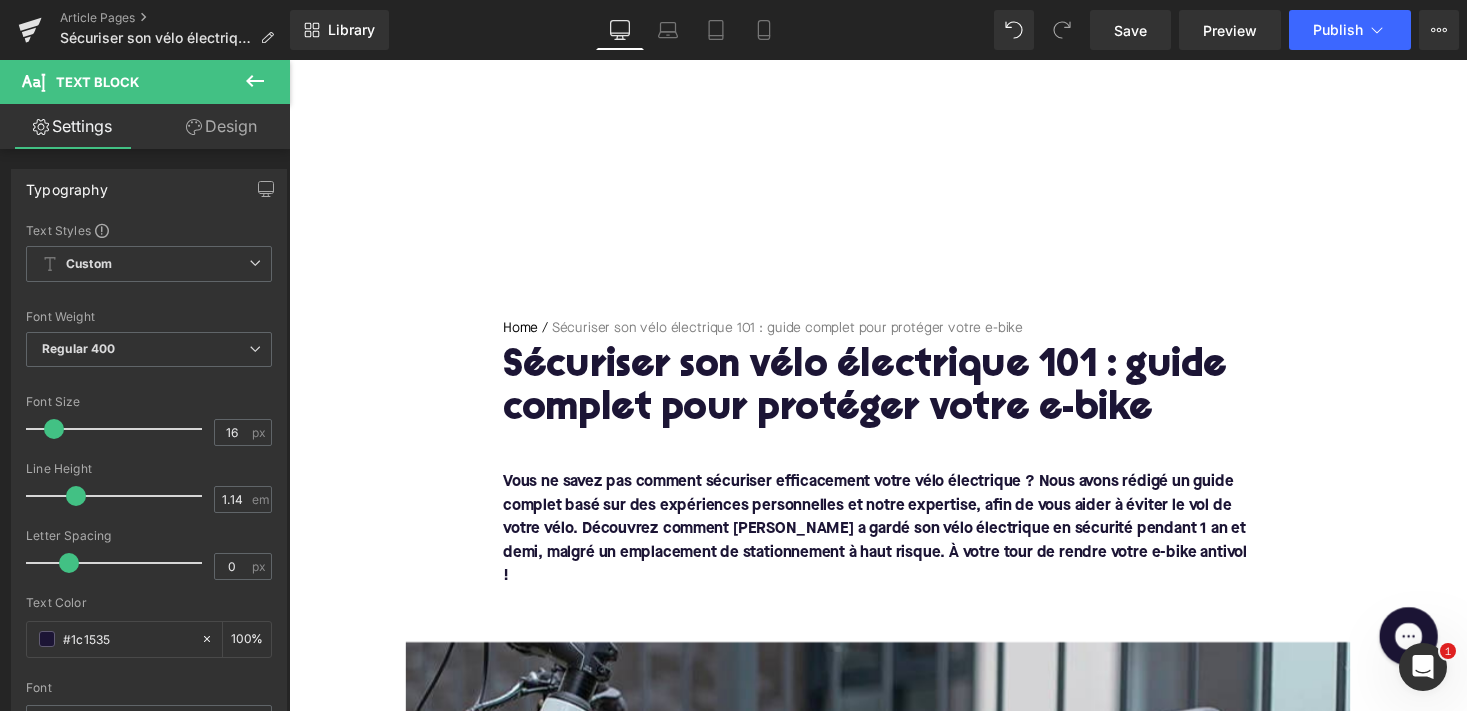 scroll, scrollTop: 0, scrollLeft: 0, axis: both 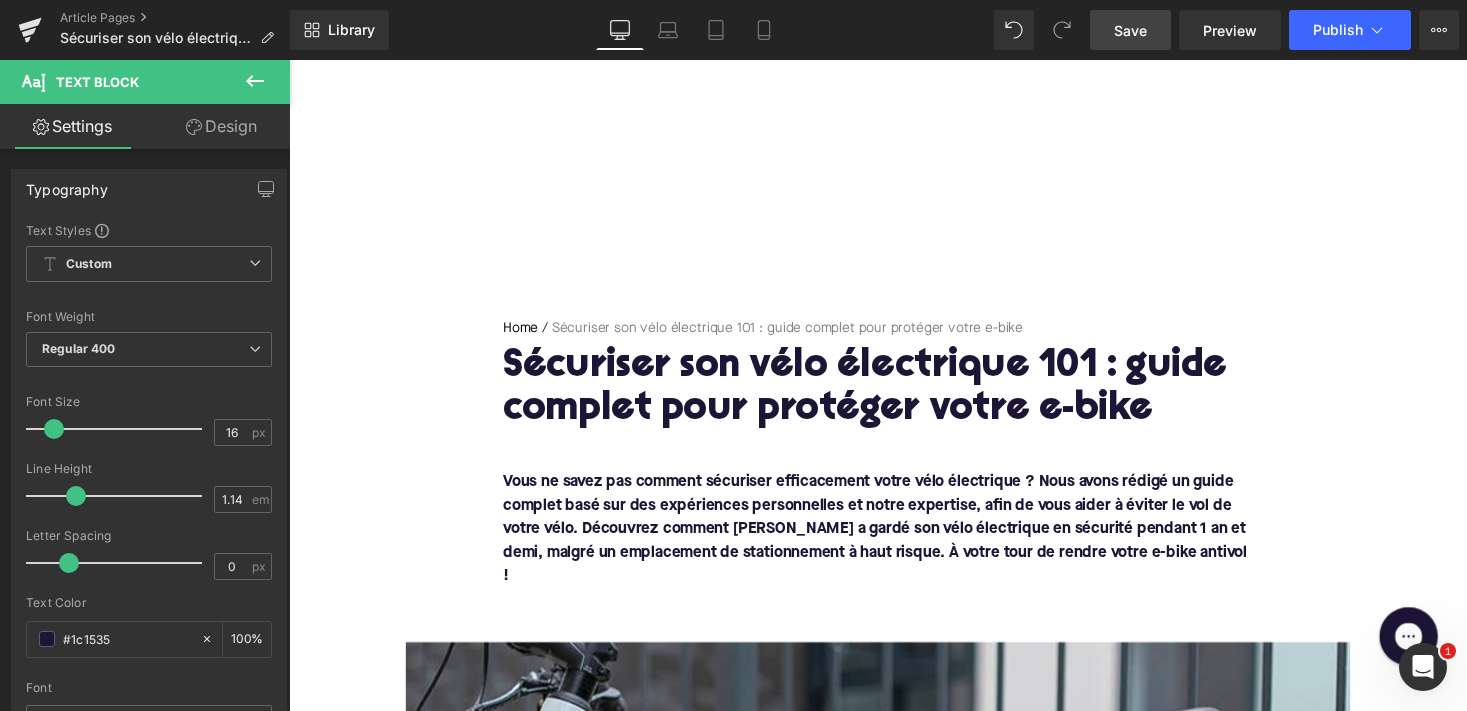 click on "Save" at bounding box center (1130, 30) 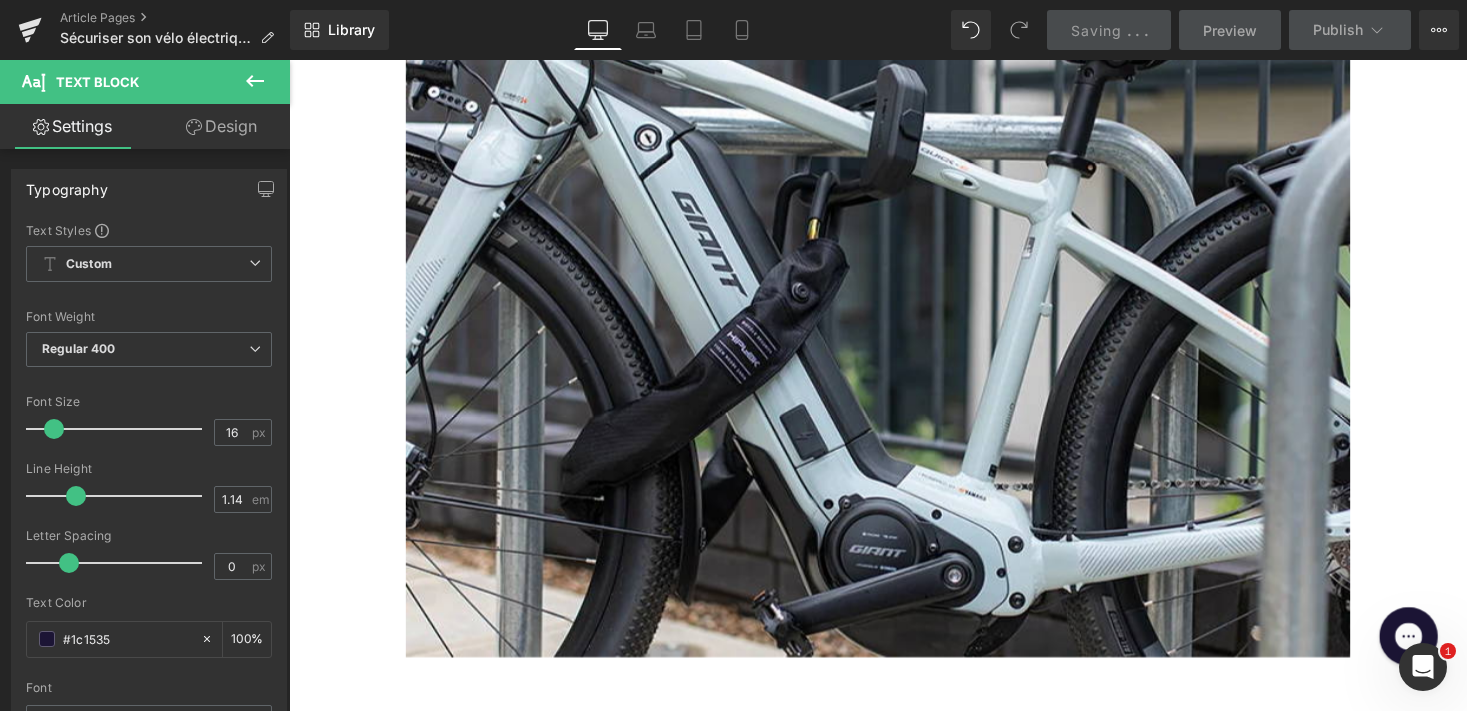 scroll, scrollTop: 1265, scrollLeft: 0, axis: vertical 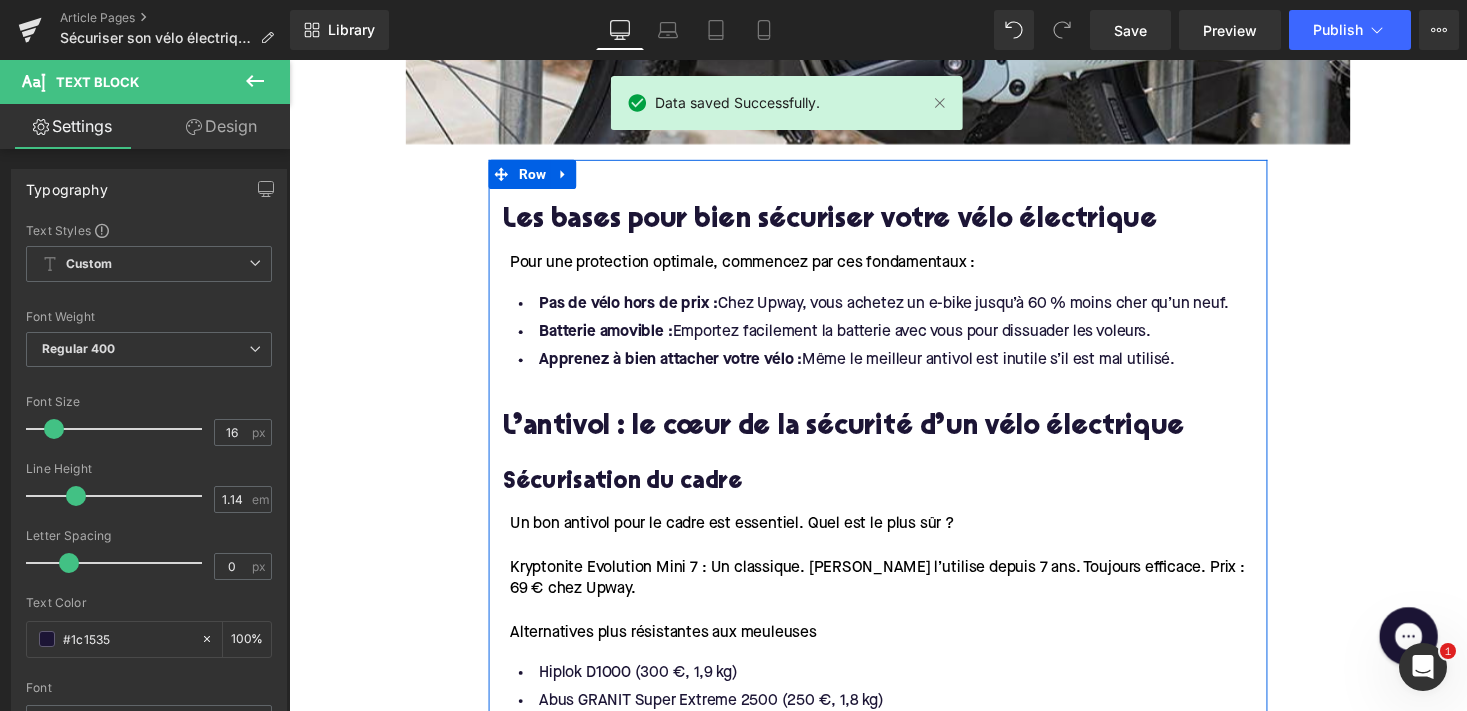 click on "Sécurisation du cadre" at bounding box center [894, 494] 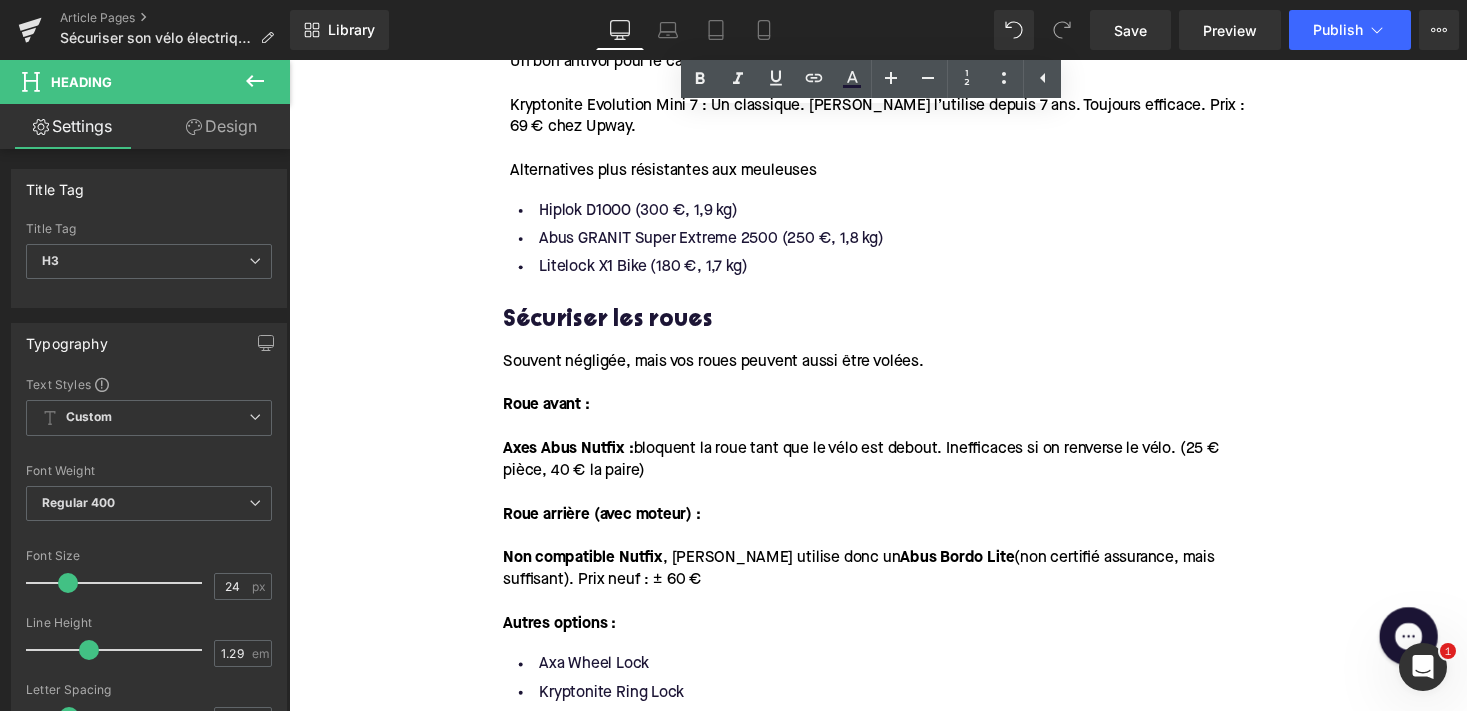 scroll, scrollTop: 1678, scrollLeft: 0, axis: vertical 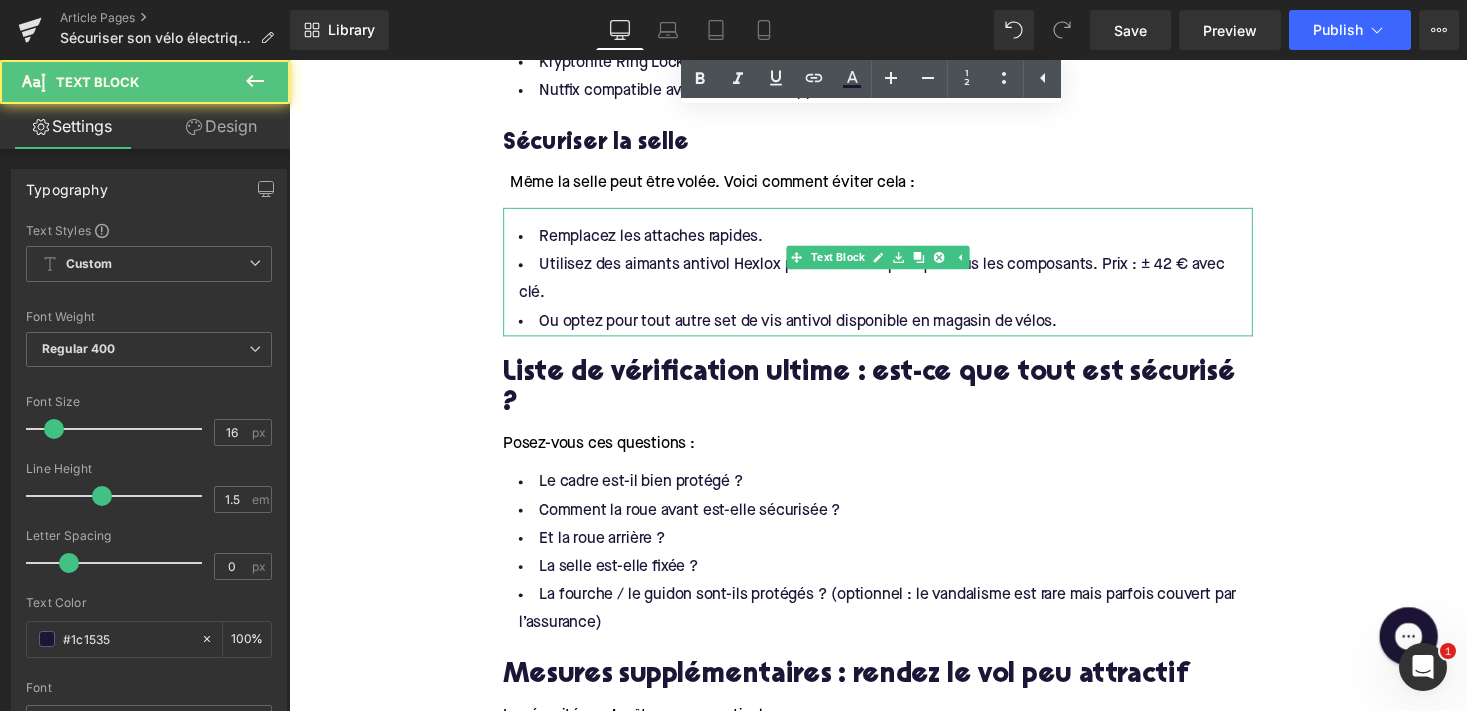 click on "Remplacez les attaches rapides." at bounding box center [894, 242] 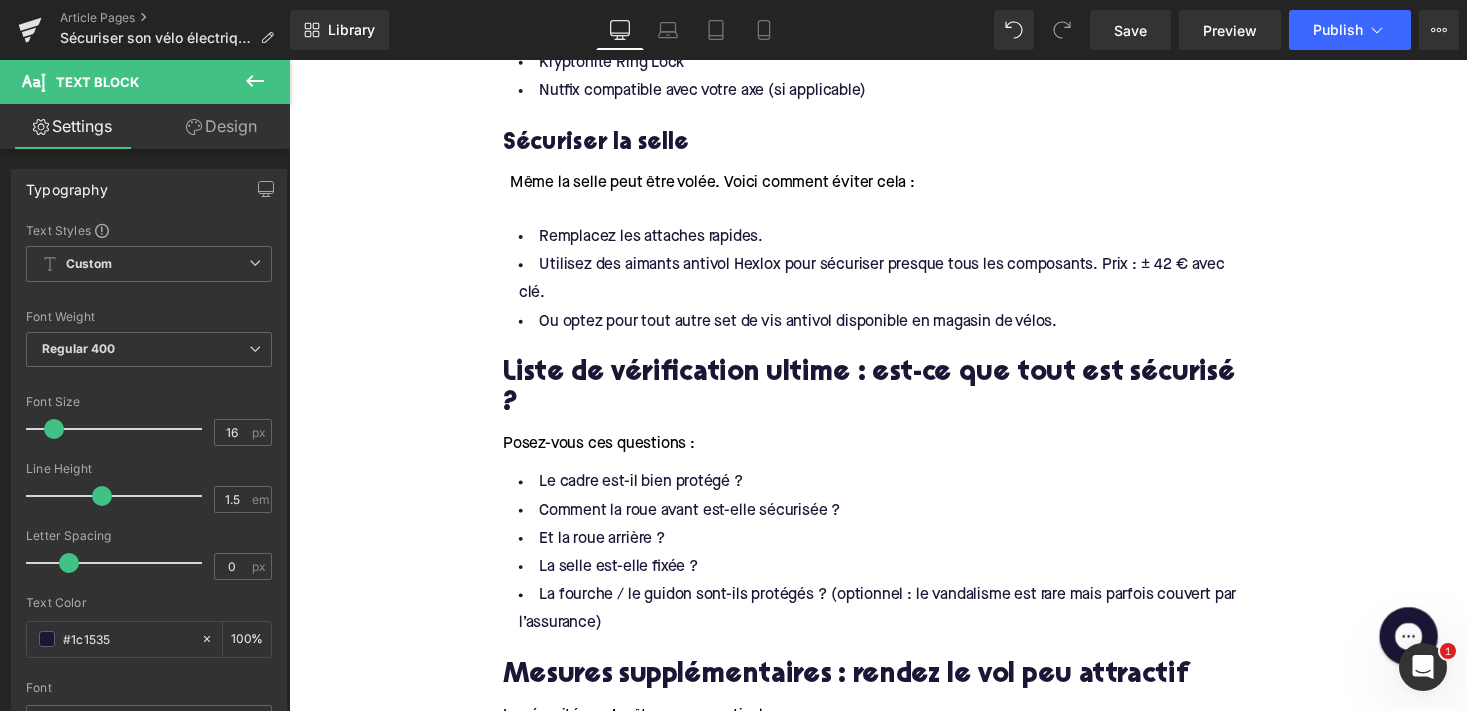 click on "Design" at bounding box center (221, 126) 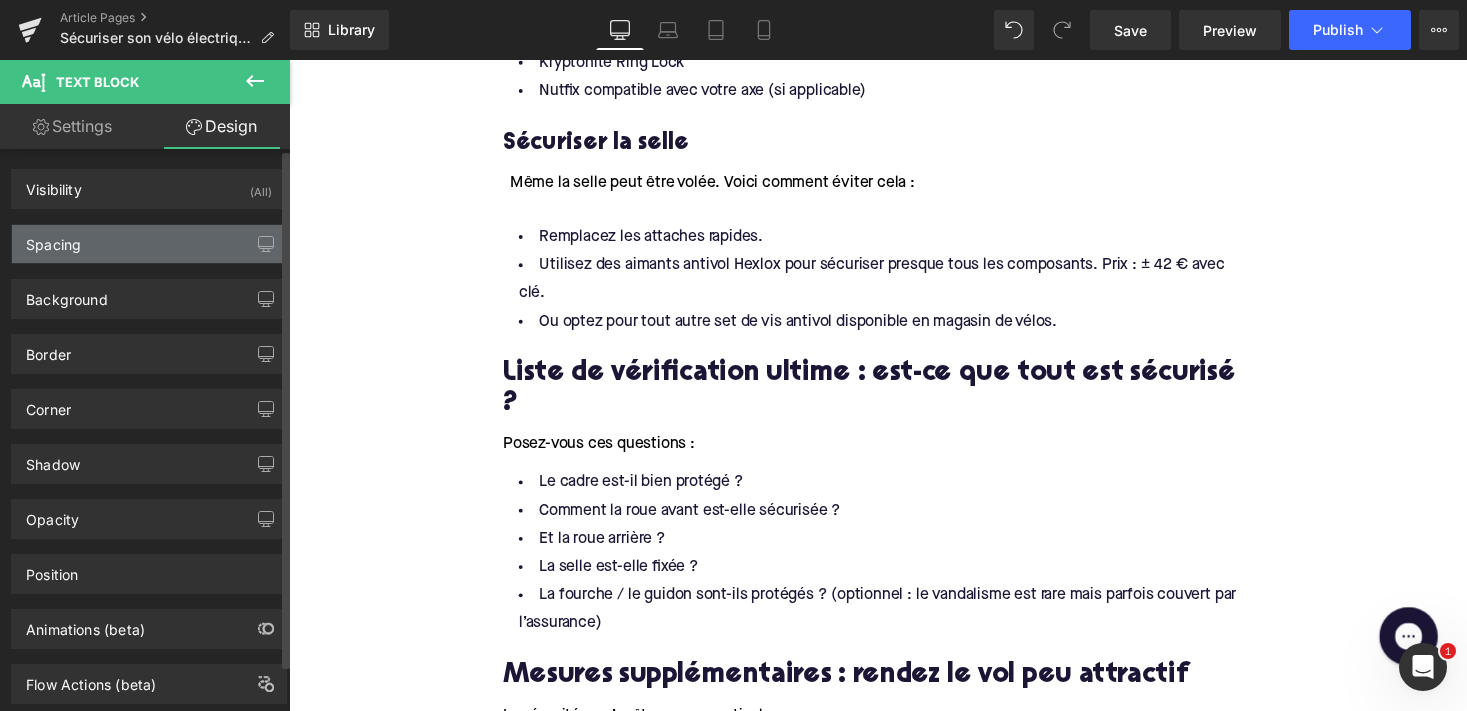 click on "Spacing" at bounding box center [149, 244] 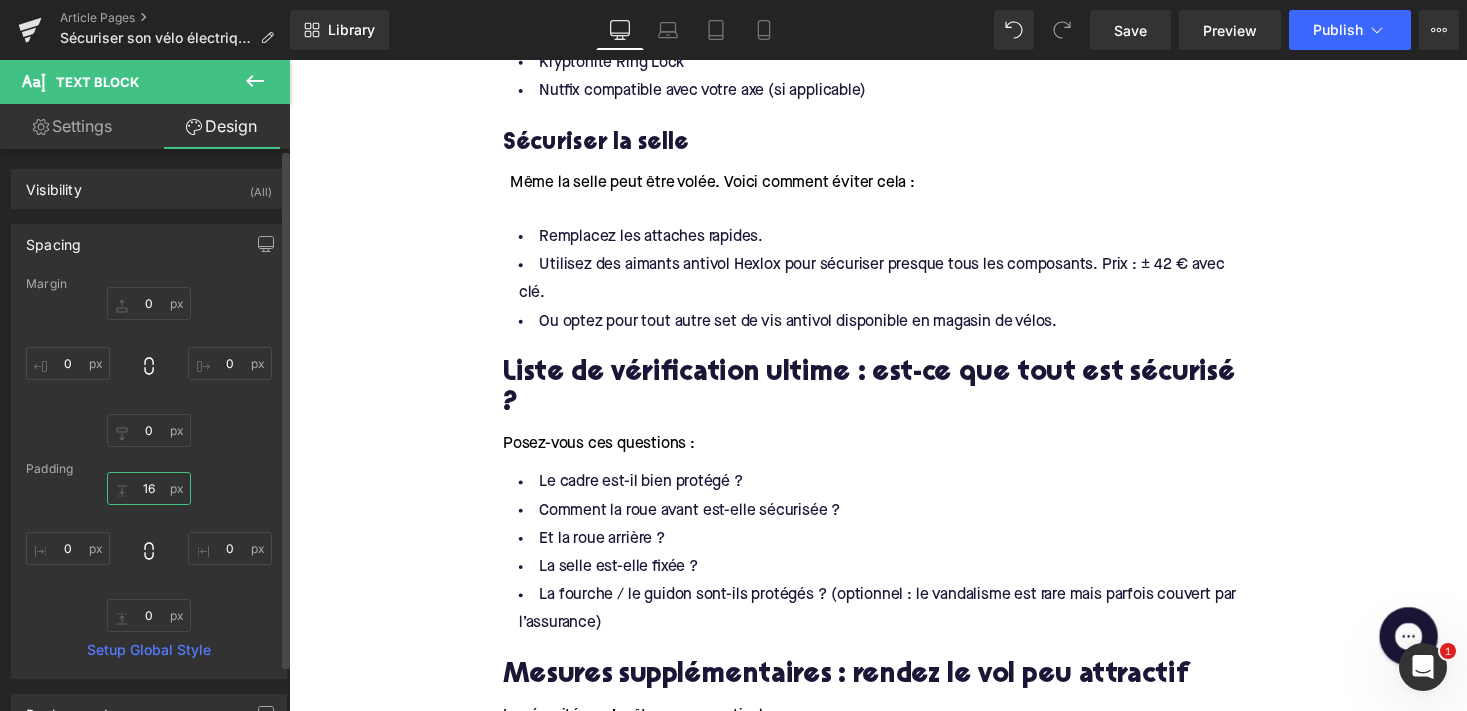 click on "16" at bounding box center (149, 488) 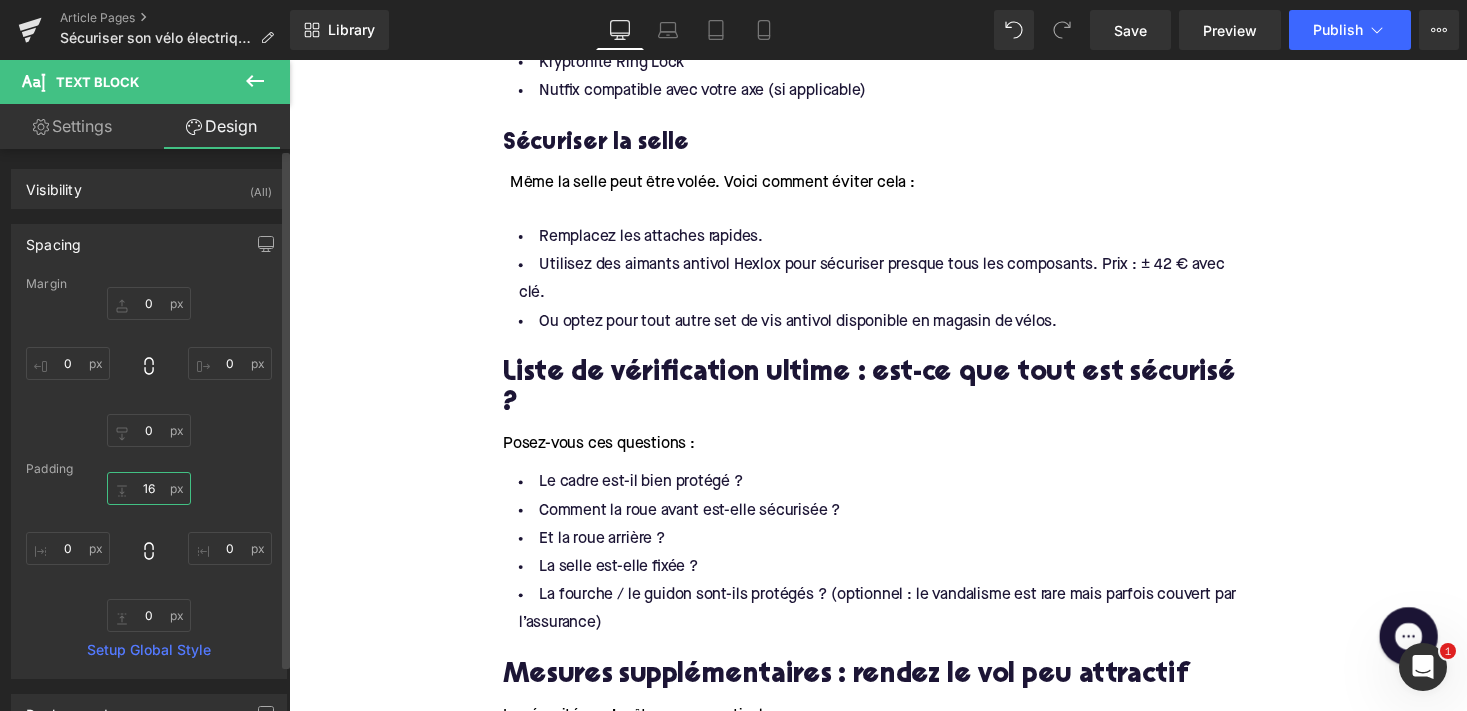type on "6" 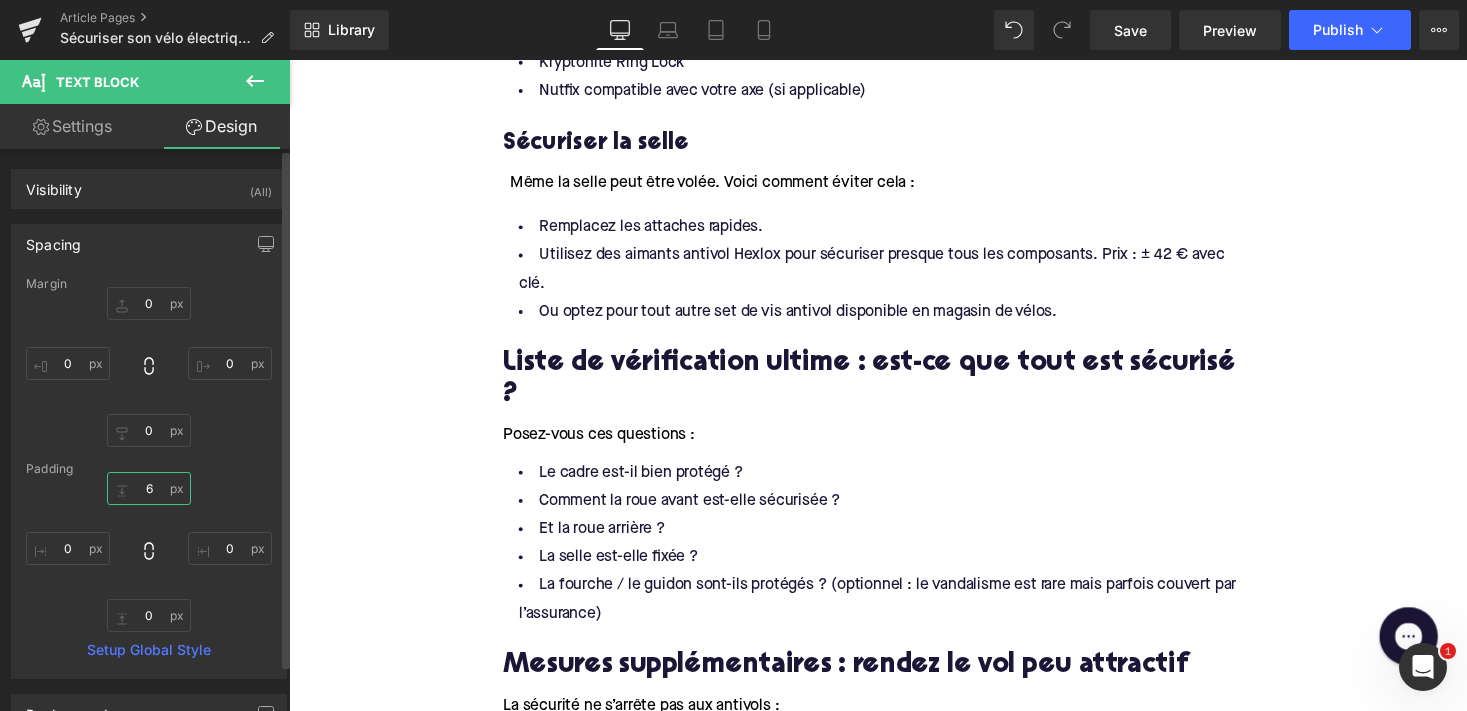 type 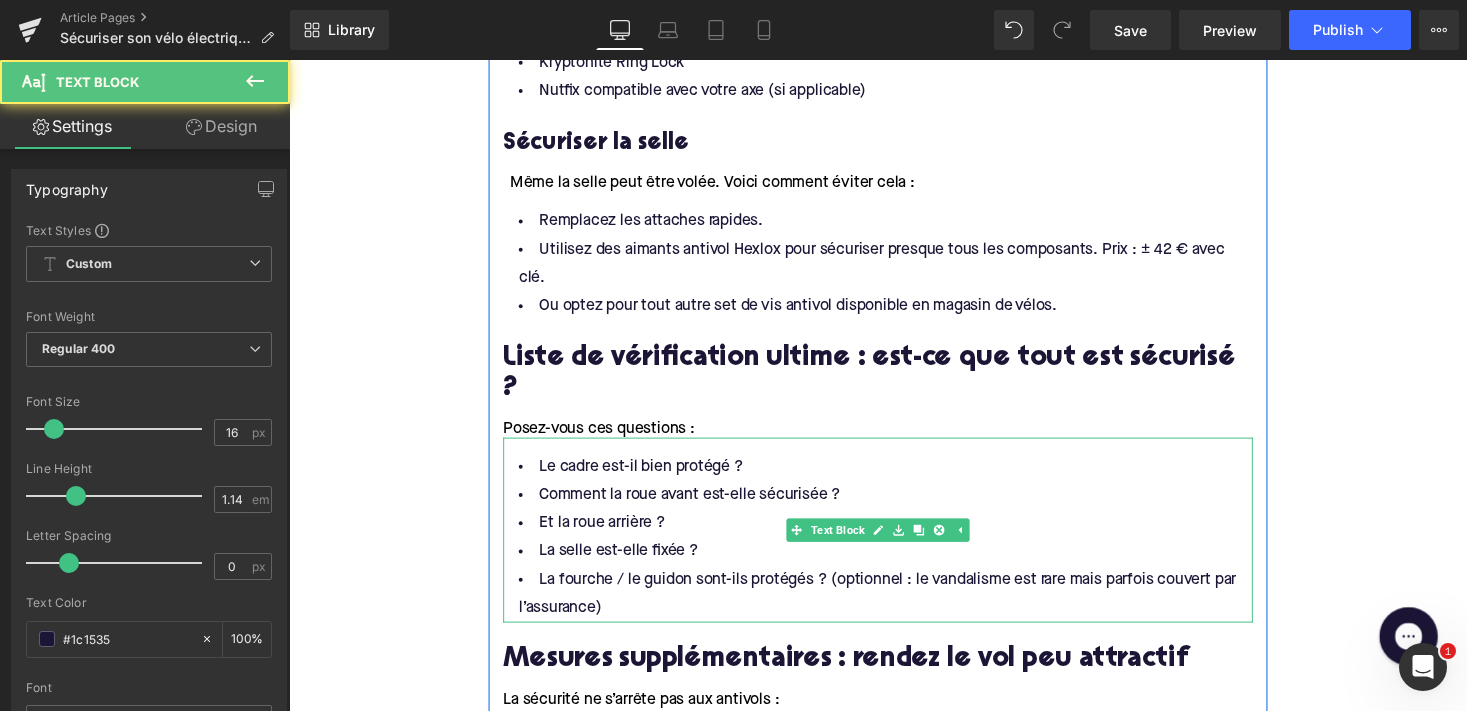 click on "Le cadre est-il bien protégé ?" at bounding box center (894, 478) 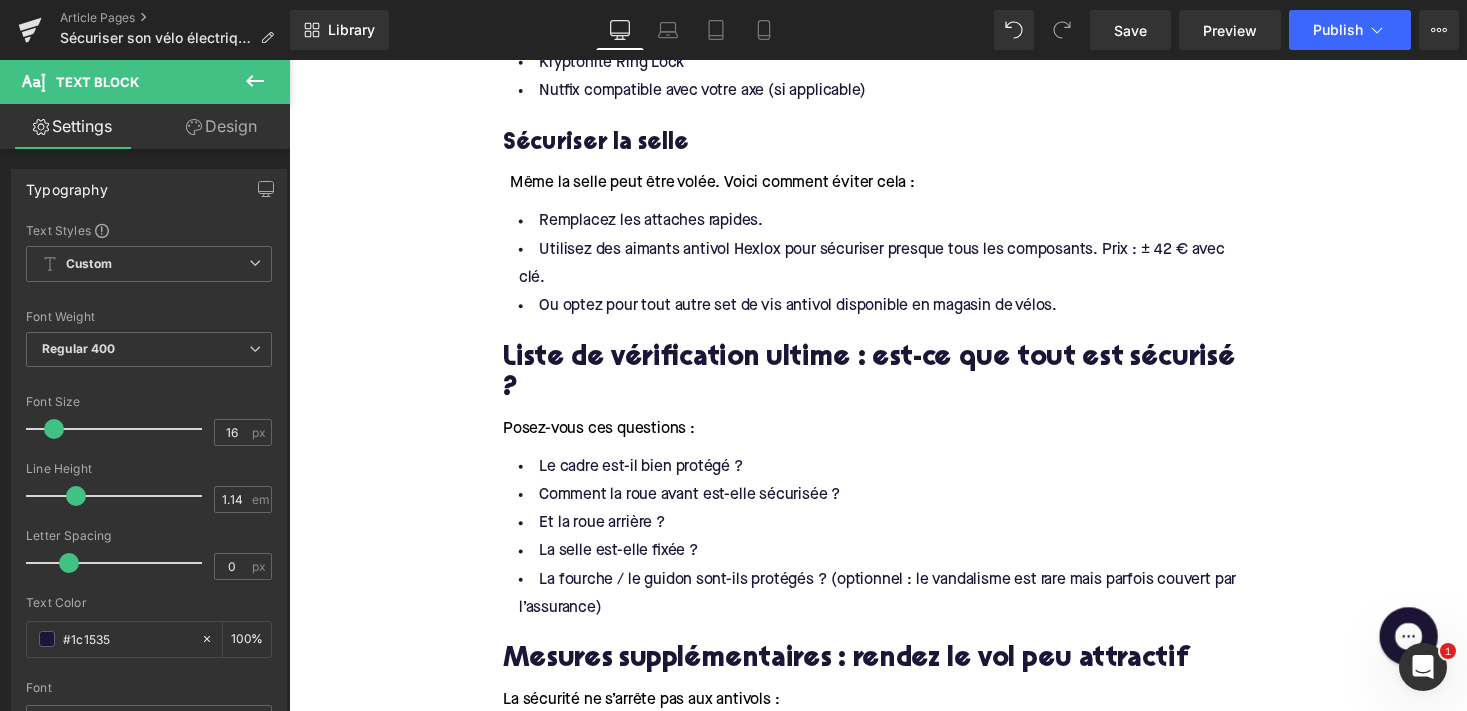 click on "Design" at bounding box center [221, 126] 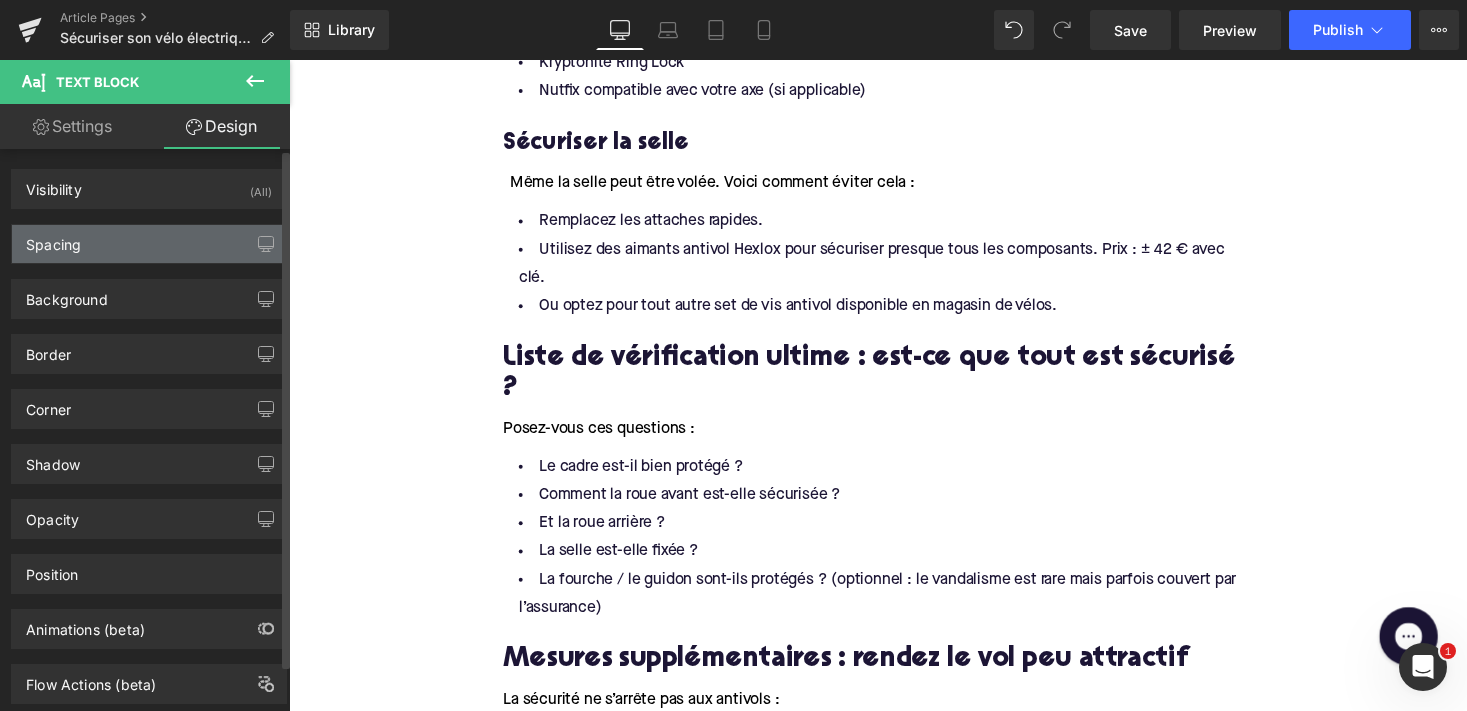 click on "Spacing" at bounding box center [149, 244] 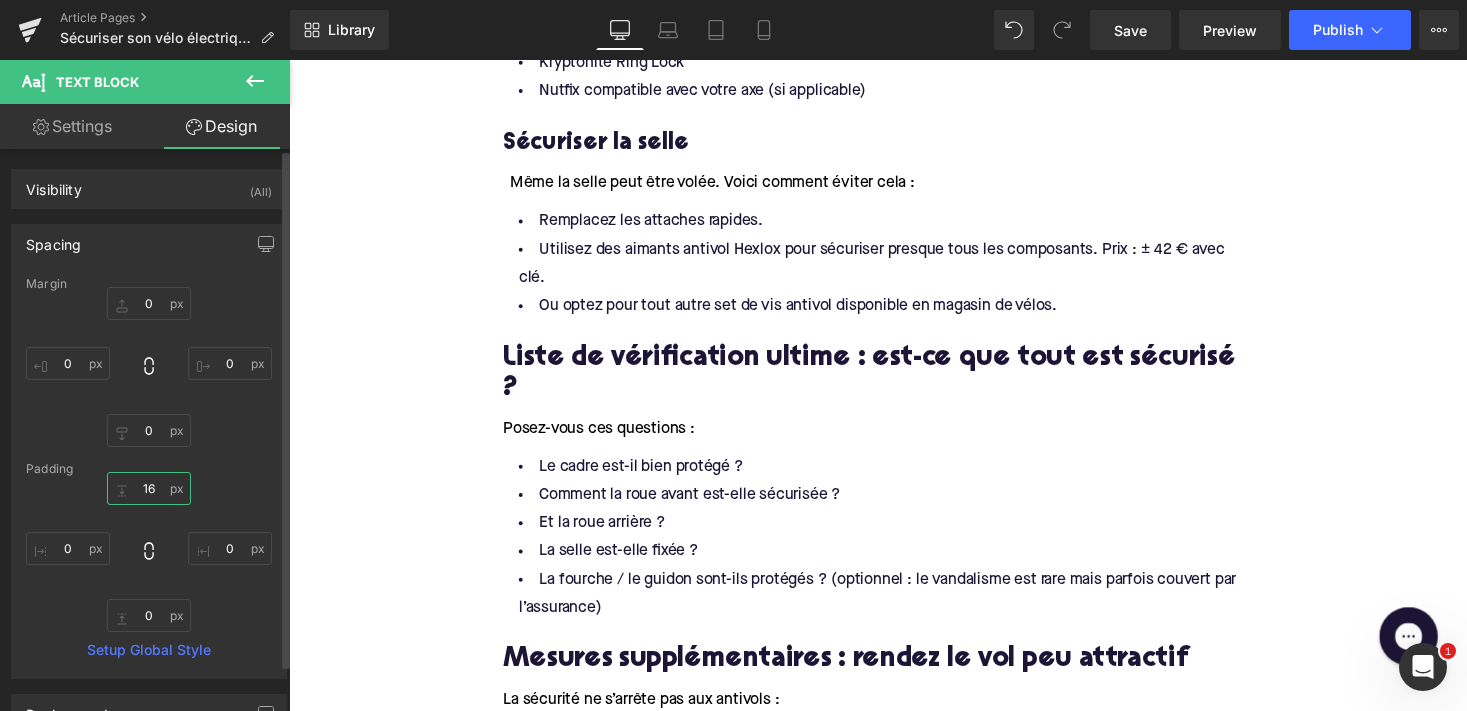 click on "16" at bounding box center (149, 488) 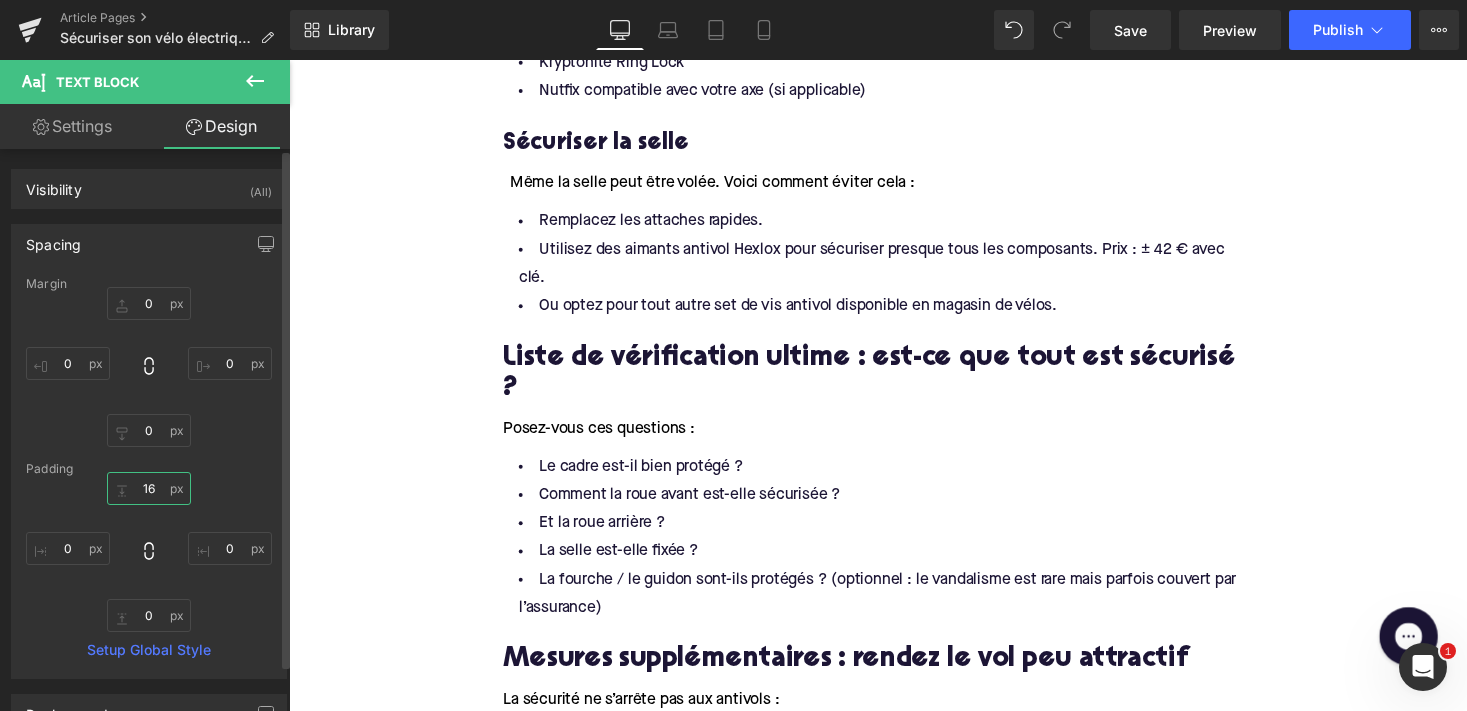 type on "1" 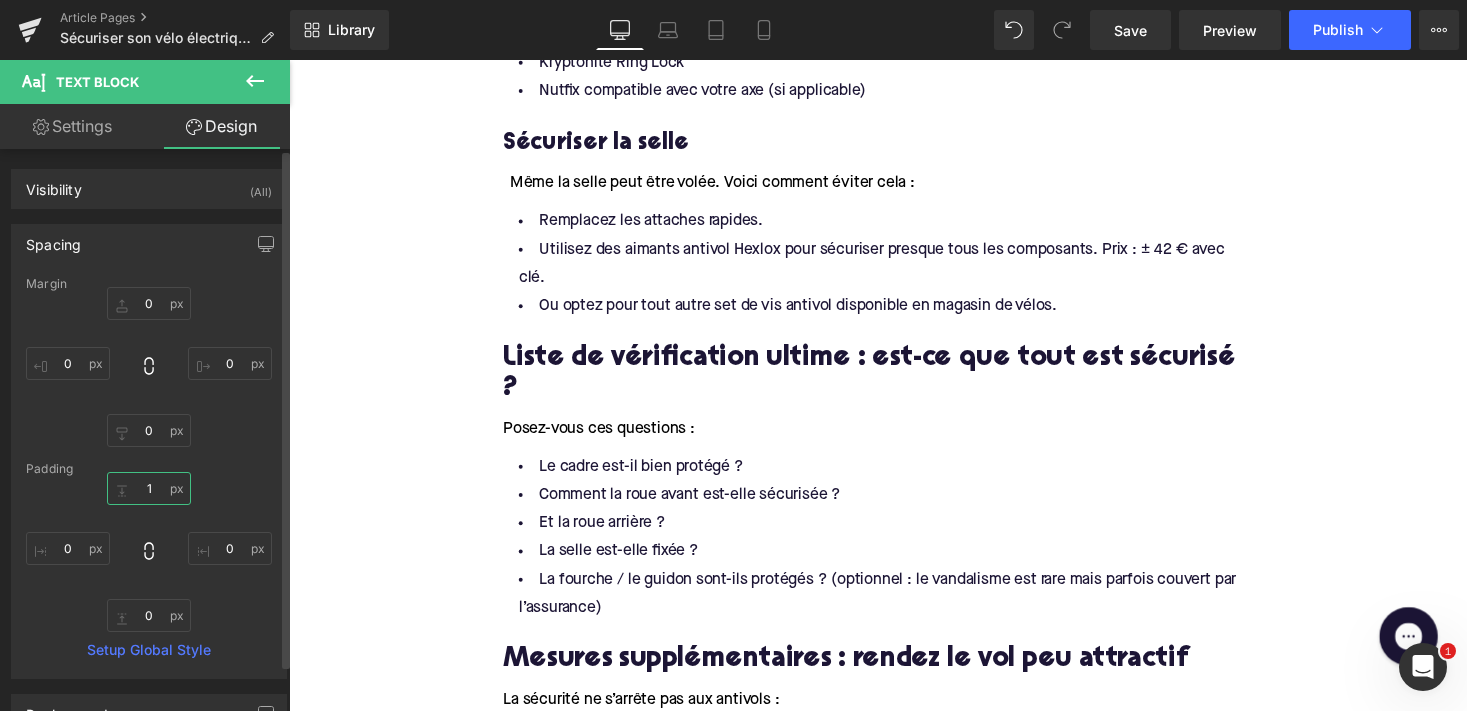 type 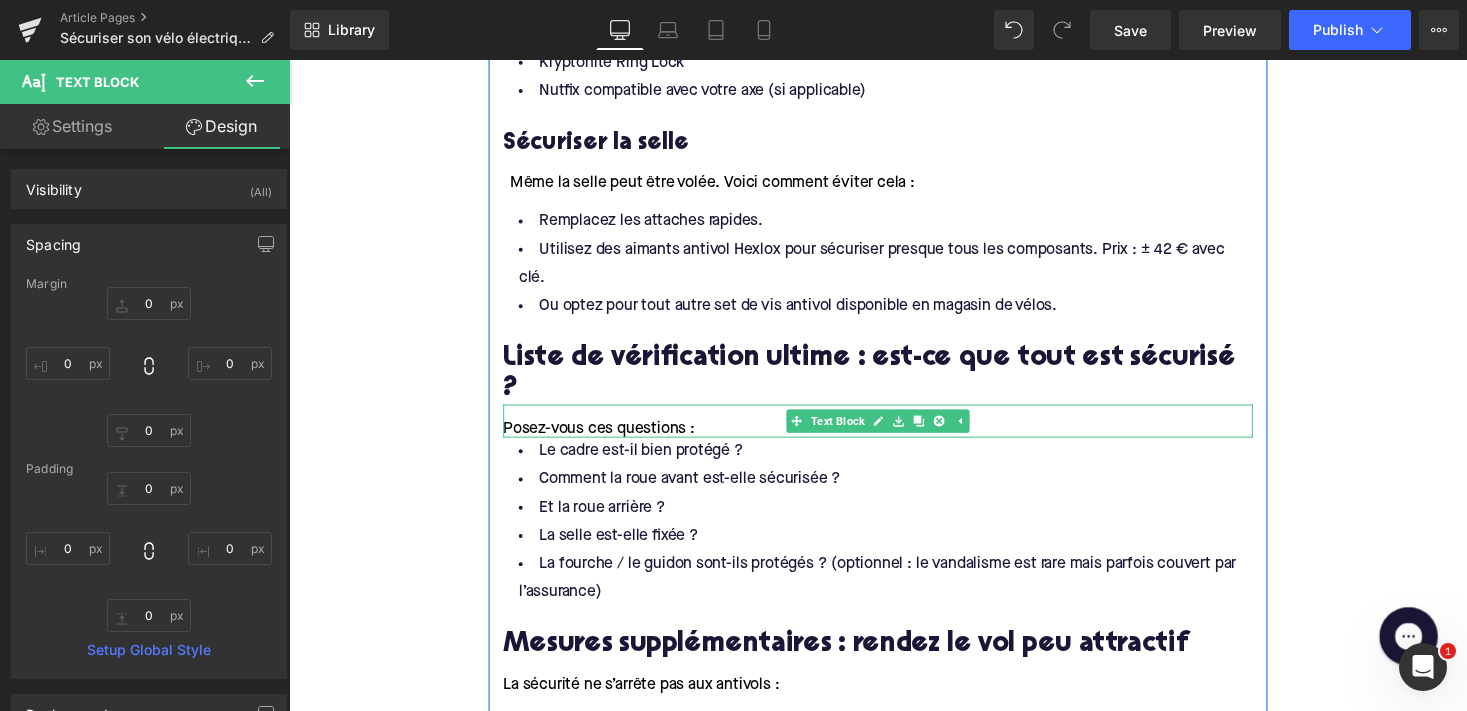 click on "Posez-vous ces questions :" at bounding box center (894, 431) 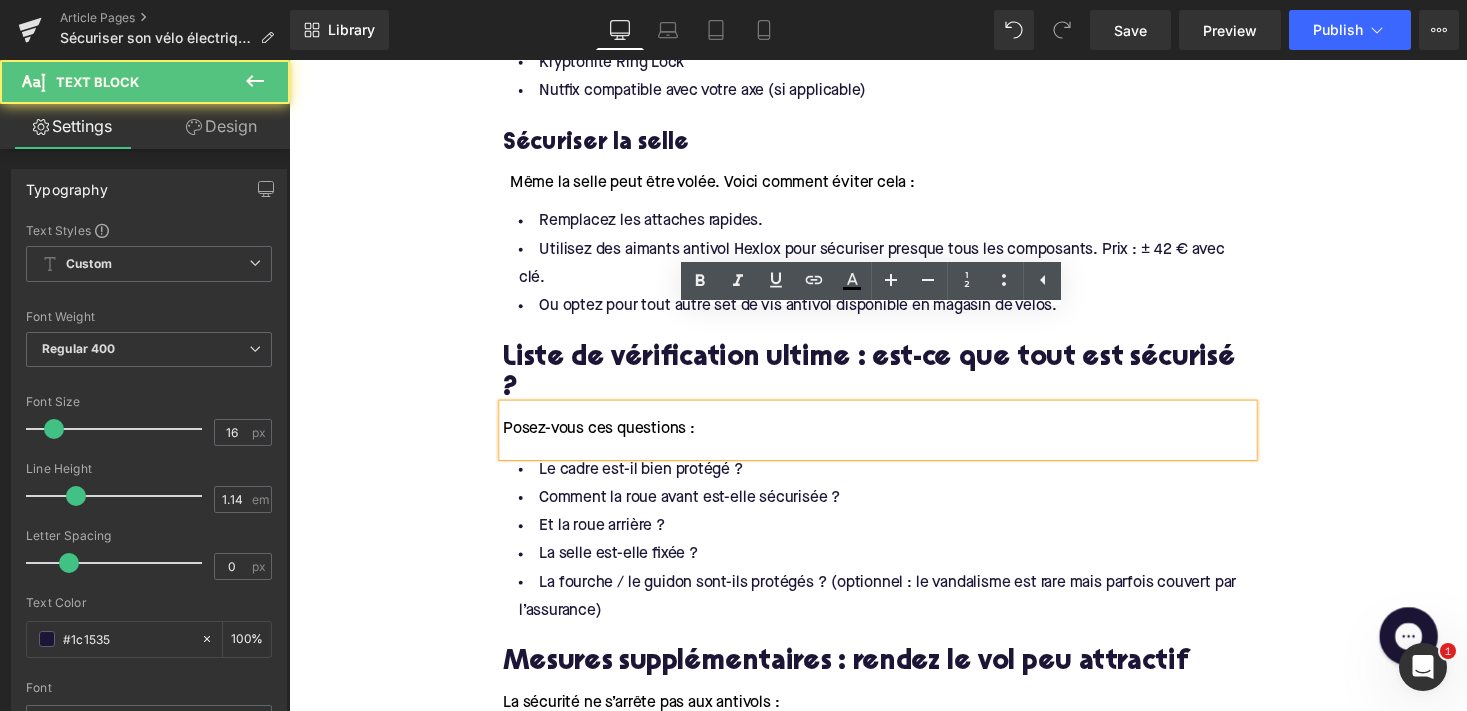 type 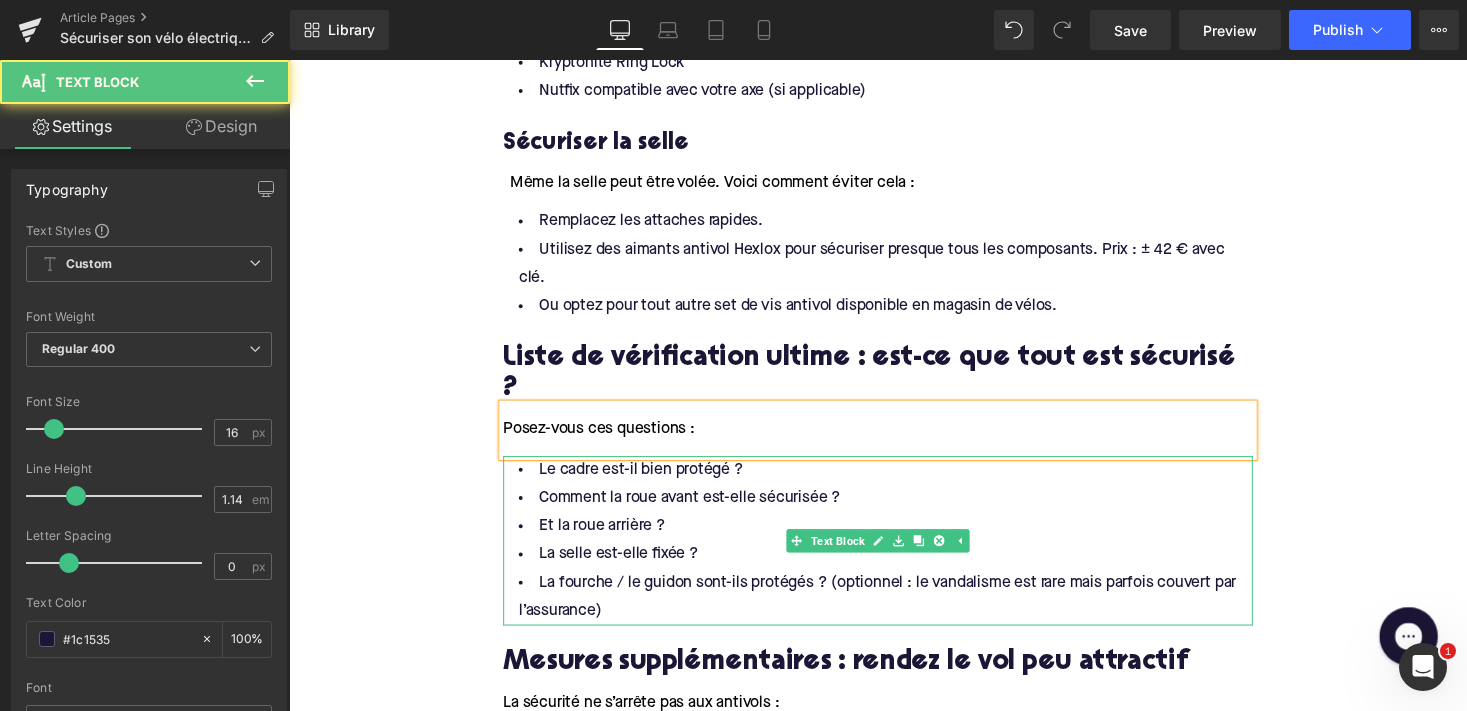 click on "La fourche / le guidon sont-ils protégés ? (optionnel :  le vandalisme est rare mais parfois couvert par l’assurance)" at bounding box center [894, 612] 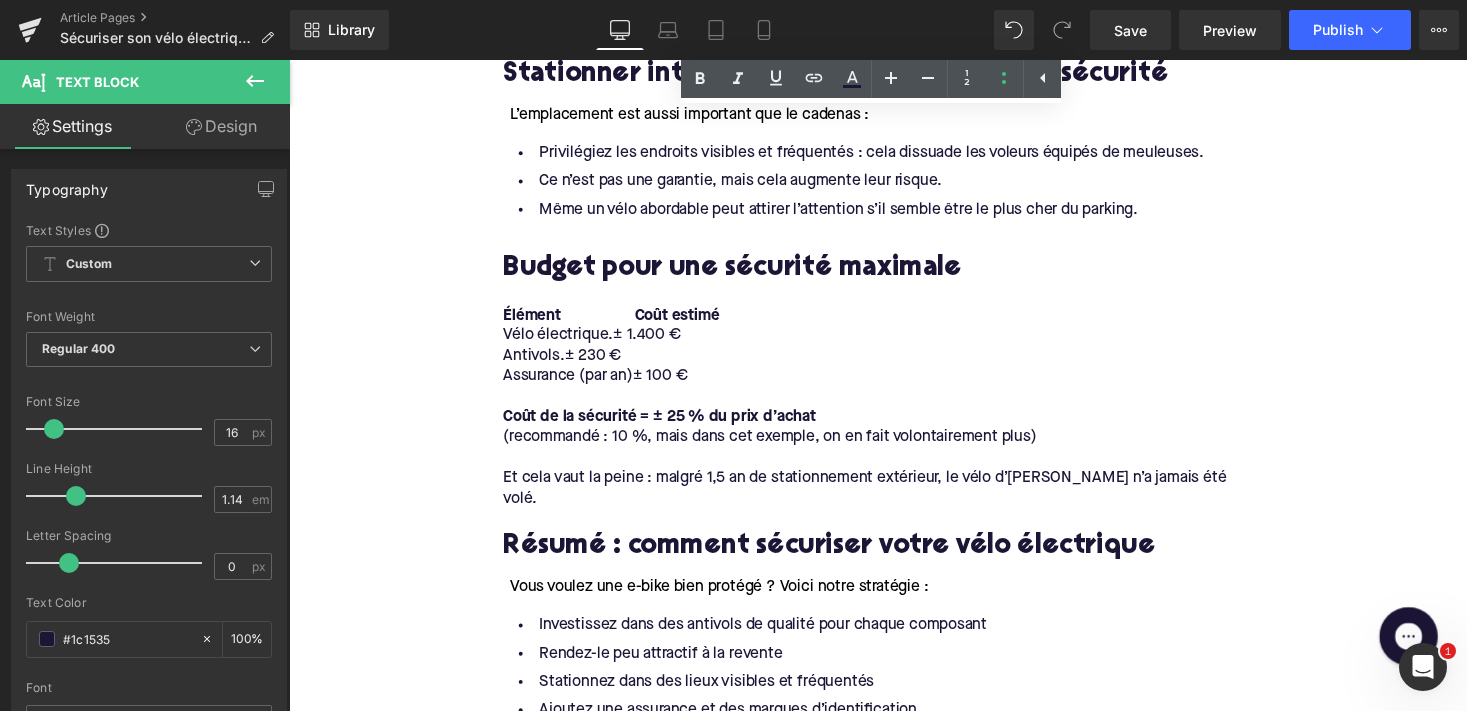scroll, scrollTop: 3189, scrollLeft: 0, axis: vertical 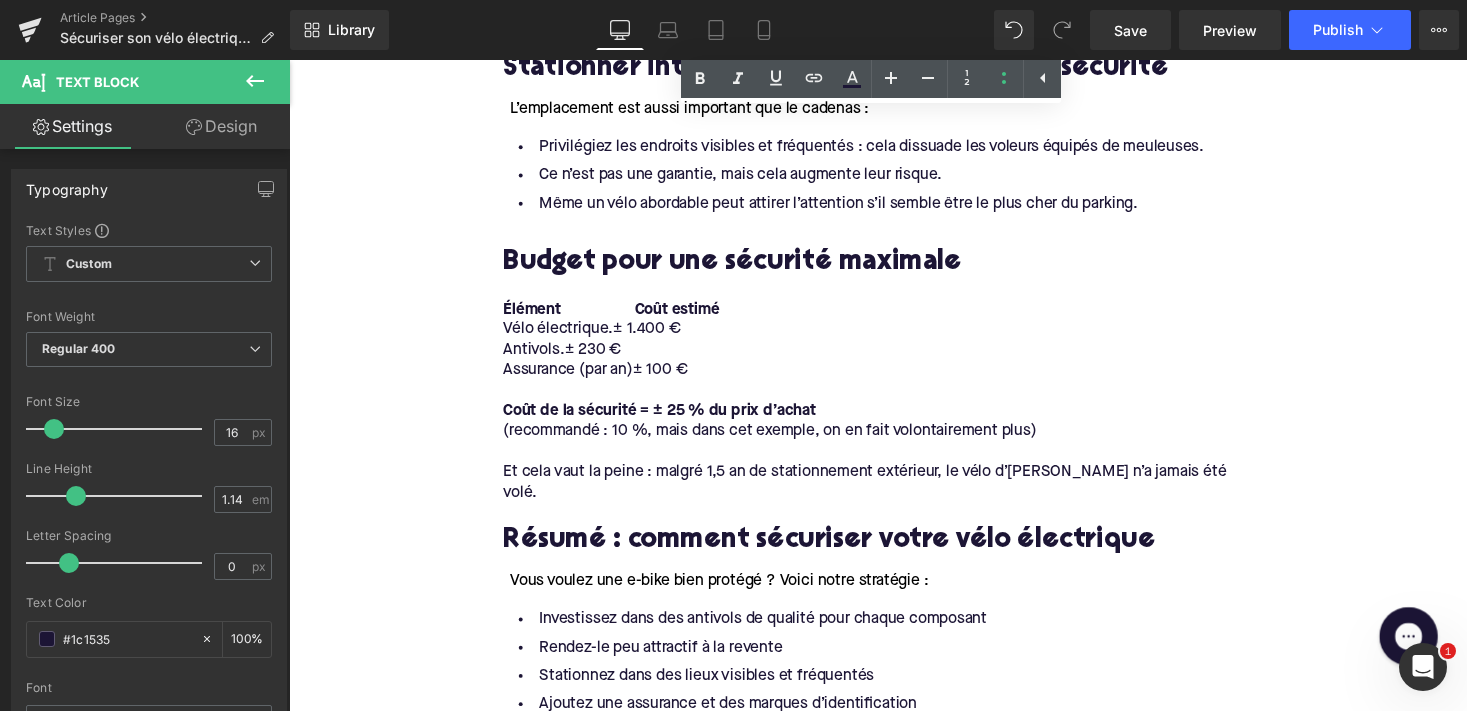 click on "Antivols.                      ± 230 €" at bounding box center (894, 358) 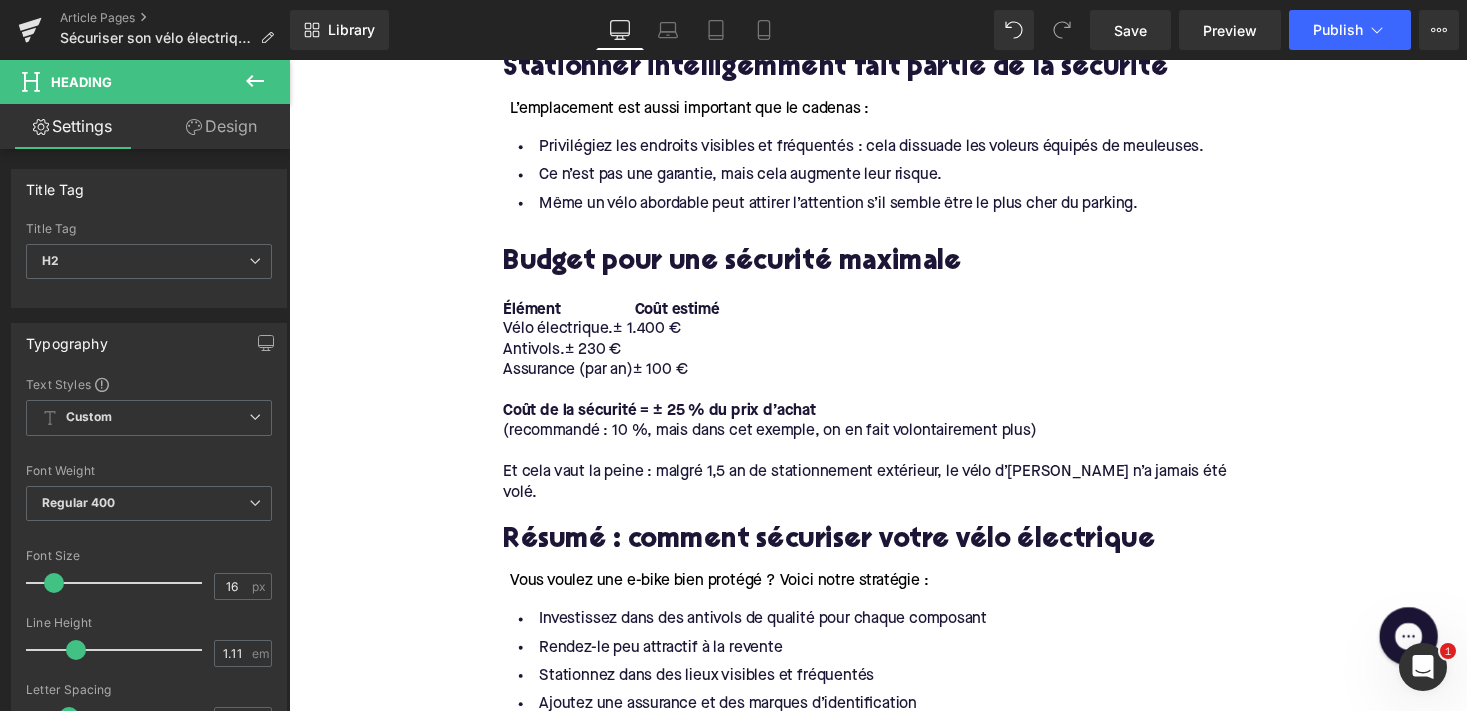 click on "Élément" at bounding box center (538, 317) 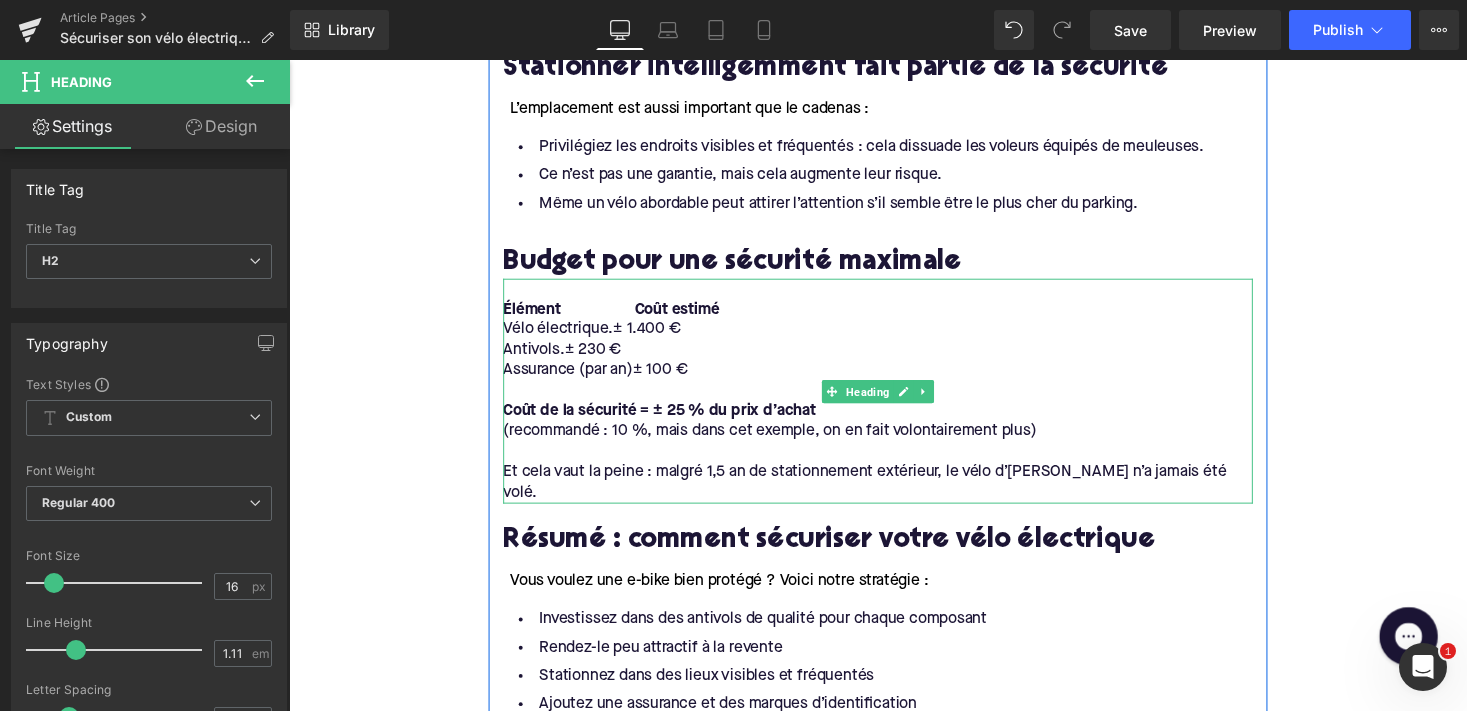 click on "Vélo électrique.          ± 1.400 €" at bounding box center (894, 337) 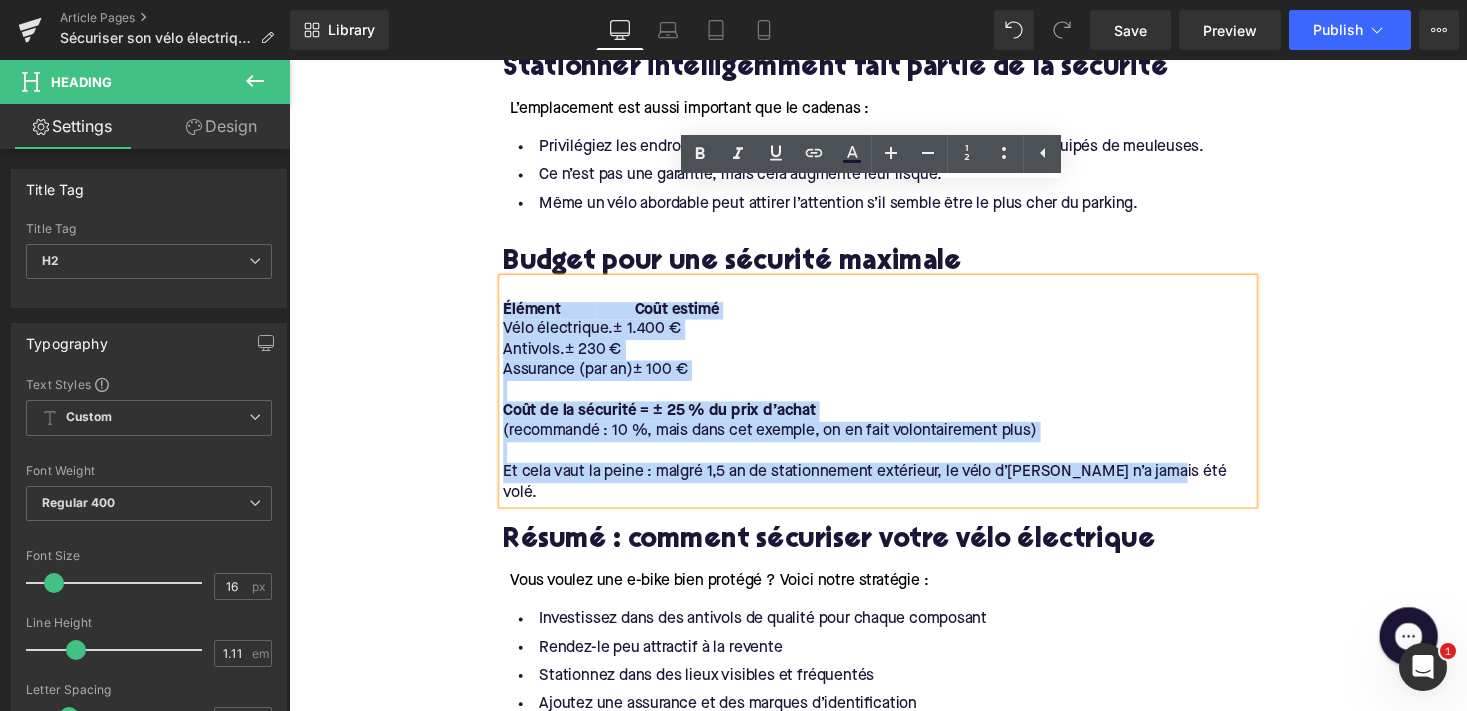 drag, startPoint x: 507, startPoint y: 222, endPoint x: 1181, endPoint y: 393, distance: 695.3539 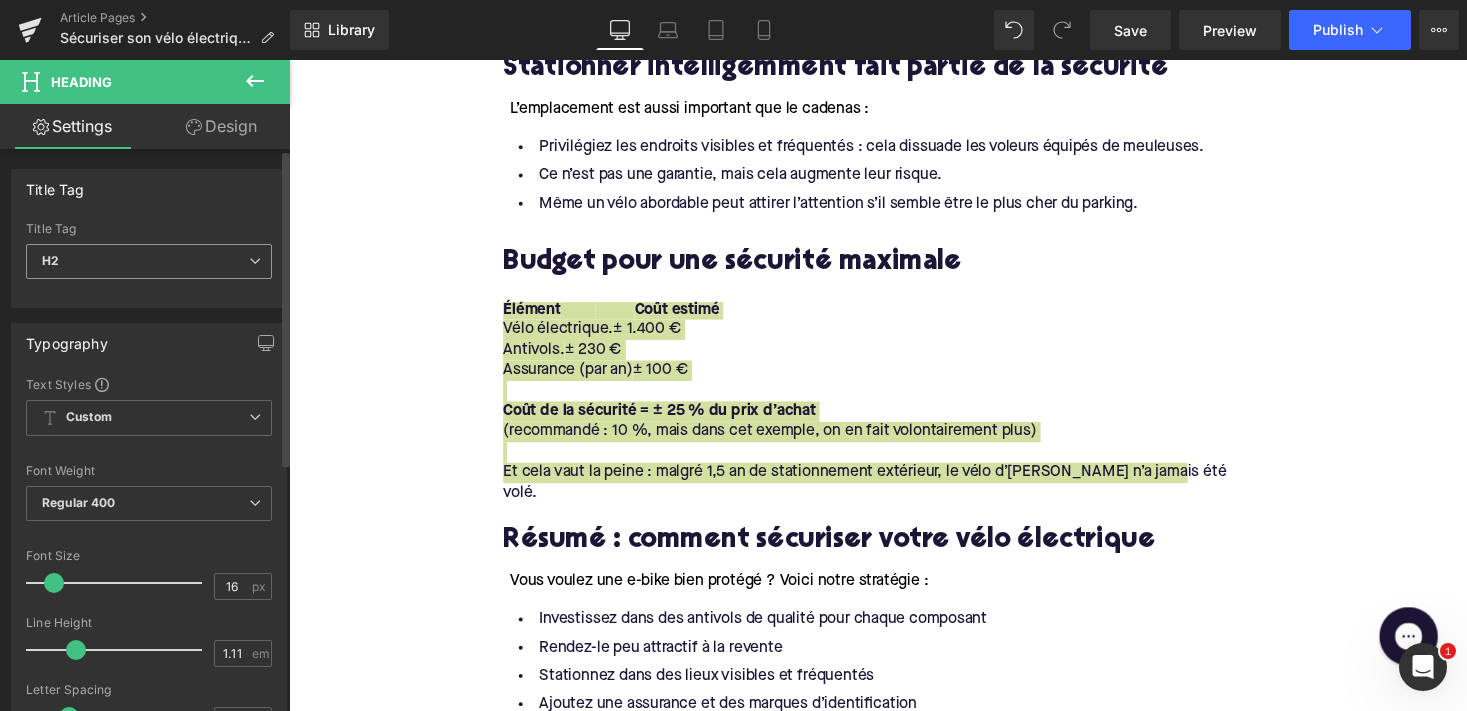 click on "H2" at bounding box center (149, 261) 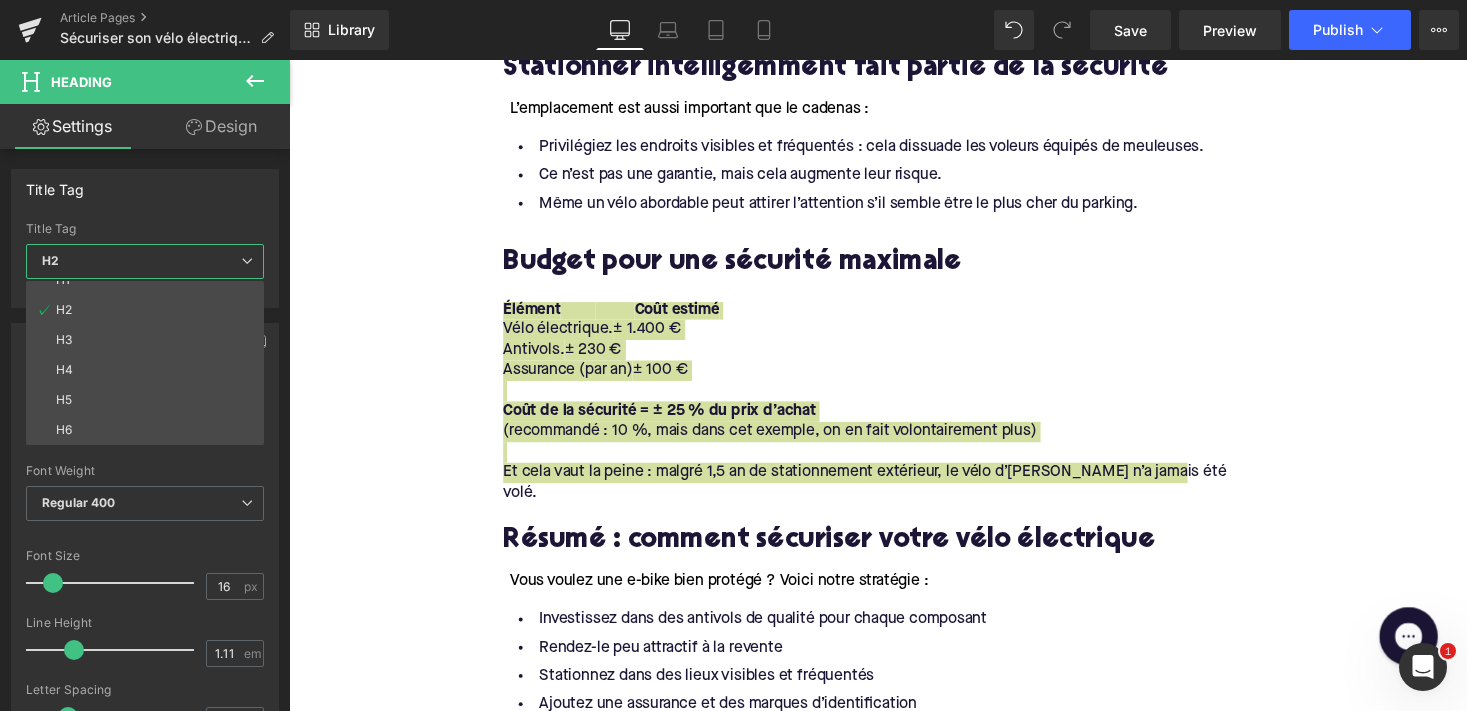 scroll, scrollTop: 16, scrollLeft: 0, axis: vertical 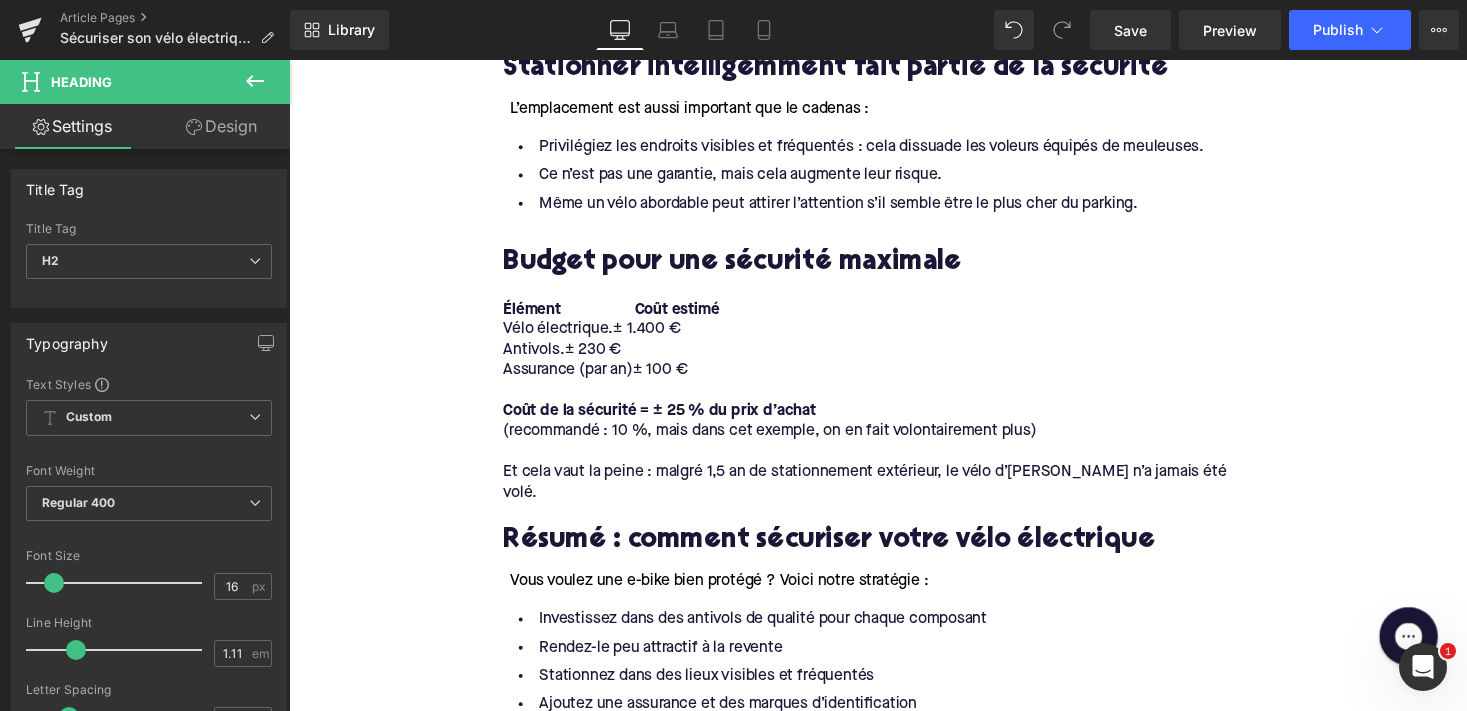 click on "Home / Sécuriser son vélo électrique 101 : guide complet pour protéger votre e-bike Breadcrumbs         Sécuriser son vélo électrique 101 : guide complet pour protéger votre e-bike Heading         Vous ne savez pas comment sécuriser efficacement votre vélo électrique ? Nous avons rédigé un guide complet basé sur des expériences personnelles et notre expertise, afin de vous aider à éviter le vol de votre vélo. Découvrez comment [PERSON_NAME] a gardé son vélo électrique en sécurité pendant 1 an et demi, malgré un emplacement de stationnement à haut risque. À votre tour de rendre votre e-bike antivol ! Text Block         Row         Image         Row         Row         Les bases pour bien sécuriser votre vélo électrique Heading     NaNpx     Text Block     NaNpx     Pas de vélo hors de prix :" at bounding box center [894, -556] 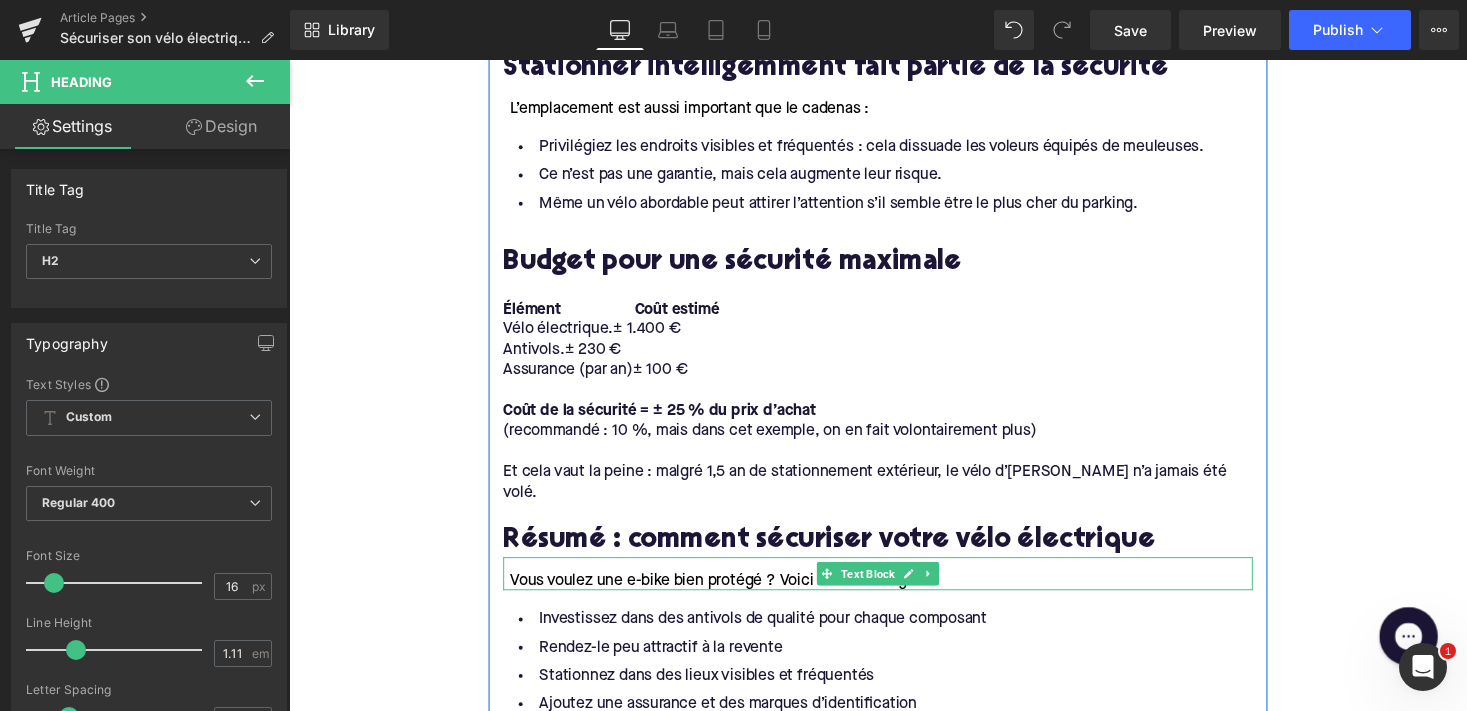 click on "Vous voulez une e-bike bien protégé ? Voici notre stratégie :" at bounding box center [731, 596] 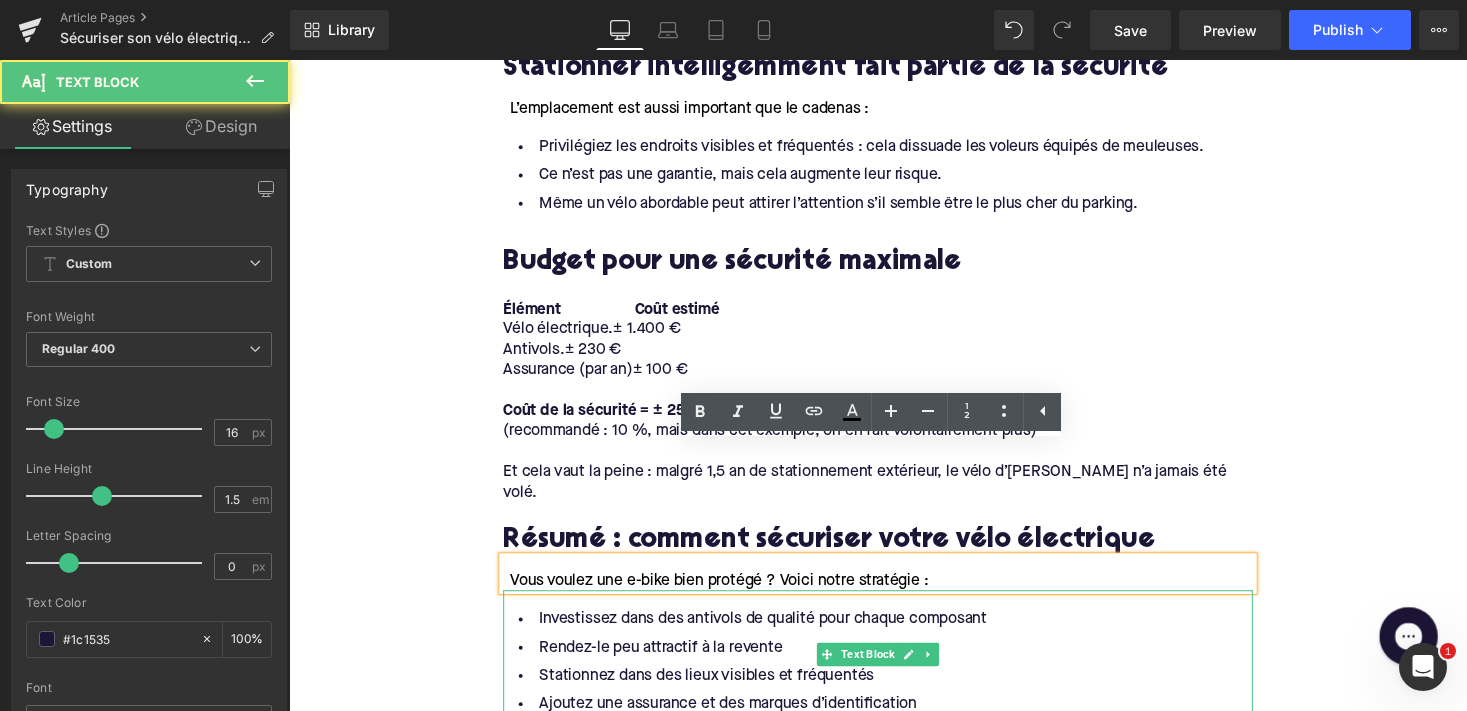 click on "Ajoutez une assurance et des marques d’identification" at bounding box center (894, 722) 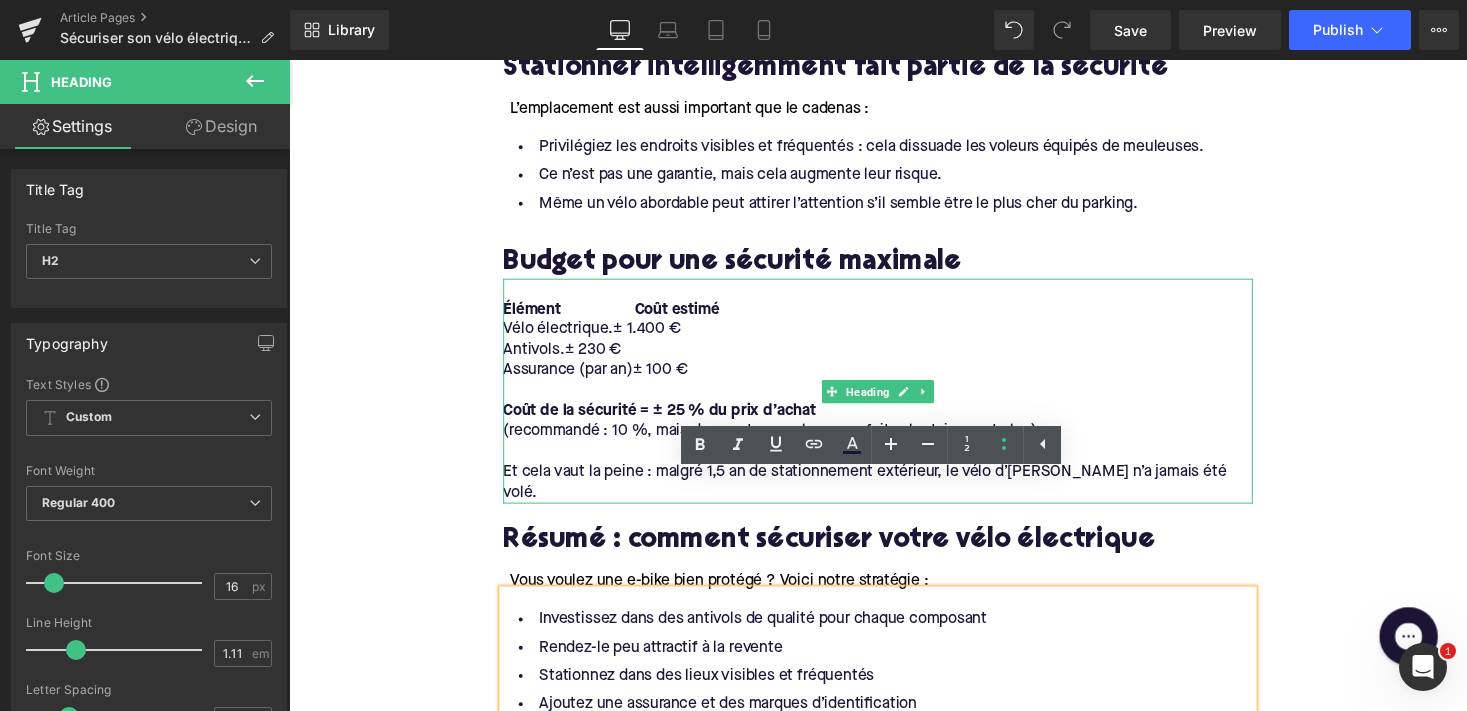 click on "Vélo électrique.          ± 1.400 €" at bounding box center (894, 337) 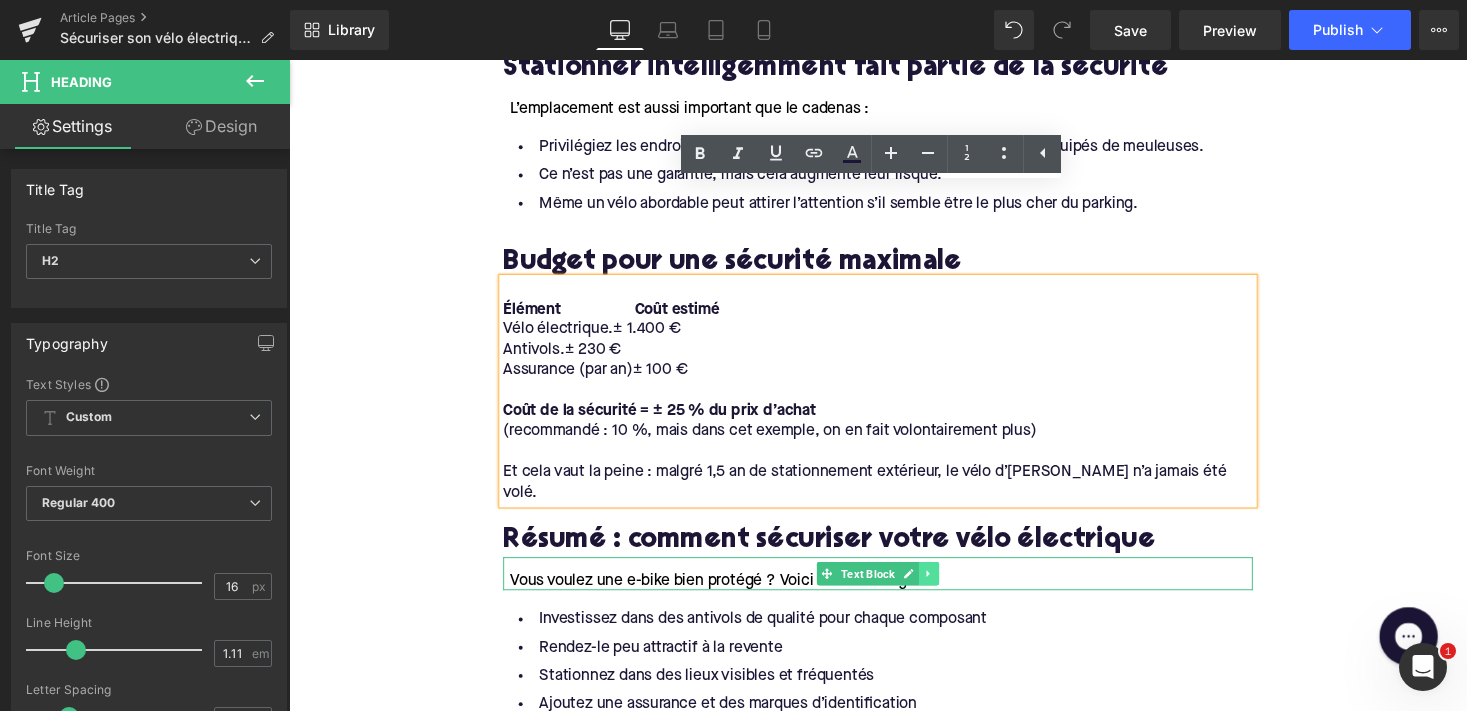click 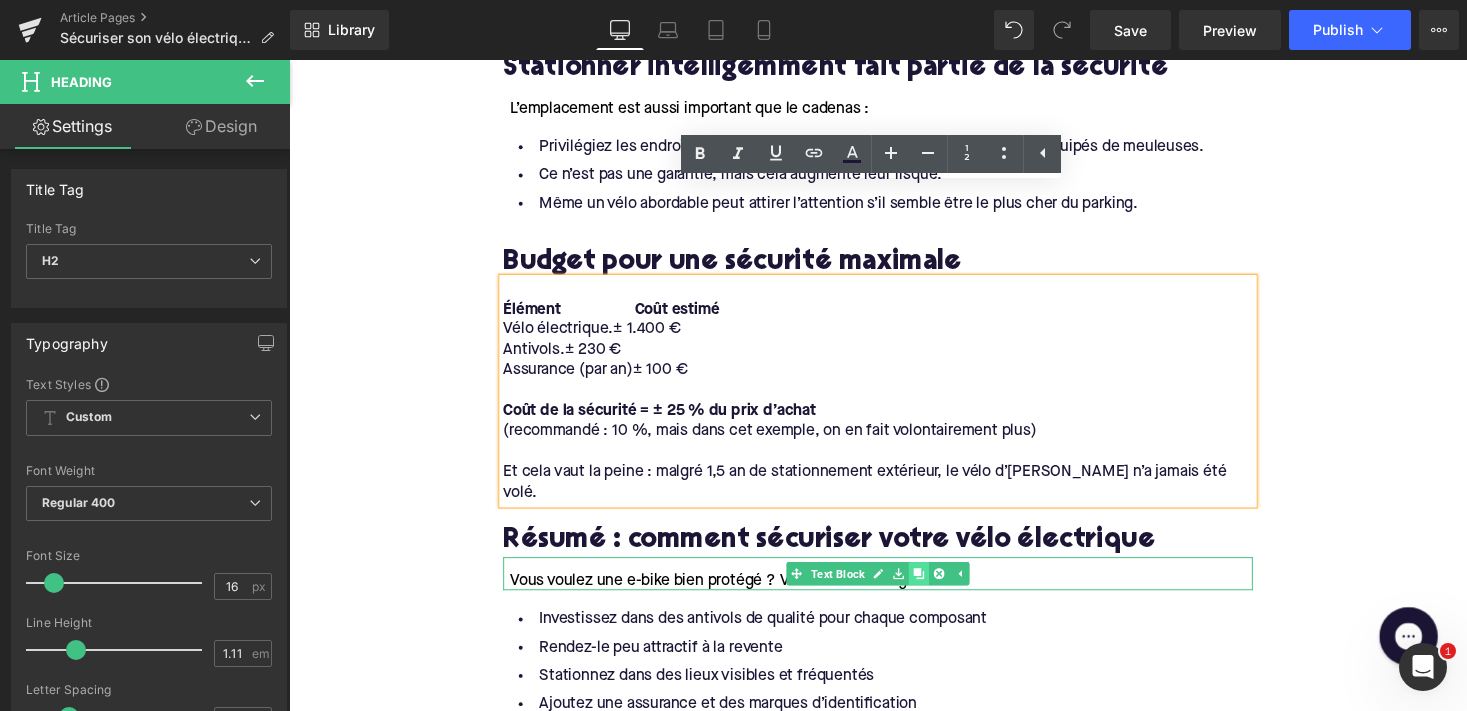 click at bounding box center [936, 588] 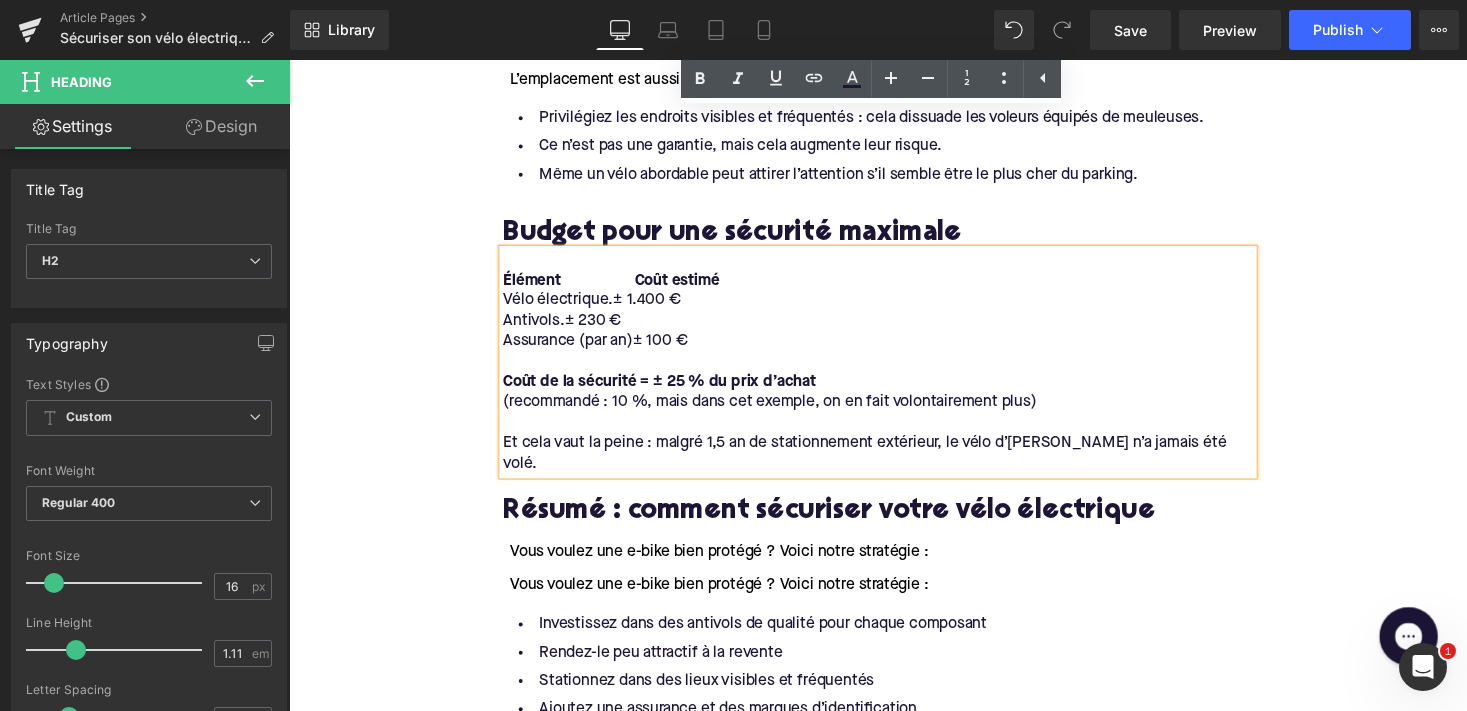 scroll, scrollTop: 3126, scrollLeft: 0, axis: vertical 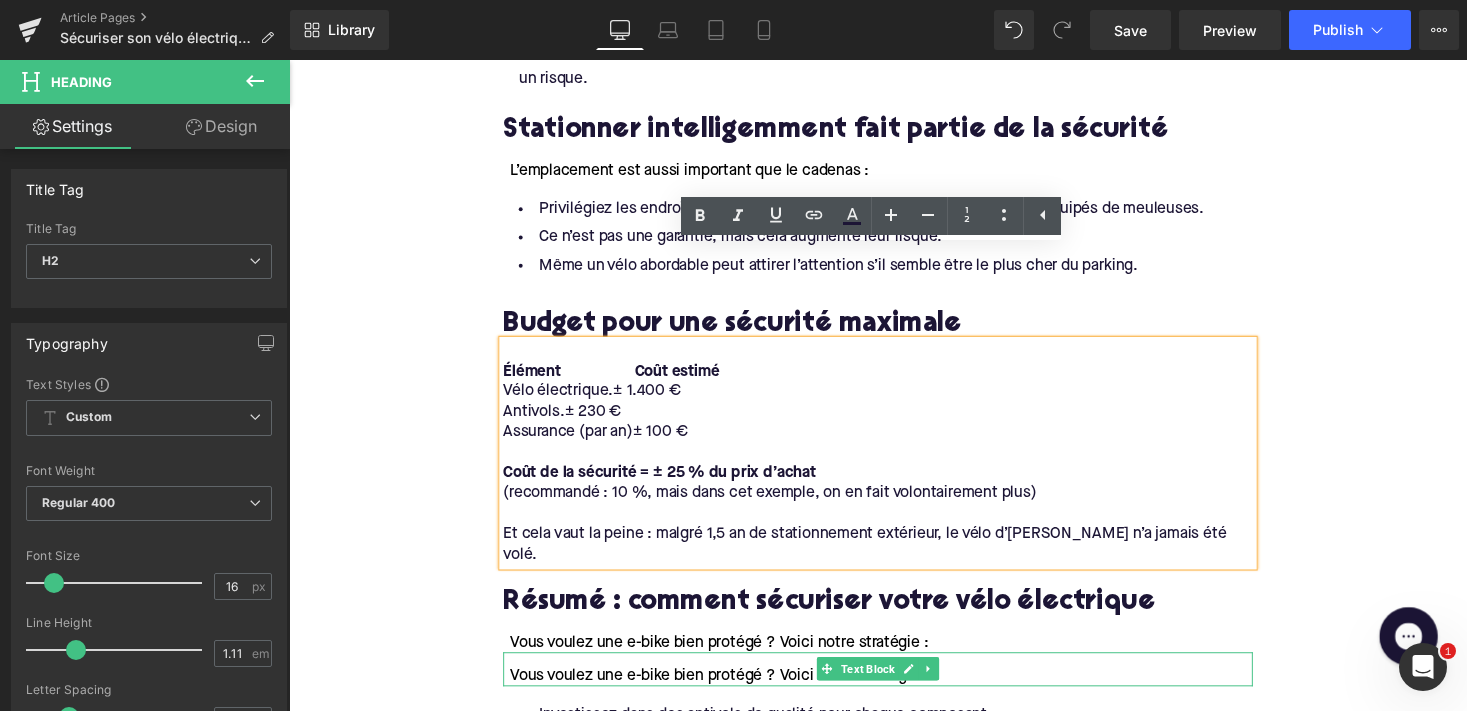 click on "Vous voulez une e-bike bien protégé ? Voici notre stratégie : Text Block" at bounding box center [894, 685] 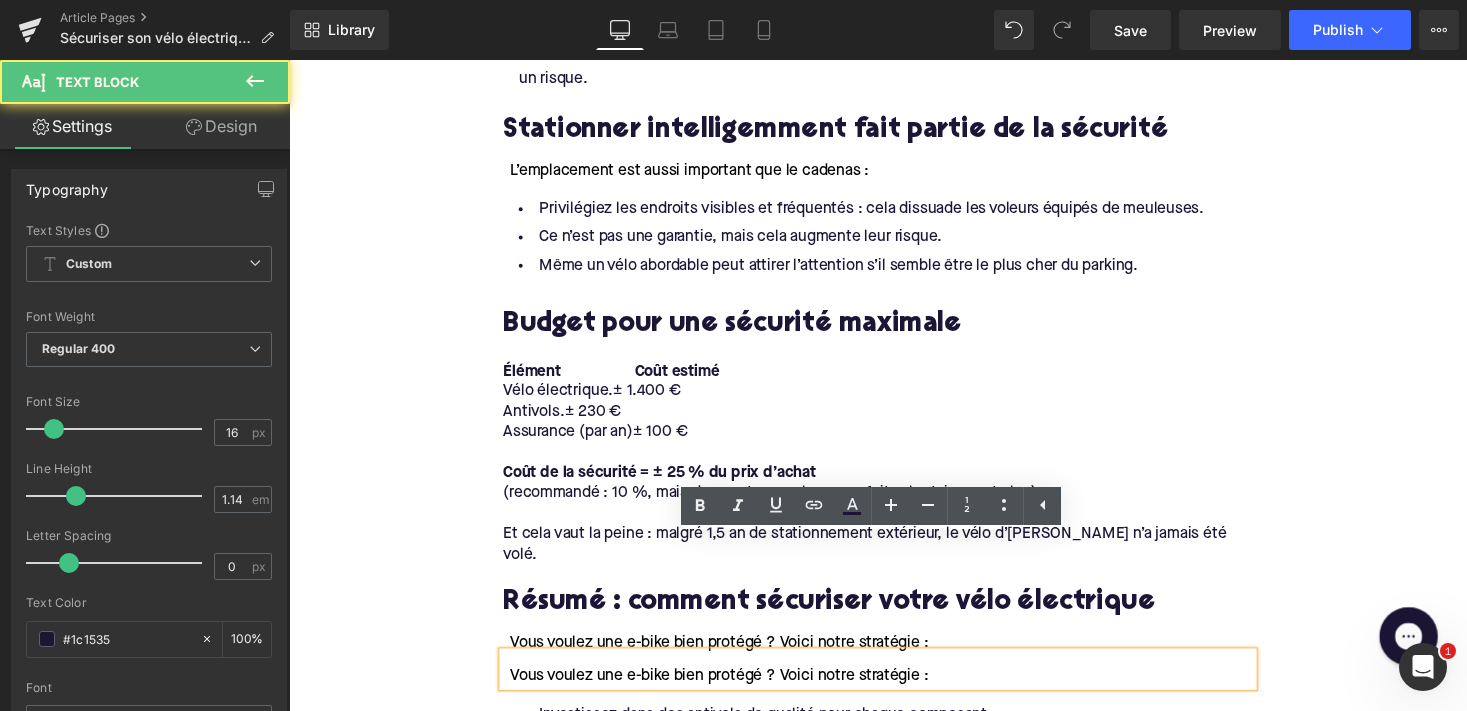 click on "Vous voulez une e-bike bien protégé ? Voici notre stratégie :" at bounding box center [894, 685] 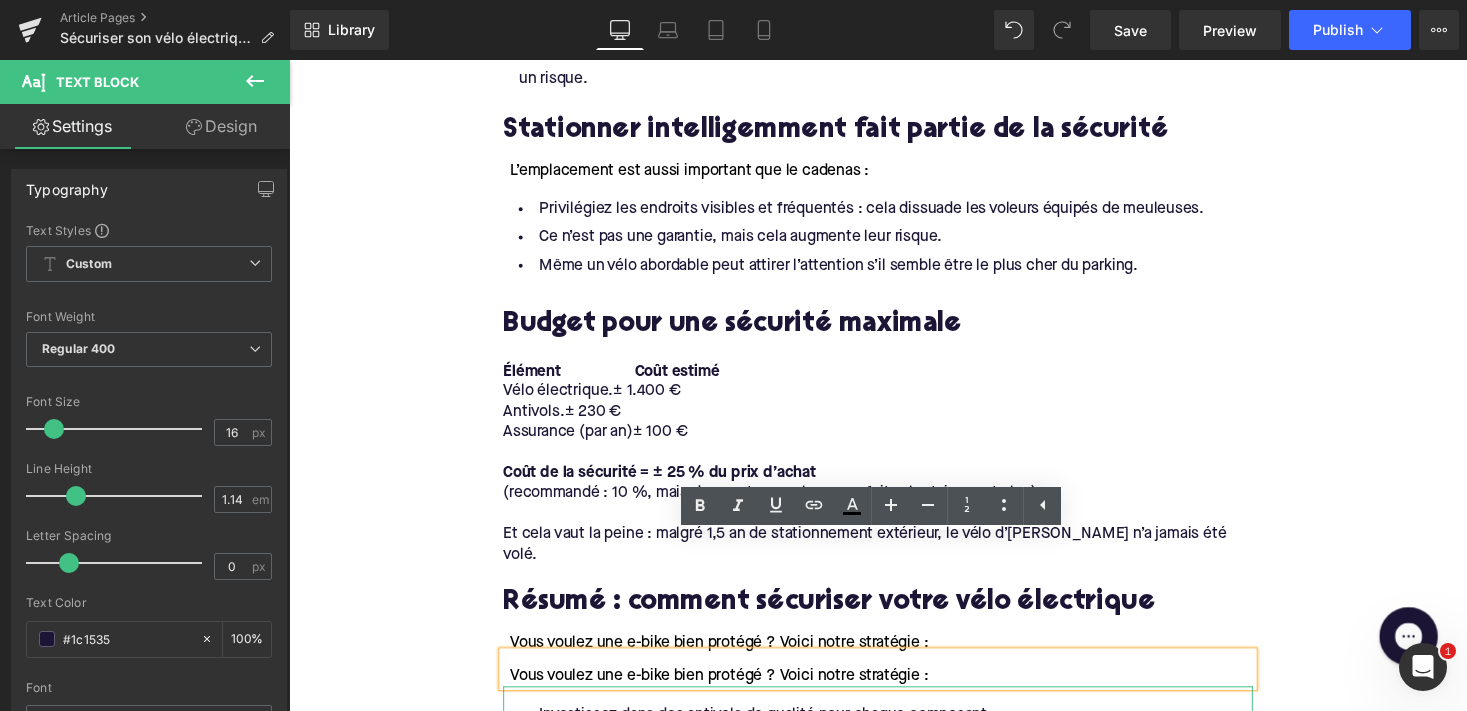 click on "Investissez dans des antivols de qualité pour chaque composant" at bounding box center (894, 733) 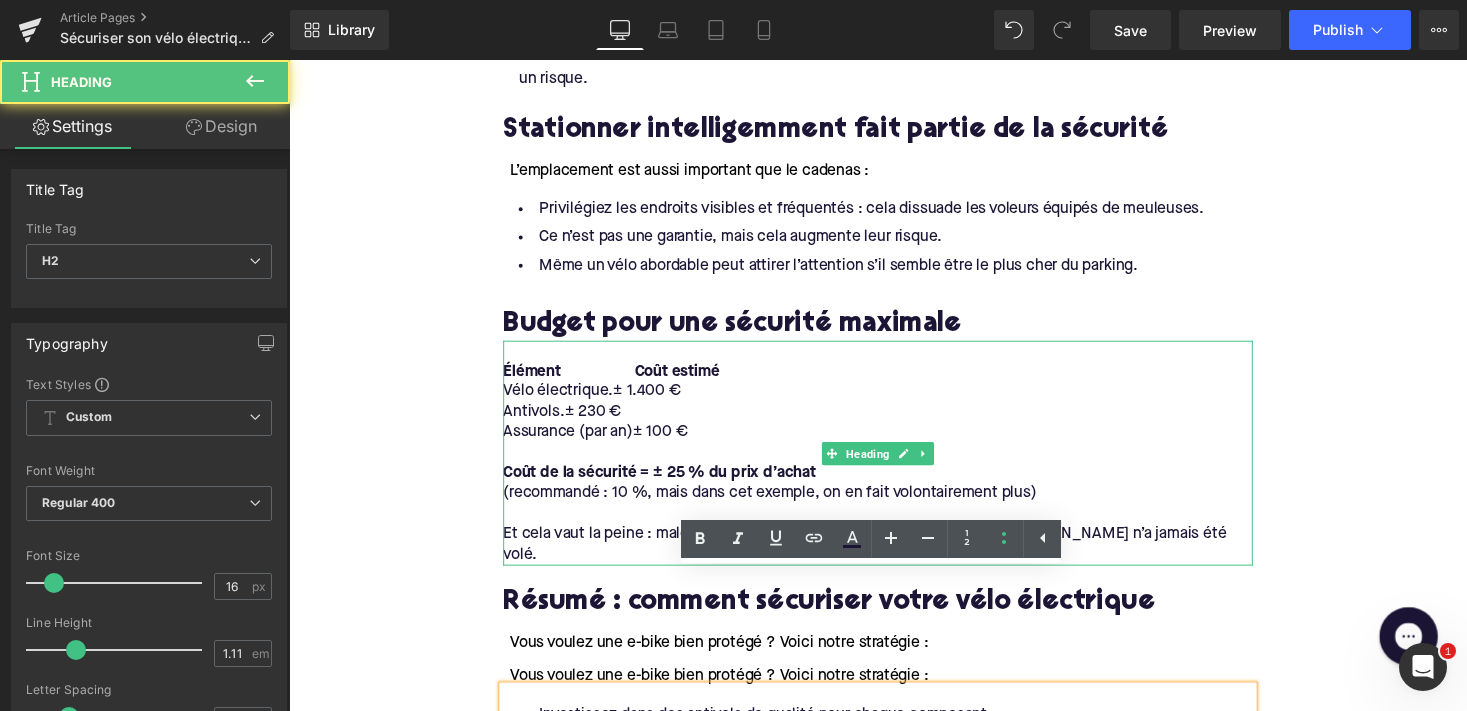 click on "± 1.400 €" at bounding box center (657, 400) 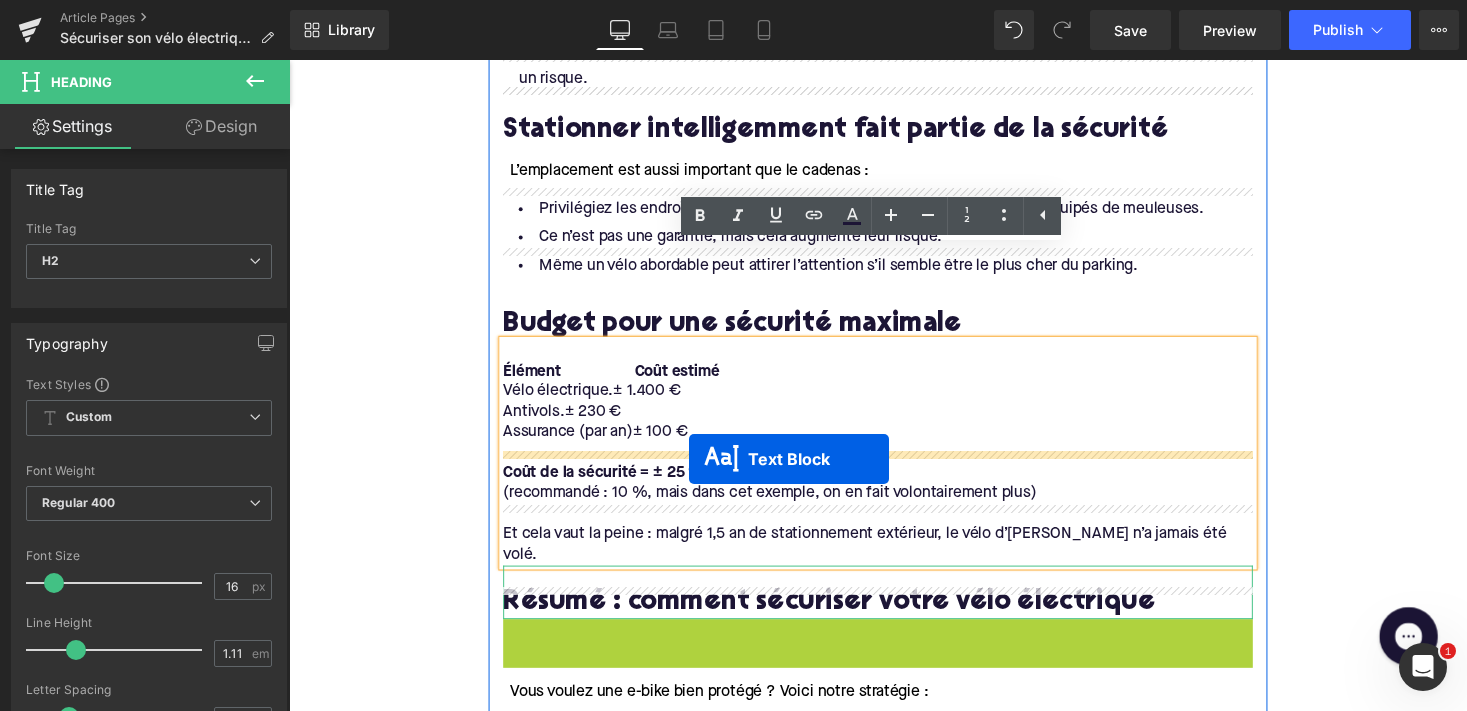 drag, startPoint x: 807, startPoint y: 534, endPoint x: 700, endPoint y: 470, distance: 124.67959 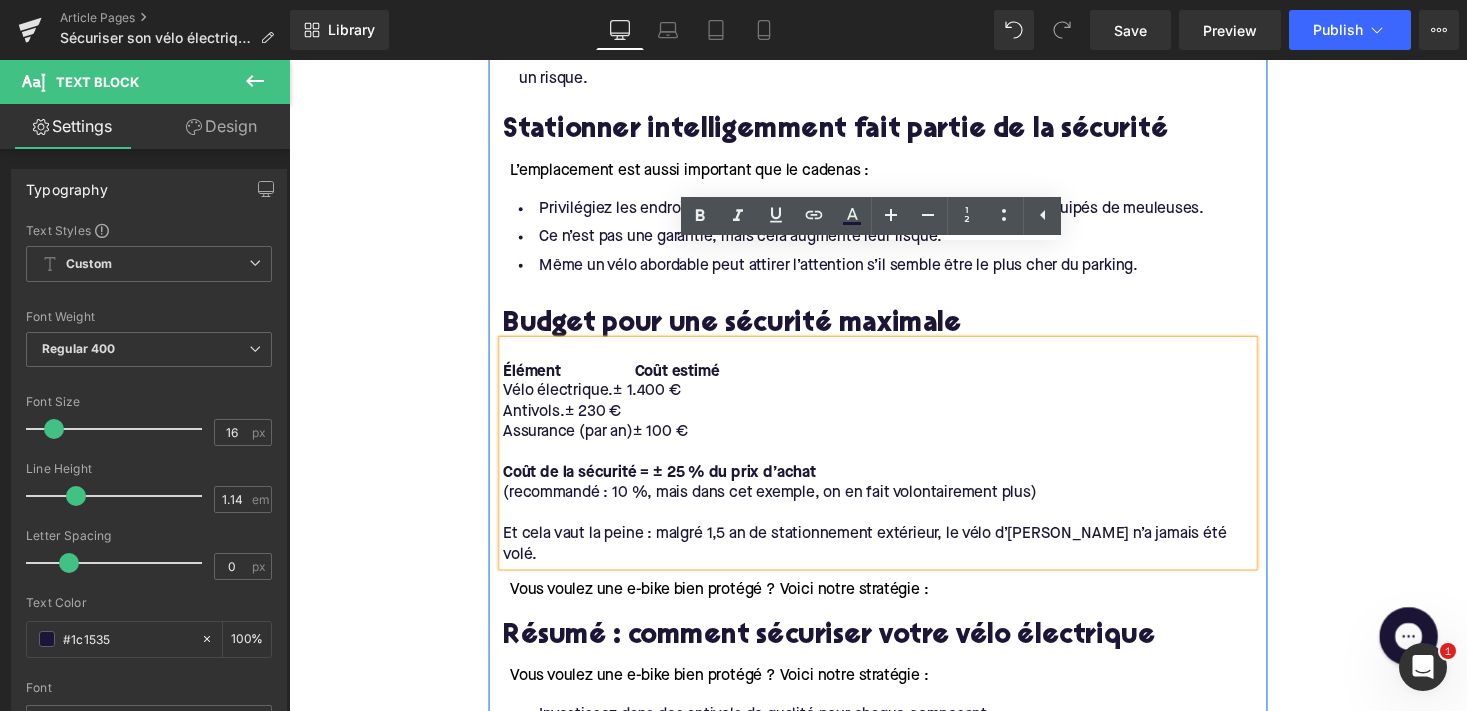 click on "Coût de la sécurité = ± 25 % du prix d’achat" at bounding box center [669, 484] 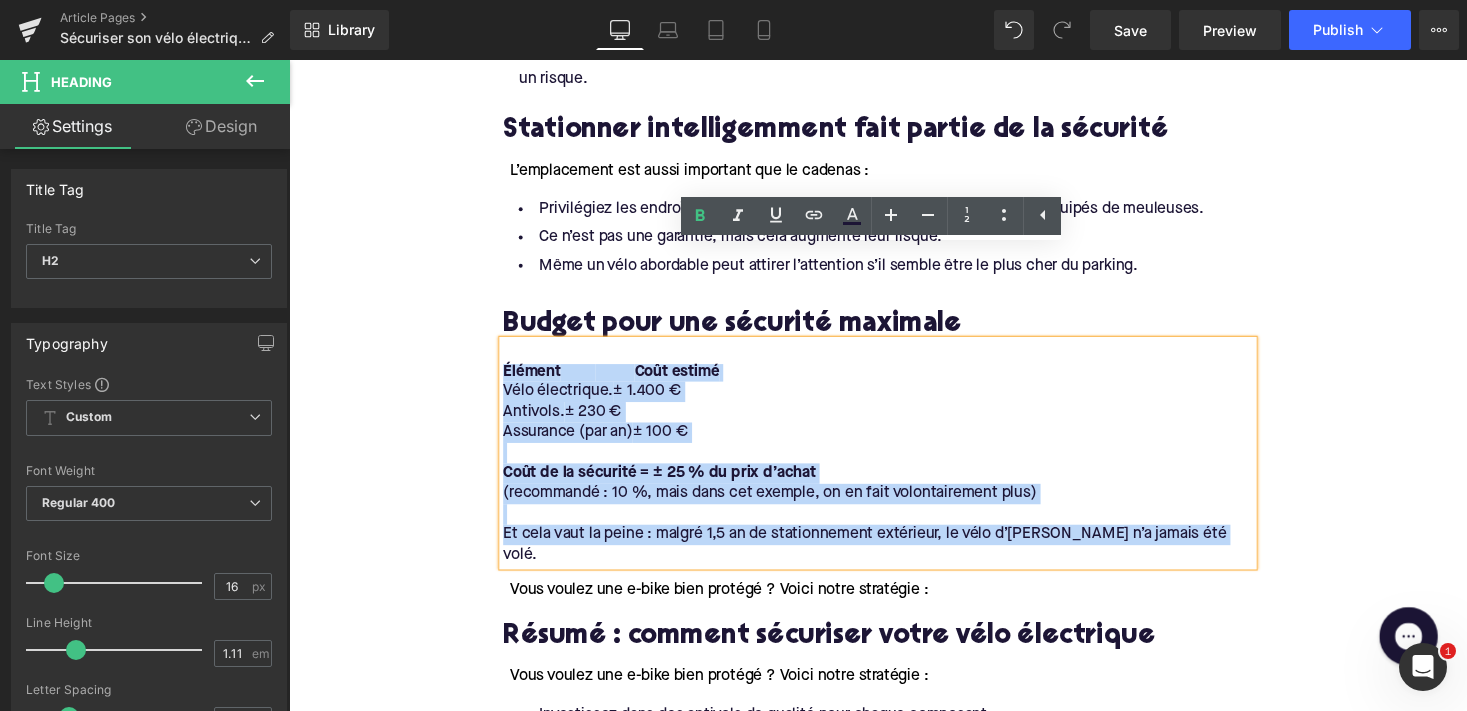 drag, startPoint x: 1236, startPoint y: 452, endPoint x: 542, endPoint y: 250, distance: 722.8001 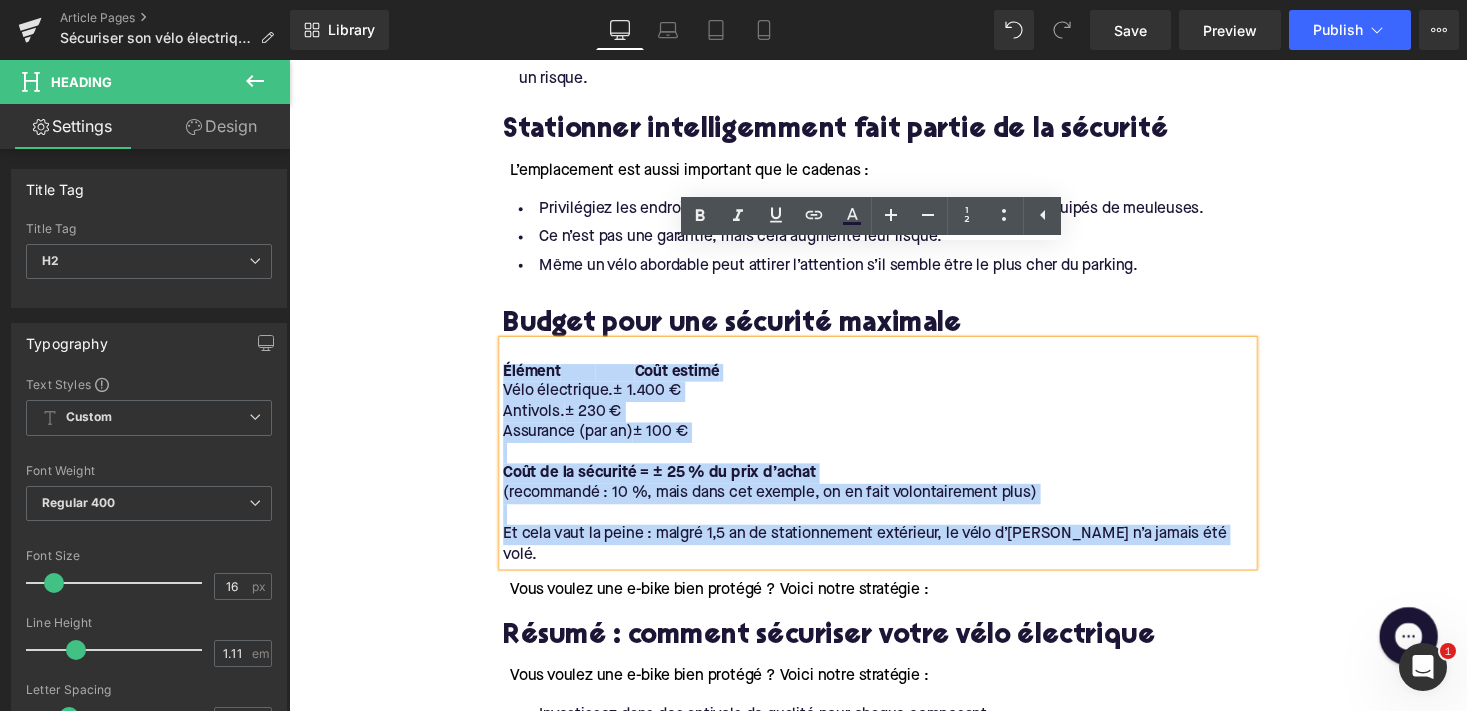 copy on "Élément                      Coût estimé Vélo électrique.          ± 1.400 € Antivols.                      ± 230 € Assurance (par an)     ± 100 € Coût de la sécurité = ± 25 % du prix d’achat (recommandé : 10 %, mais dans cet exemple, on en fait volontairement plus) Et cela vaut la peine : malgré 1,5 an de stationnement extérieur, le vélo d’[PERSON_NAME] n’a jamais été volé." 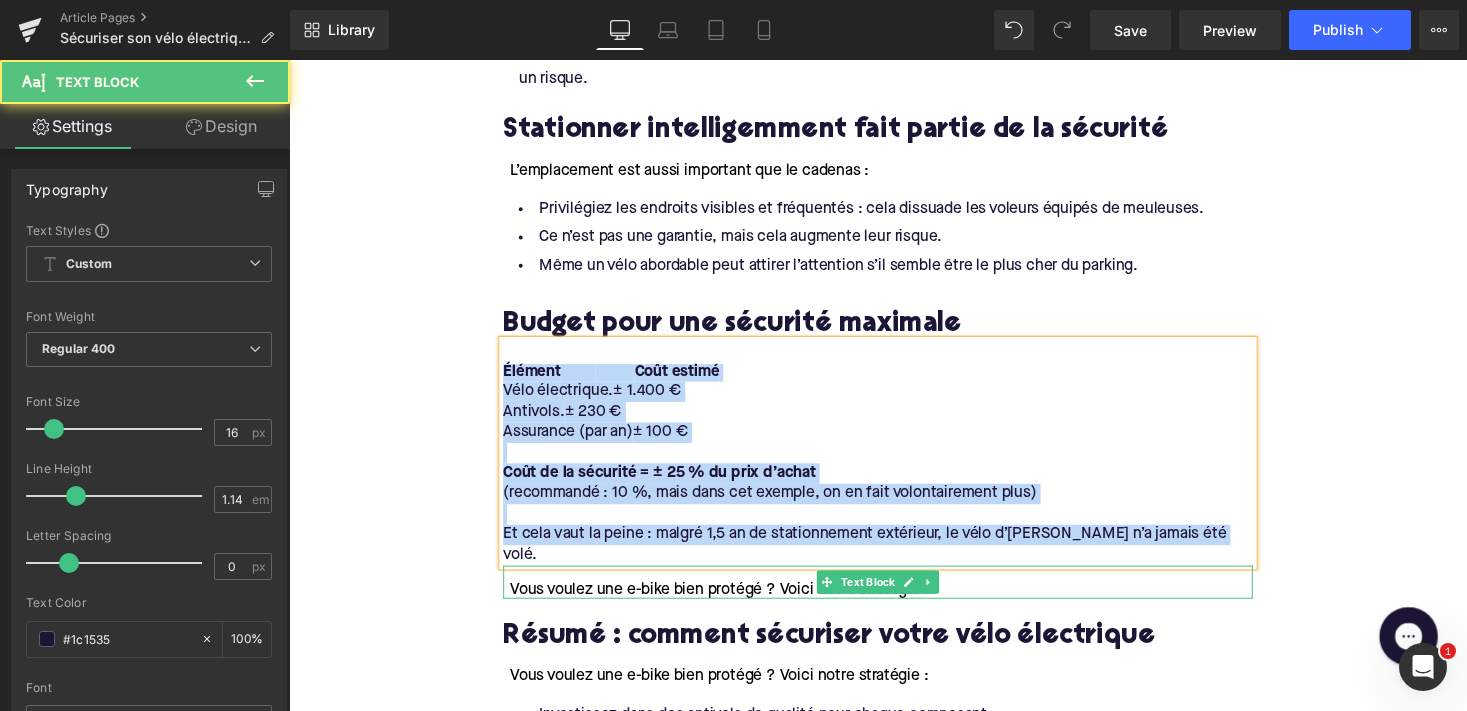 click on "Vous voulez une e-bike bien protégé ? Voici notre stratégie :" at bounding box center (894, 596) 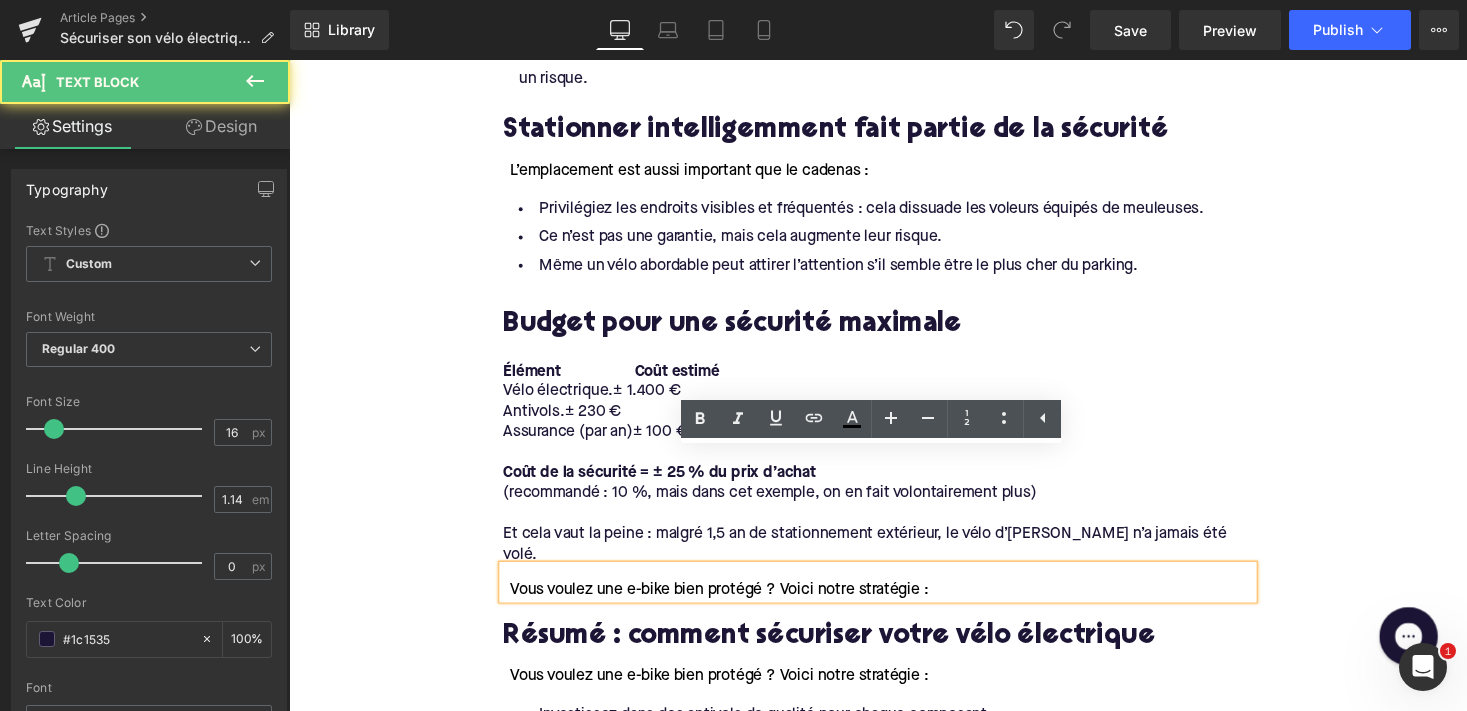 type 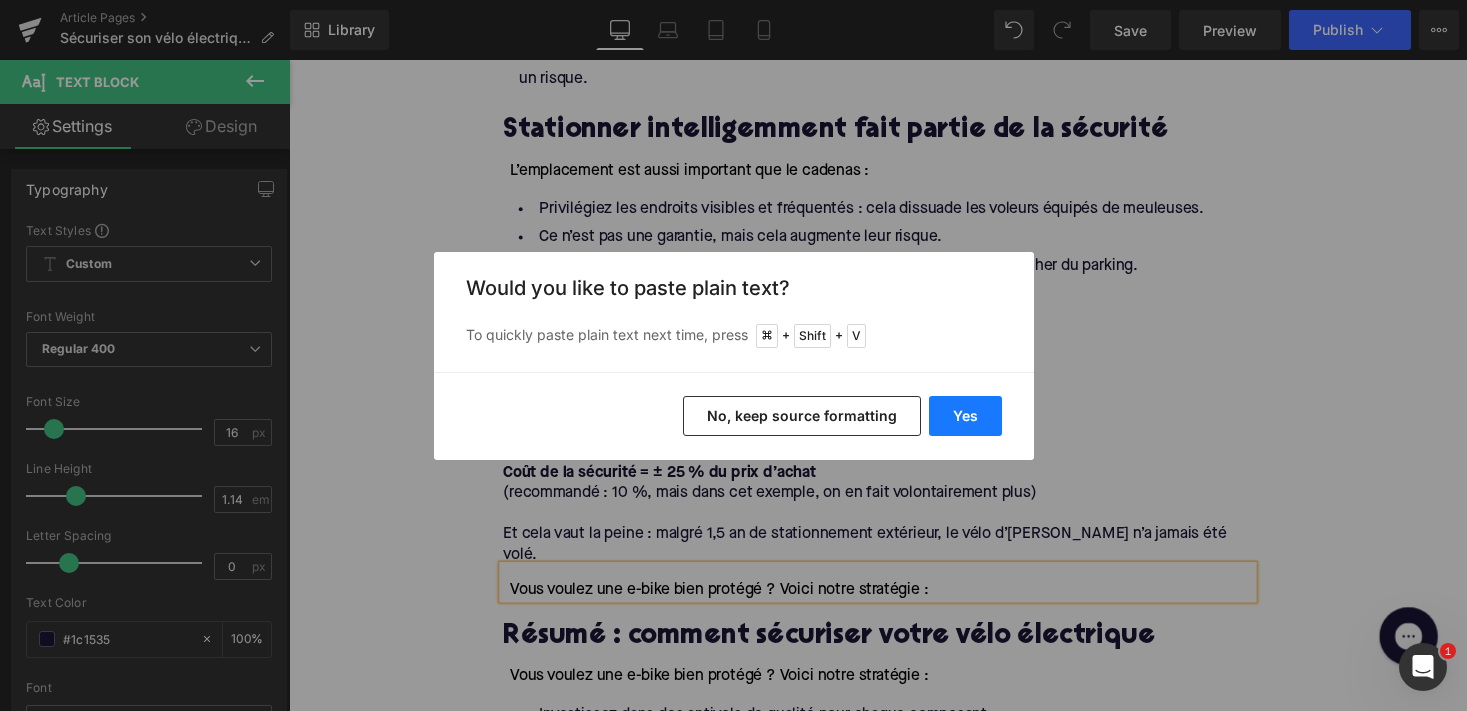 click on "Yes" at bounding box center [965, 416] 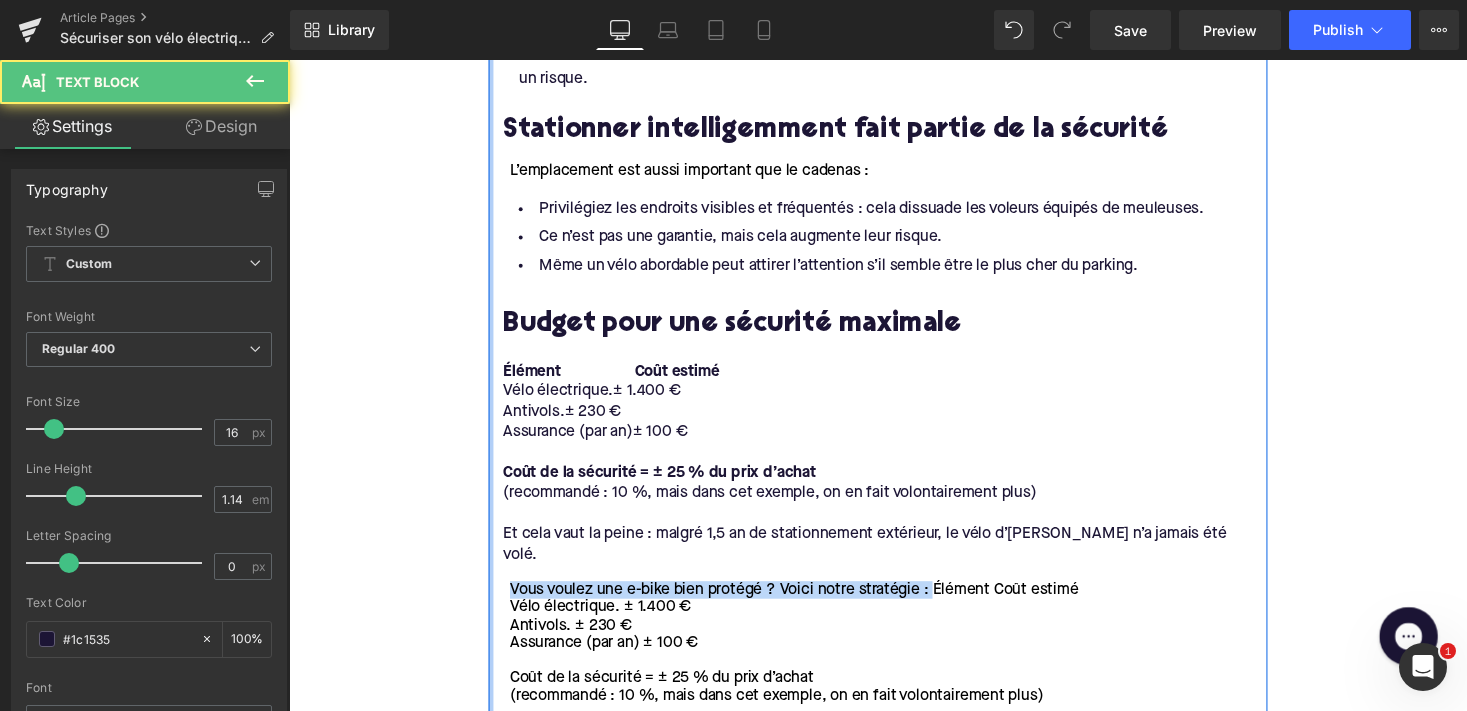 drag, startPoint x: 950, startPoint y: 485, endPoint x: 496, endPoint y: 489, distance: 454.0176 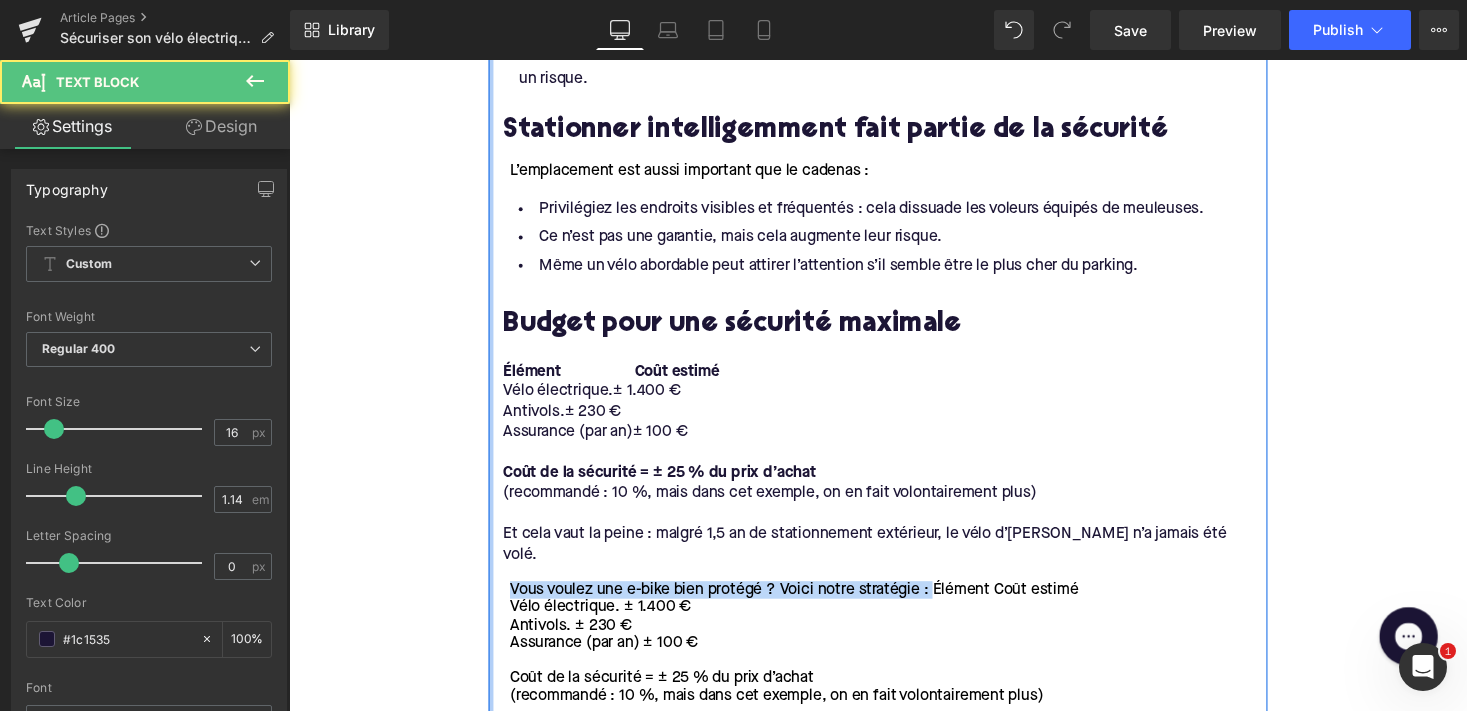 click on "Les bases pour bien sécuriser votre vélo électrique Heading     NaNpx     Pour une protection optimale, commencez par ces fondamentaux : Text Block     NaNpx     Pas de vélo hors de prix :  Chez Upway, vous achetez un e-bike jusqu’à 60 % moins cher qu’un neuf. Batterie amovible :  Emportez facilement la batterie avec vous pour dissuader les voleurs. Apprenez à bien attacher votre vélo :  Même le meilleur antivol est inutile s’il est mal utilisé. Text Block         L’antivol : le cœur de la sécurité d’un vélo électrique Heading     NaNpx     Sécurisation du cadre Heading     NaNpx     Un bon antivol pour le cadre est essentiel. Quel est le plus sûr ? Kryptonite Evolution Mini 7 : Un classique. [PERSON_NAME] l’utilise depuis 7 ans. Toujours efficace. Prix : 69 € chez Upway. Alternatives plus résistantes aux meuleuses  Text Block     NaNpx     Hiplok D1000 (300 €, 1,9 kg) Abus GRANIT Super Extreme 2500 (250 €, 1,8 kg) Litelock X1 Bike (180 €, 1,7 kg) Text Block     NaNpx" at bounding box center (894, -314) 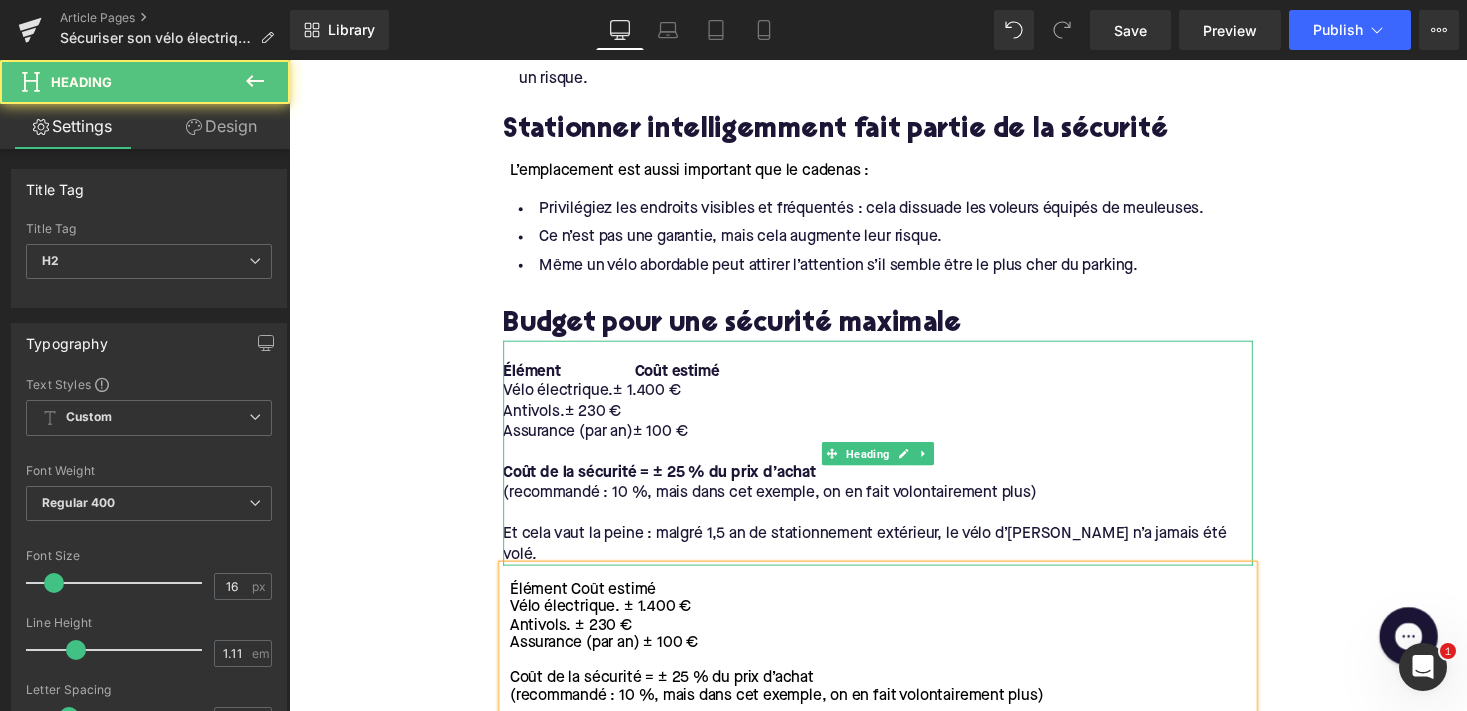 click on "Antivols.                      ± 230 €" at bounding box center (894, 421) 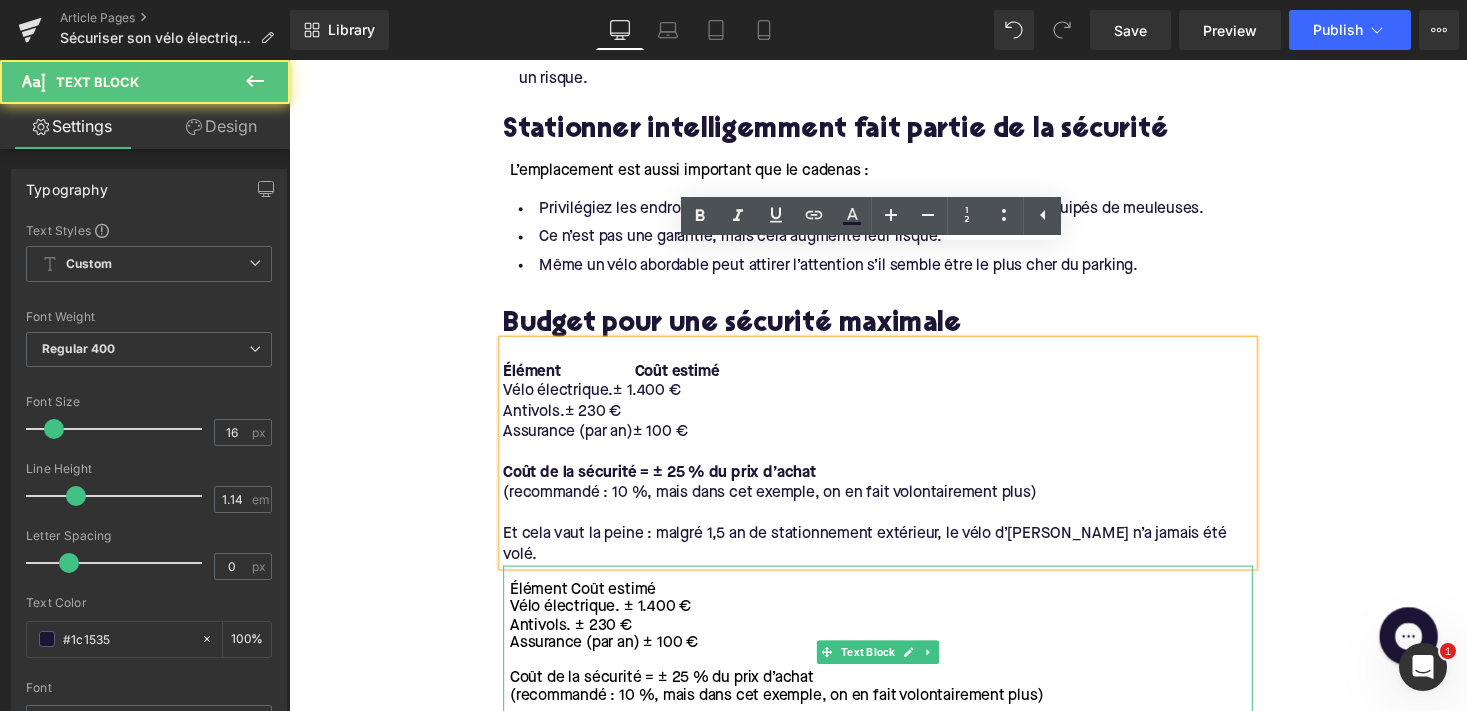 click at bounding box center (897, 677) 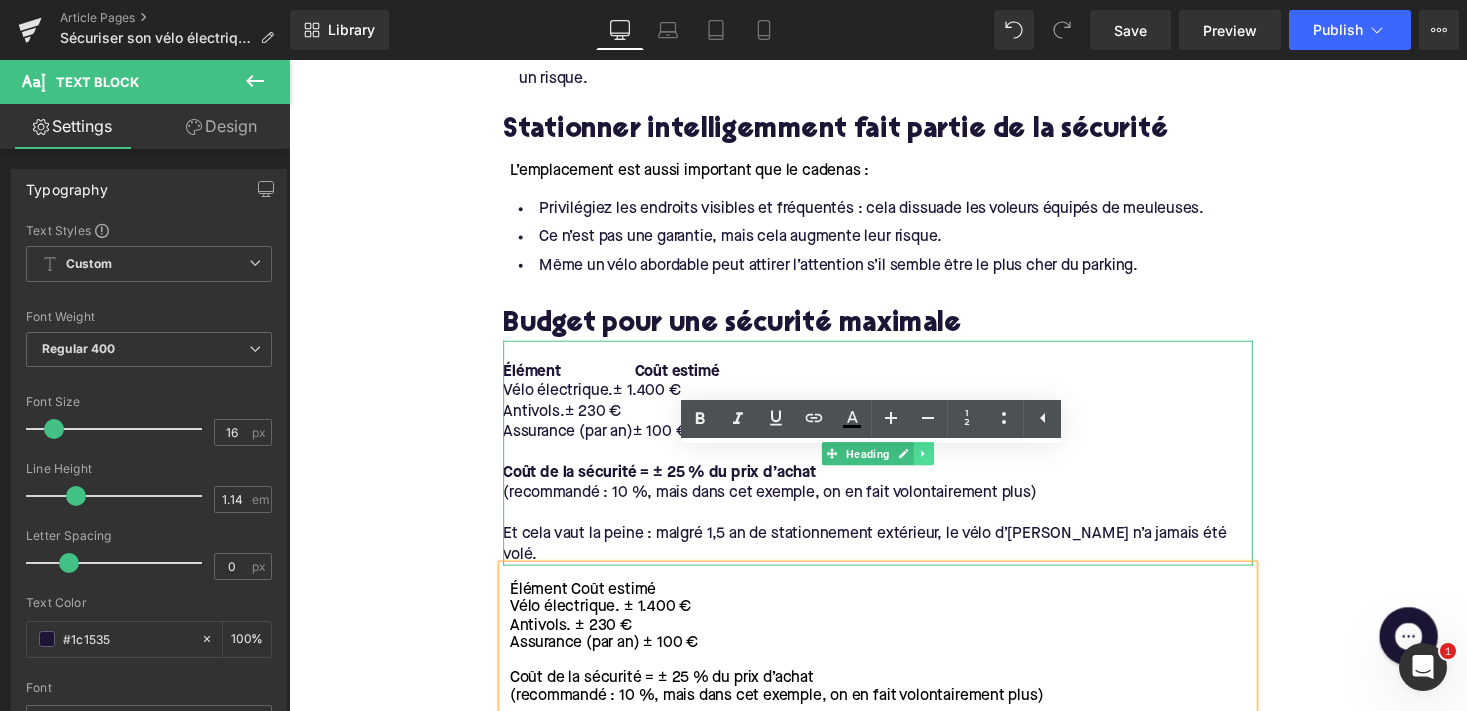 click 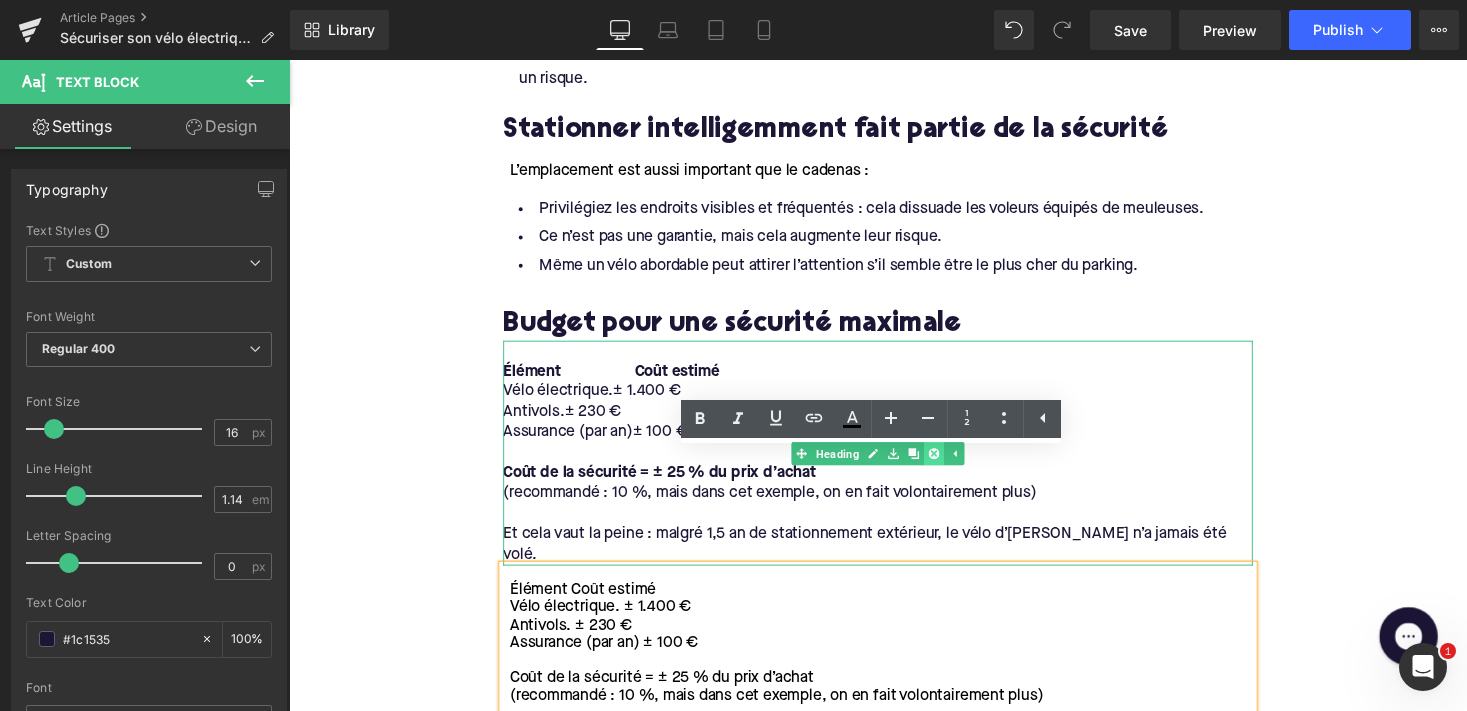click at bounding box center (951, 464) 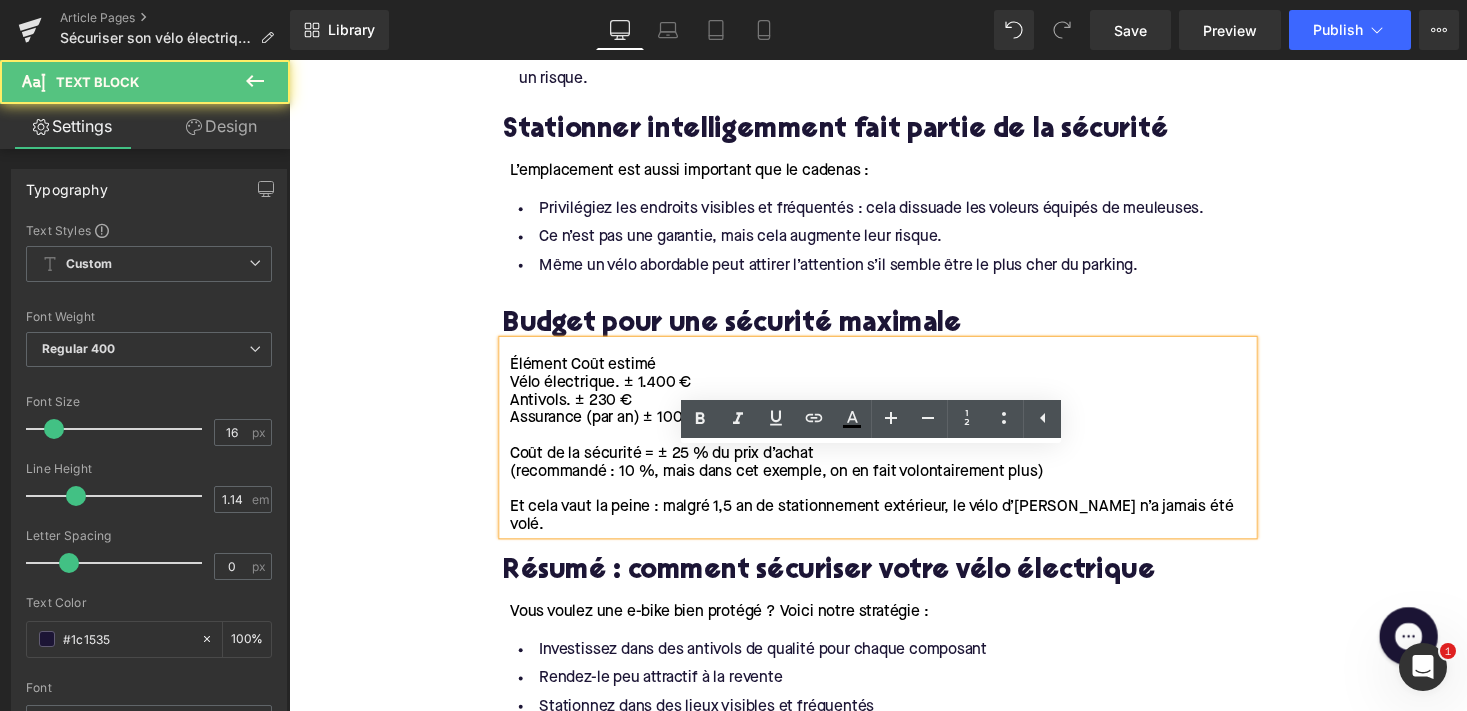 click on "Élément                   Coût estimé" at bounding box center [591, 373] 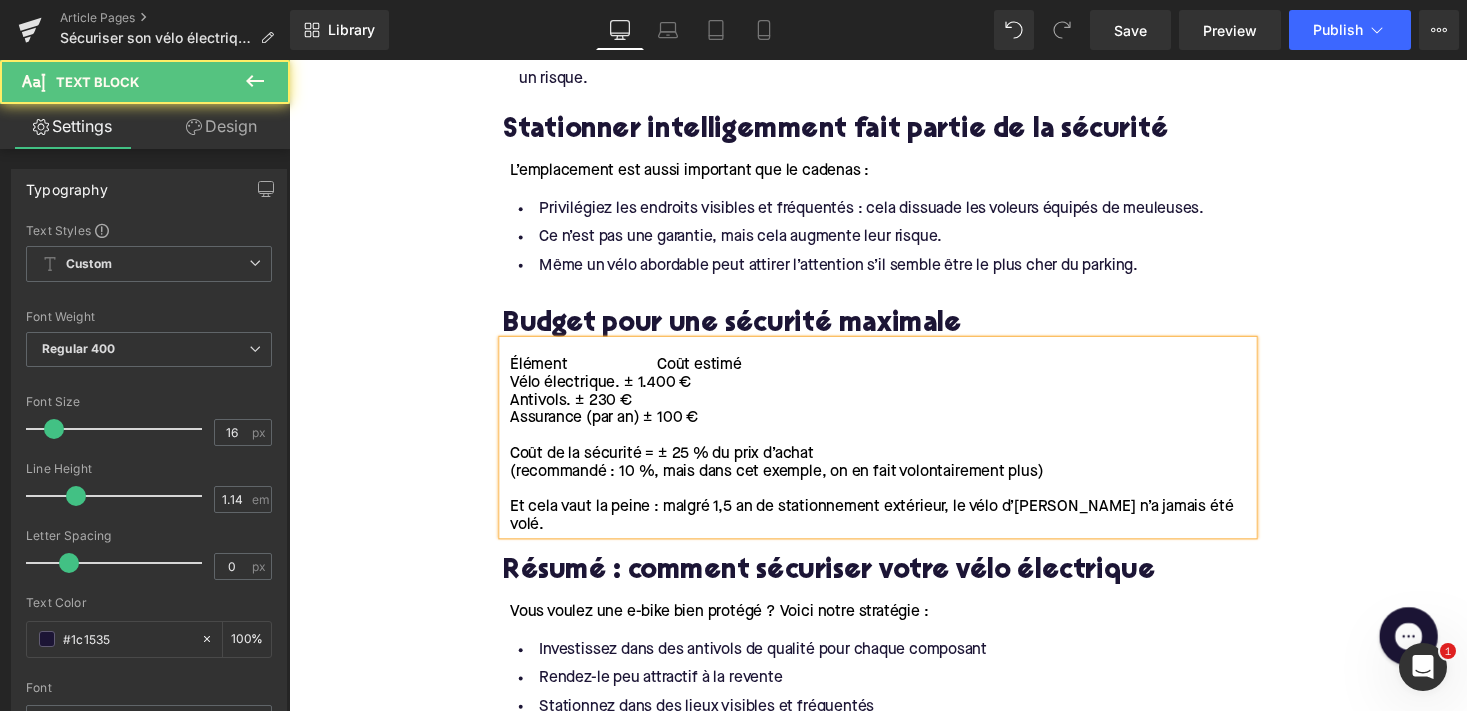 click on "Vélo électrique.         ± 1.400 €" at bounding box center (609, 392) 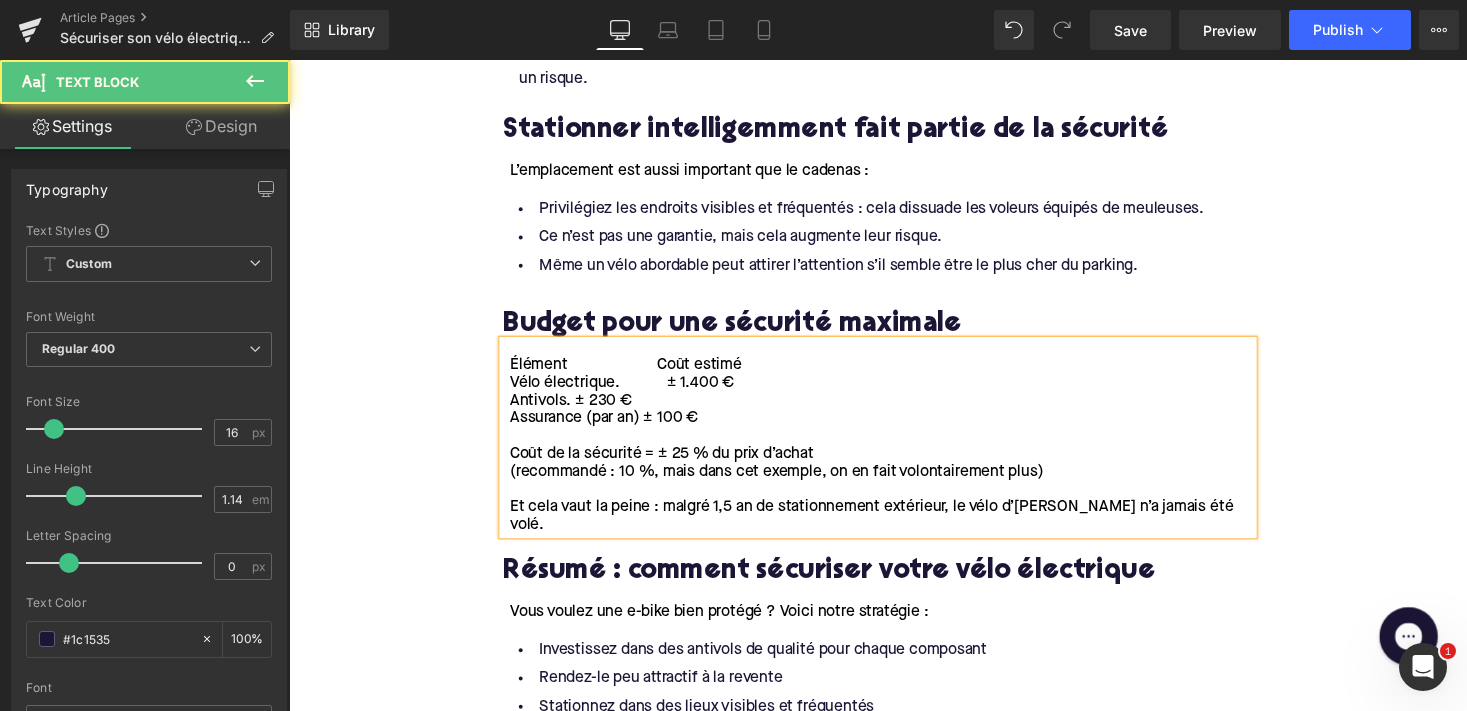click on "Antivols.                     ± 230 €" at bounding box center [579, 410] 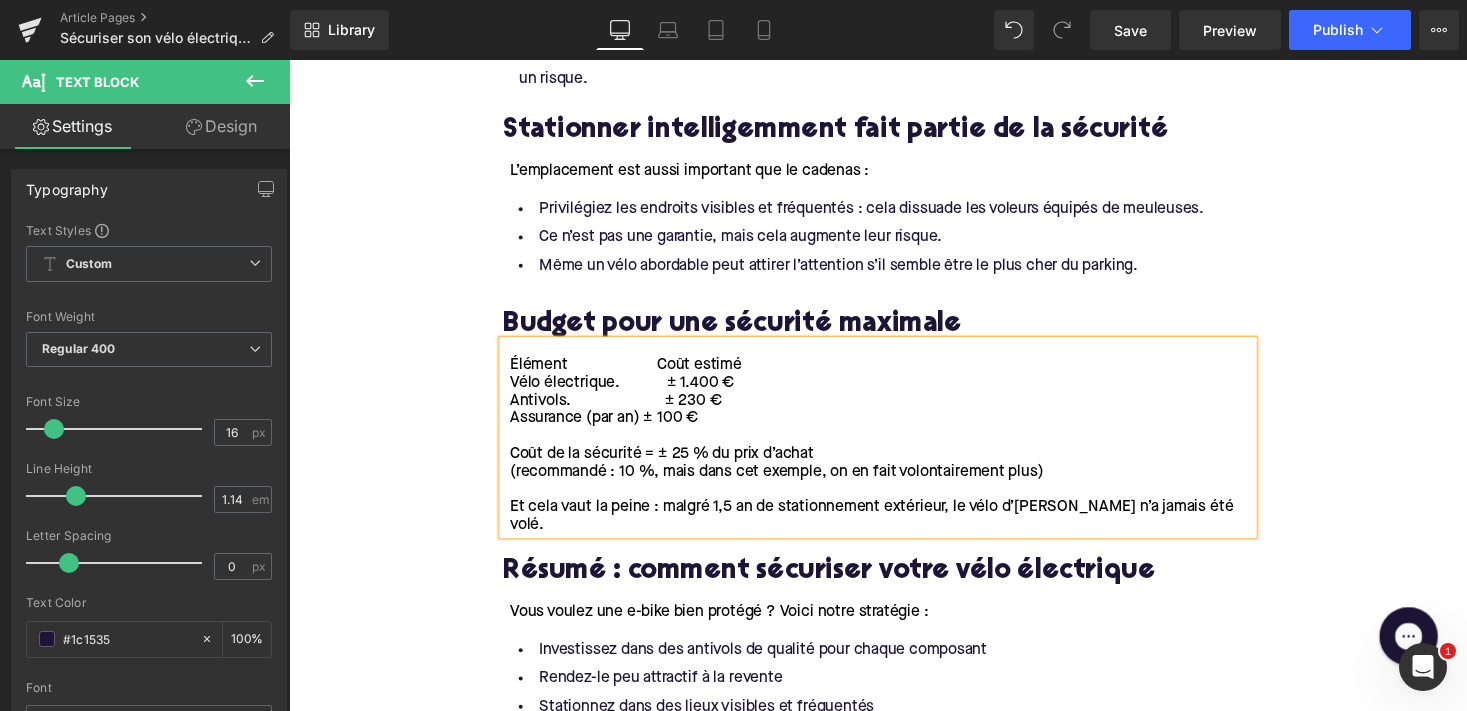 click on "Assurance (par an)    ± 100 €" at bounding box center [613, 428] 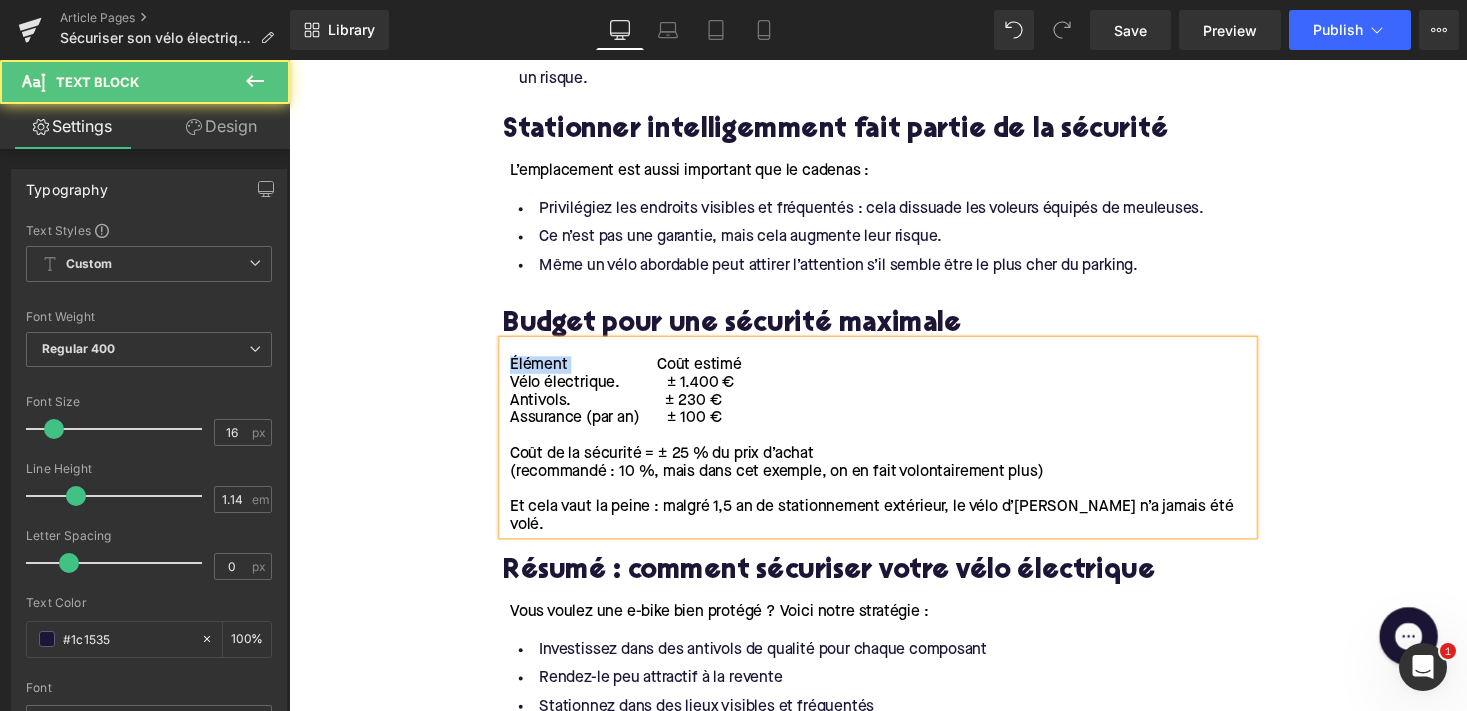 drag, startPoint x: 575, startPoint y: 275, endPoint x: 505, endPoint y: 275, distance: 70 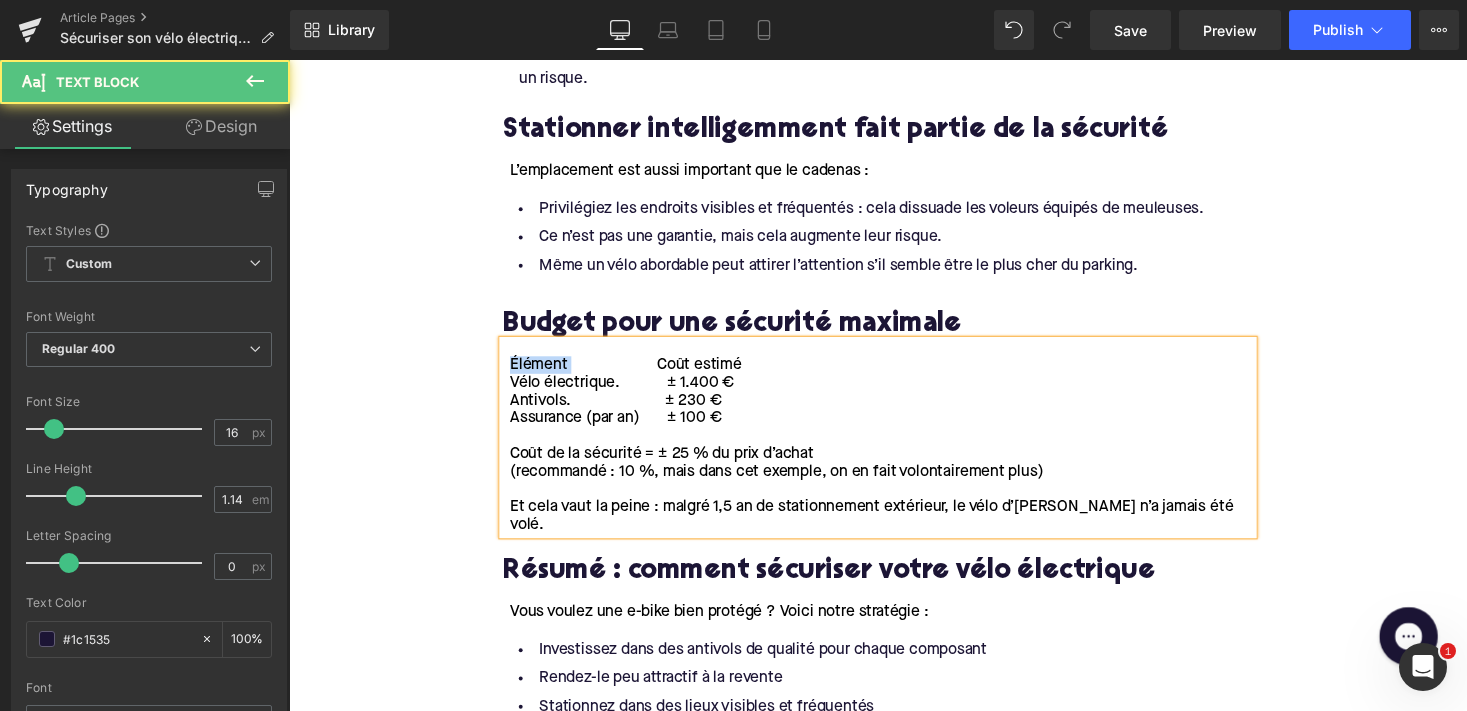 click on "Élément                       Coût estimé Vélo électrique.            ± 1.400 € Antivols.                        ± 230 € Assurance (par an)       ± 100 € Coût de la sécurité = ± 25 % du prix d’achat (recommandé : 10 %, mais dans cet exemple, on en fait volontairement plus) Et cela vaut la peine : malgré 1,5 an de stationnement extérieur, le vélo d’[PERSON_NAME] n’a jamais été volé." at bounding box center (894, 447) 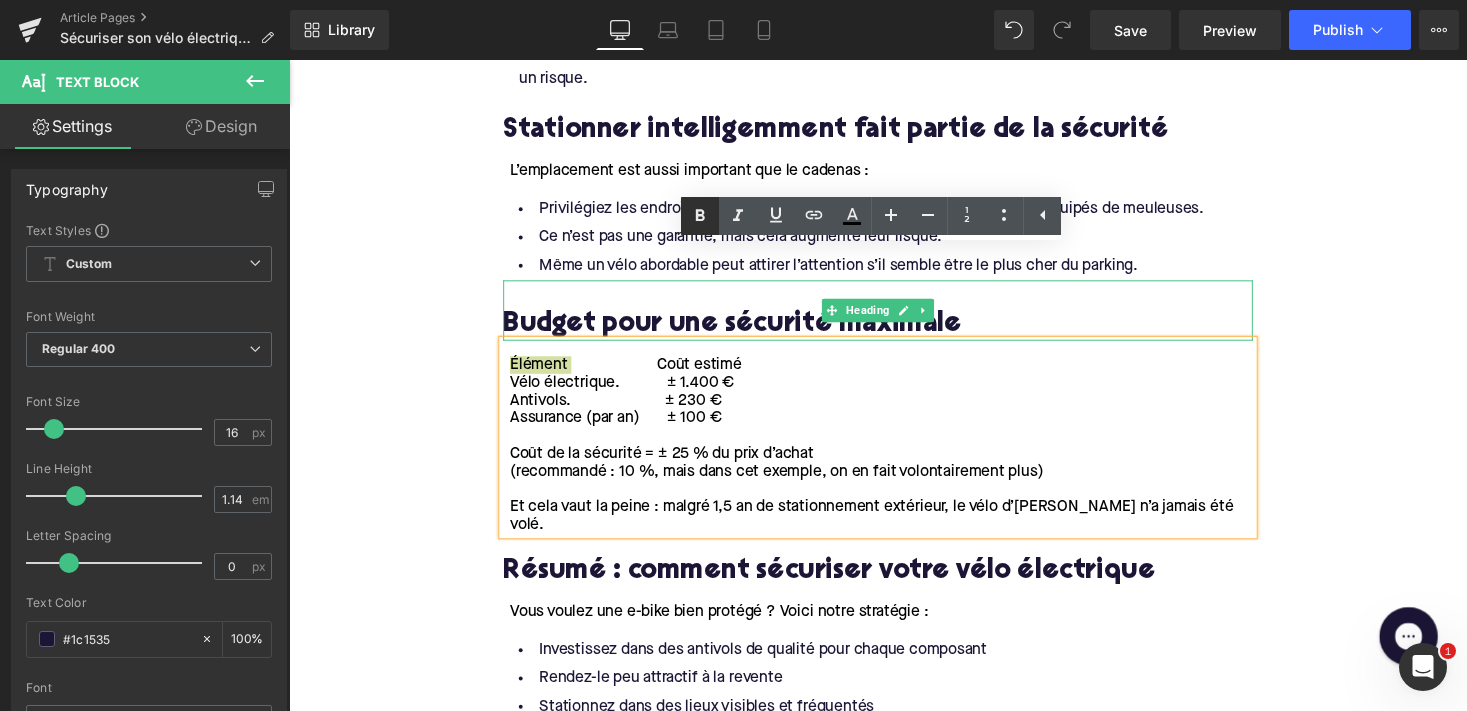 click 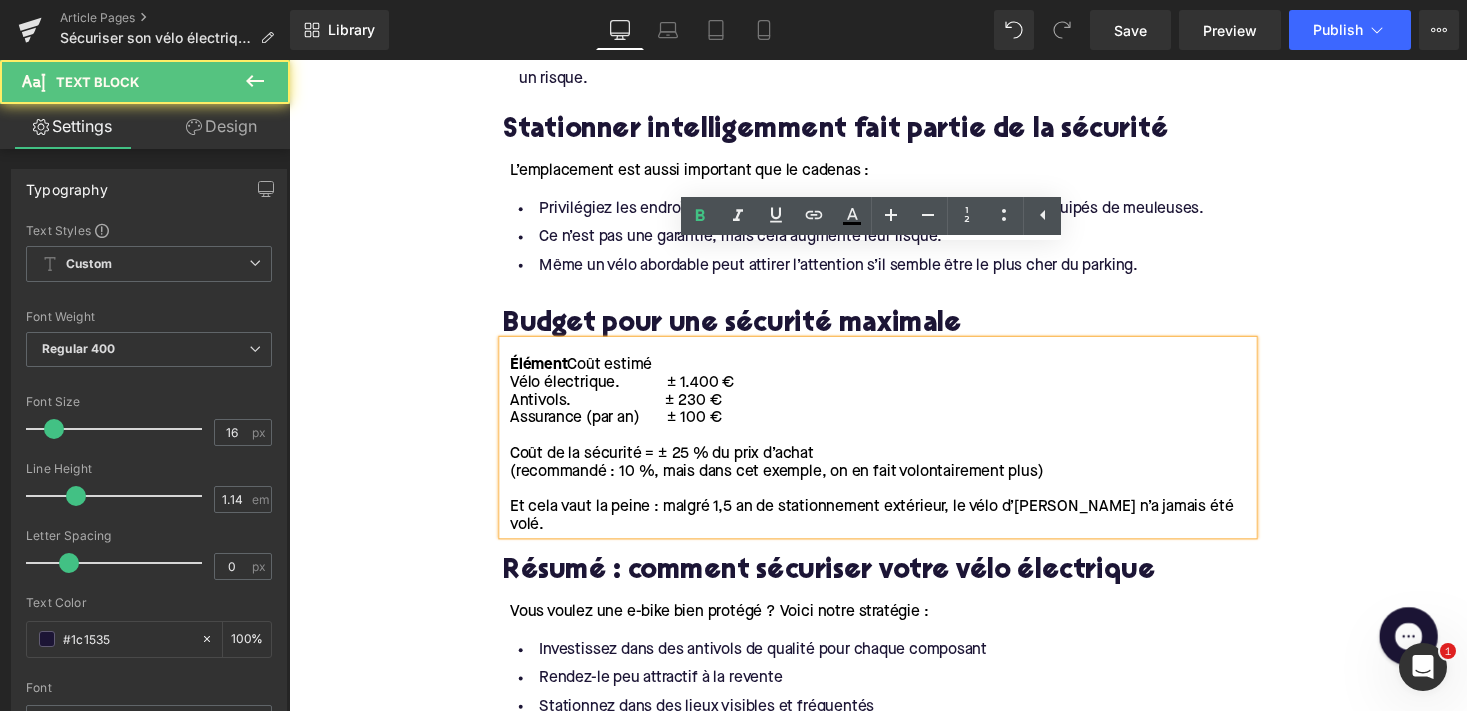 drag, startPoint x: 765, startPoint y: 280, endPoint x: 655, endPoint y: 280, distance: 110 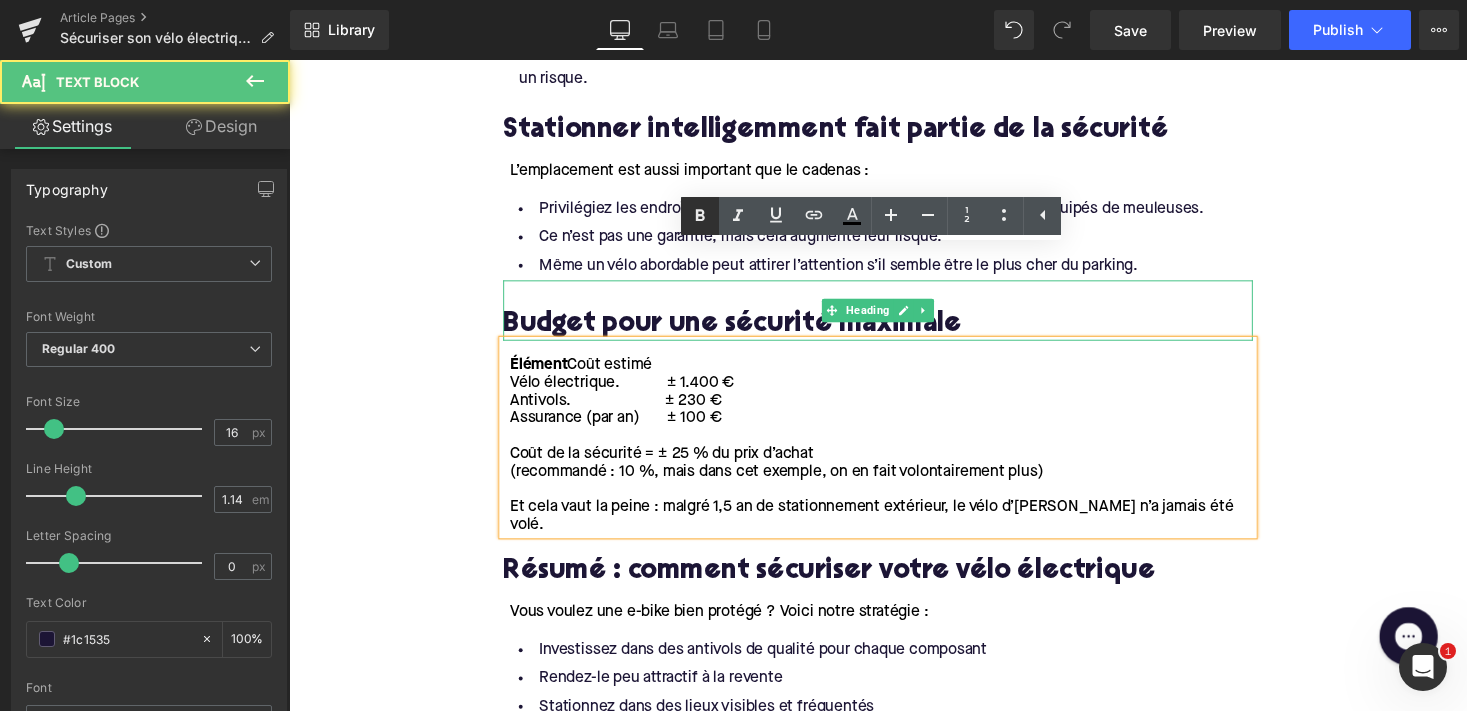 click 